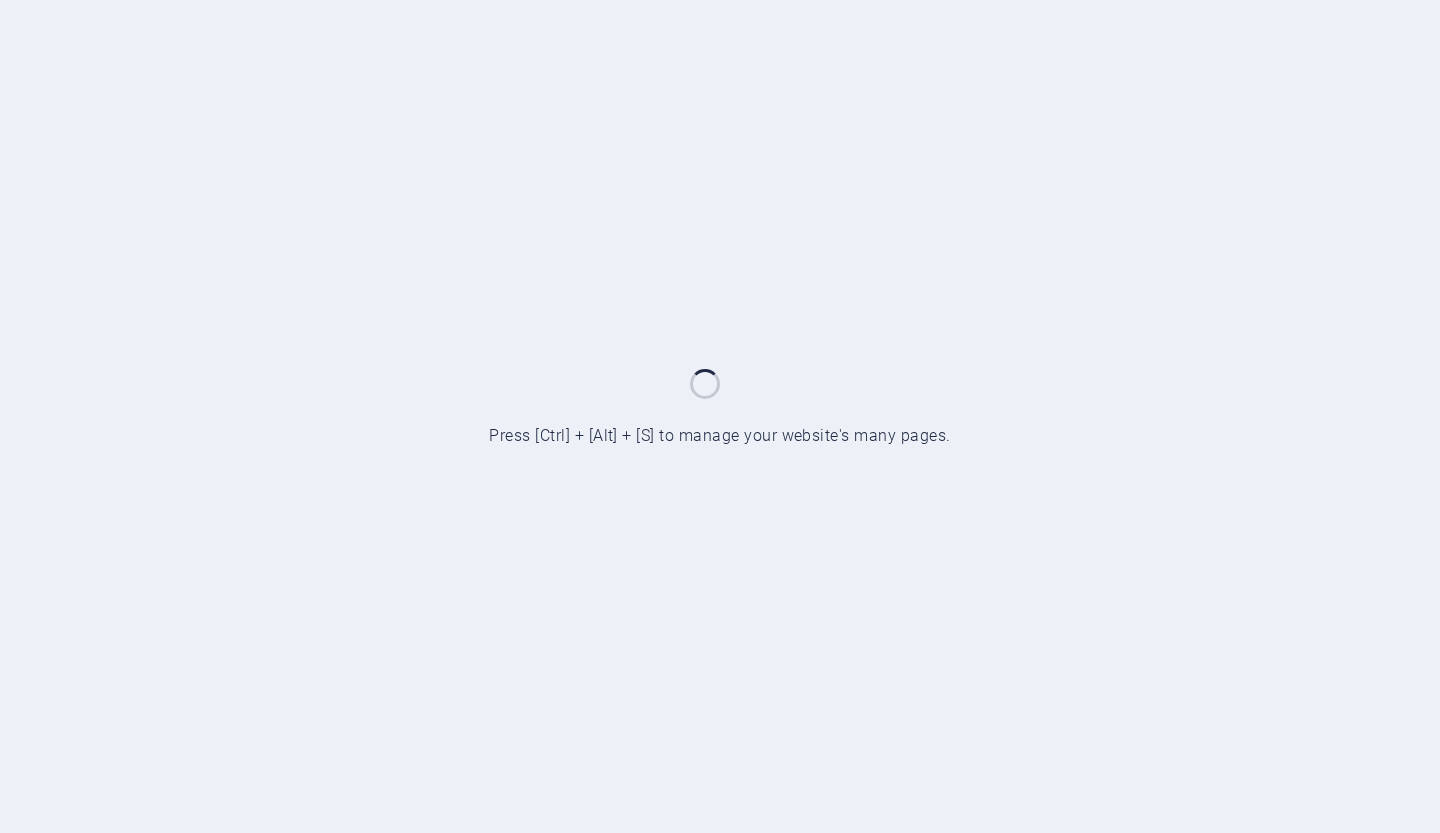 scroll, scrollTop: 0, scrollLeft: 0, axis: both 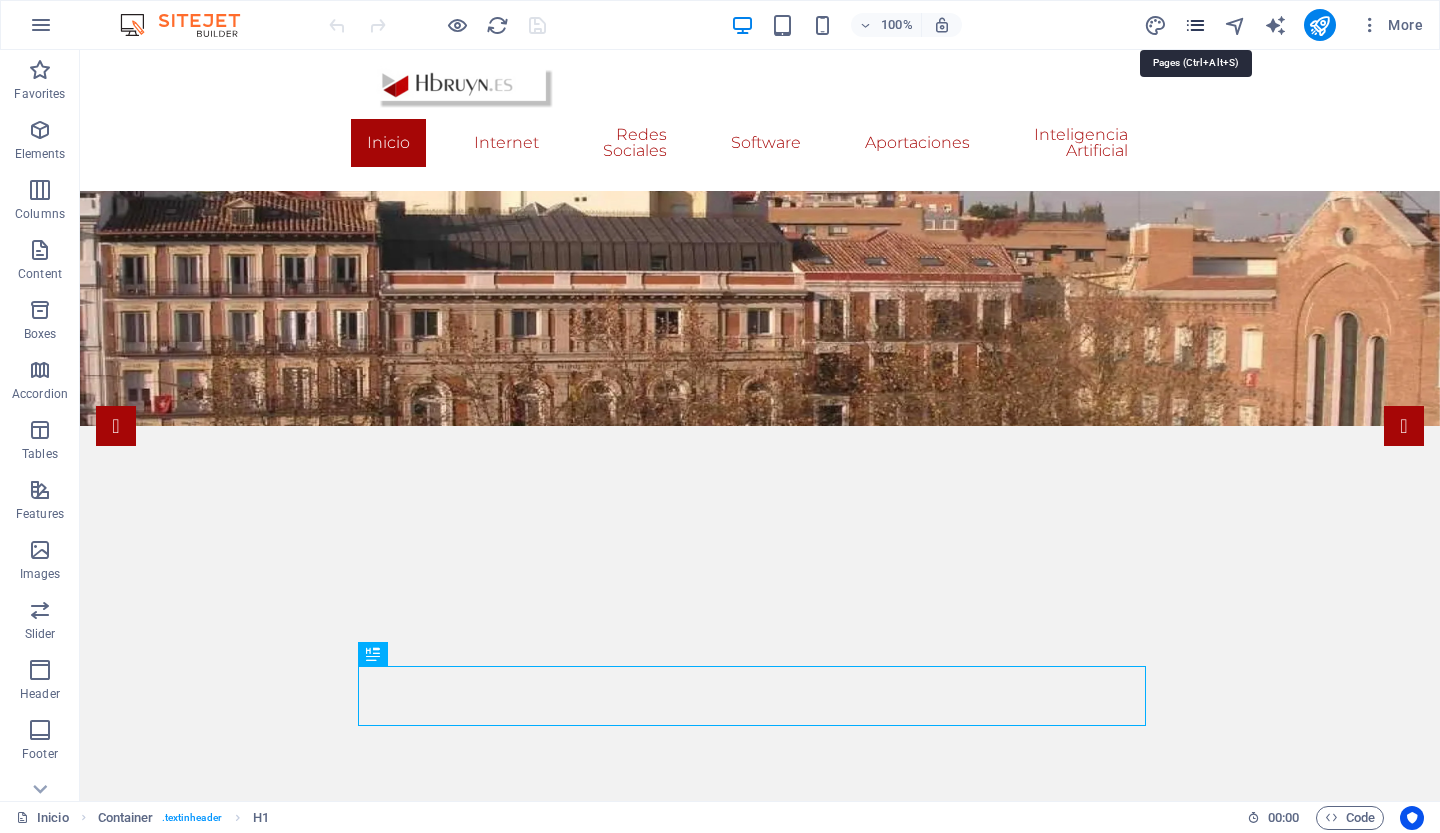 click at bounding box center (1195, 25) 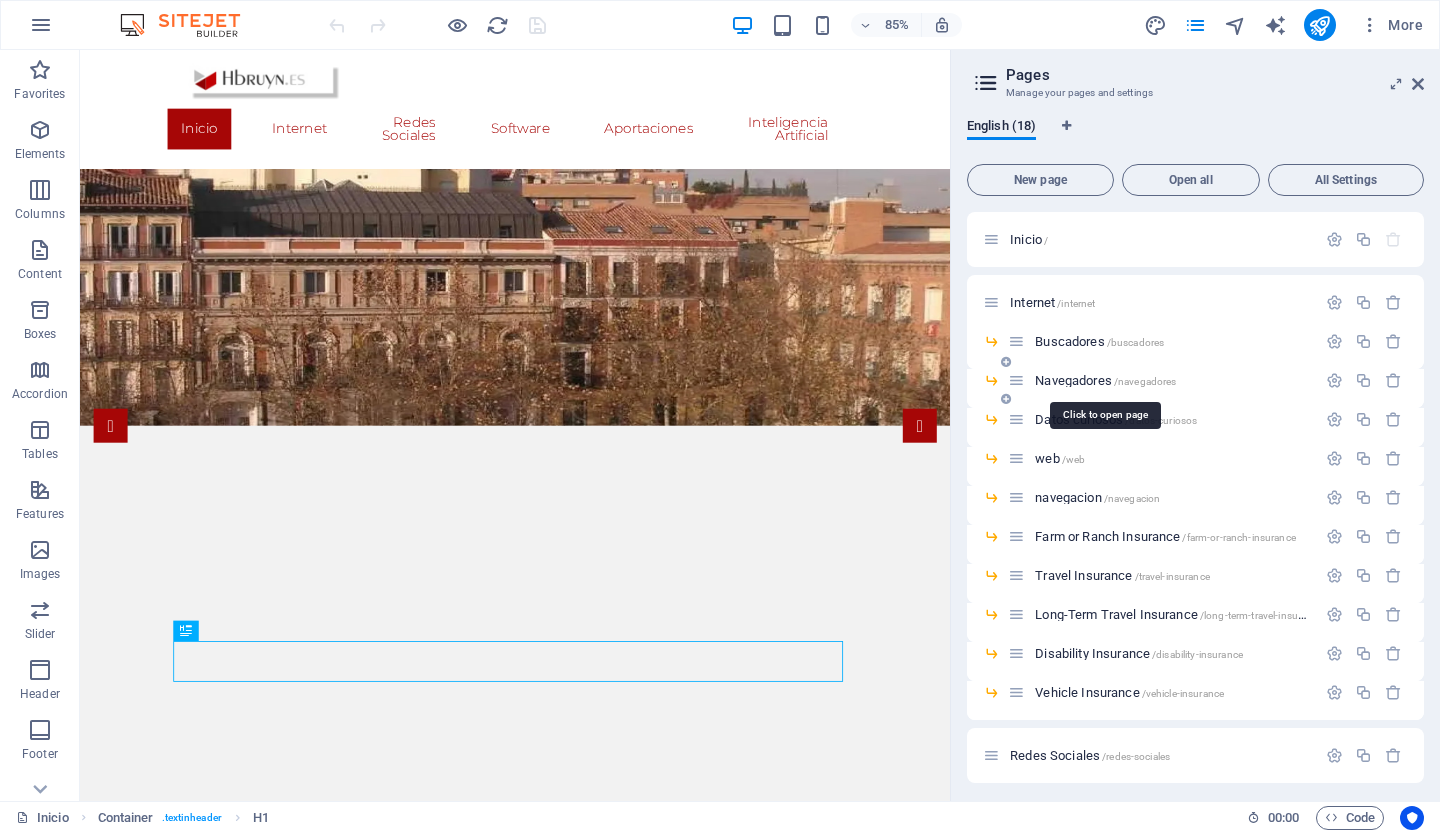 click on "Navegadores /navegadores" at bounding box center [1105, 380] 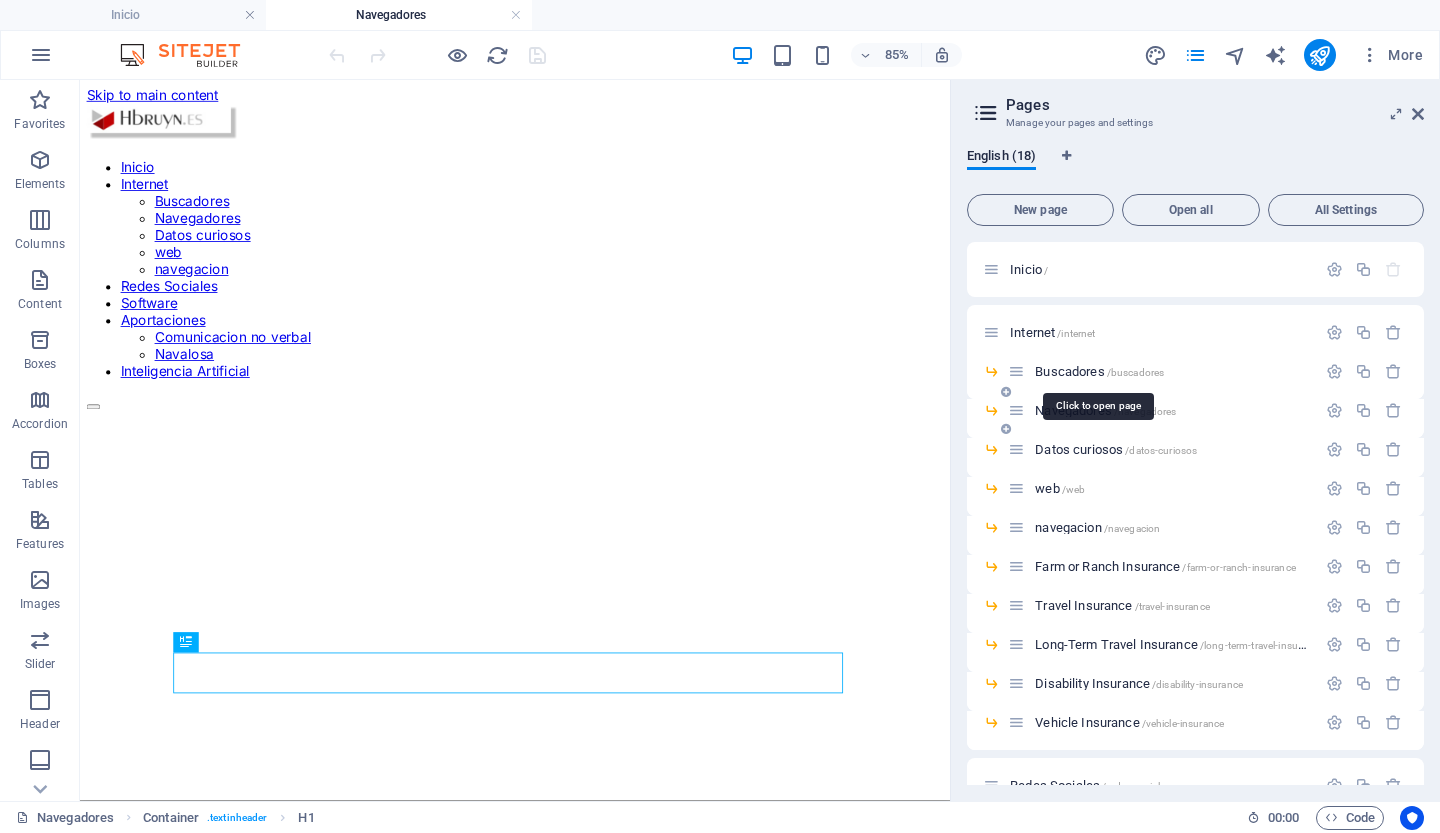 scroll, scrollTop: 0, scrollLeft: 0, axis: both 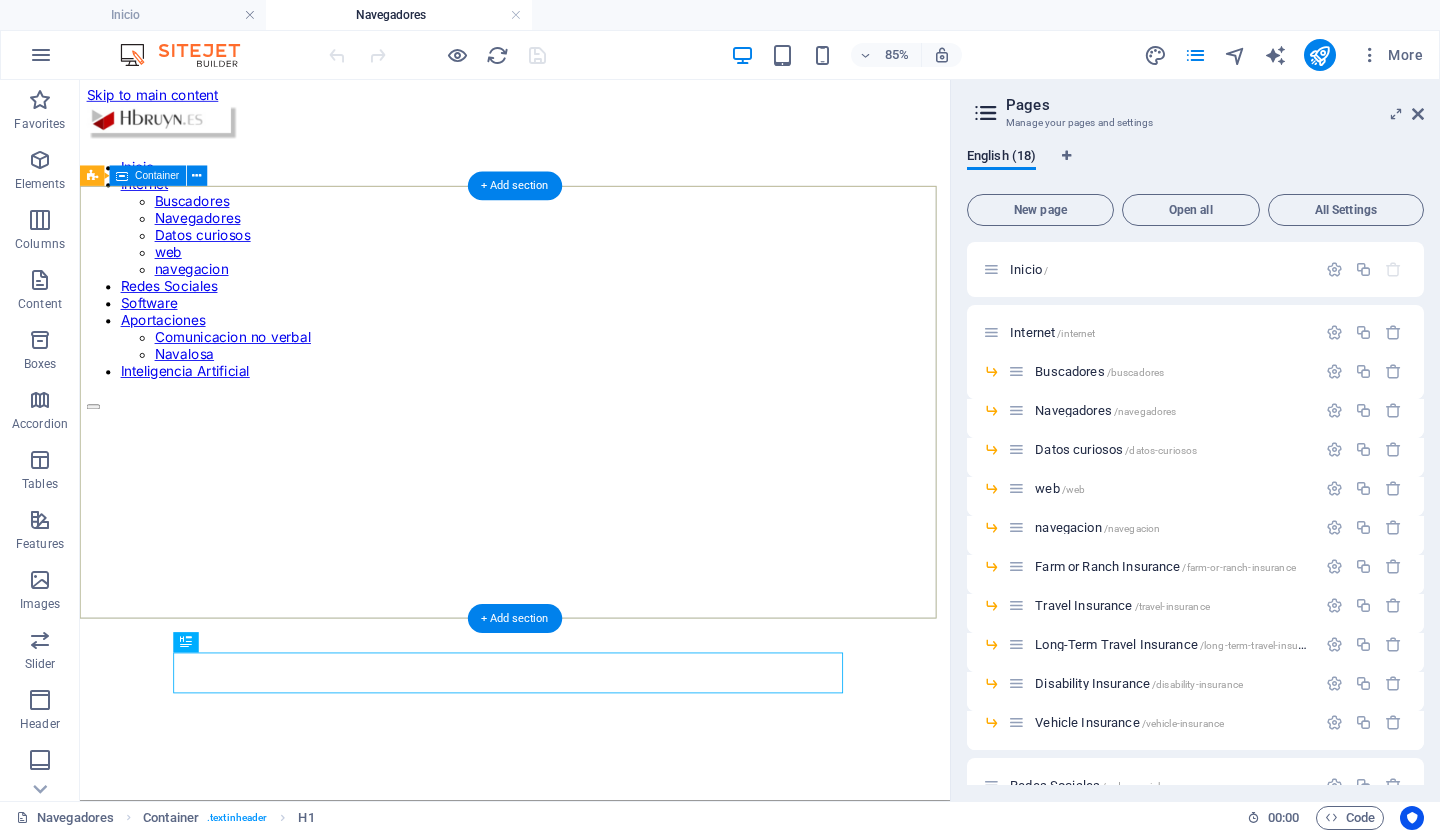click on "Drop content here or  Add elements  Paste clipboard" at bounding box center [592, 1219] 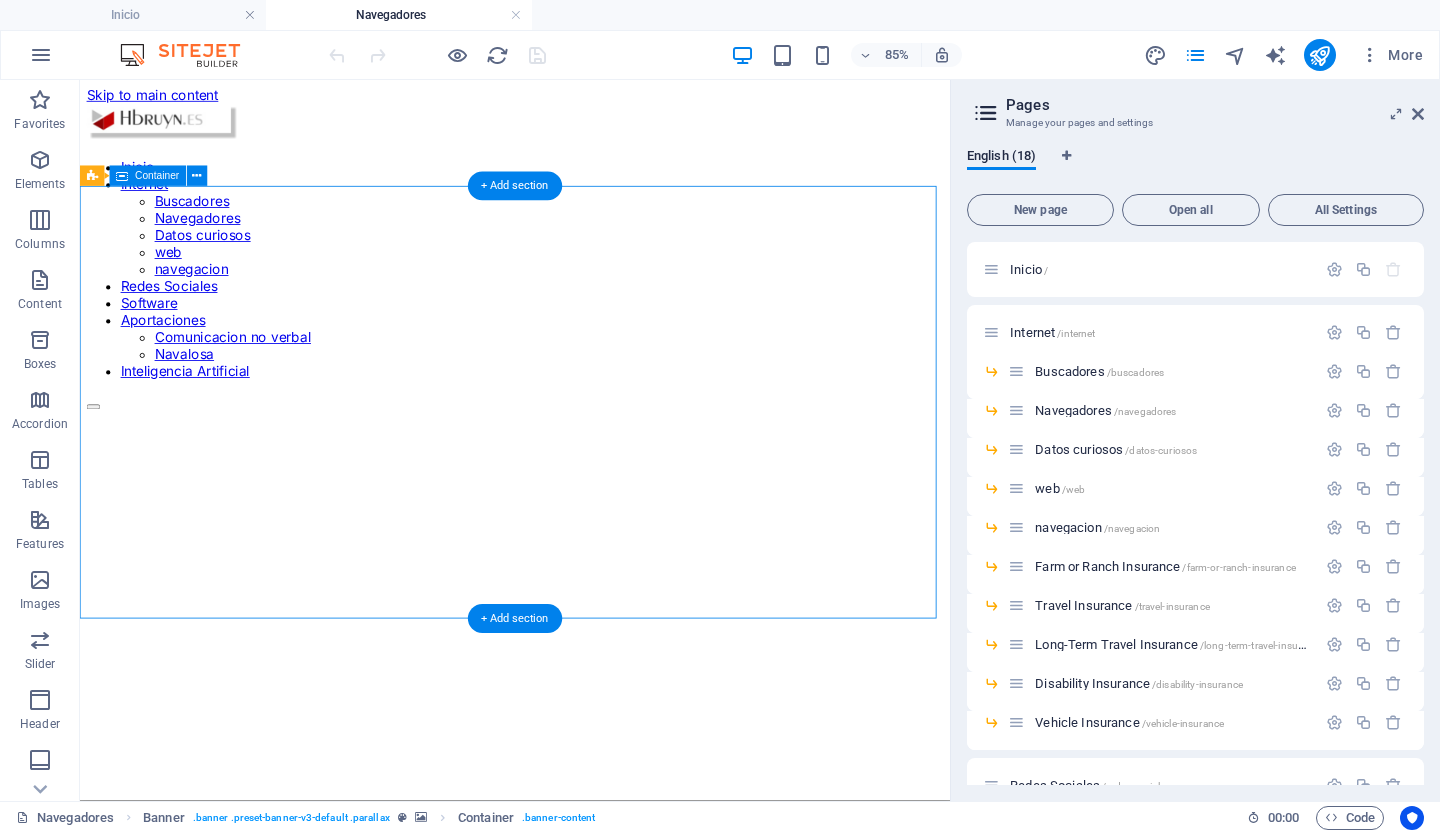 click on "Drop content here or  Add elements  Paste clipboard" at bounding box center (592, 1219) 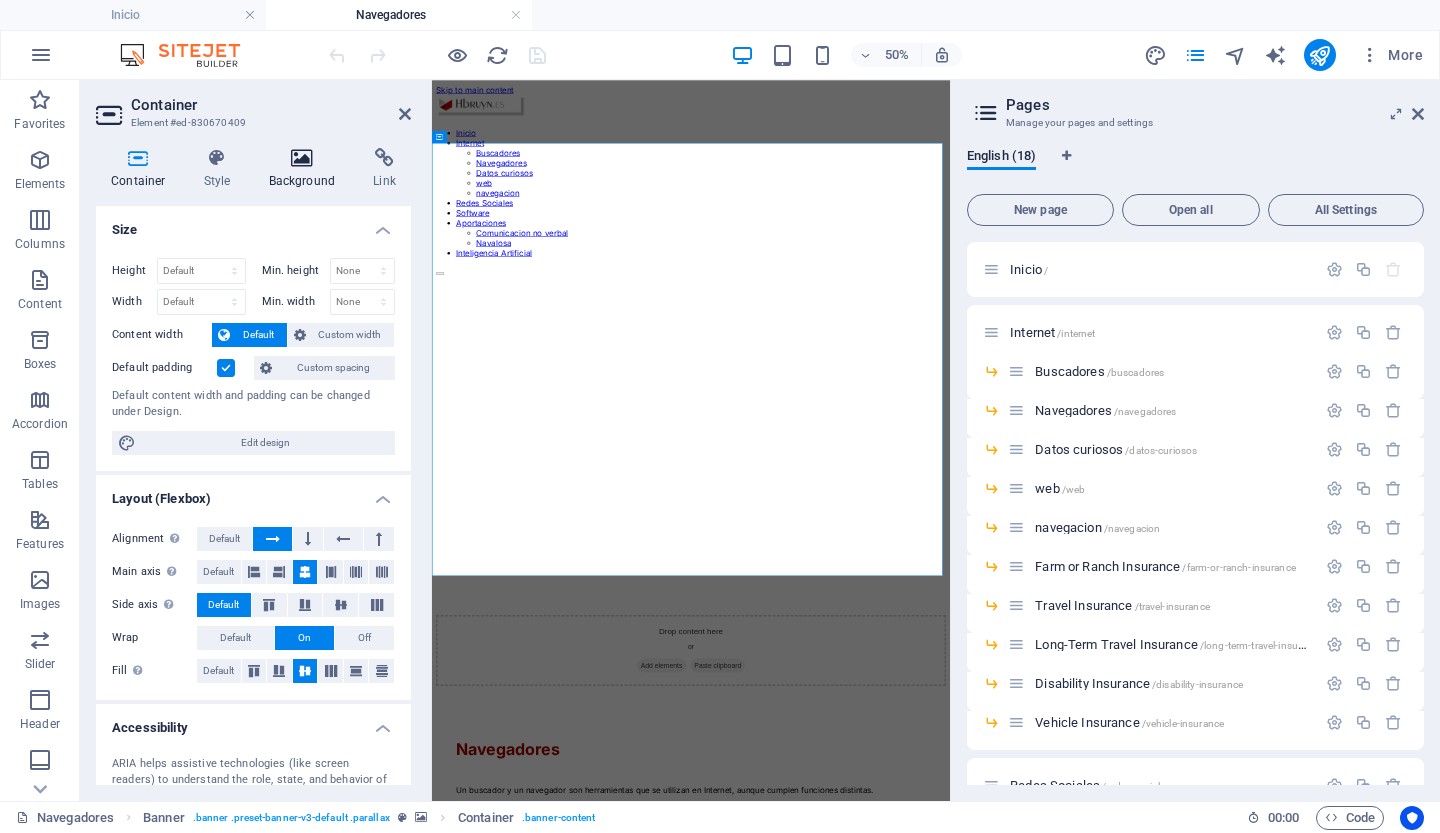 click at bounding box center [302, 158] 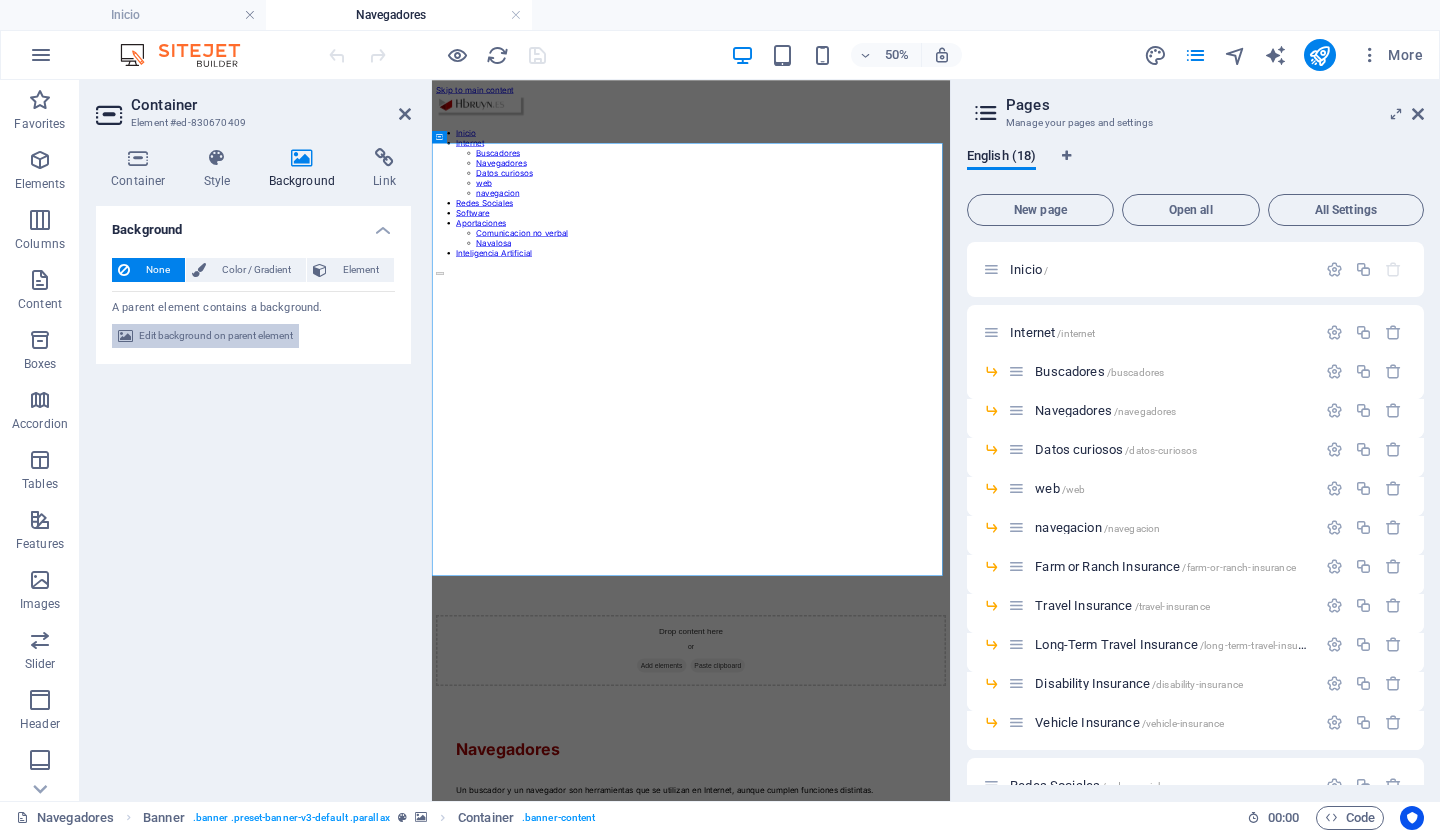 click on "Edit background on parent element" at bounding box center (216, 336) 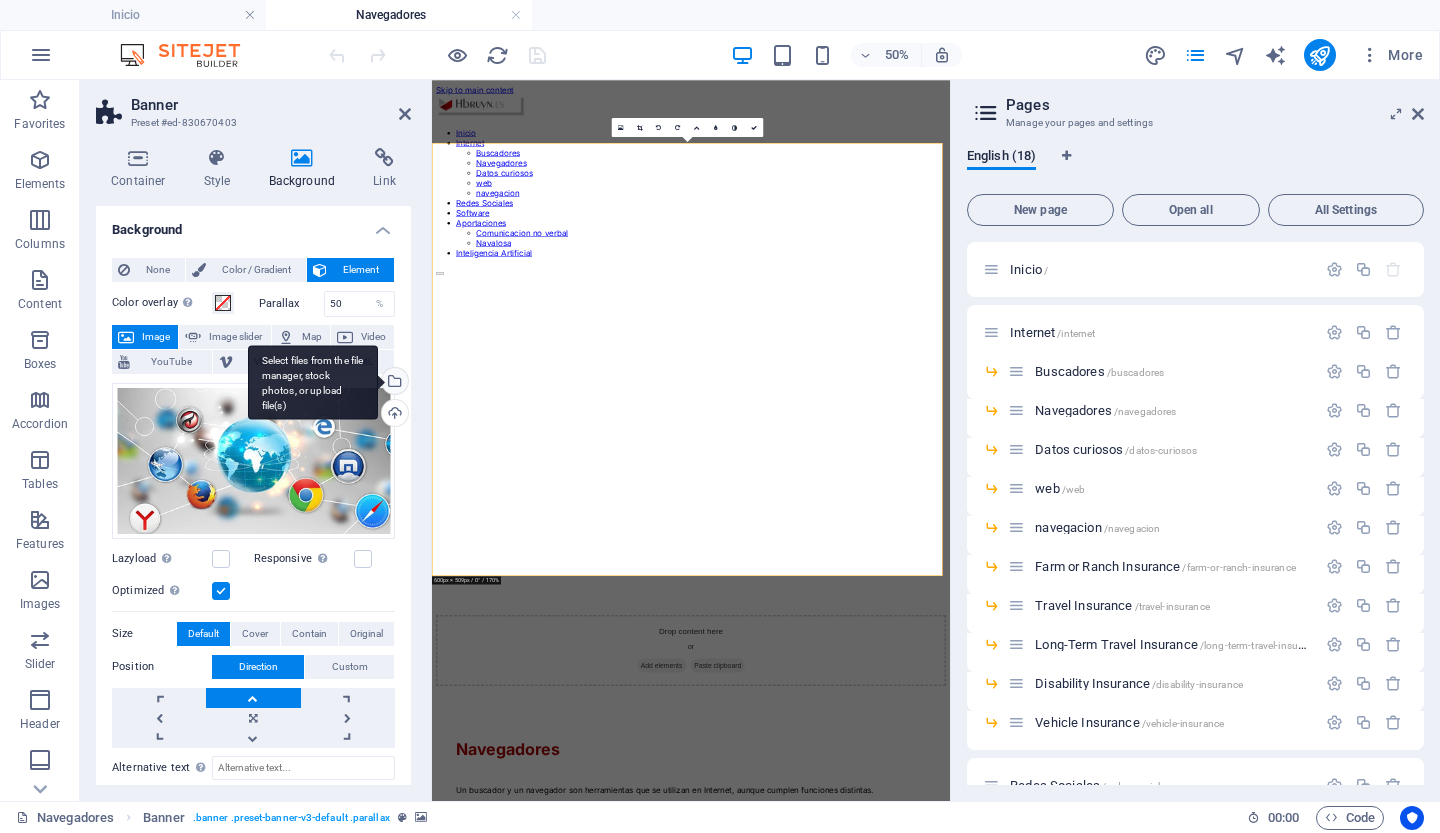click on "Select files from the file manager, stock photos, or upload file(s)" at bounding box center [393, 383] 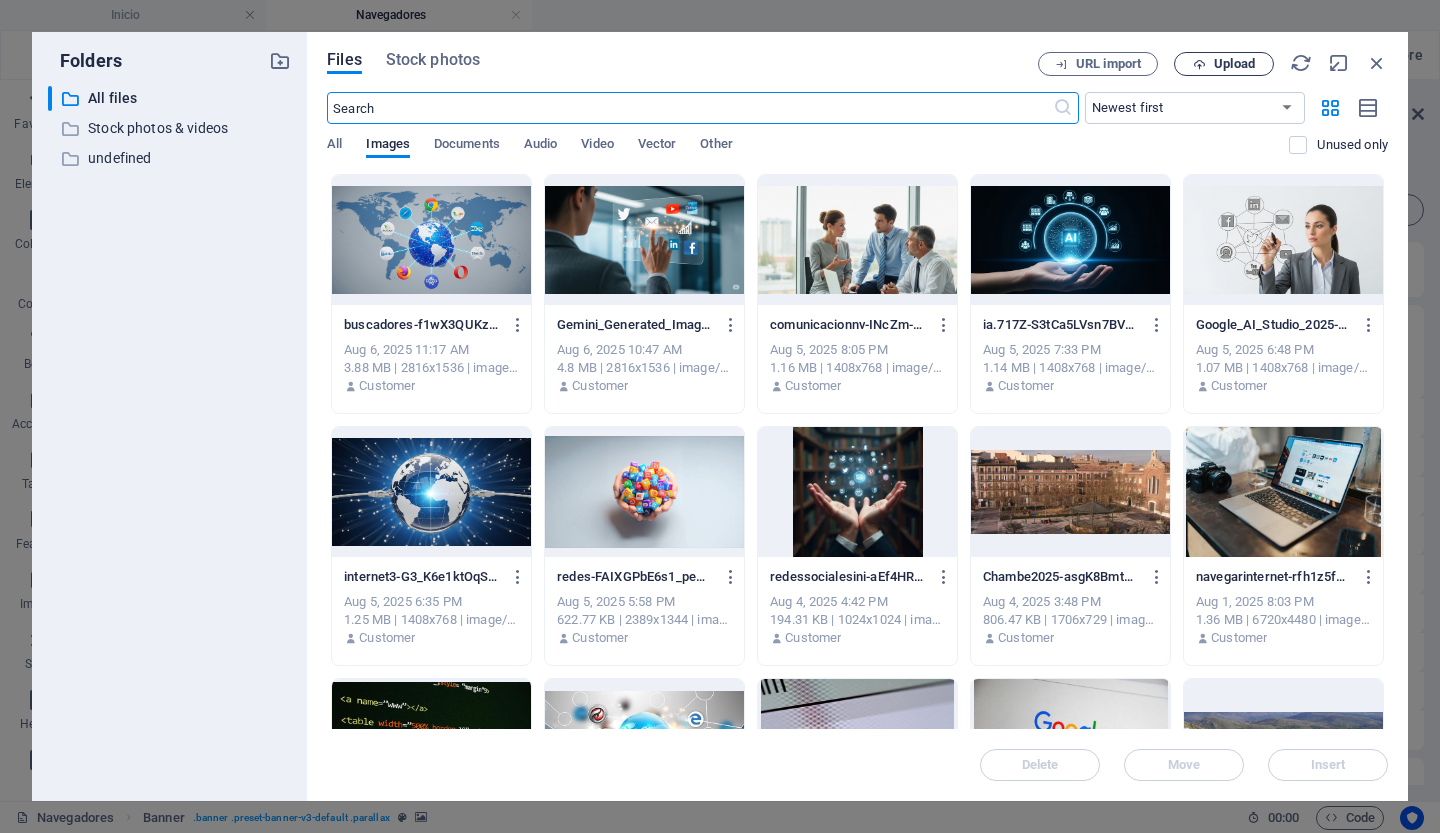 click on "Upload" at bounding box center (1224, 64) 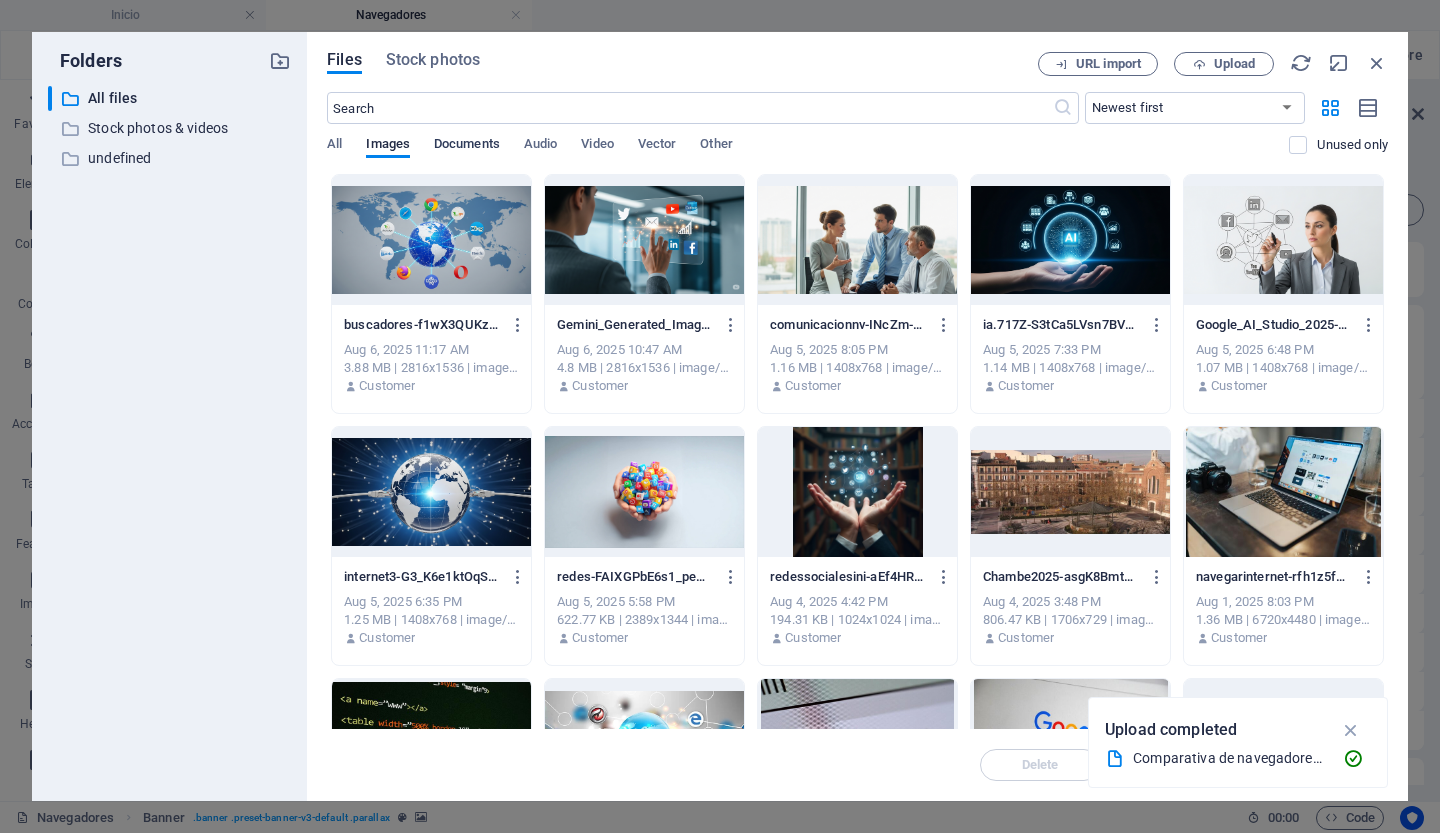click on "Documents" at bounding box center (467, 146) 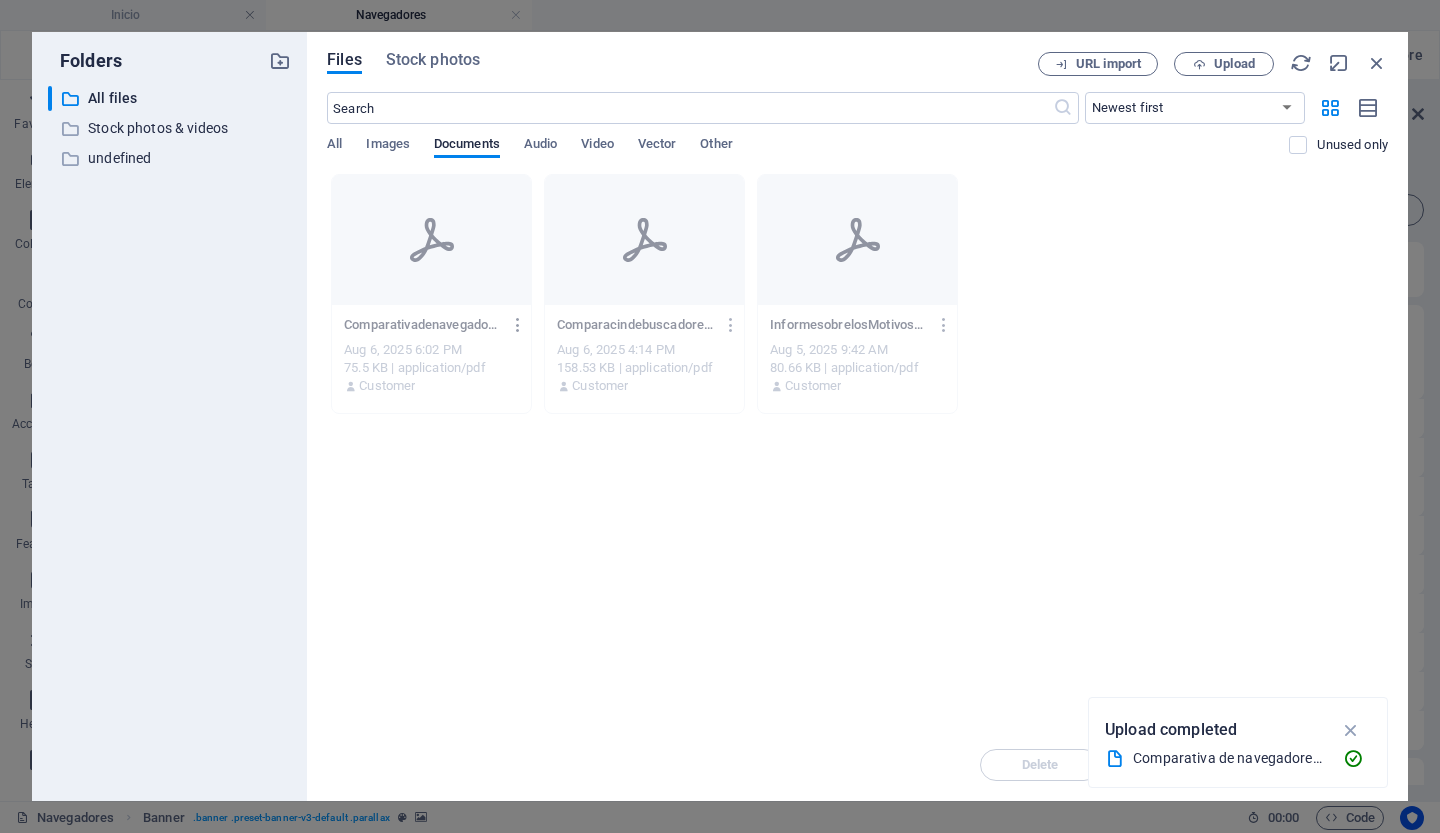 click at bounding box center [518, 325] 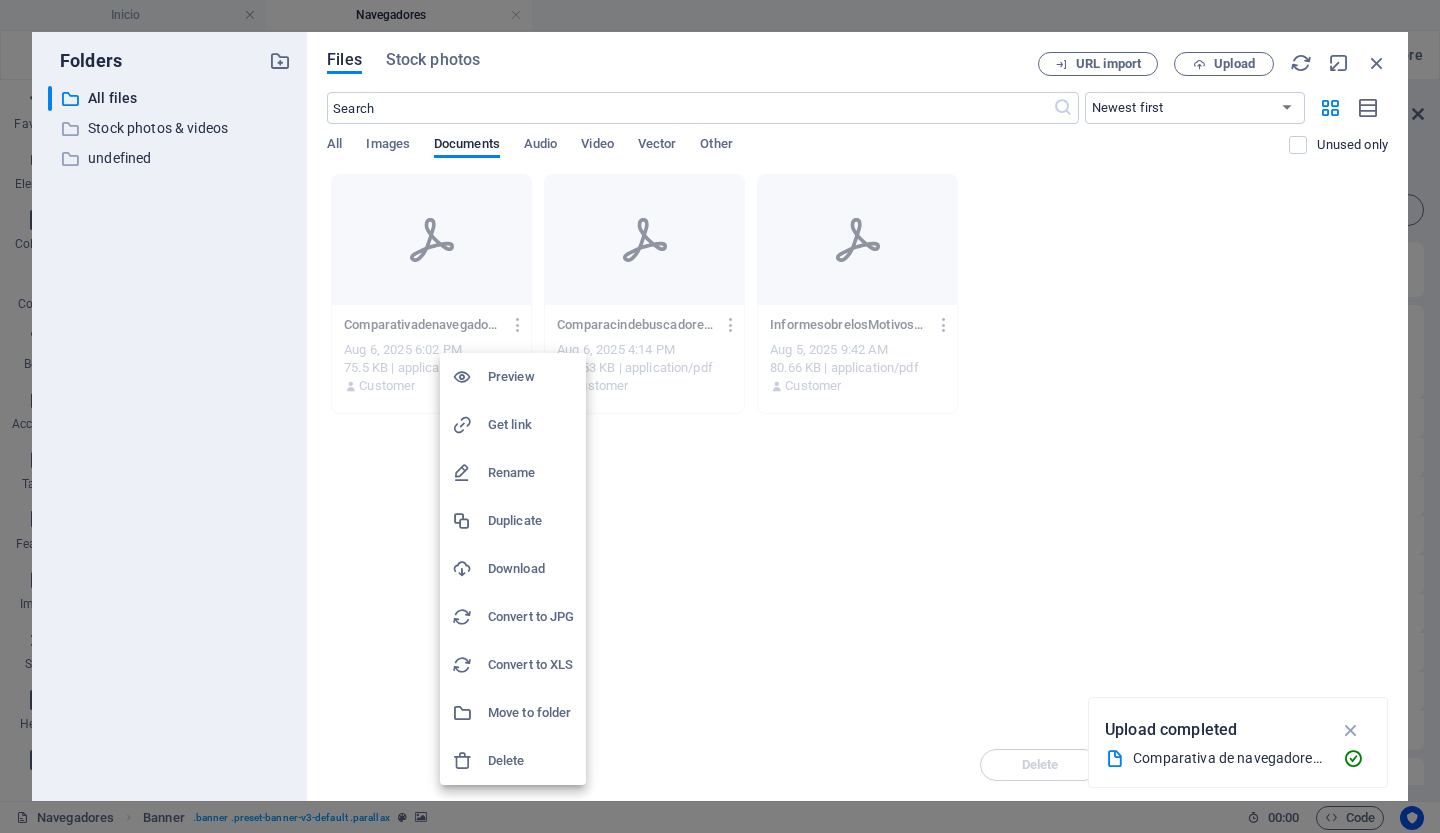 click on "Get link" at bounding box center (531, 425) 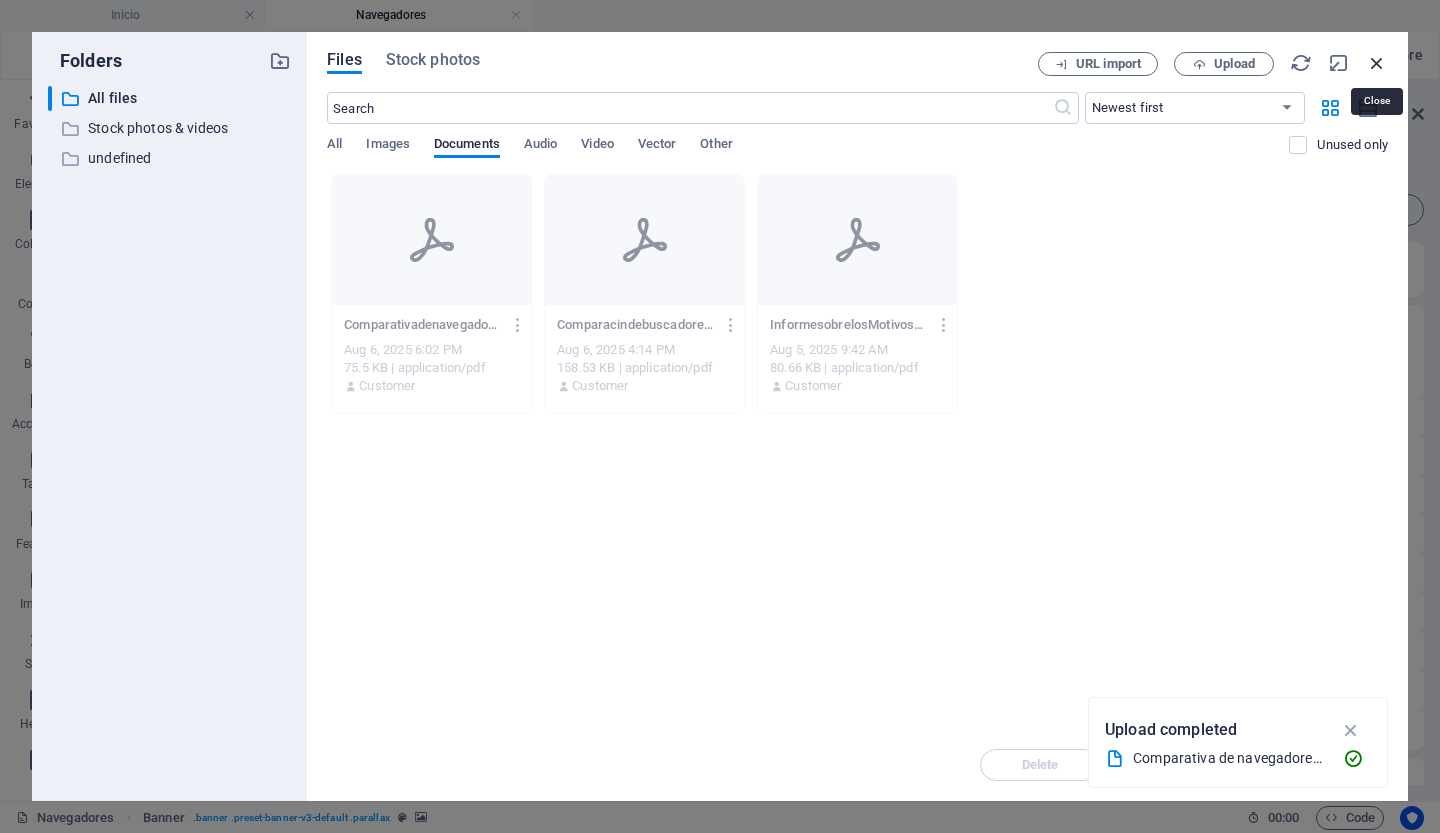 click at bounding box center [1377, 63] 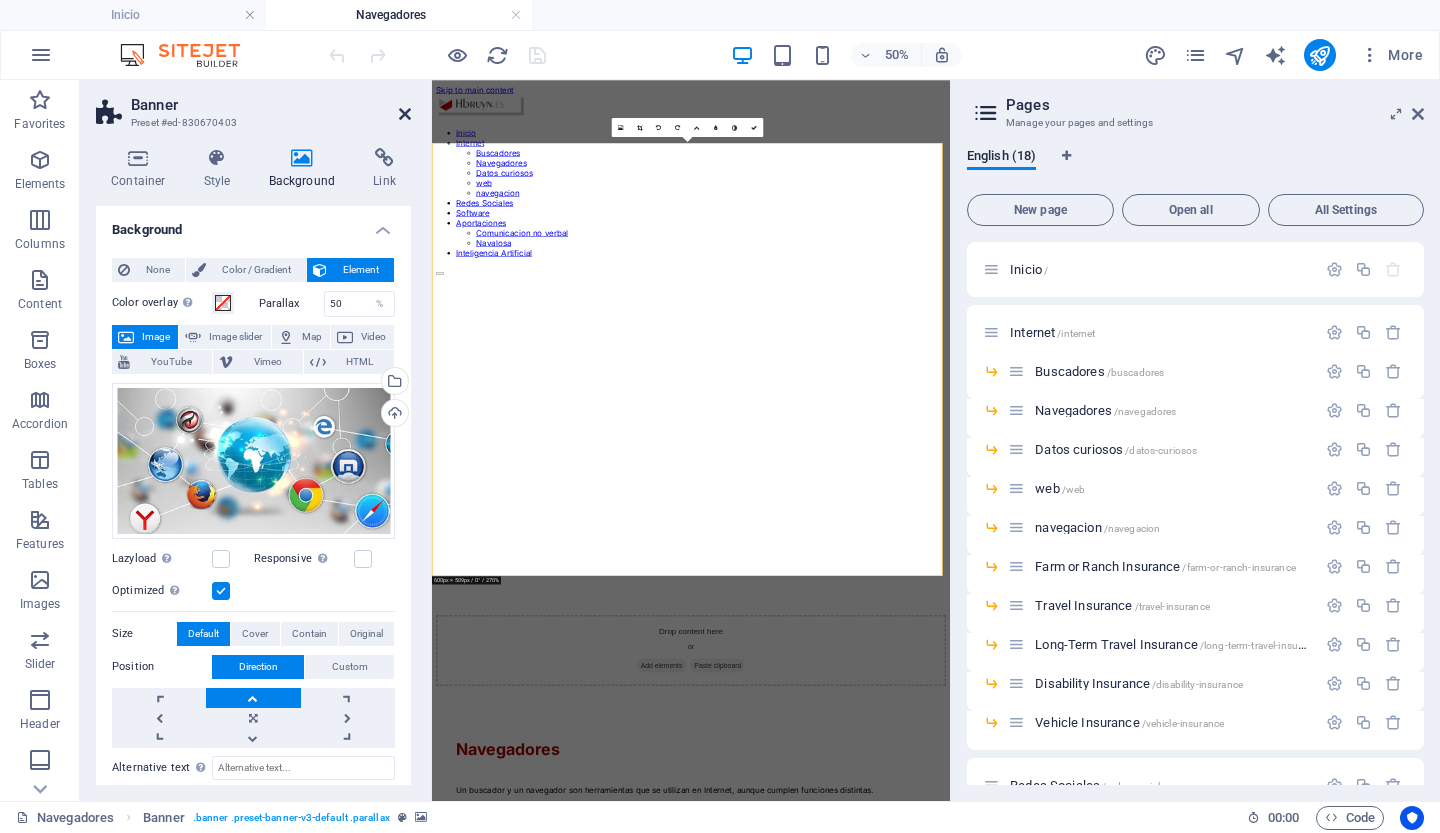 click at bounding box center [405, 114] 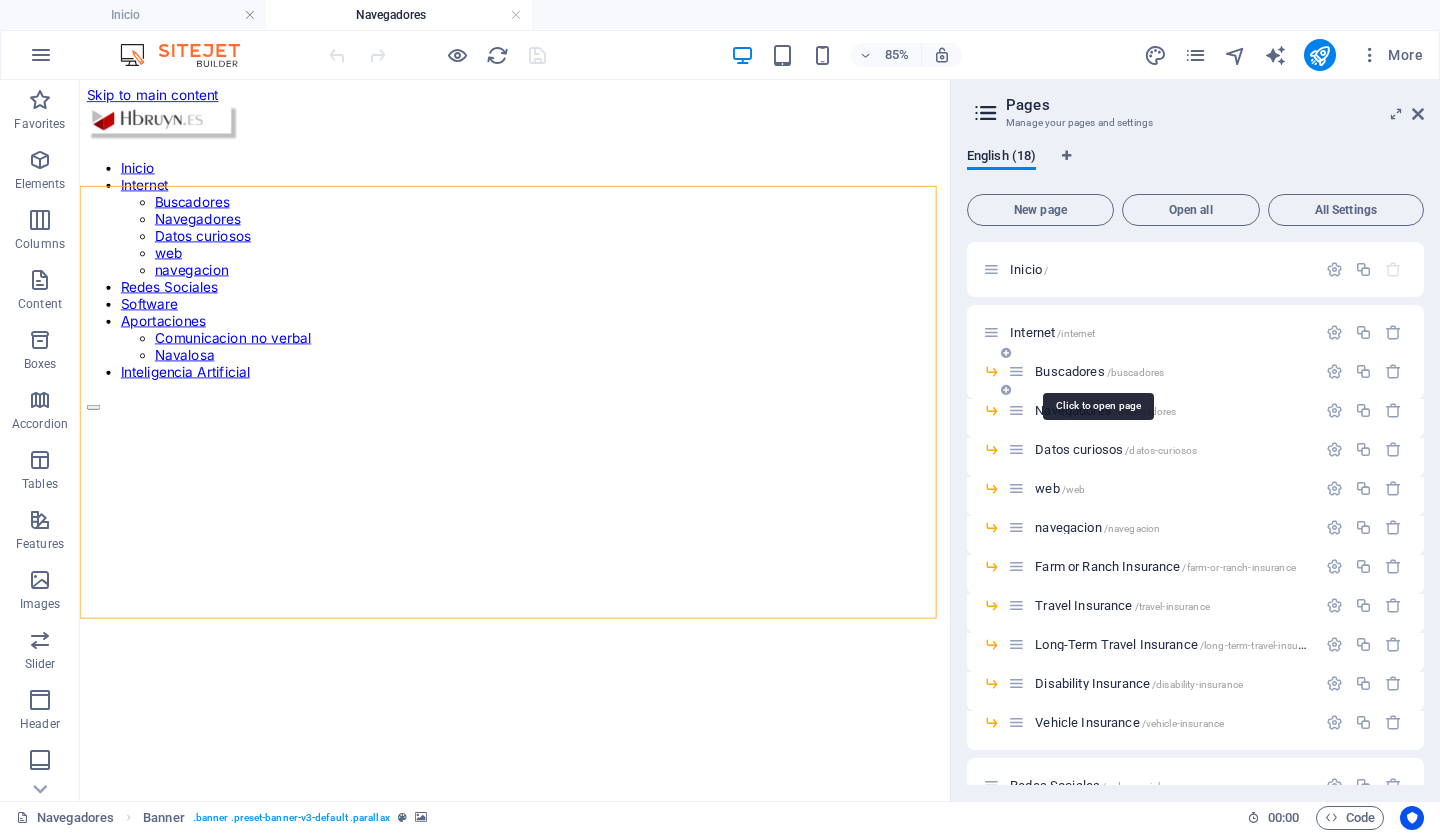 click on "Buscadores /buscadores" at bounding box center [1099, 371] 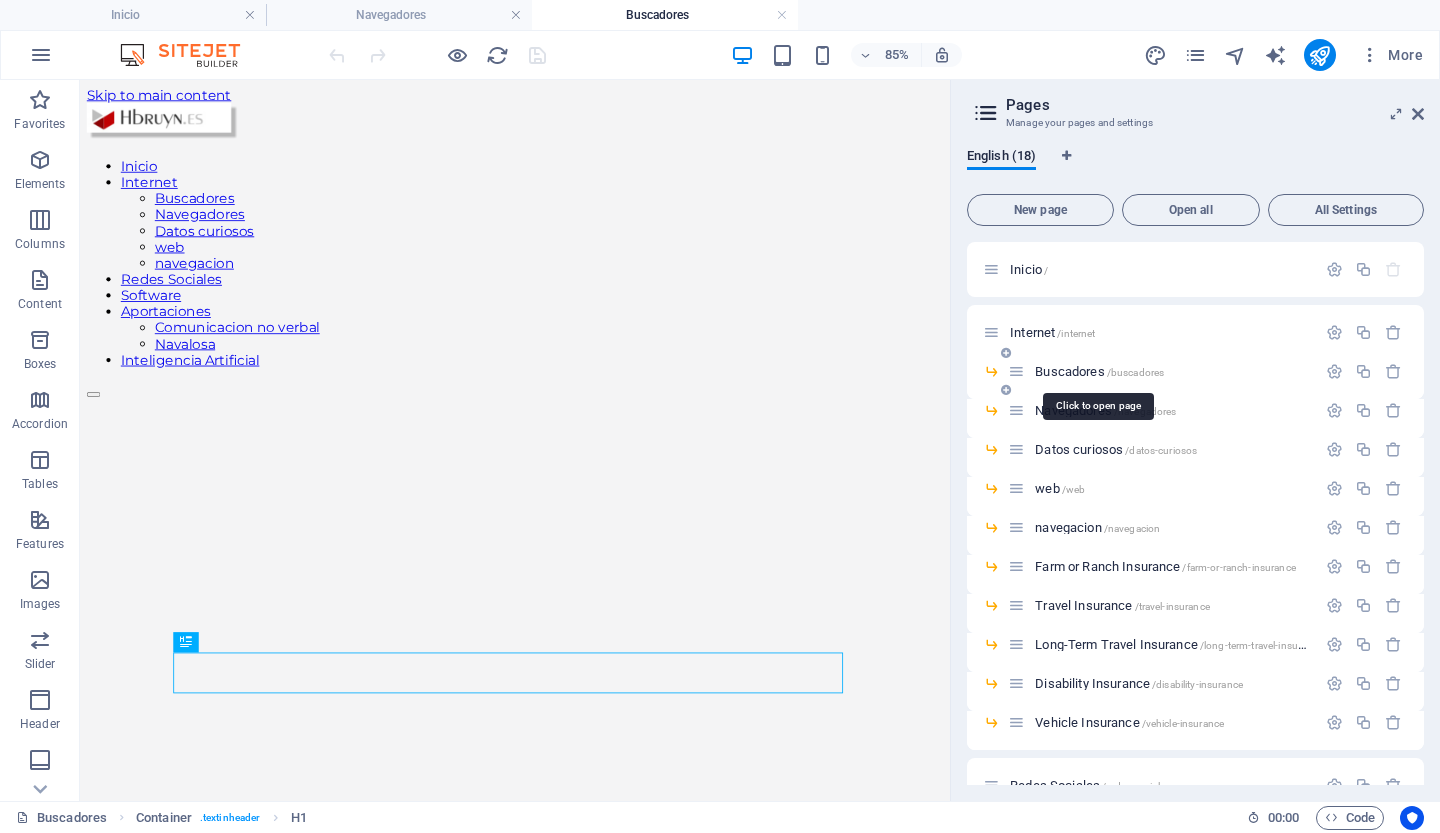 scroll, scrollTop: 0, scrollLeft: 0, axis: both 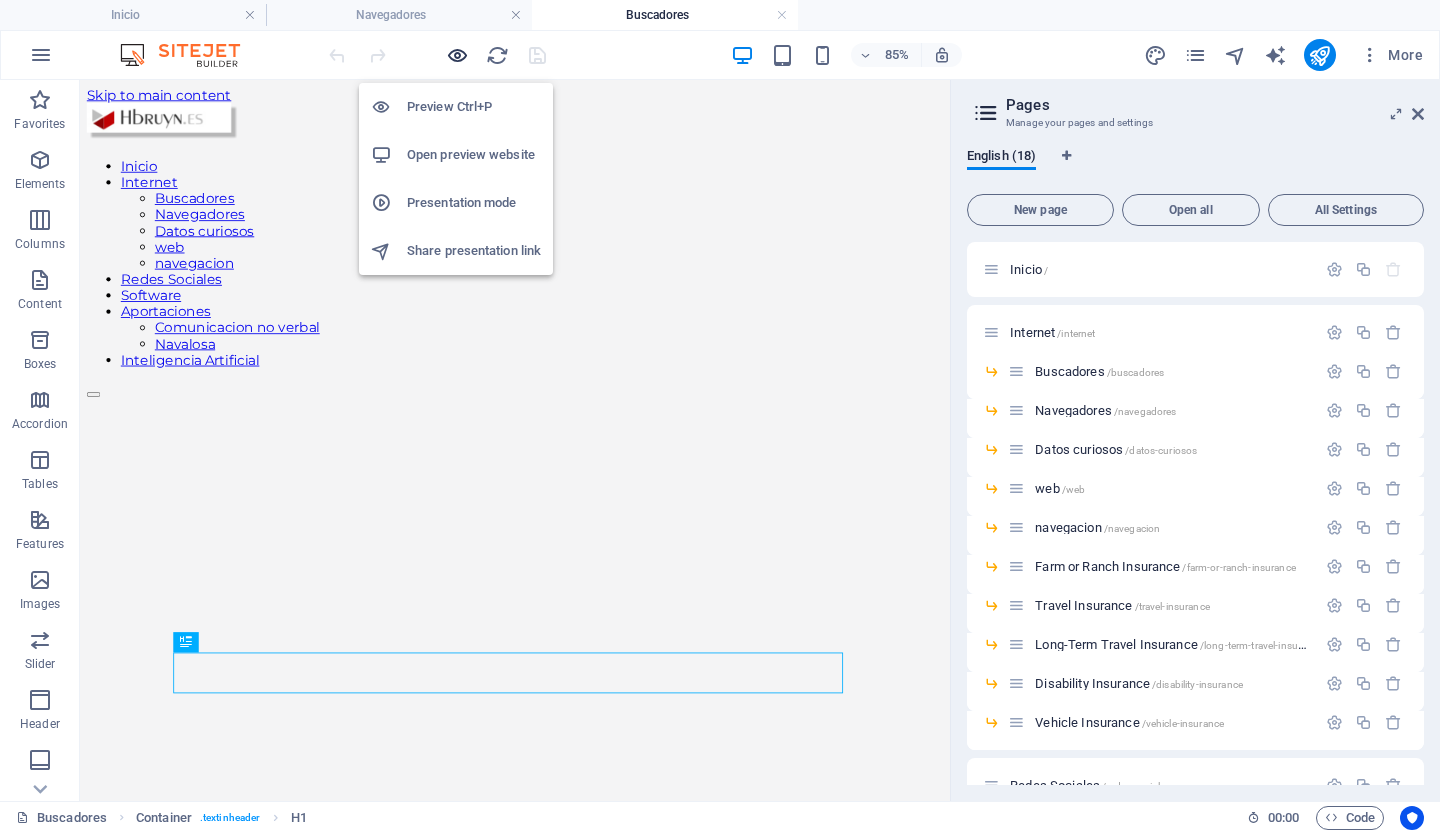 click at bounding box center (457, 55) 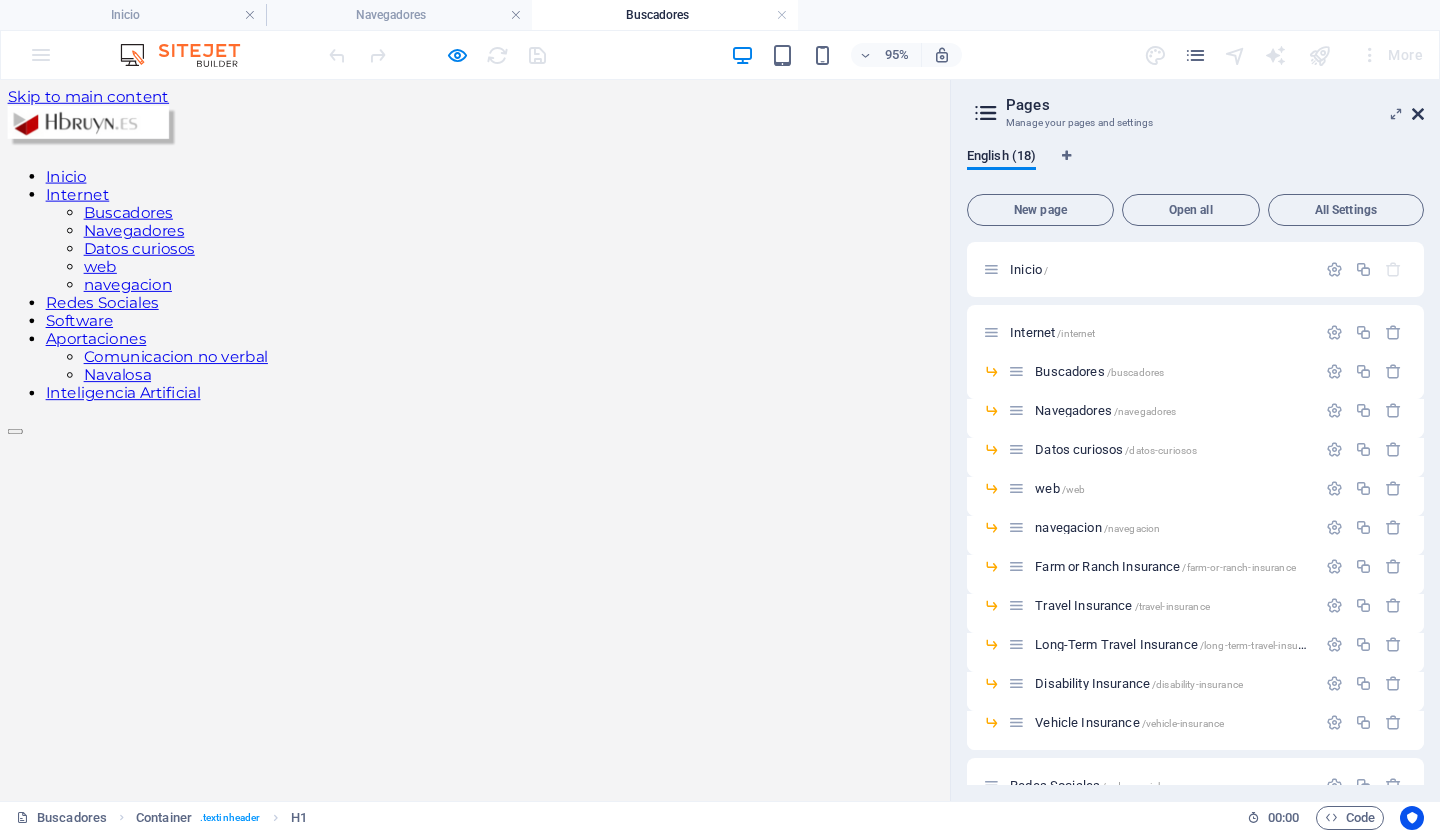 click at bounding box center [1418, 114] 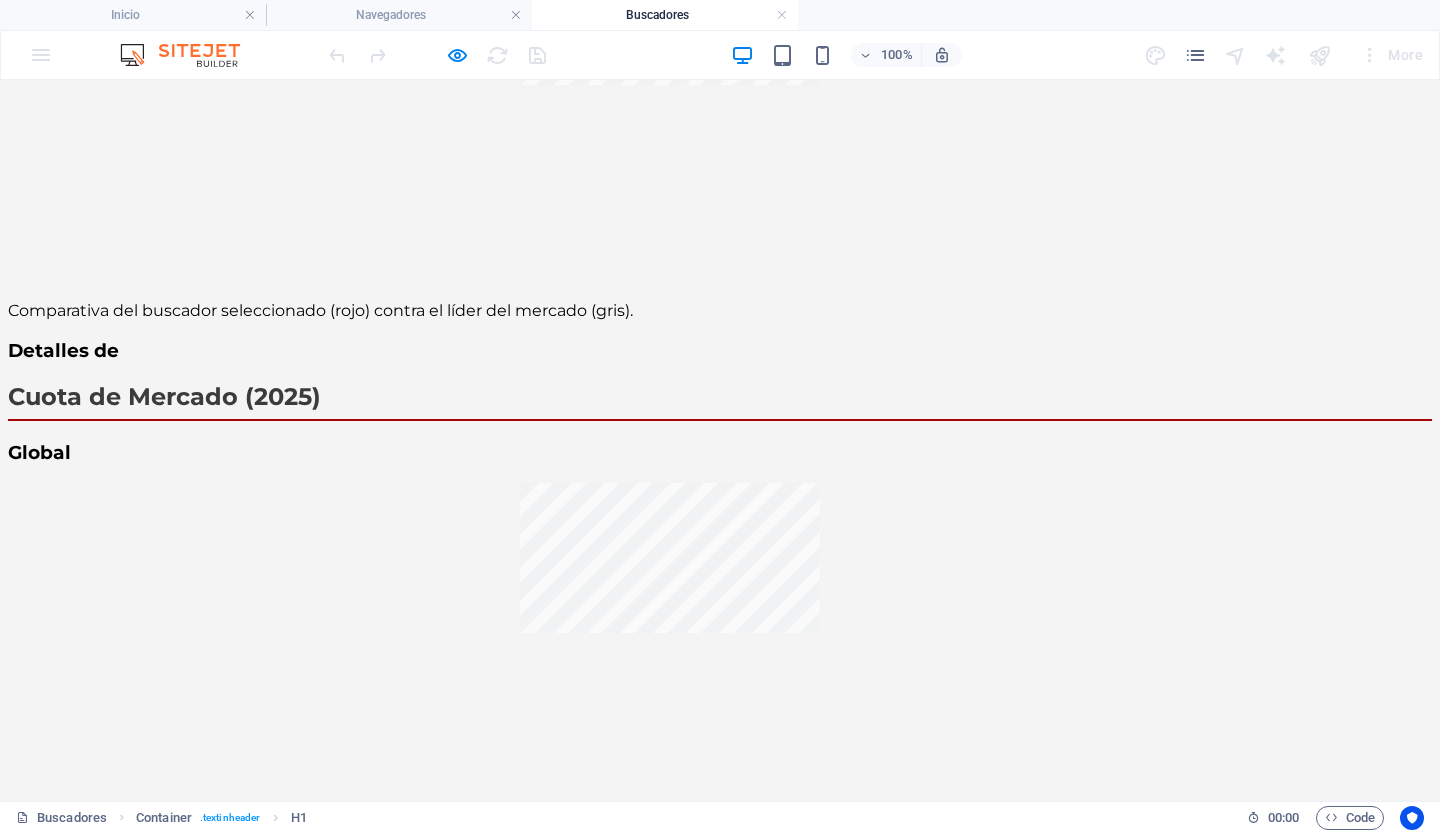 scroll, scrollTop: 1754, scrollLeft: 0, axis: vertical 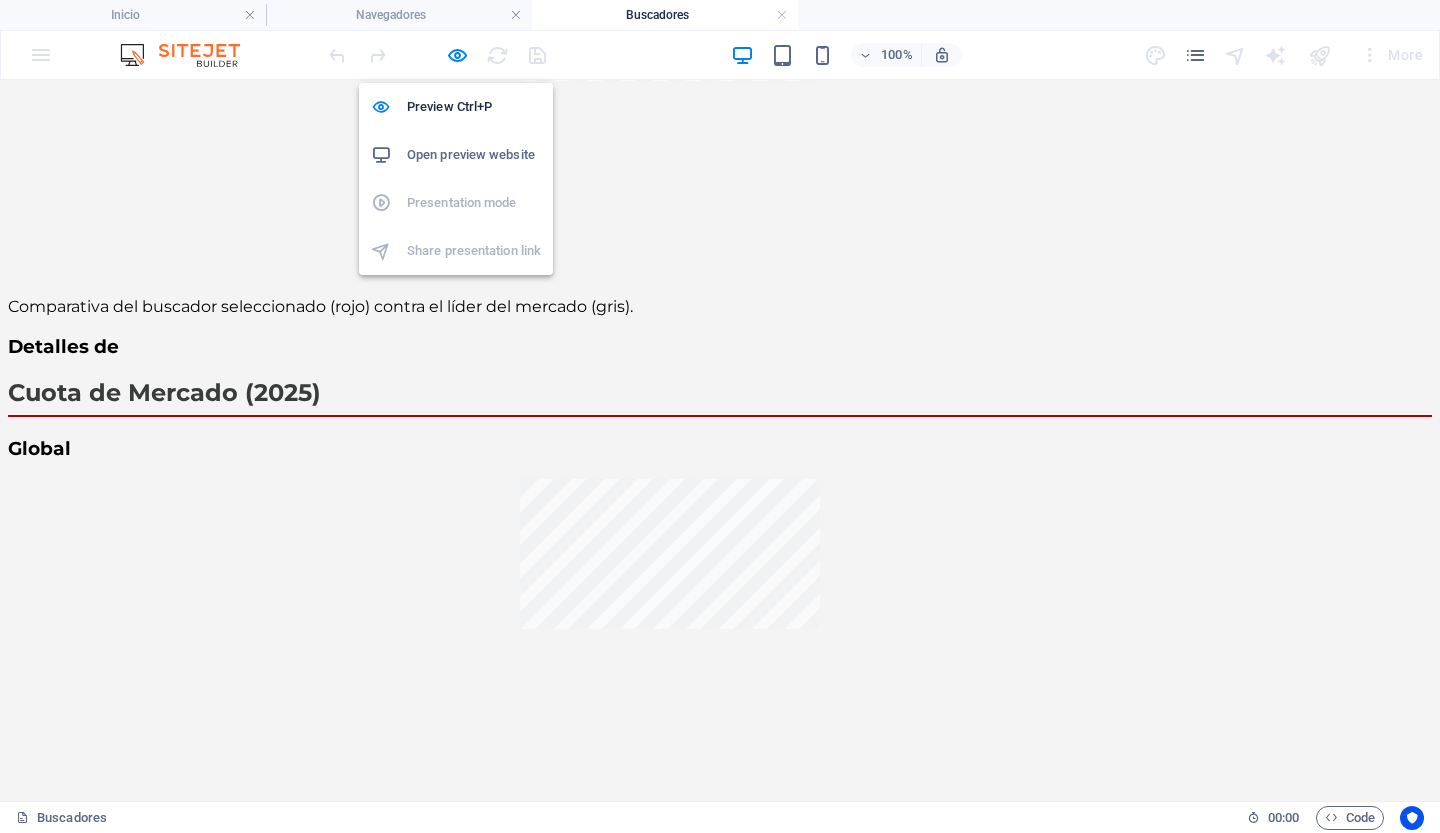 click on "Open preview website" at bounding box center [474, 155] 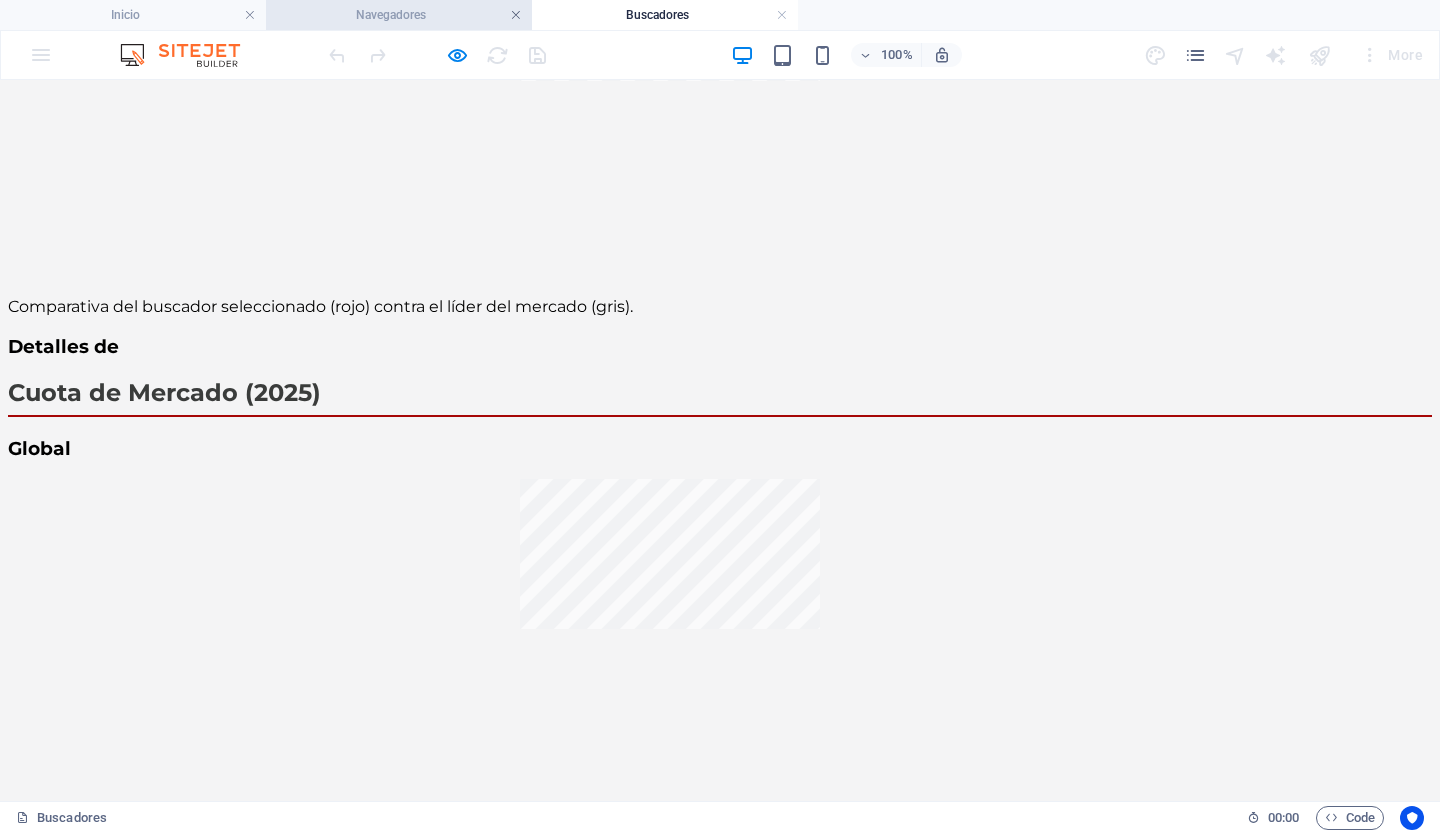 click at bounding box center (516, 15) 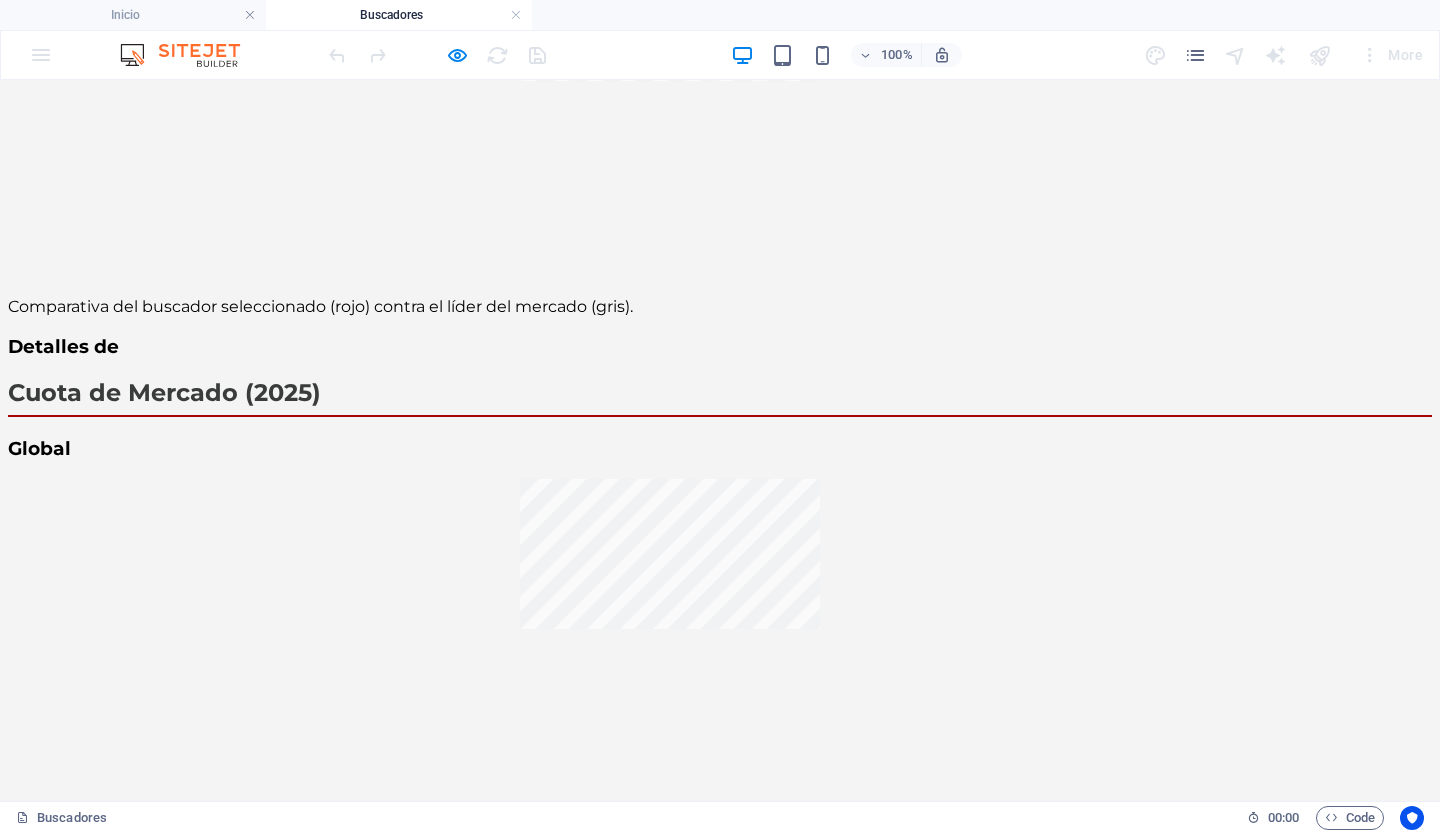 click at bounding box center (516, 15) 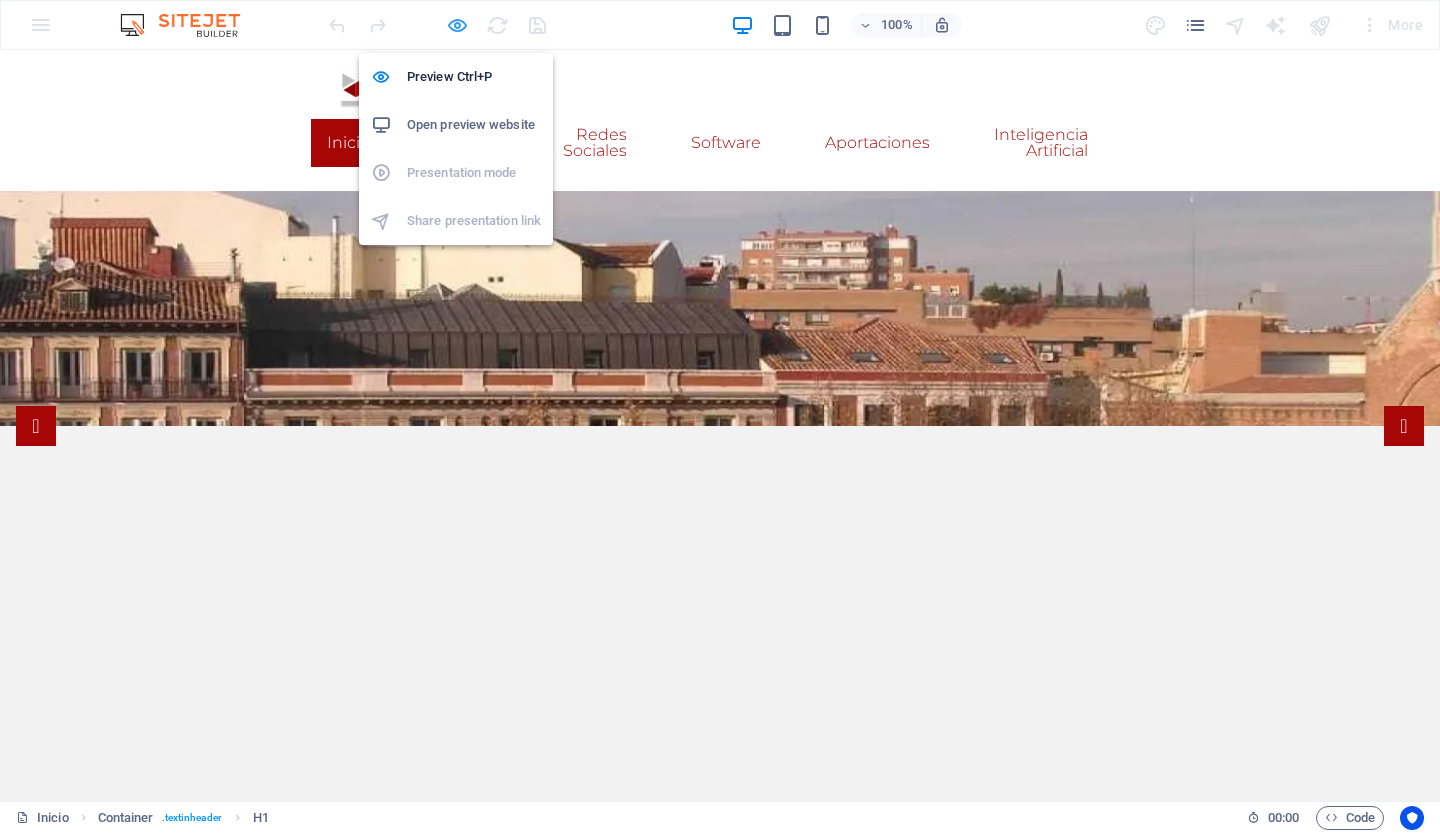 click at bounding box center (457, 25) 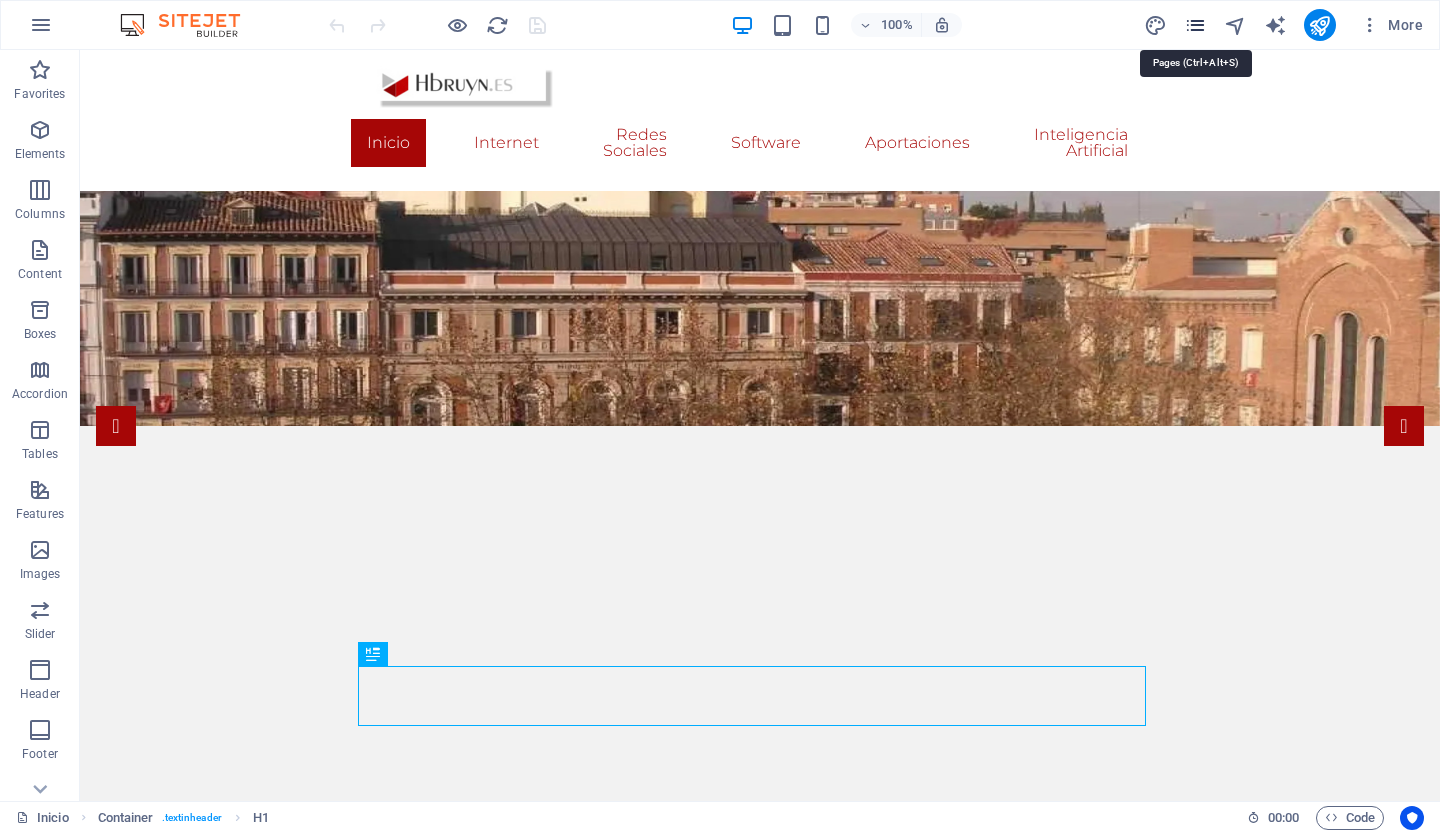 click at bounding box center (1195, 25) 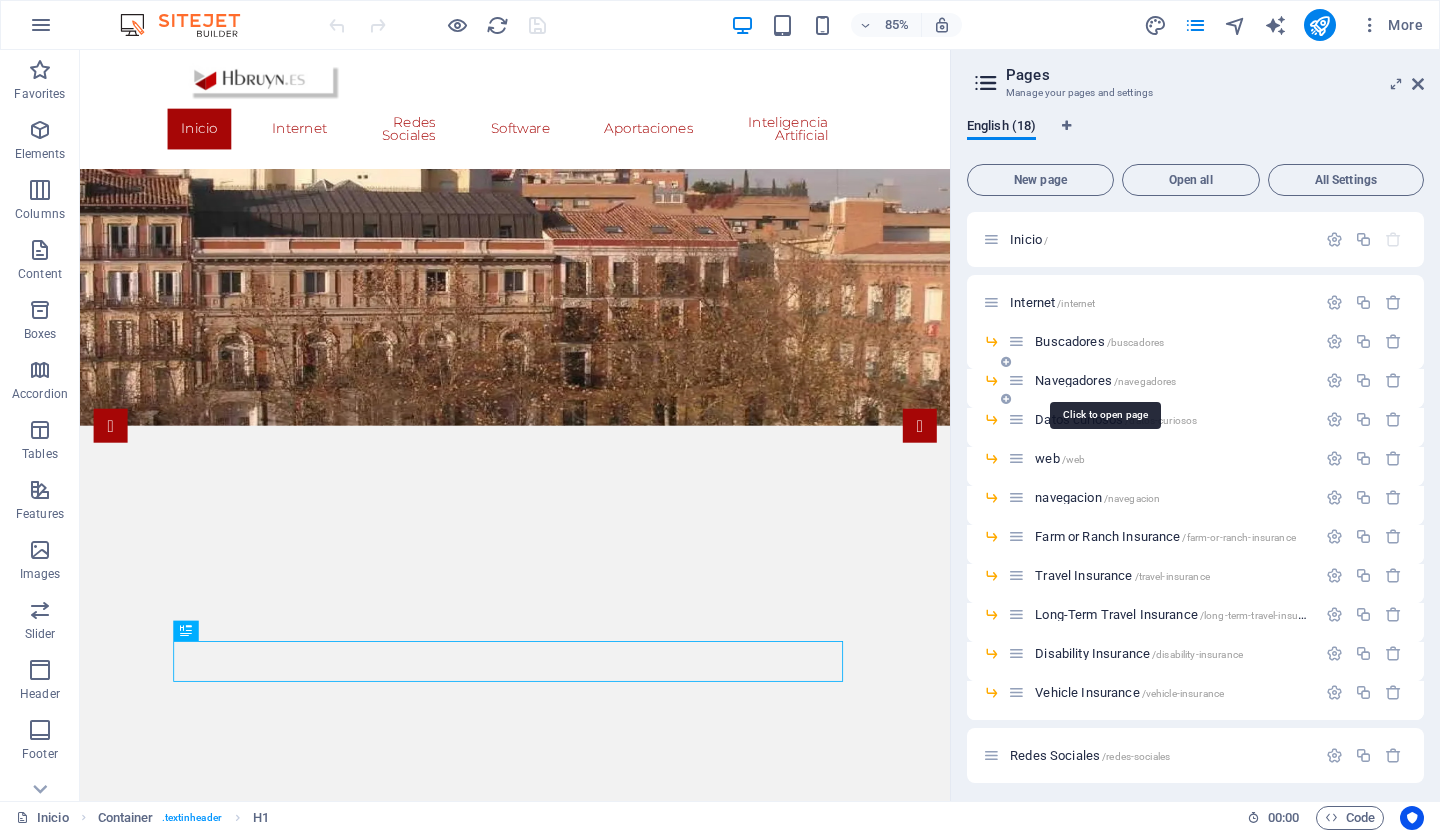 click on "Navegadores /navegadores" at bounding box center (1105, 380) 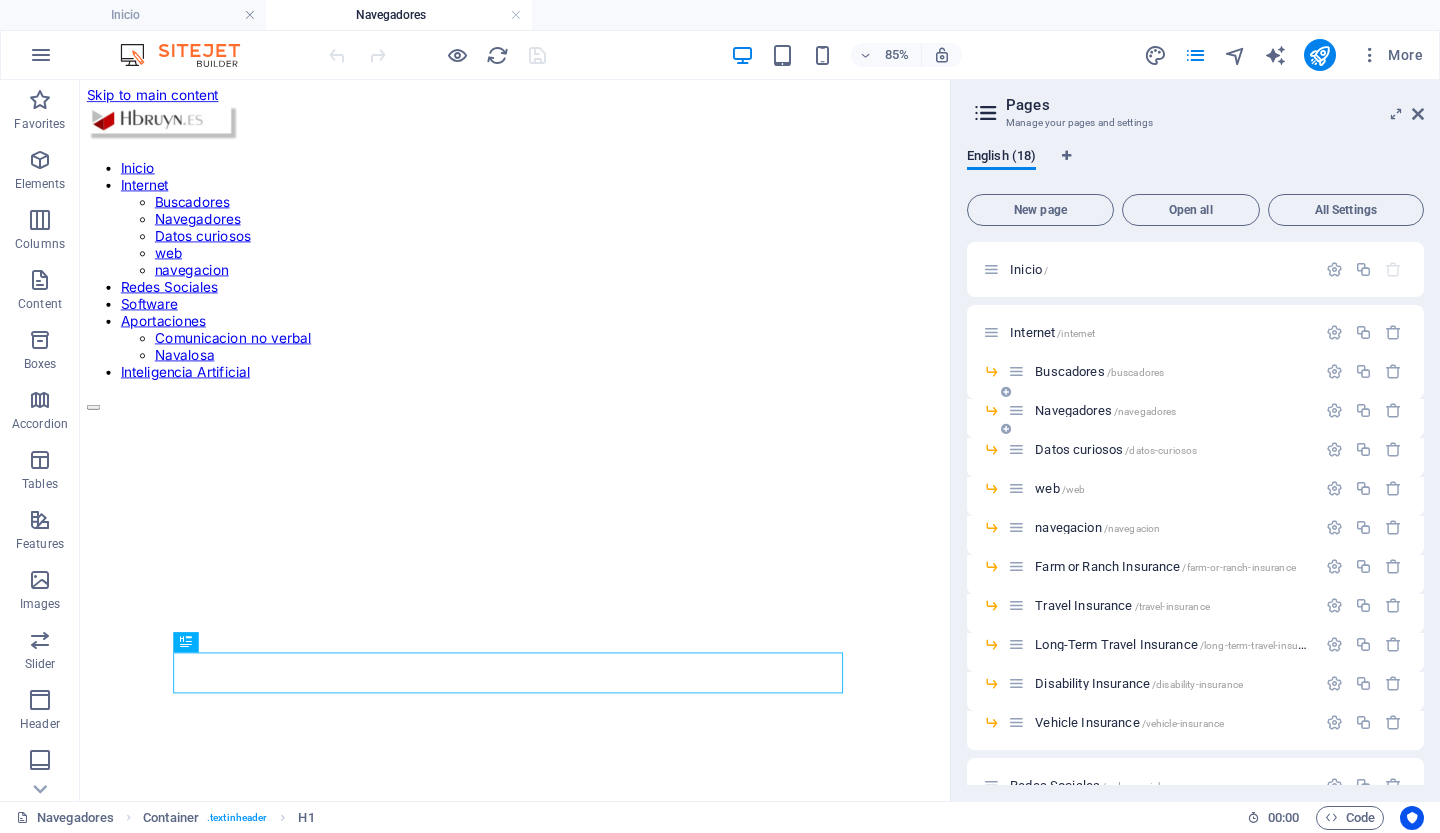 scroll, scrollTop: 0, scrollLeft: 0, axis: both 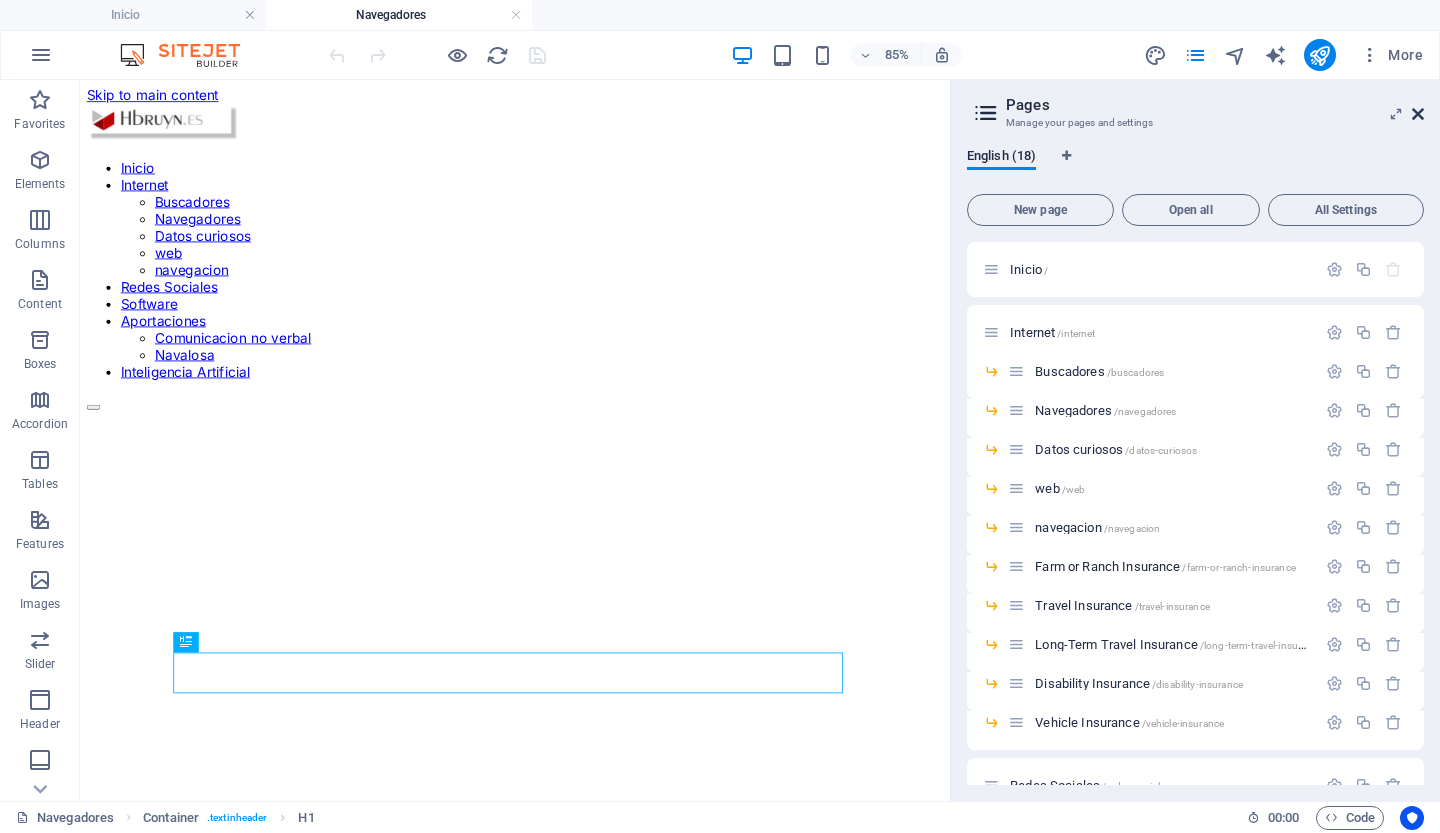 click at bounding box center [1418, 114] 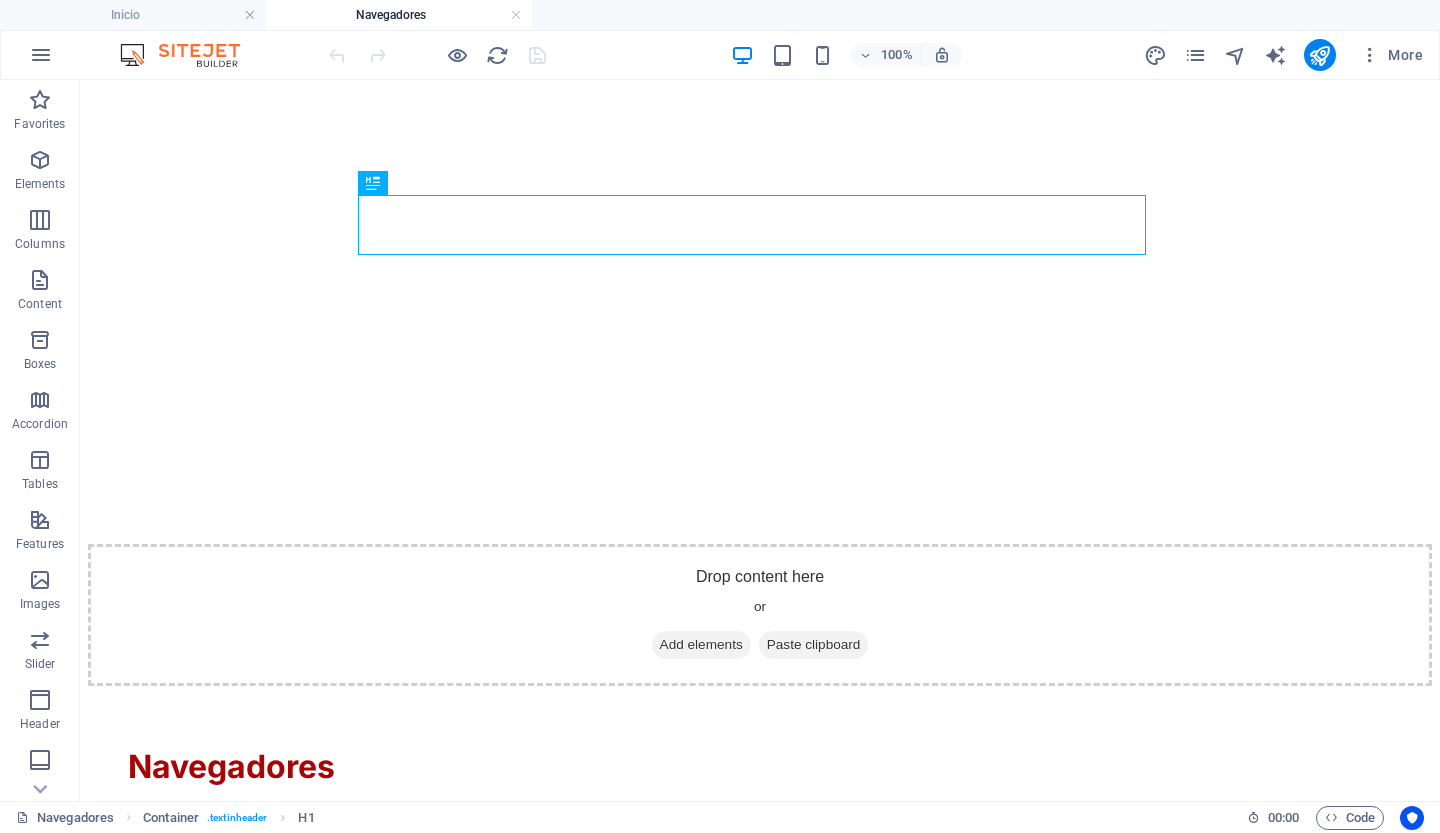 scroll, scrollTop: 520, scrollLeft: 0, axis: vertical 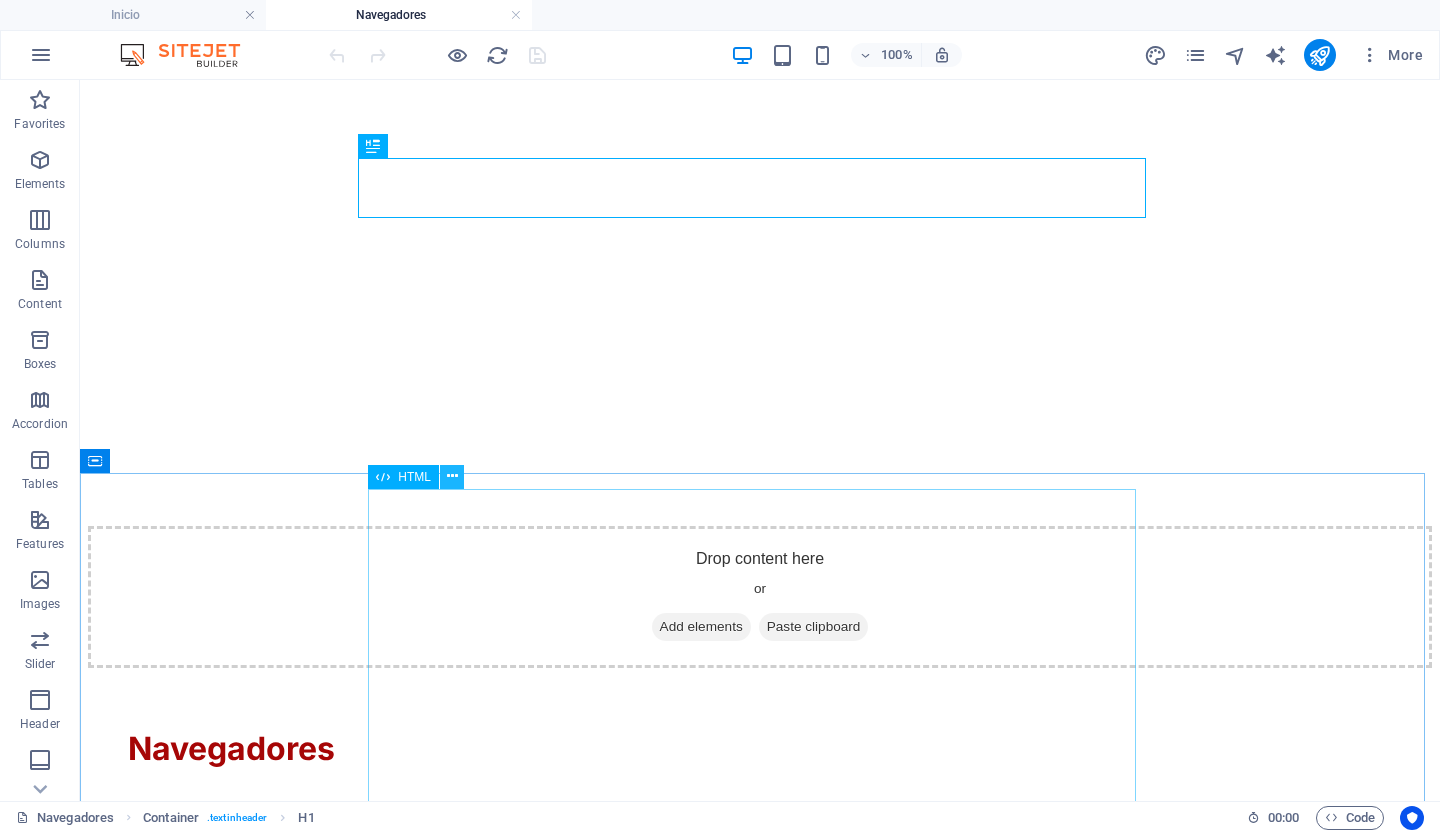 click at bounding box center [452, 476] 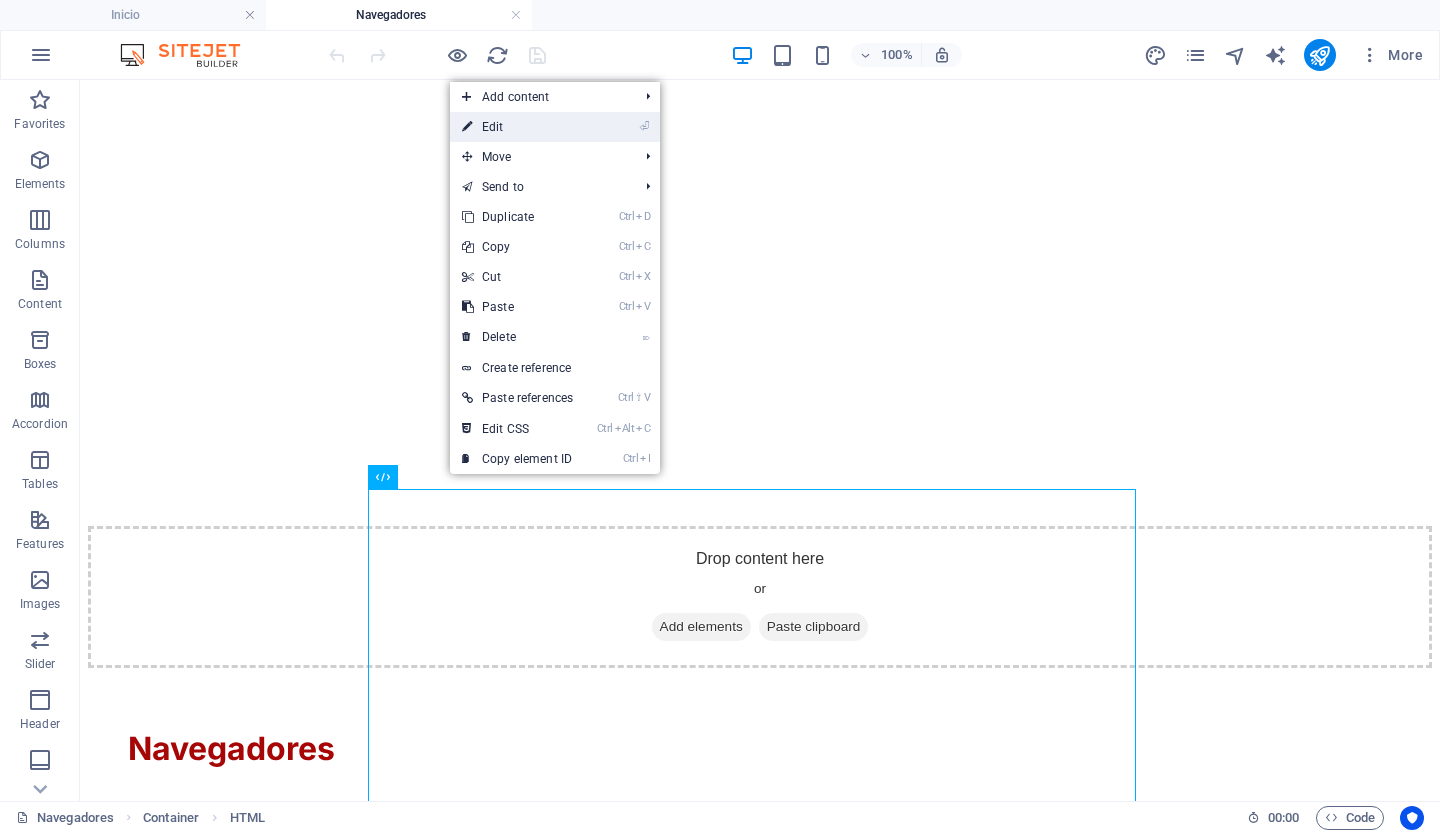 click on "⏎  Edit" at bounding box center (517, 127) 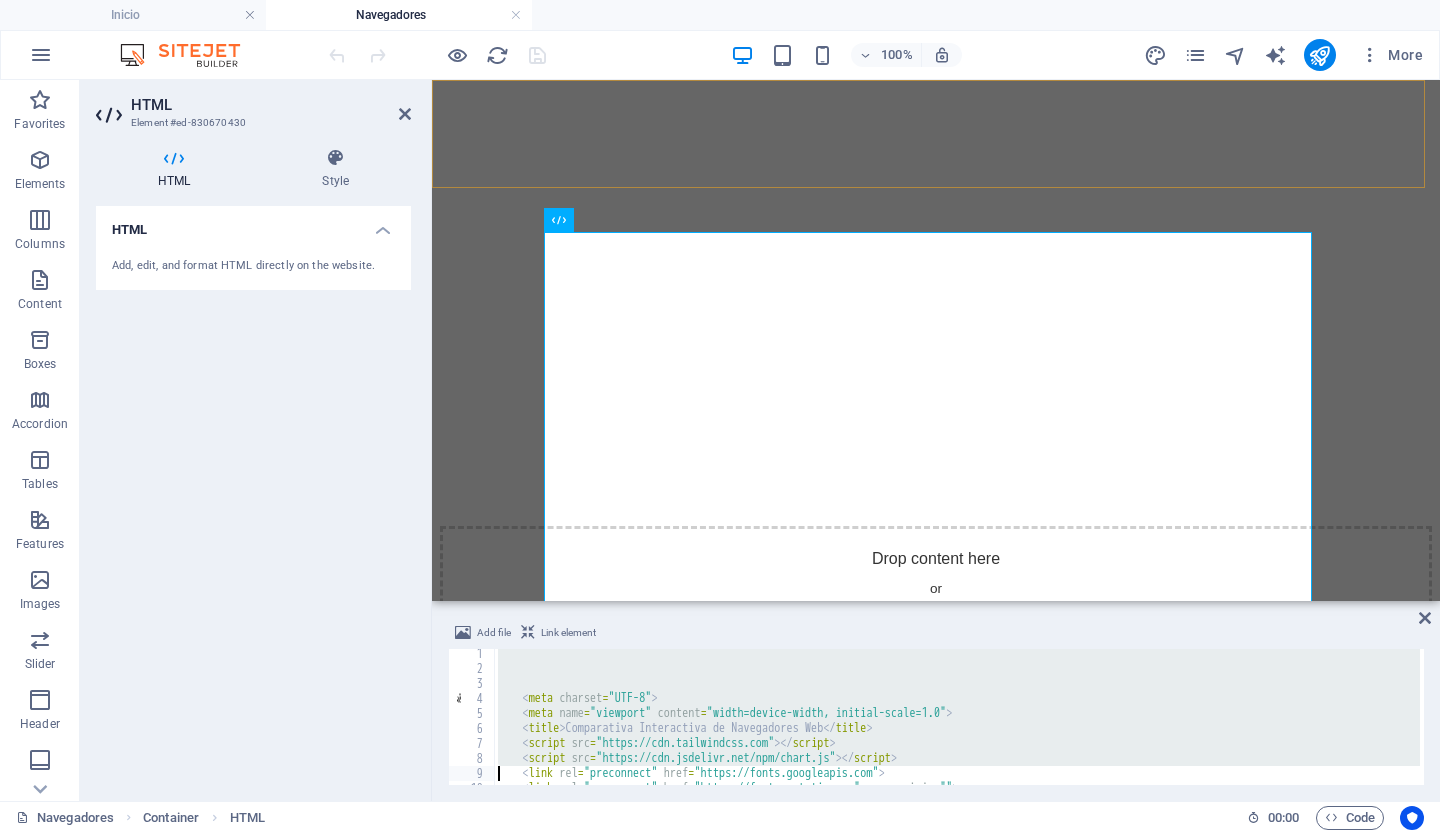 type on "<!-- Chosen Palette: Warm Neutrals with Subtle Accents -->
<!-- Application Structure Plan: The SPA is designed as an interactive dashboard. It starts with a user-centric "Browser Finder" tool to provide immediate value. This is followed by a "Detailed Comparison" section with a dynamic chart, allowing users to visually compare browsers based on selected metrics. Subsequent sections use a" 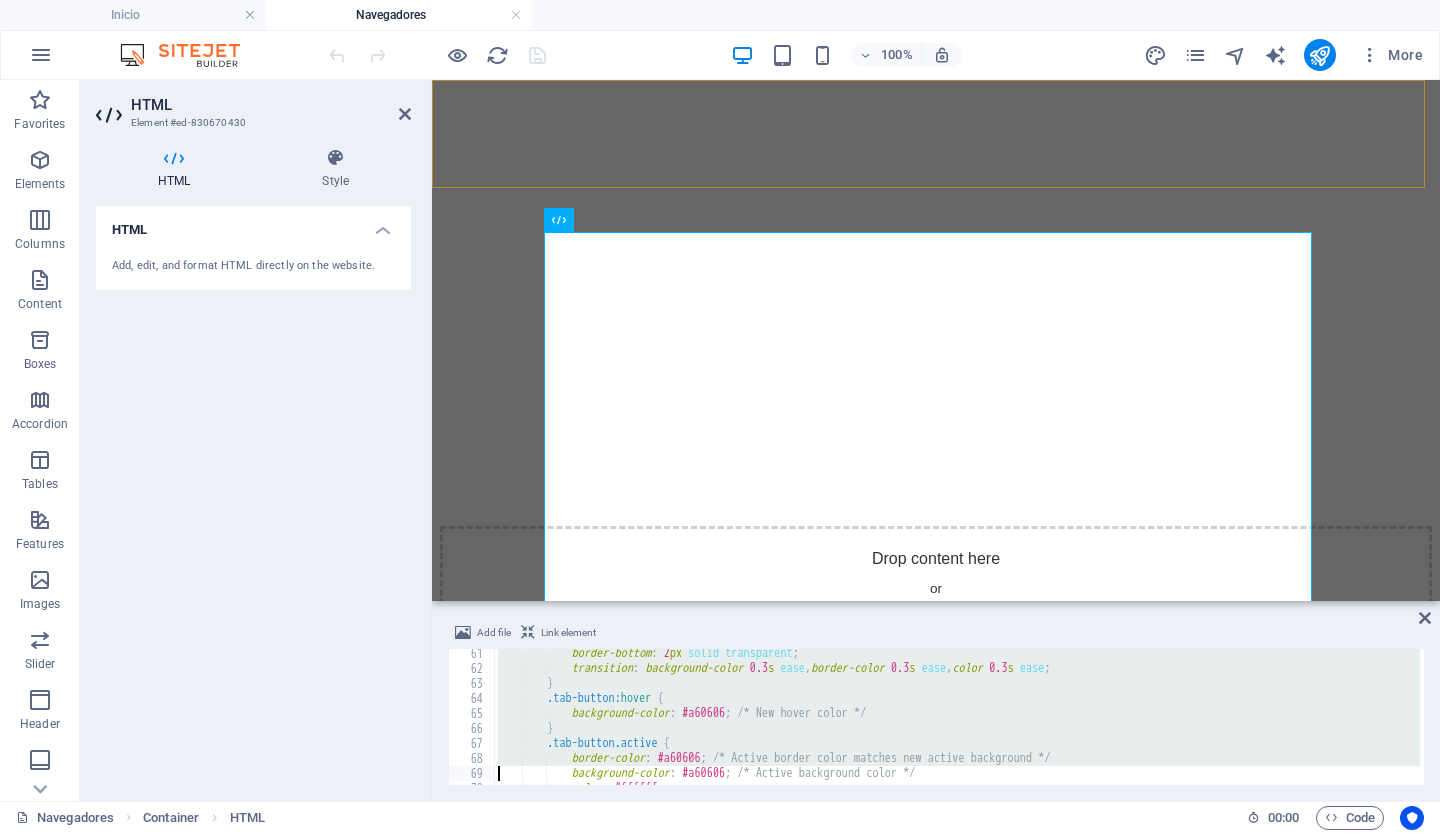 type on "</style>" 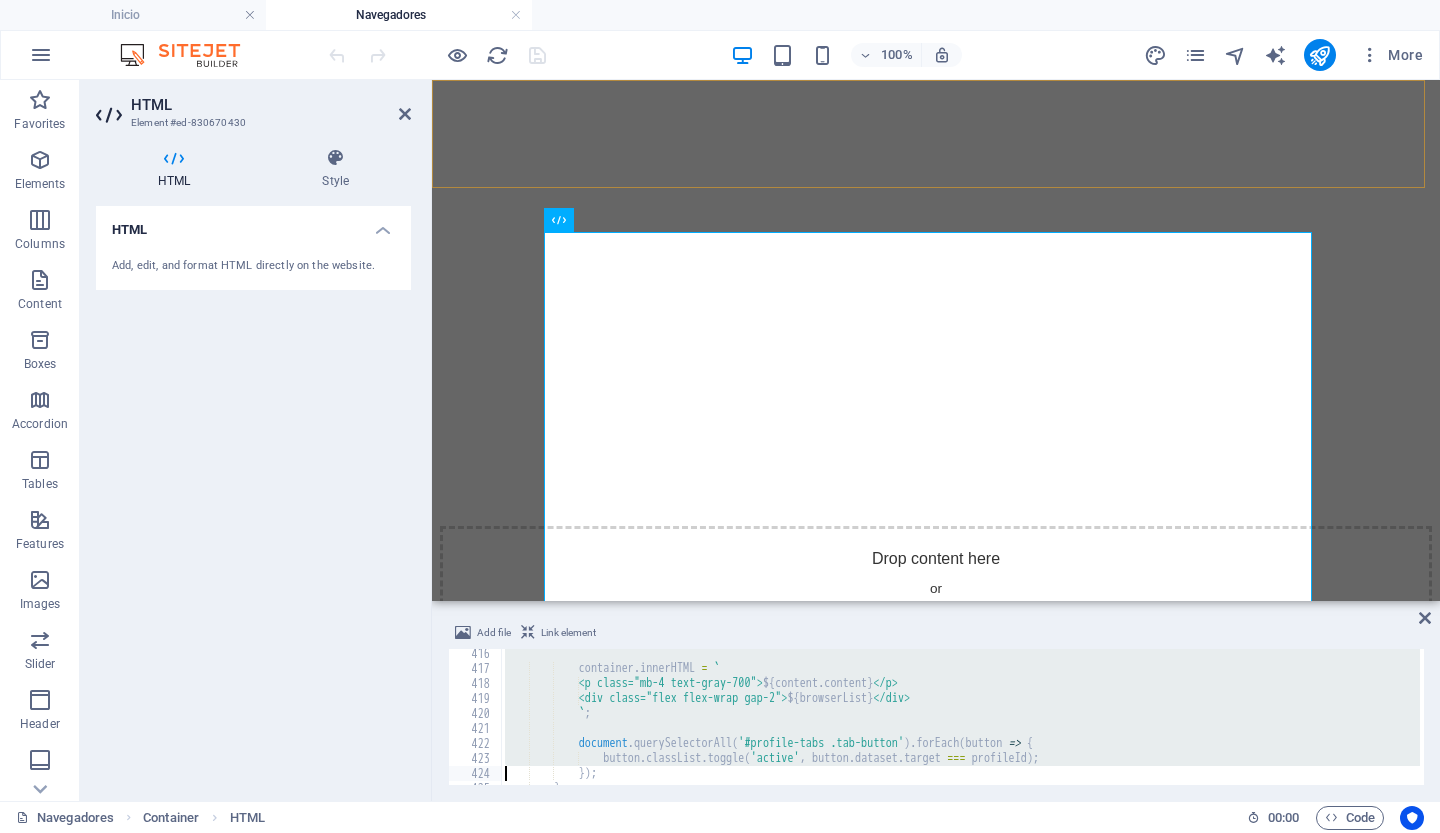 type on "</script>" 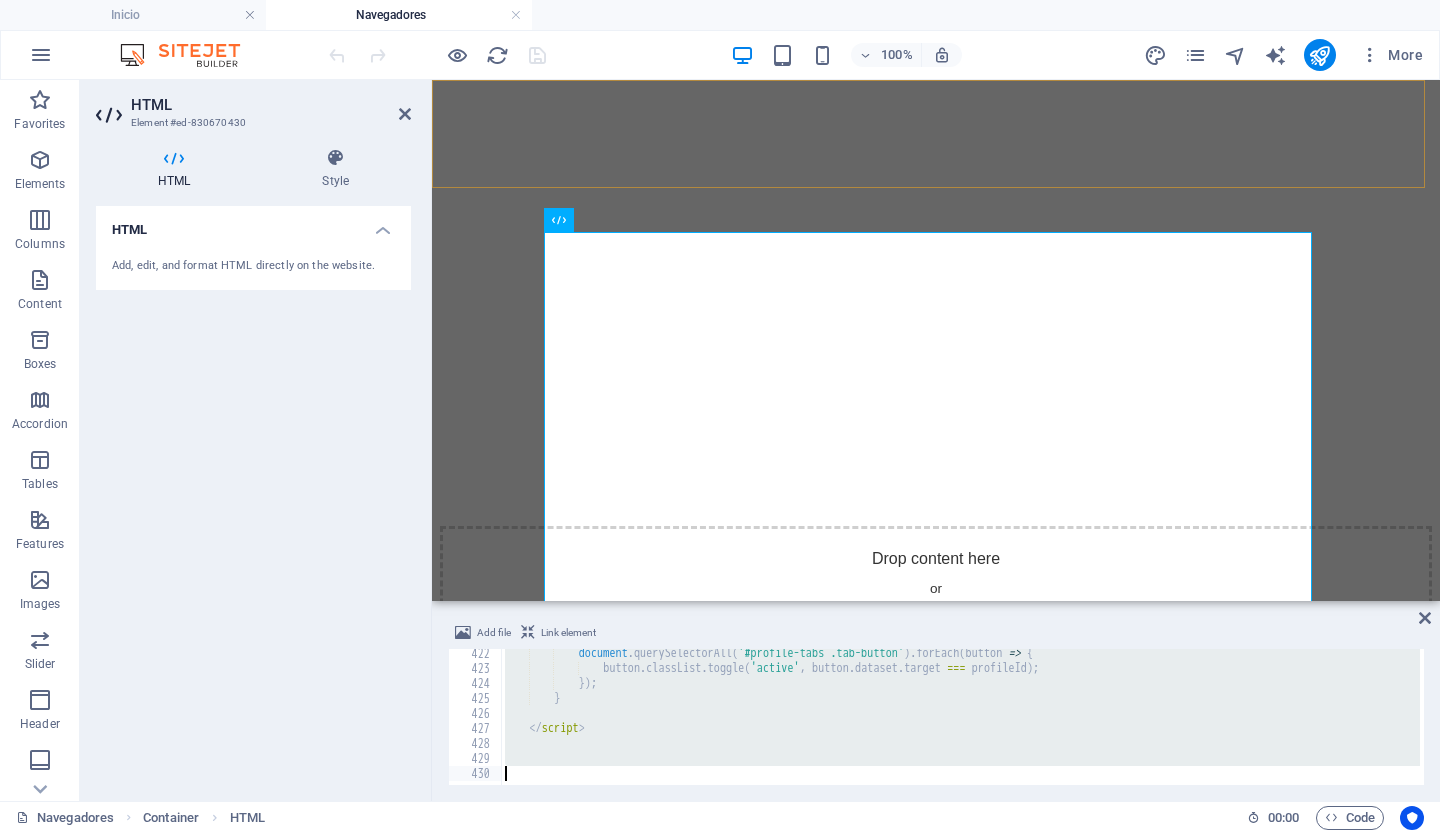 scroll, scrollTop: 6318, scrollLeft: 0, axis: vertical 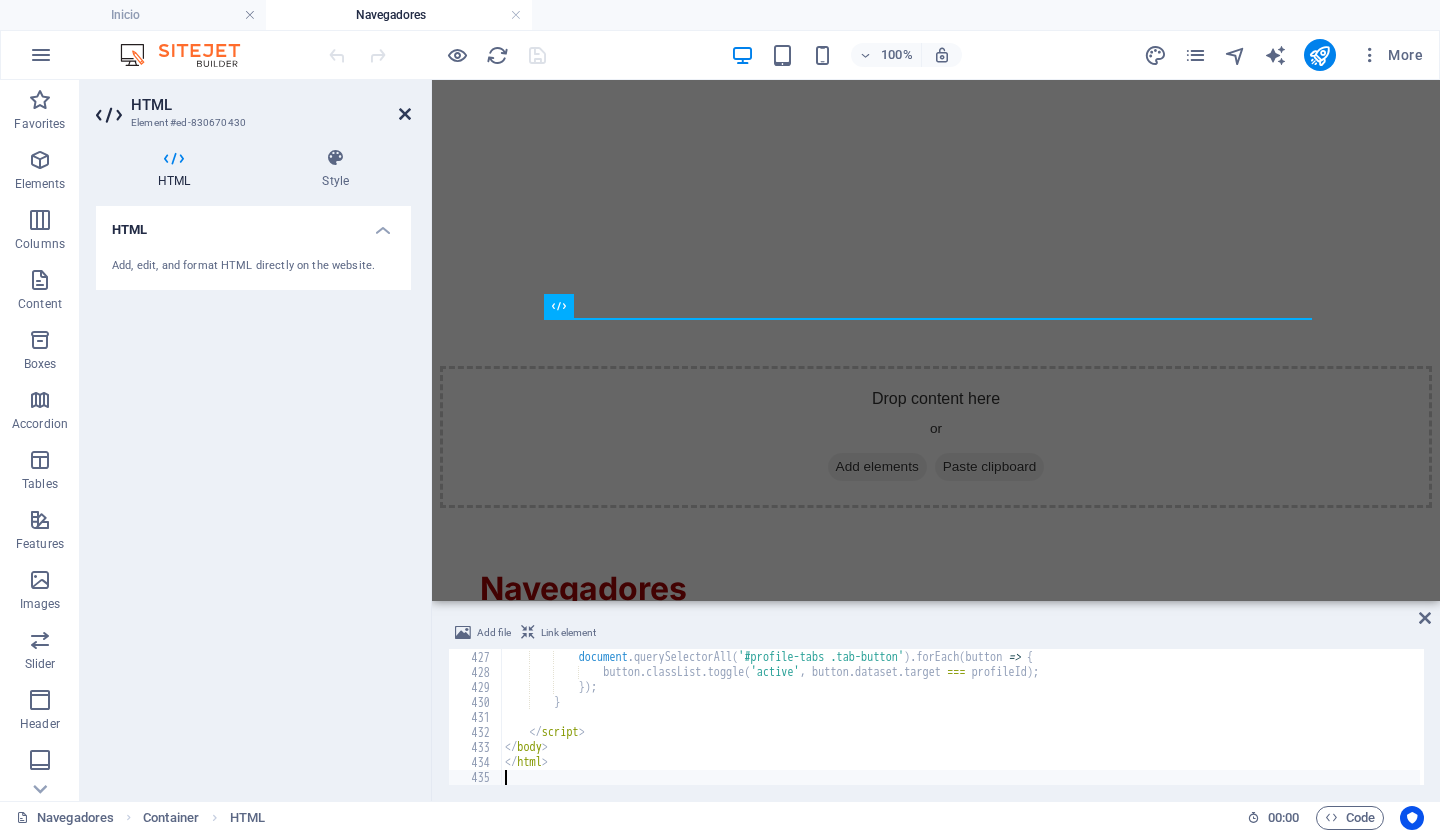 click at bounding box center (405, 114) 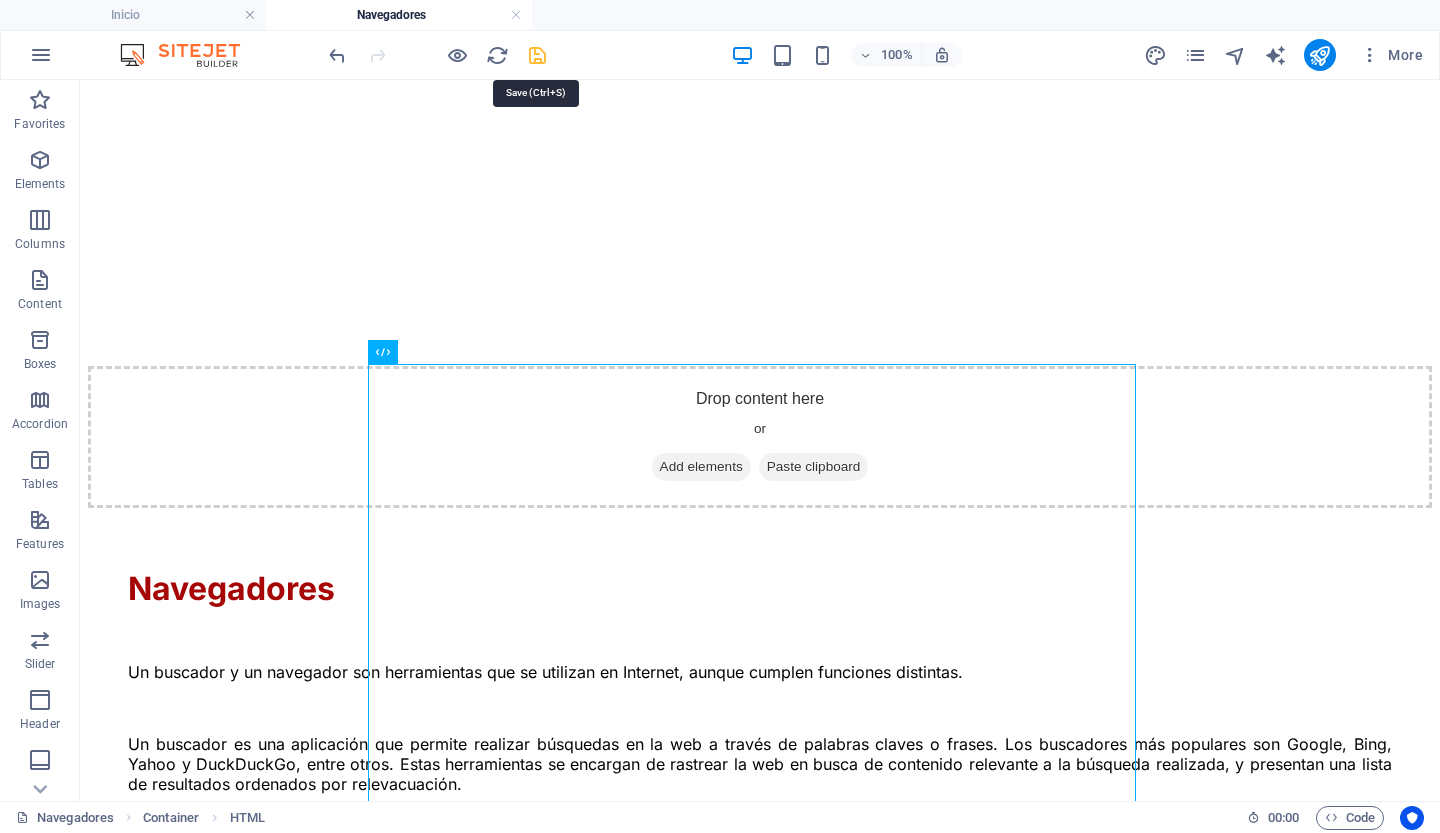 click at bounding box center [537, 55] 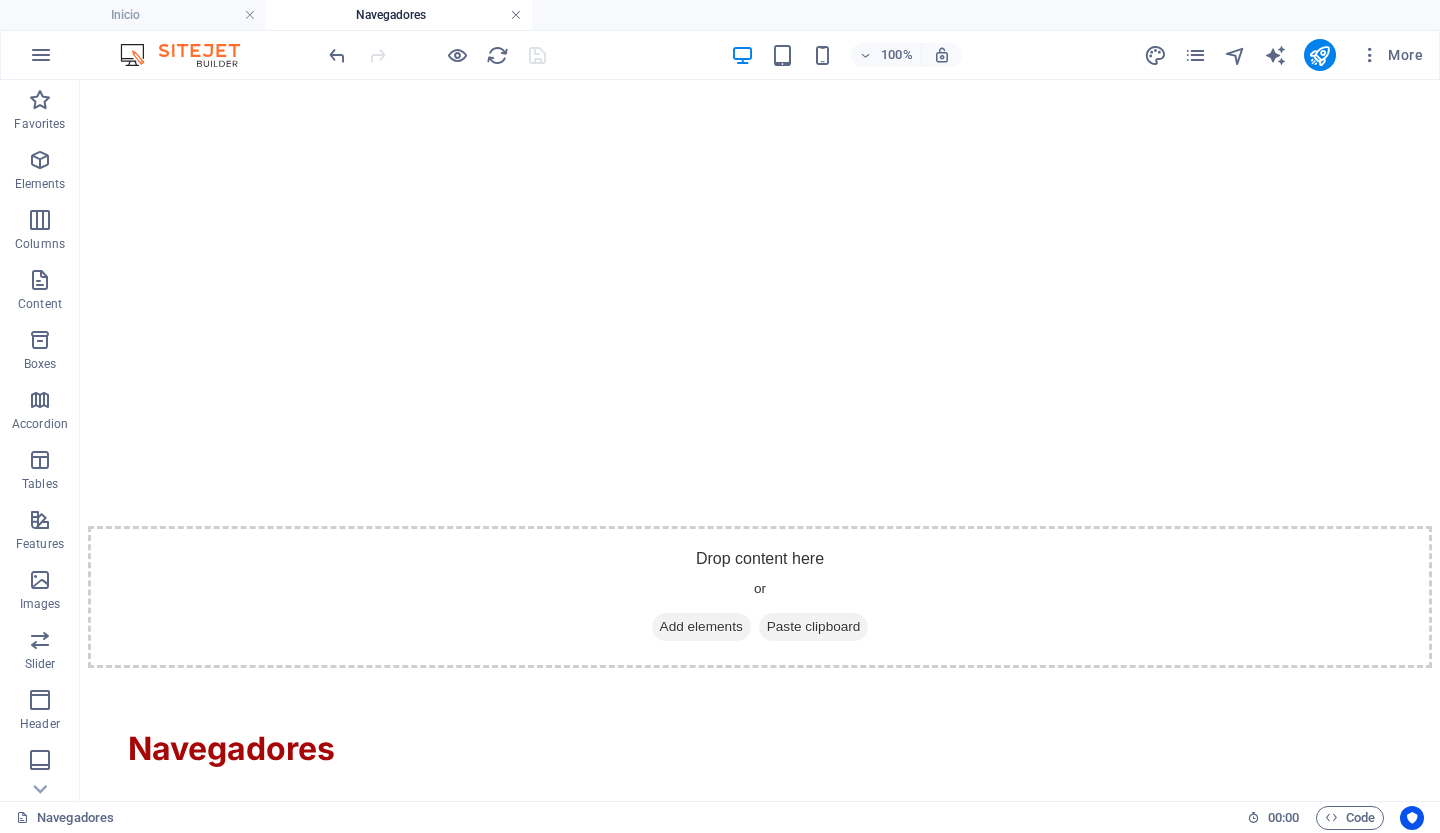 click at bounding box center (516, 15) 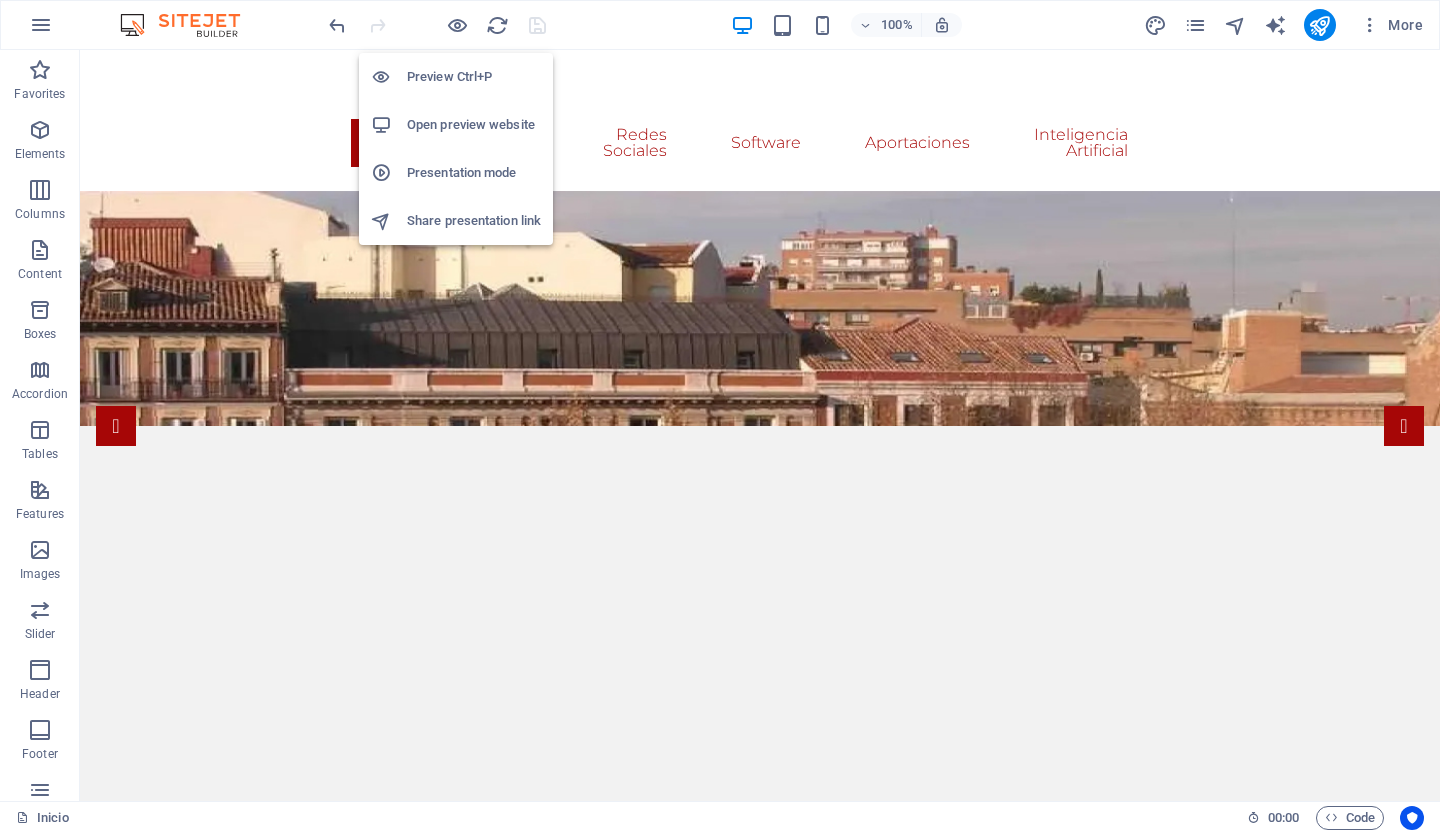 click on "Open preview website" at bounding box center [474, 125] 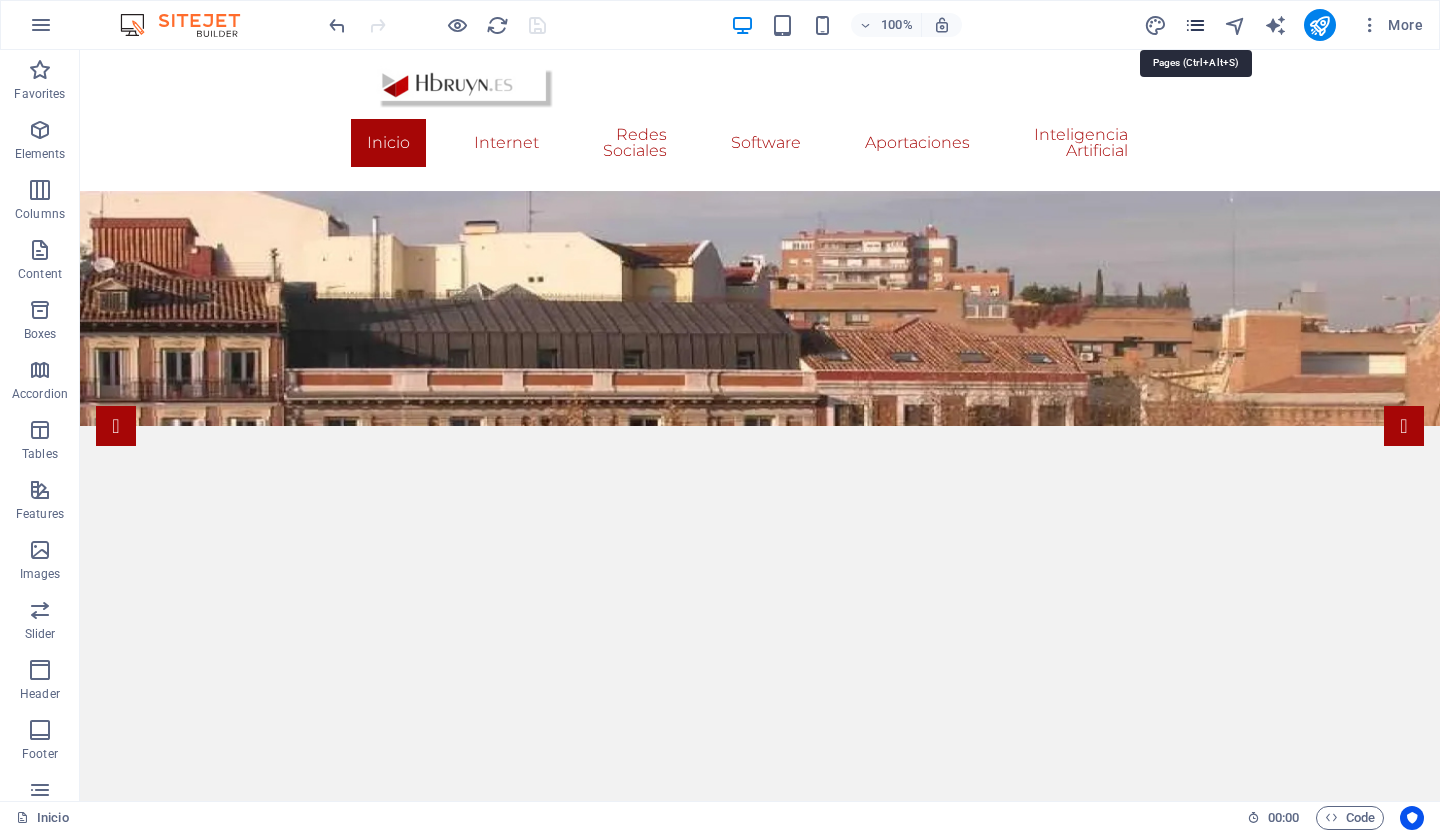 click at bounding box center [1195, 25] 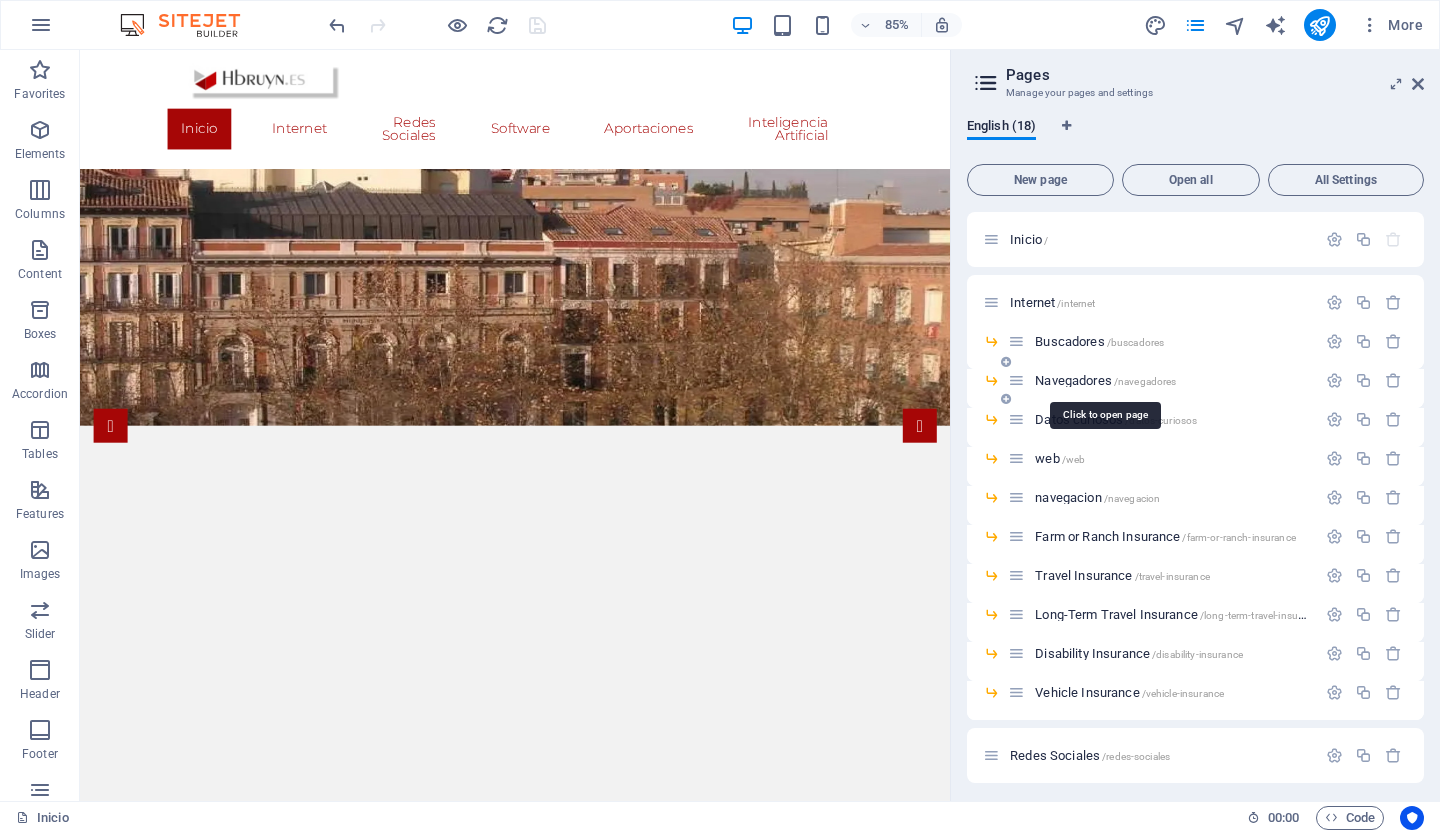 click on "Navegadores /navegadores" at bounding box center [1105, 380] 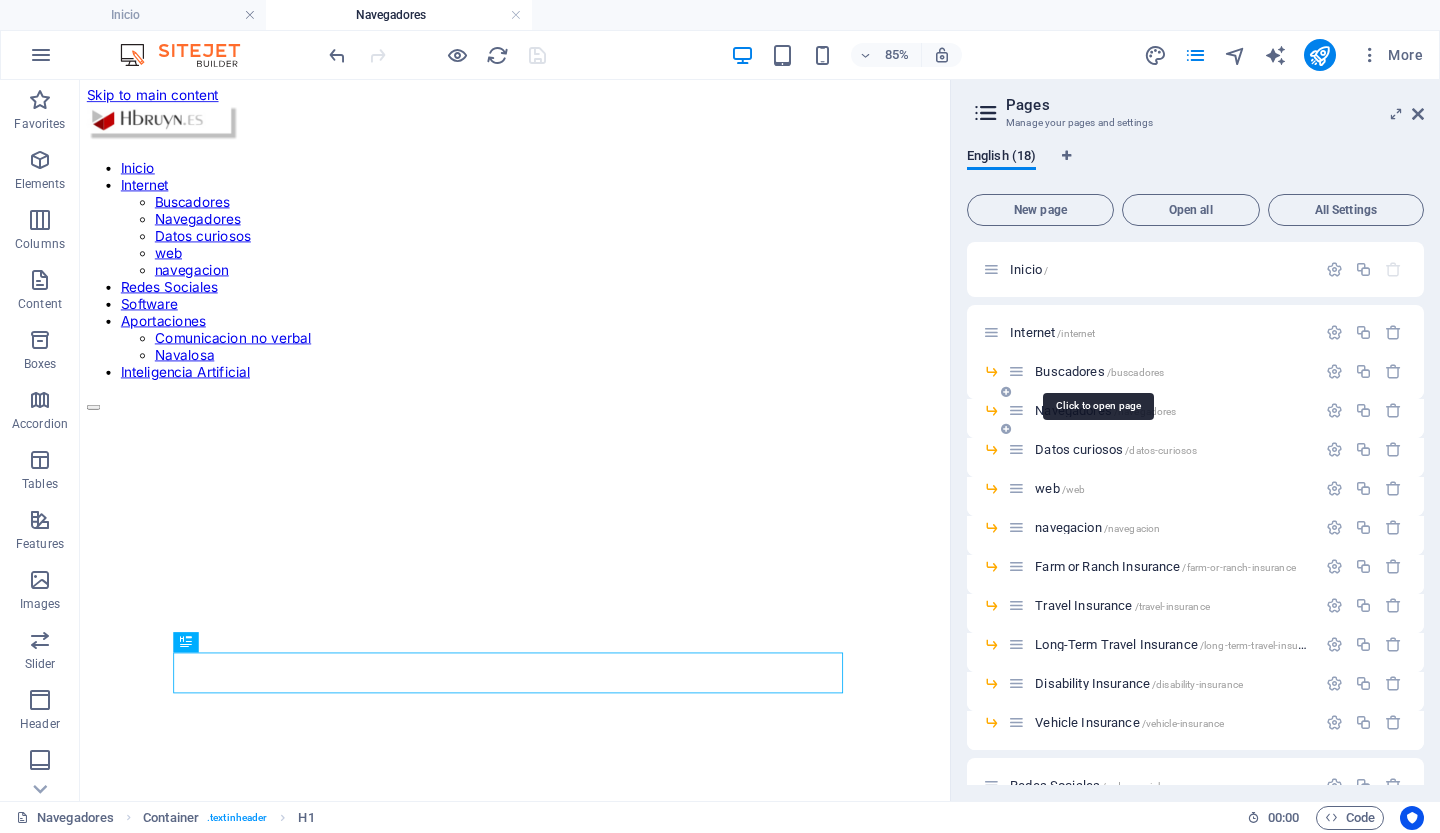 scroll, scrollTop: 0, scrollLeft: 0, axis: both 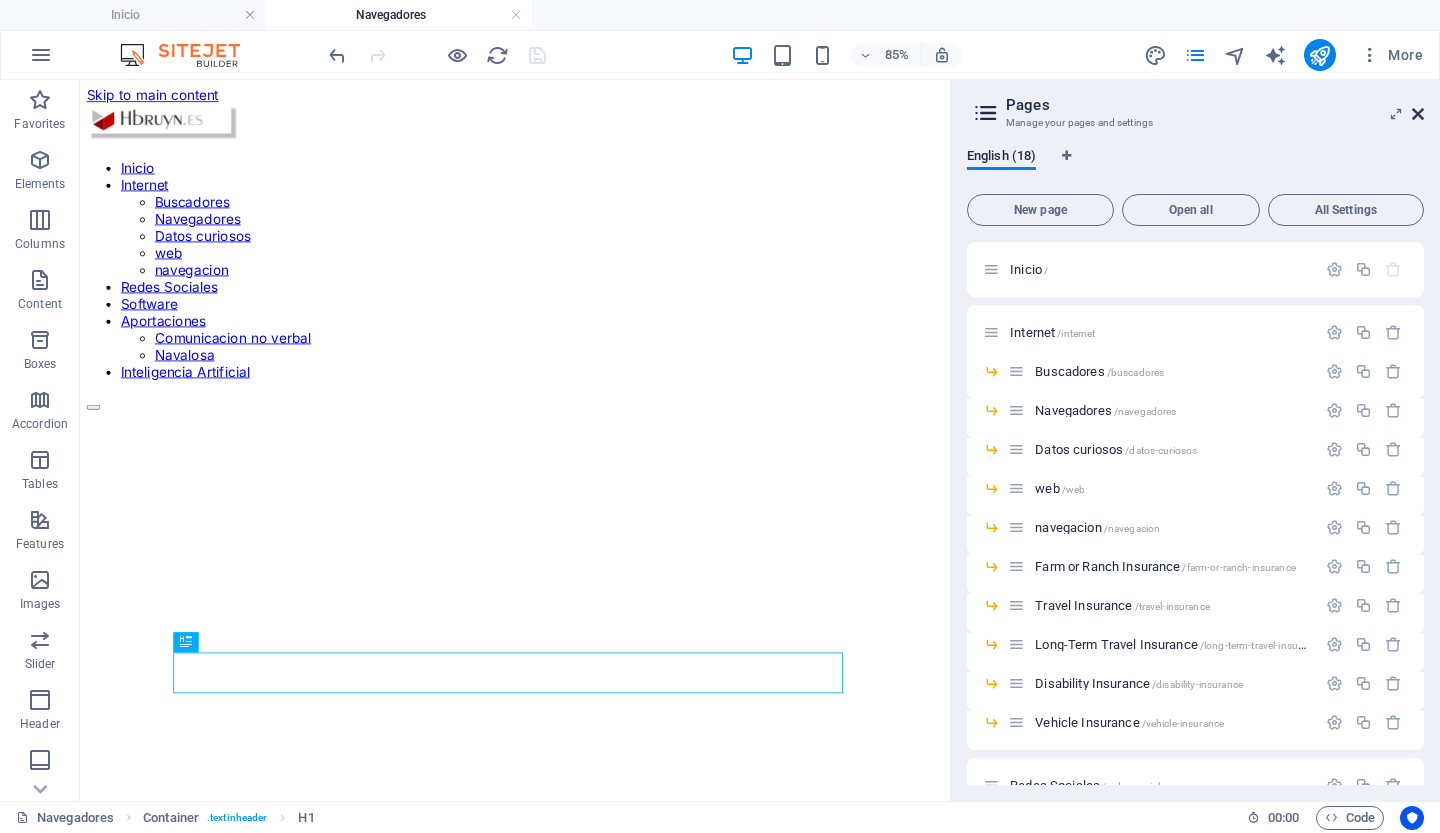 click at bounding box center (1418, 114) 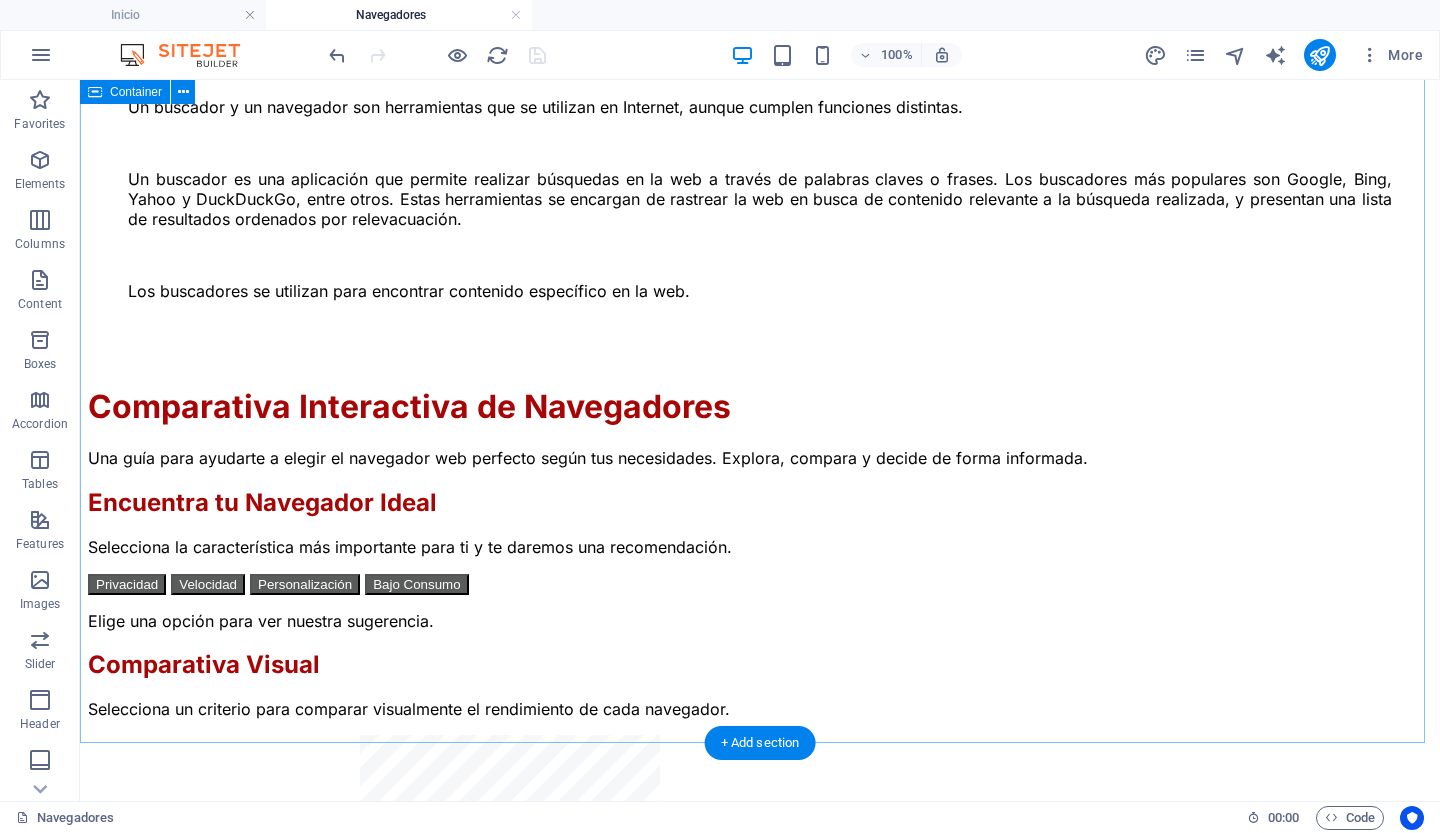 scroll, scrollTop: 1454, scrollLeft: 0, axis: vertical 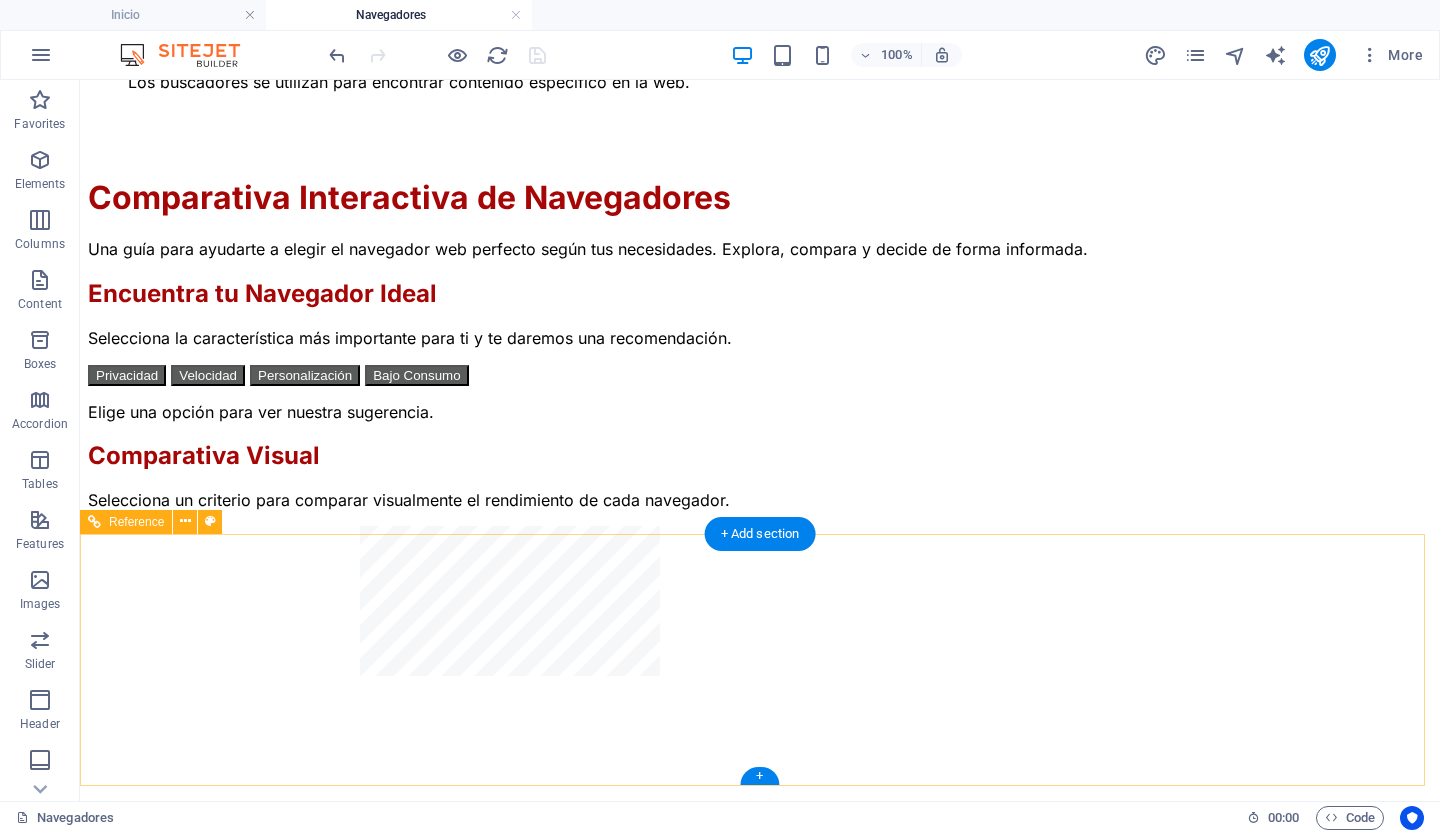 click on "Internet Buscadores Navegadores Datos curiosos Web Navegar por Internet Redes Sociales   Contacto" at bounding box center (760, 1636) 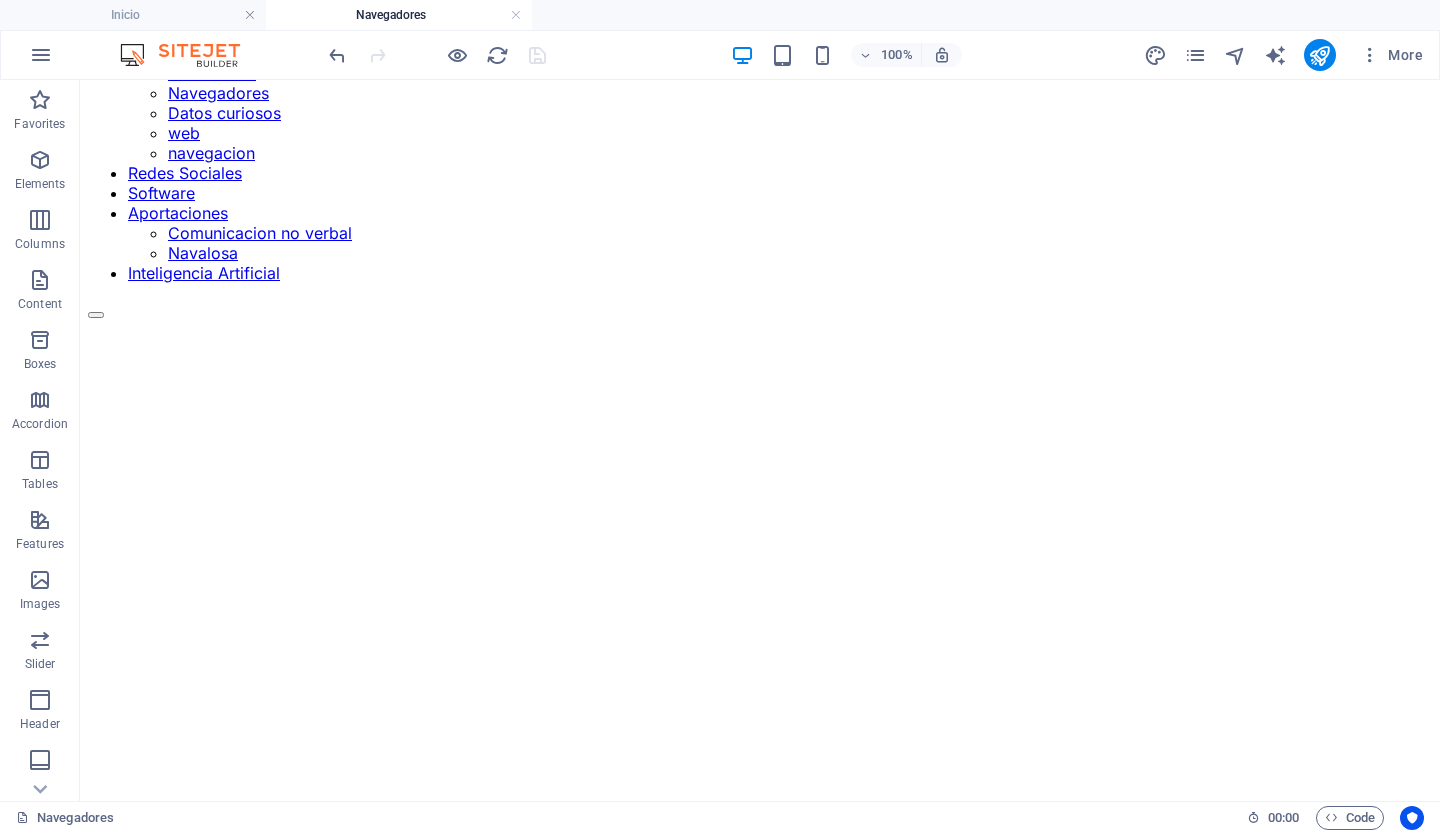 scroll, scrollTop: 126, scrollLeft: 0, axis: vertical 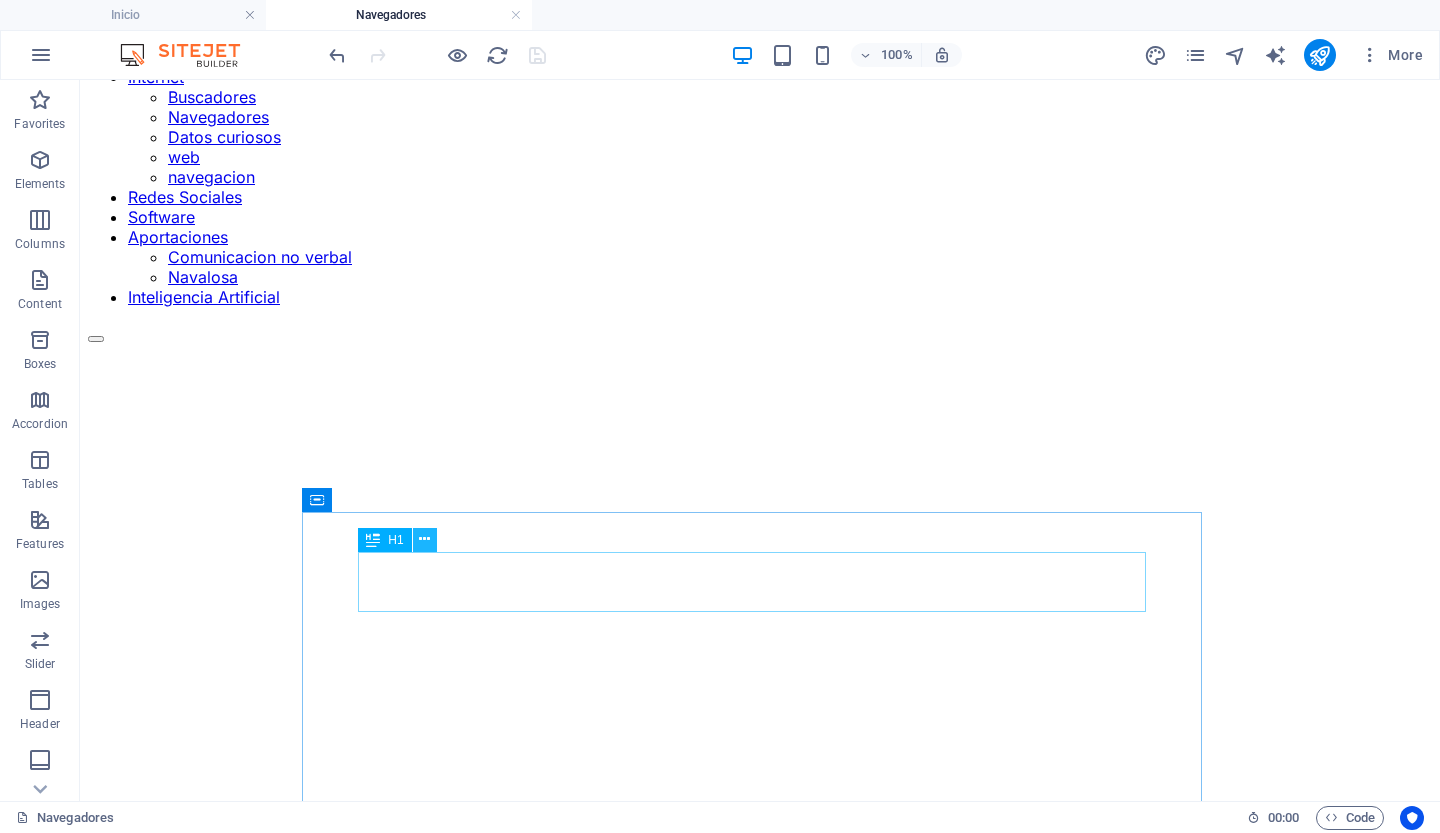 click at bounding box center [424, 539] 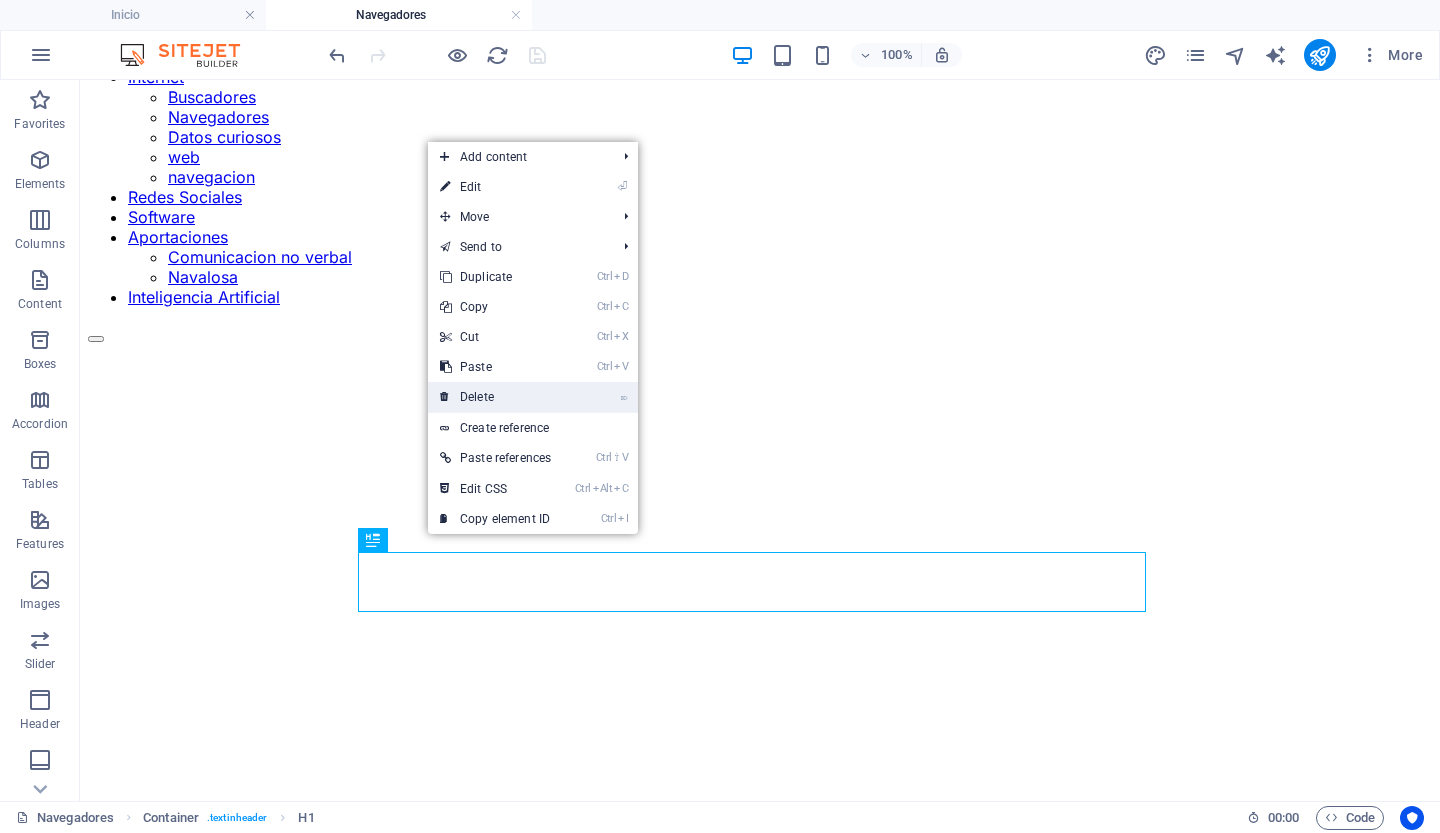 click on "⌦  Delete" at bounding box center [495, 397] 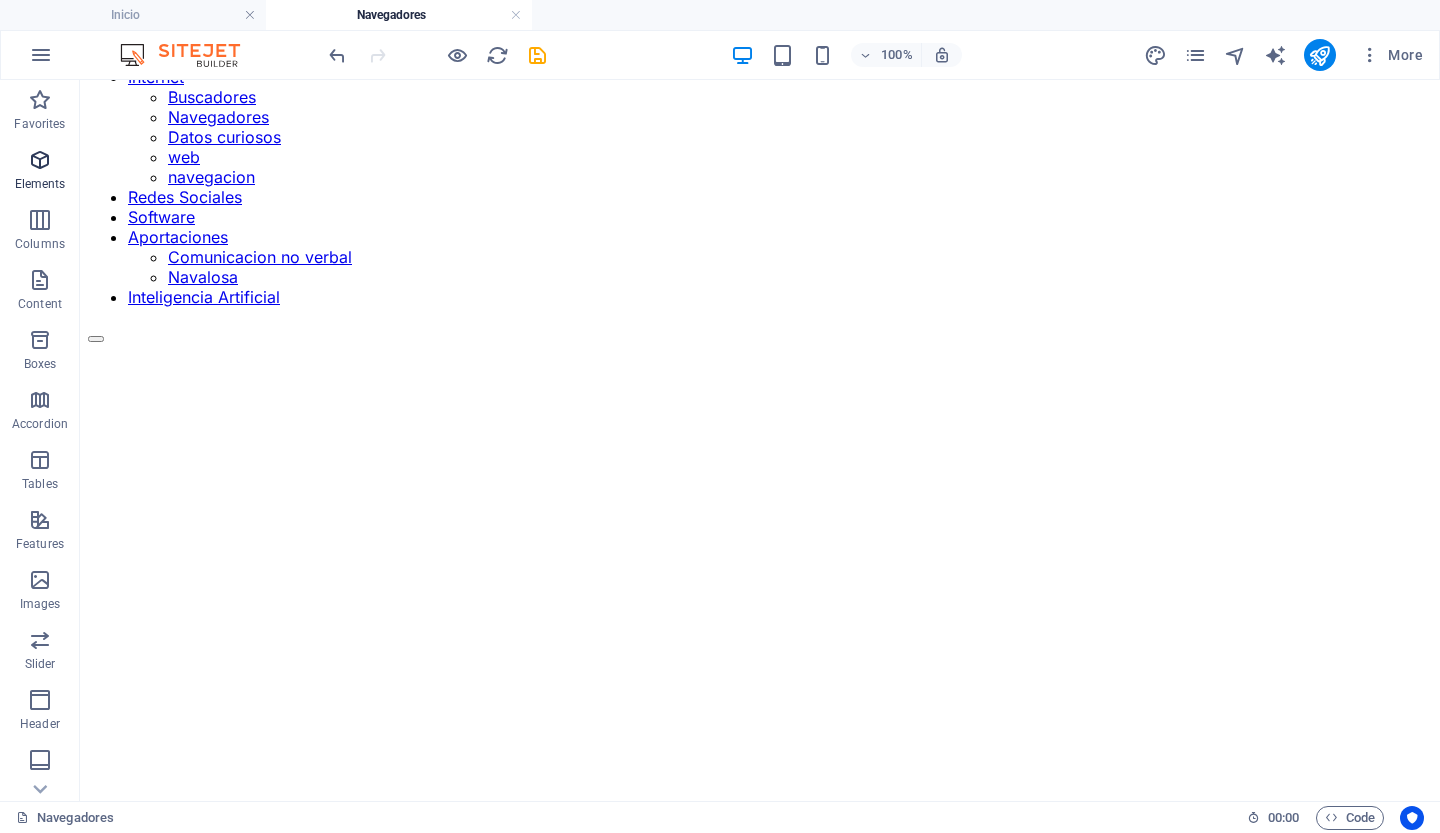 click at bounding box center [40, 160] 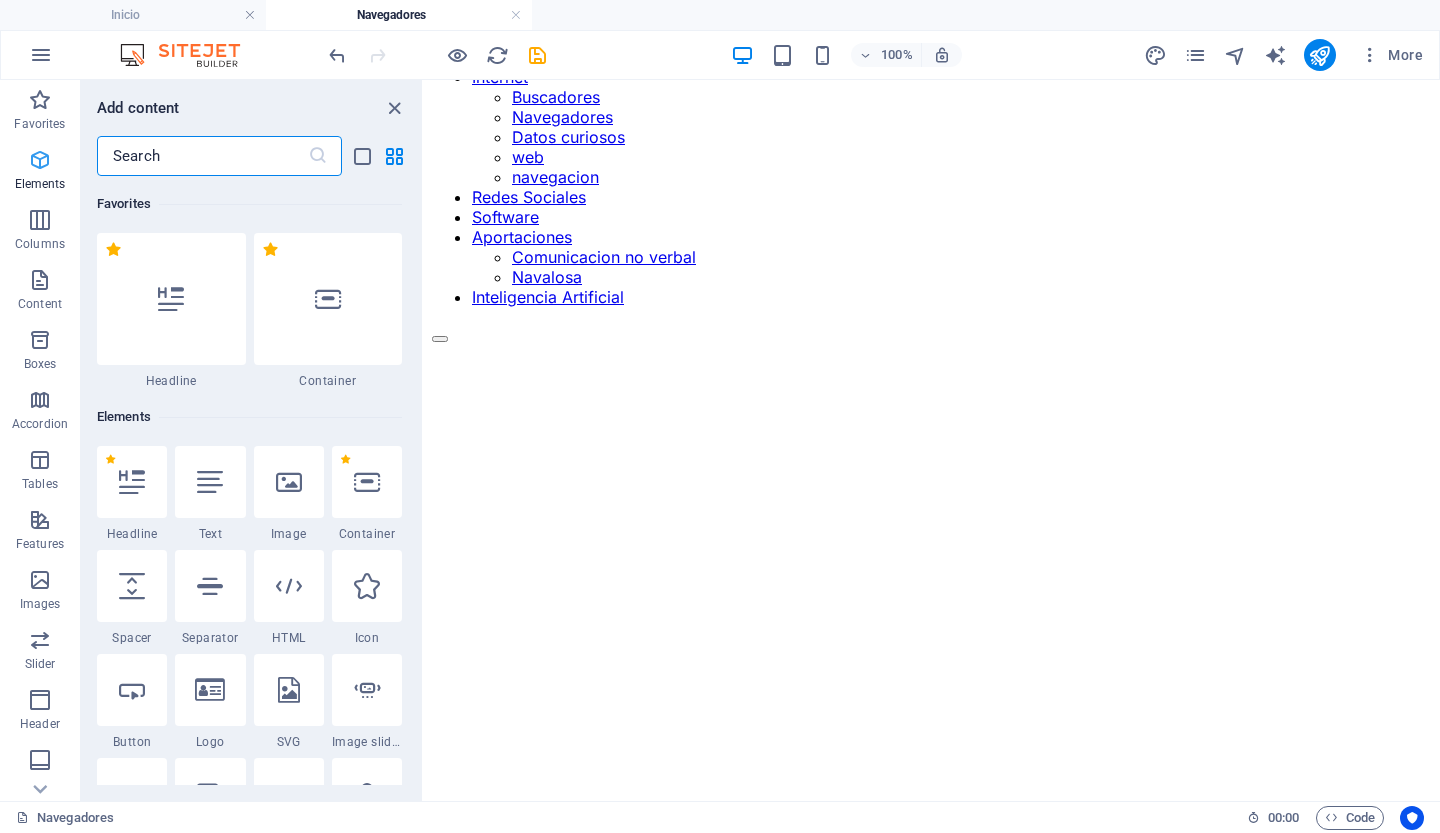 scroll, scrollTop: 213, scrollLeft: 0, axis: vertical 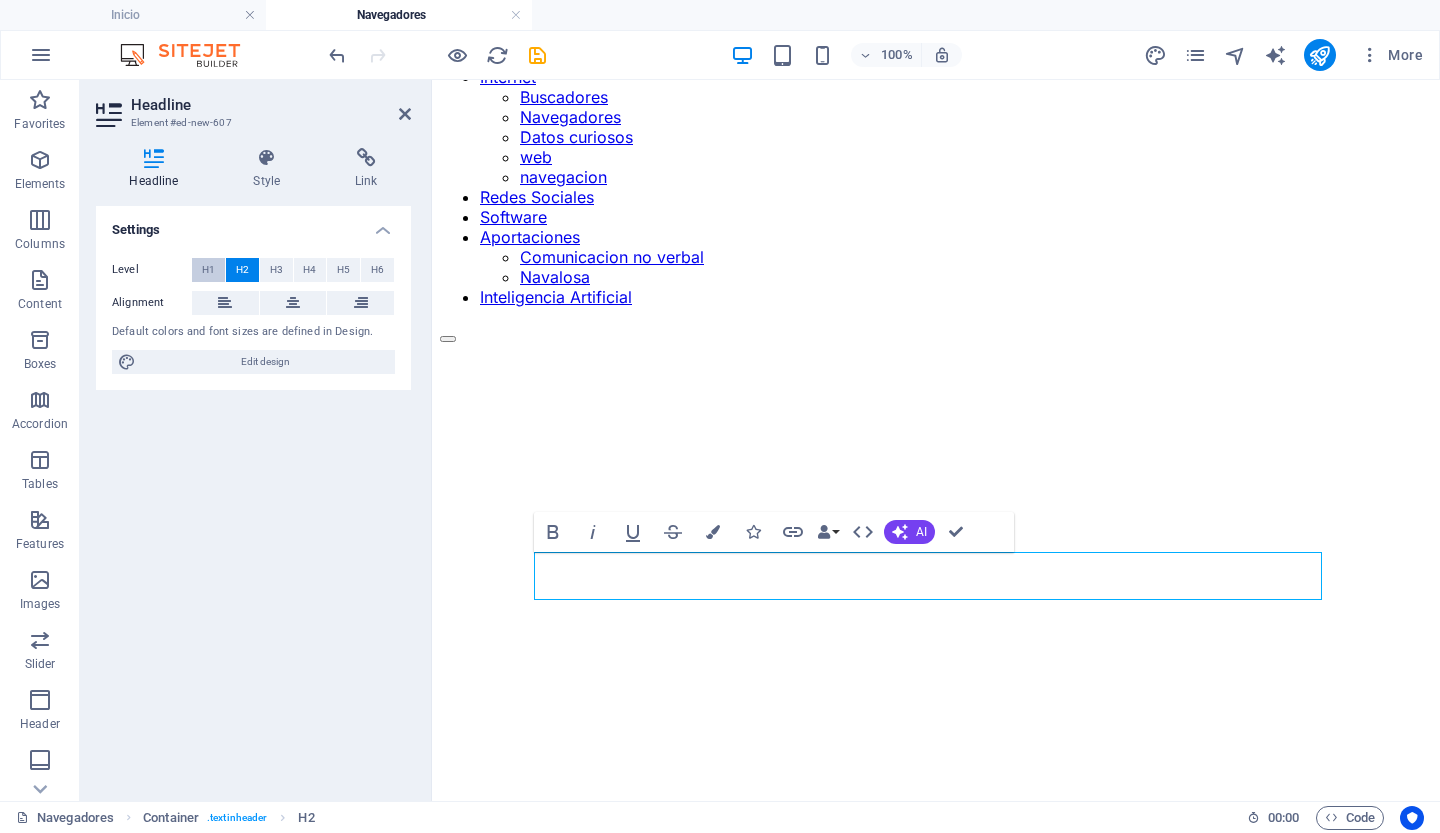 click on "H1" at bounding box center (208, 270) 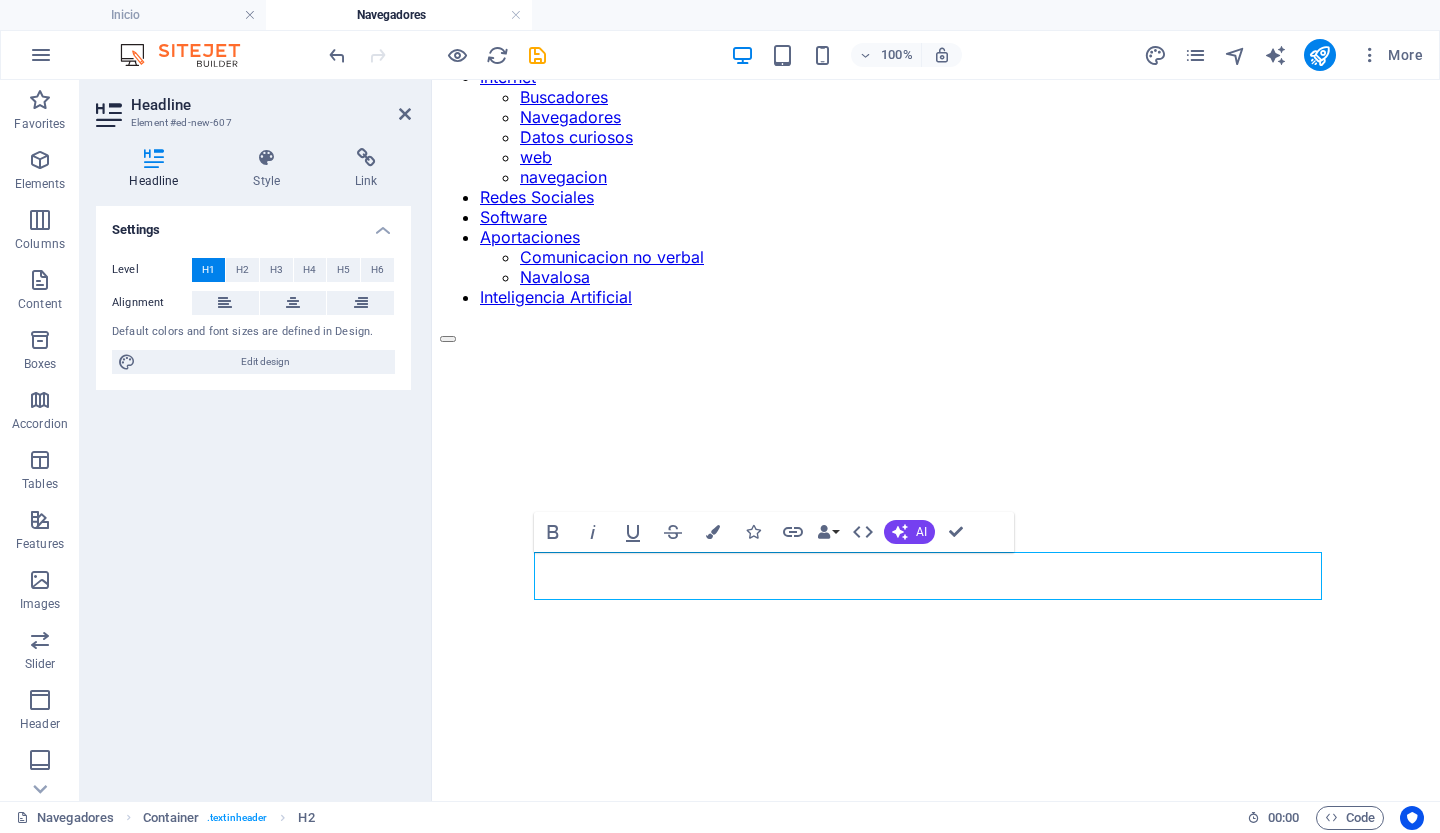 type 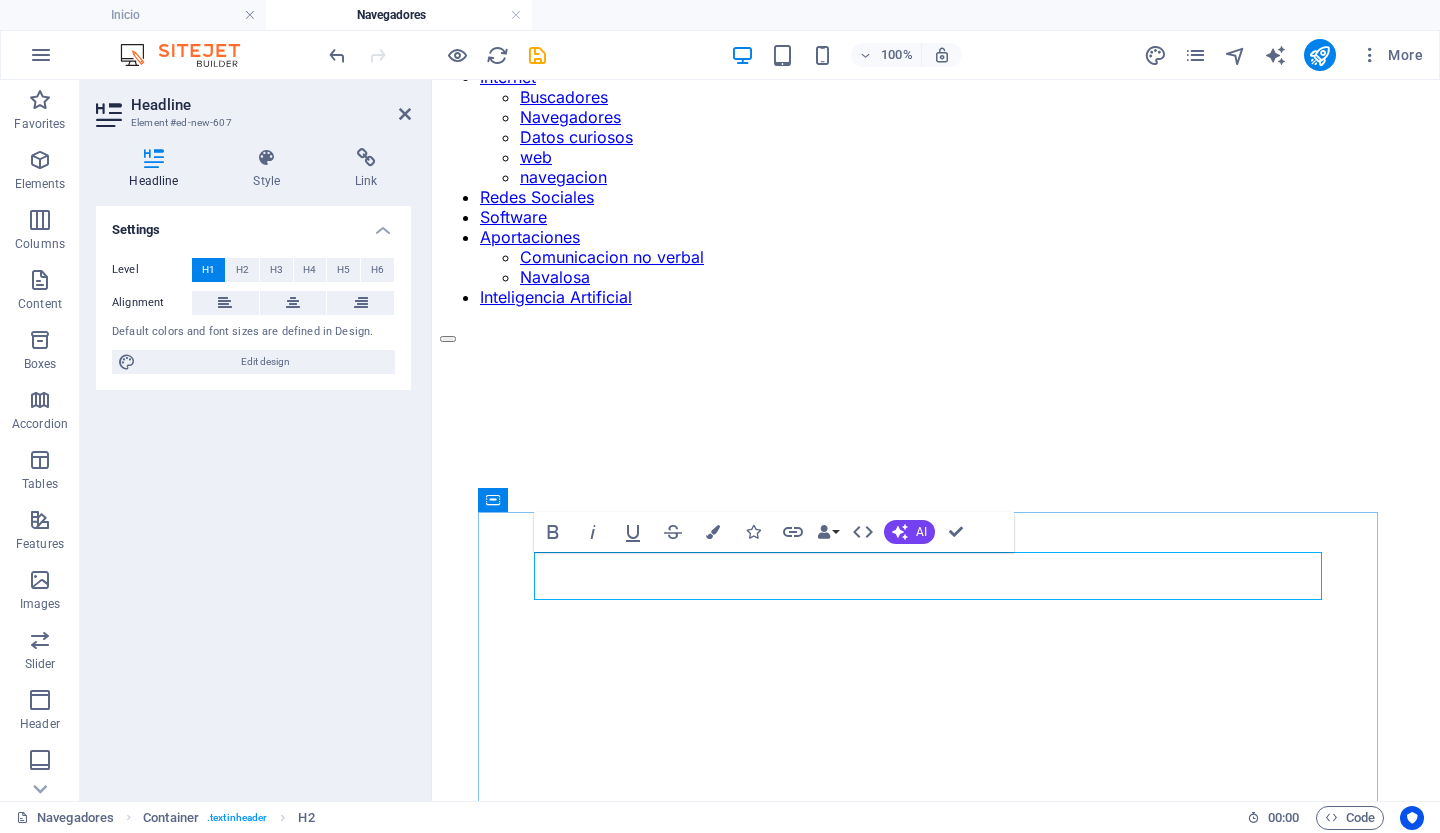 click on "New headline" at bounding box center [936, 1142] 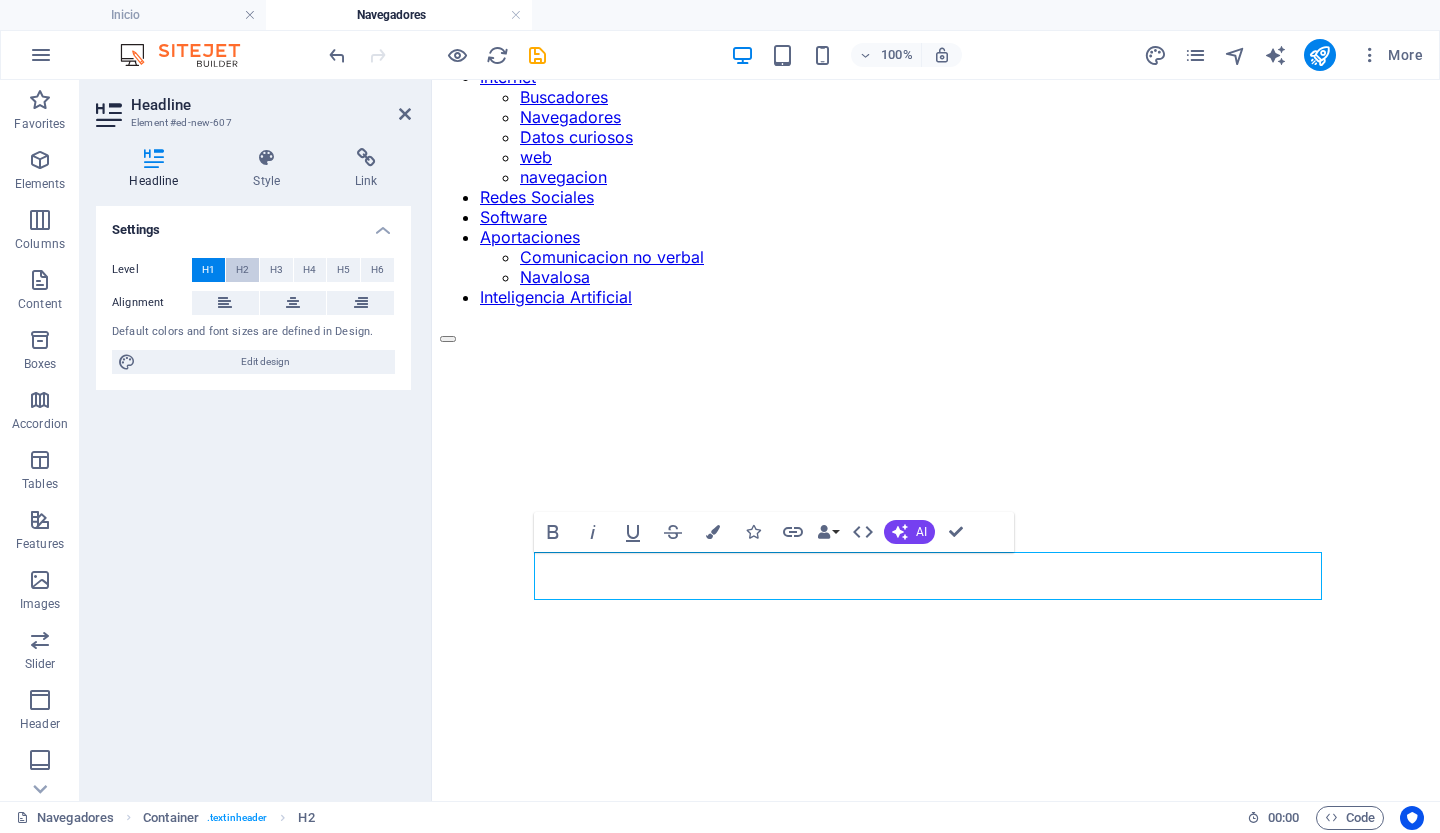 click on "H2" at bounding box center [242, 270] 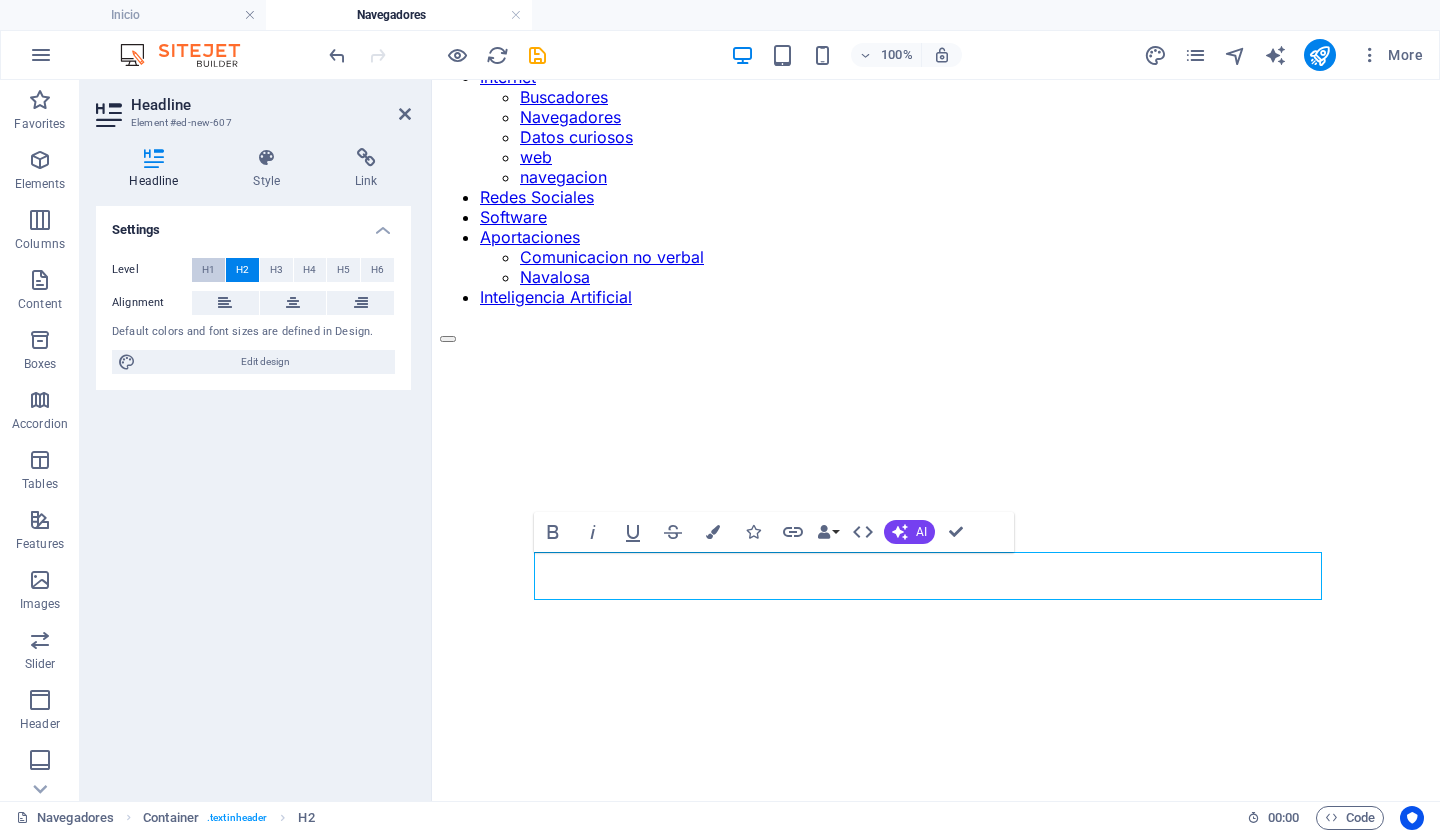 click on "H1" at bounding box center [208, 270] 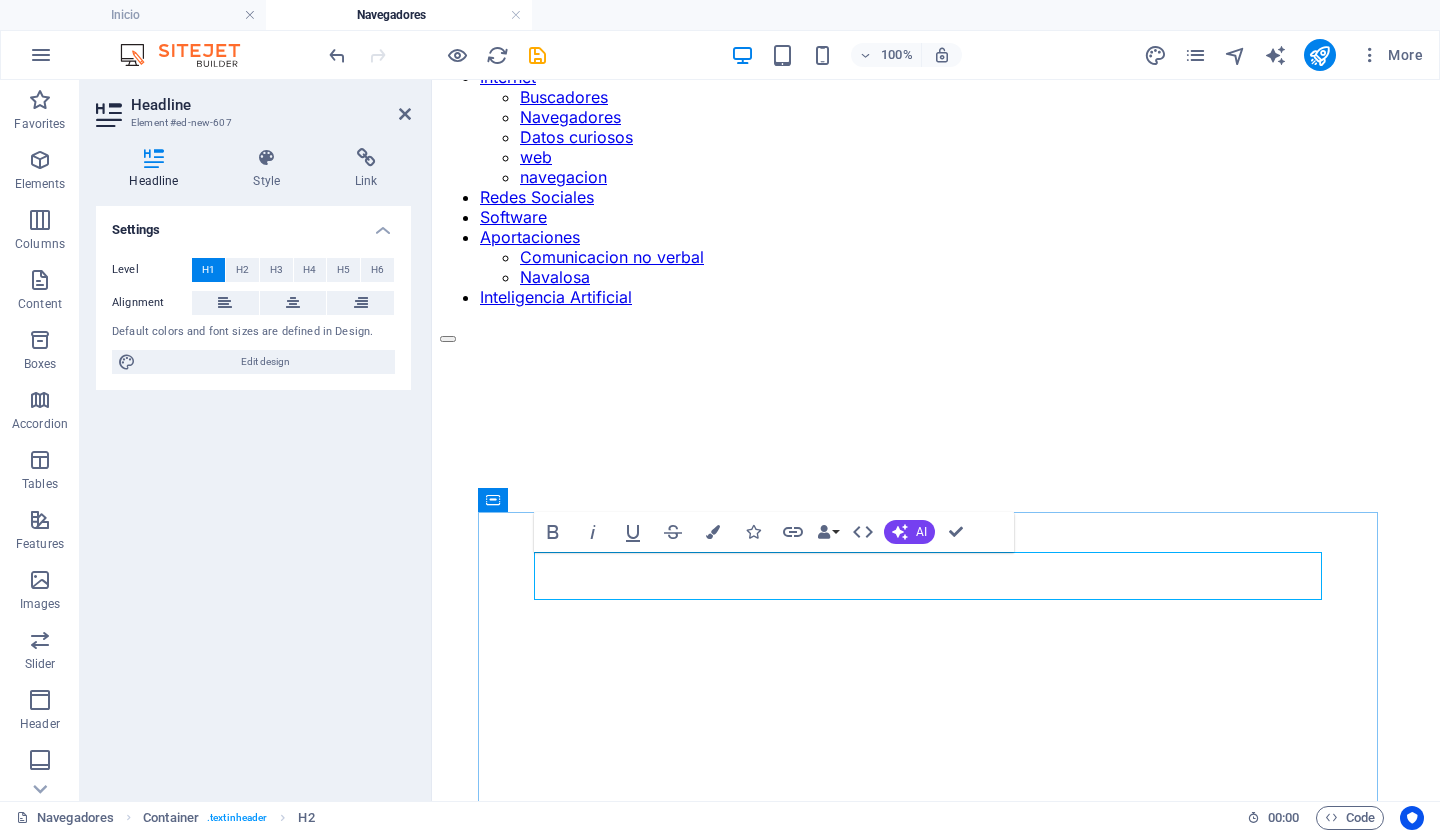 click on "New headline" at bounding box center [936, 1142] 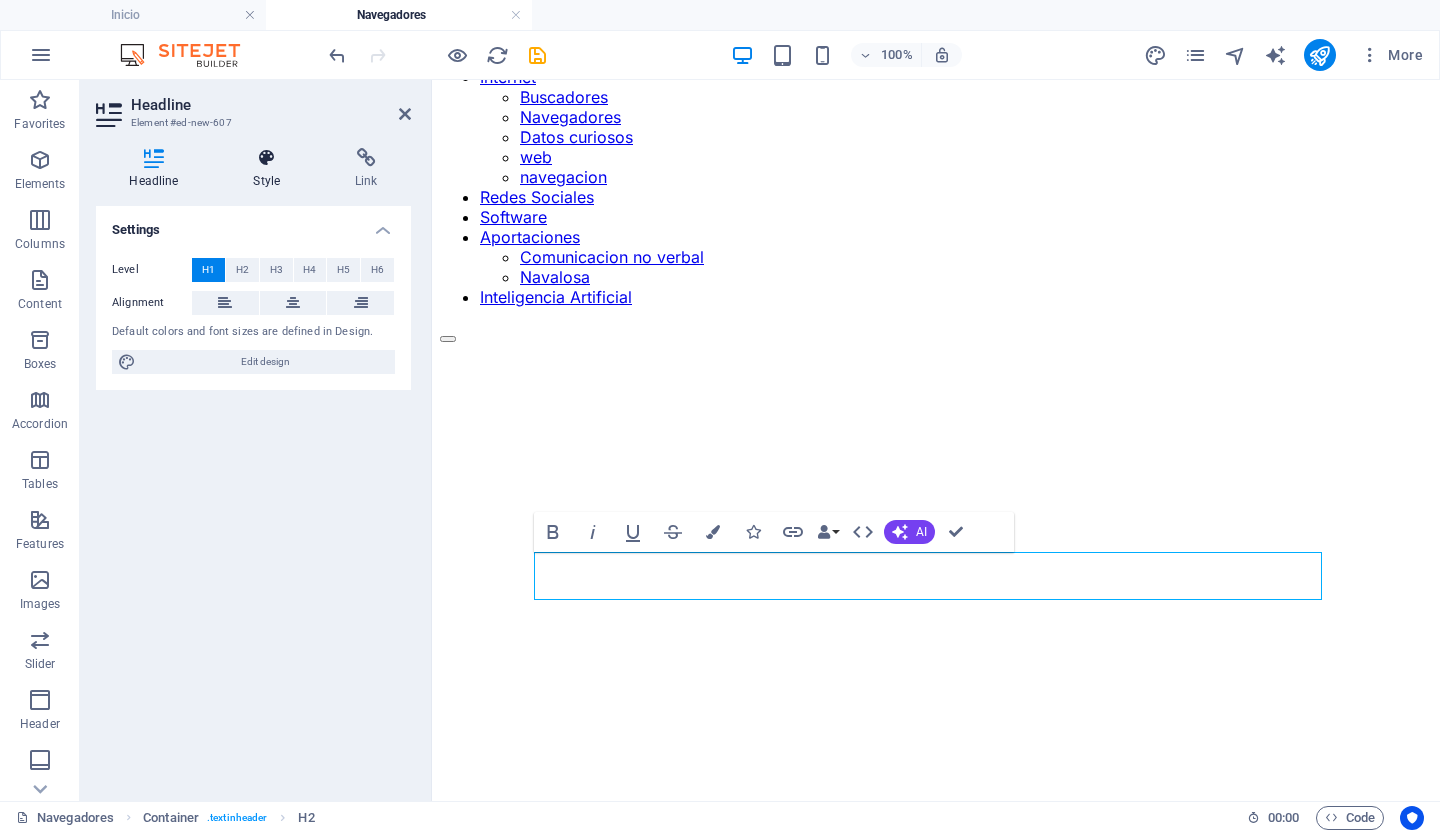 click at bounding box center [267, 158] 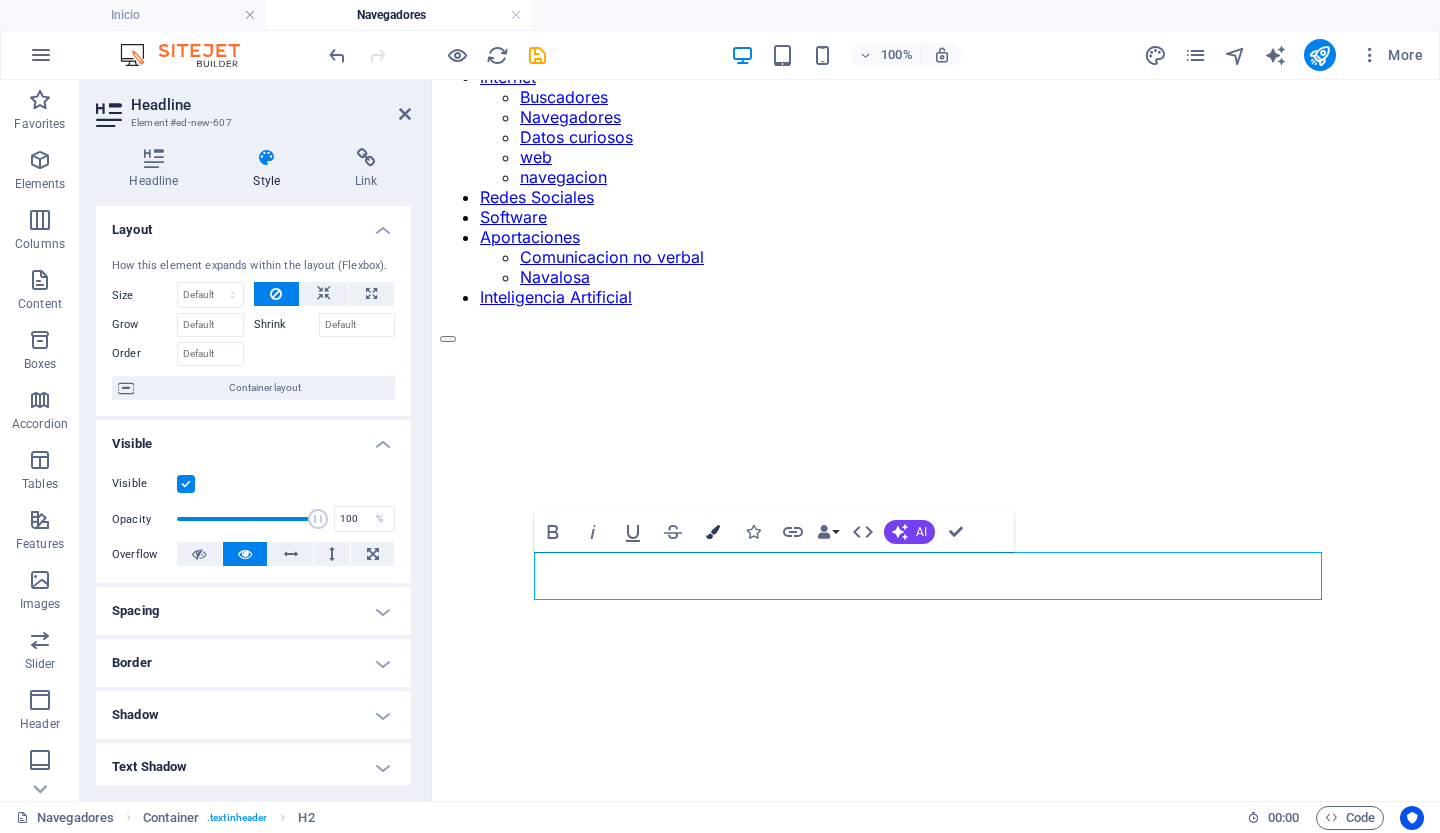 click at bounding box center (713, 532) 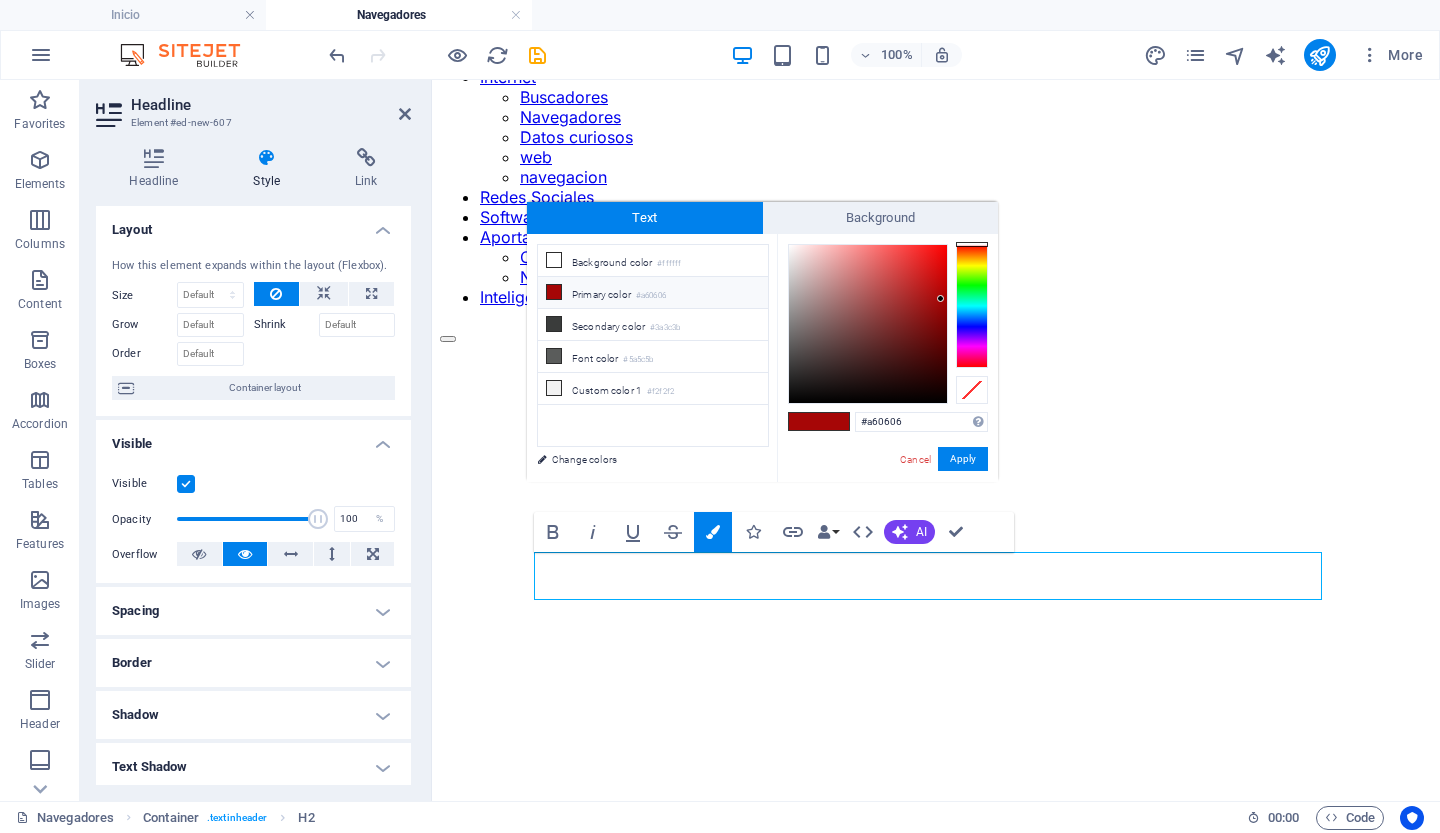 click on "#a60606 Supported formats #0852ed rgb(8, 82, 237) rgba(8, 82, 237, 90%) hsv(221,97,93) hsl(221, 93%, 48%) Cancel Apply" at bounding box center (887, 503) 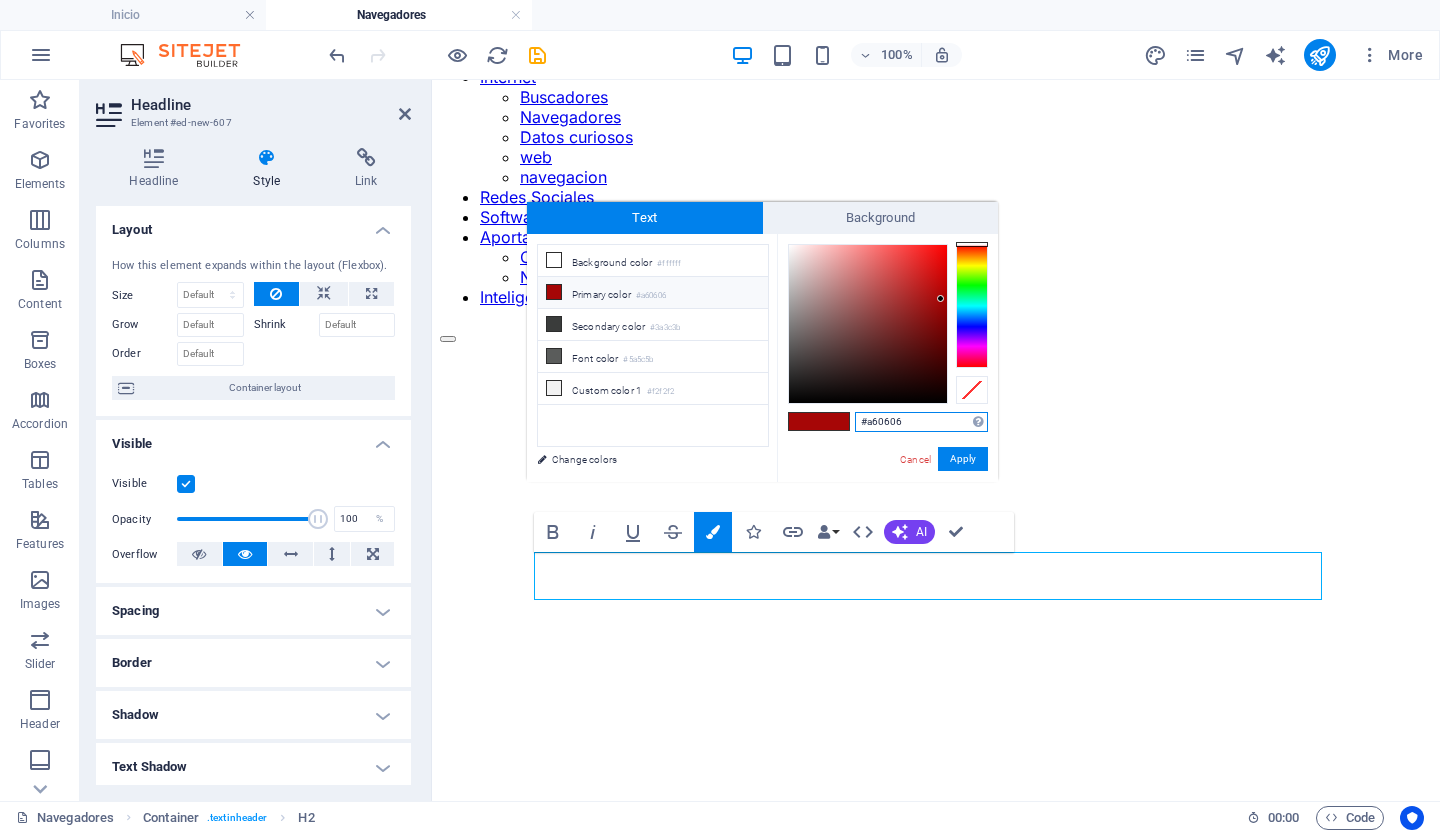 click on "#a60606" at bounding box center (921, 422) 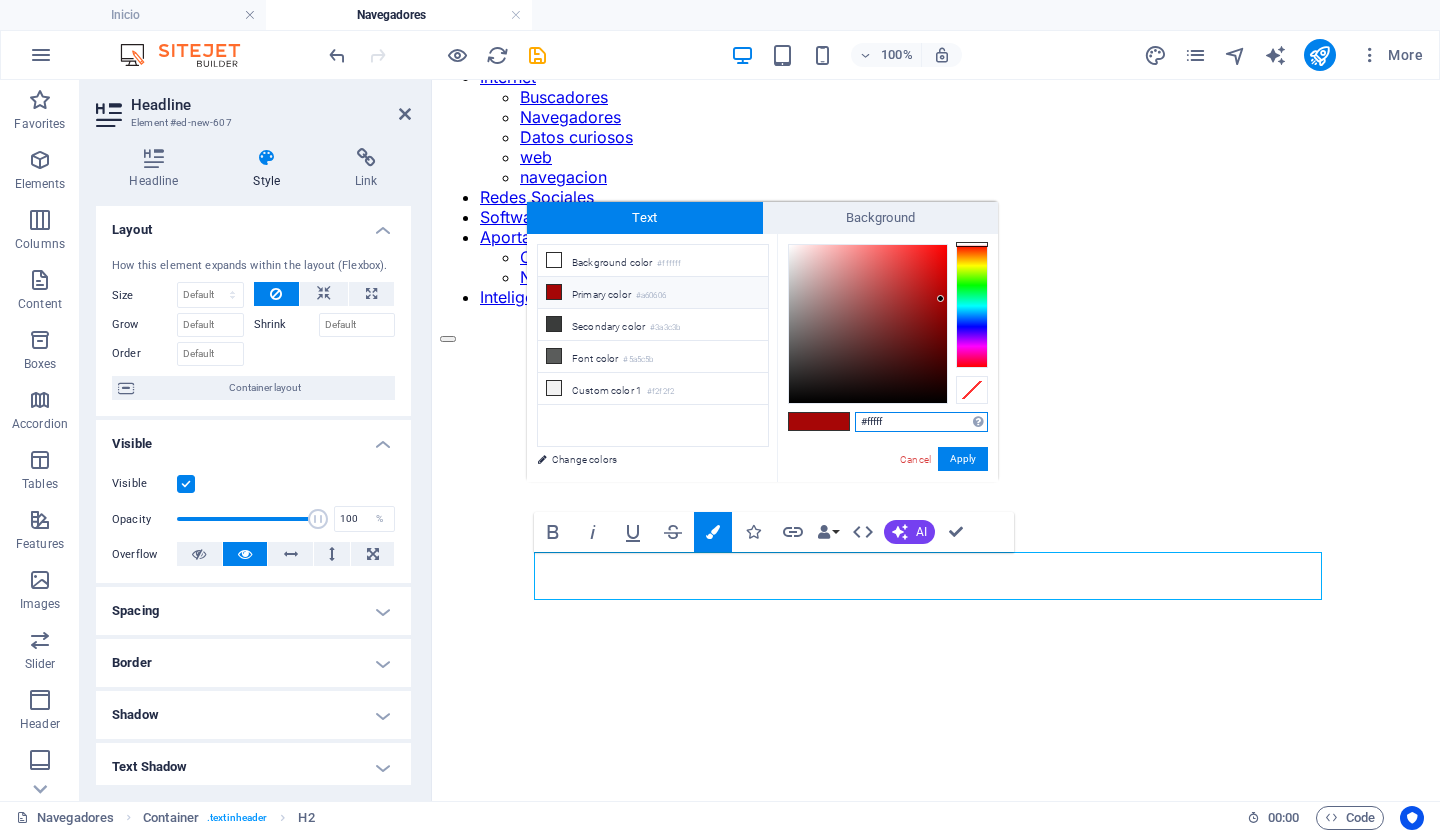 type on "#ffffff" 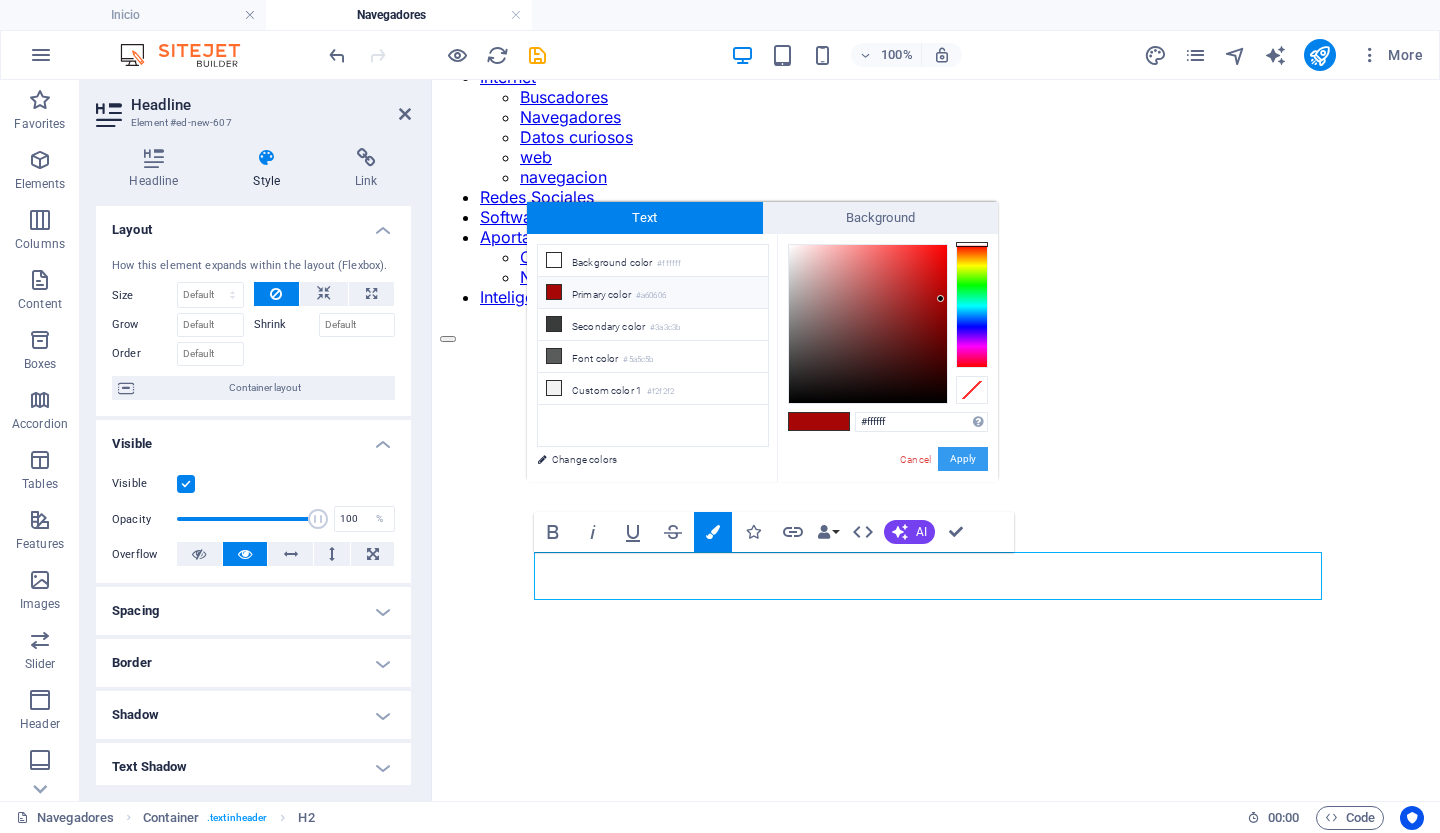 click on "Apply" at bounding box center (963, 459) 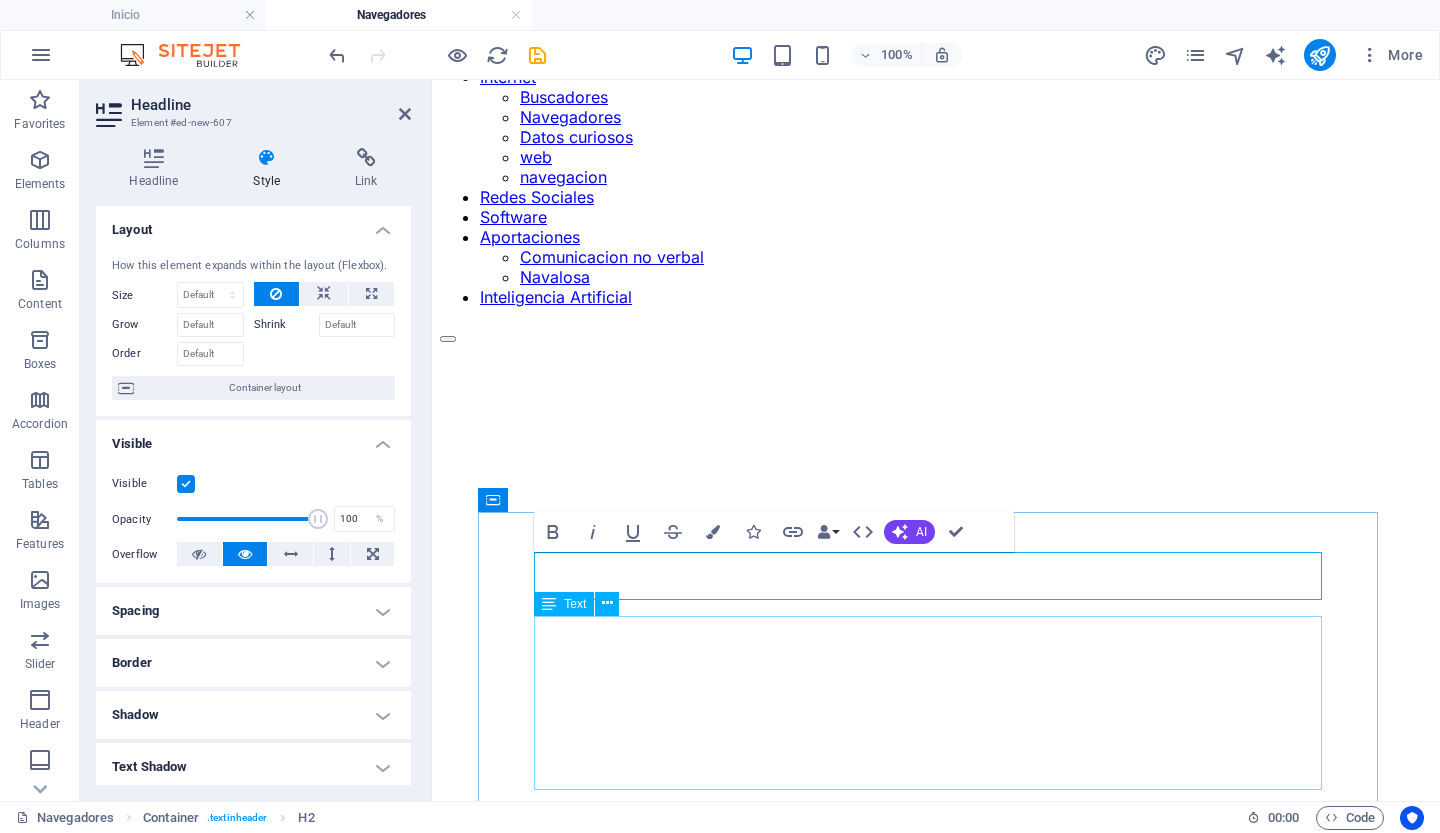 click on "Un buscador y un navegador son herramientas que se utilizan en Internet, aunque cumplen funciones distintas. Un buscador es una aplicación que permite realizar búsquedas en la web a través de palabras claves o frases. Los buscadores más populares son Google, Bing, Yahoo y DuckDuckGo, entre otros. Estas herramientas se encargan de rastrear la web en busca de contenido relevante a la búsqueda realizada, y presentan una lista de resultados ordenados por rel  evacuación. Los buscadores se utilizan para encontrar contenido específico en la web." at bounding box center (936, 1328) 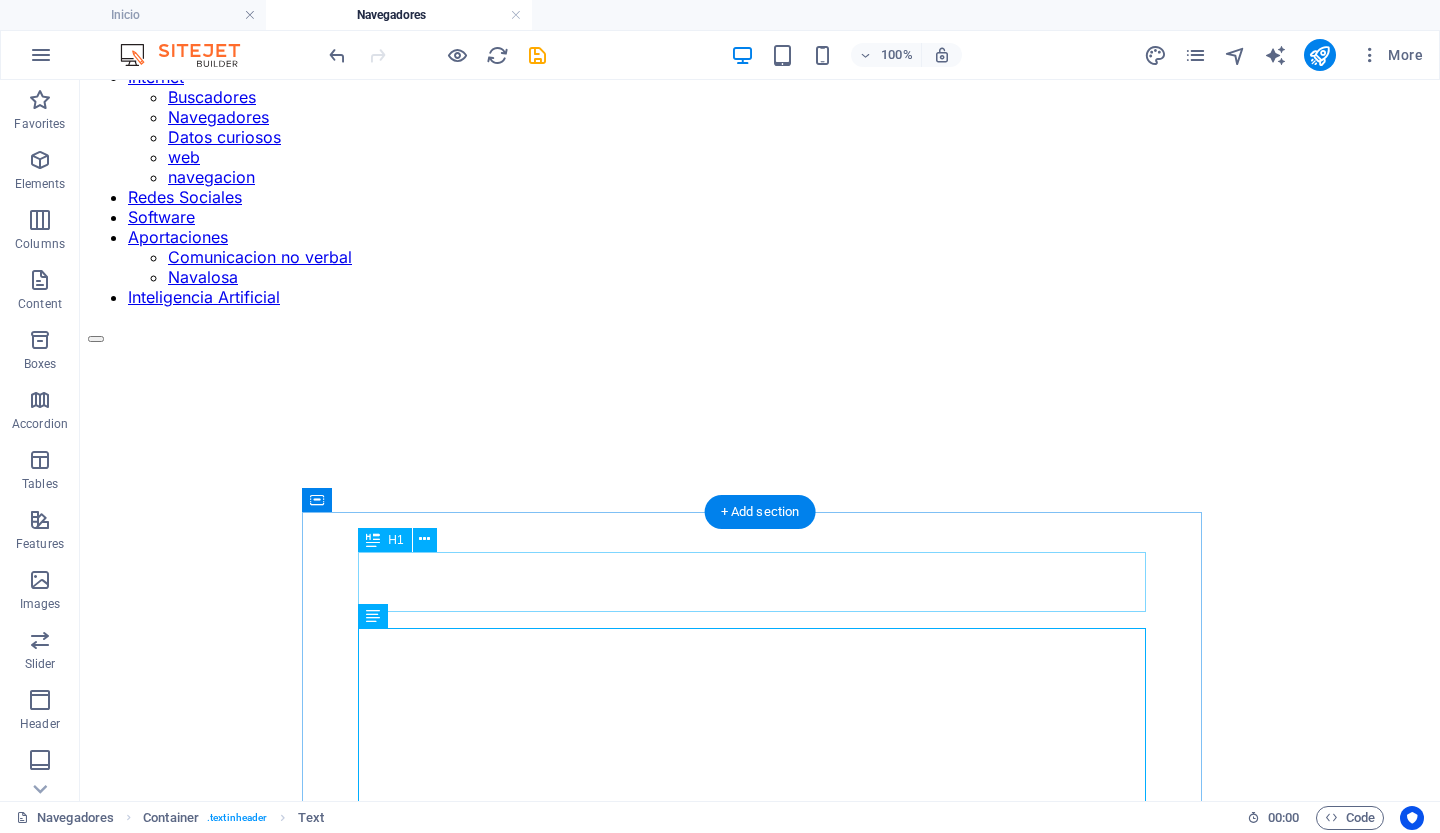 click on "New  Navegadores" at bounding box center (760, 1142) 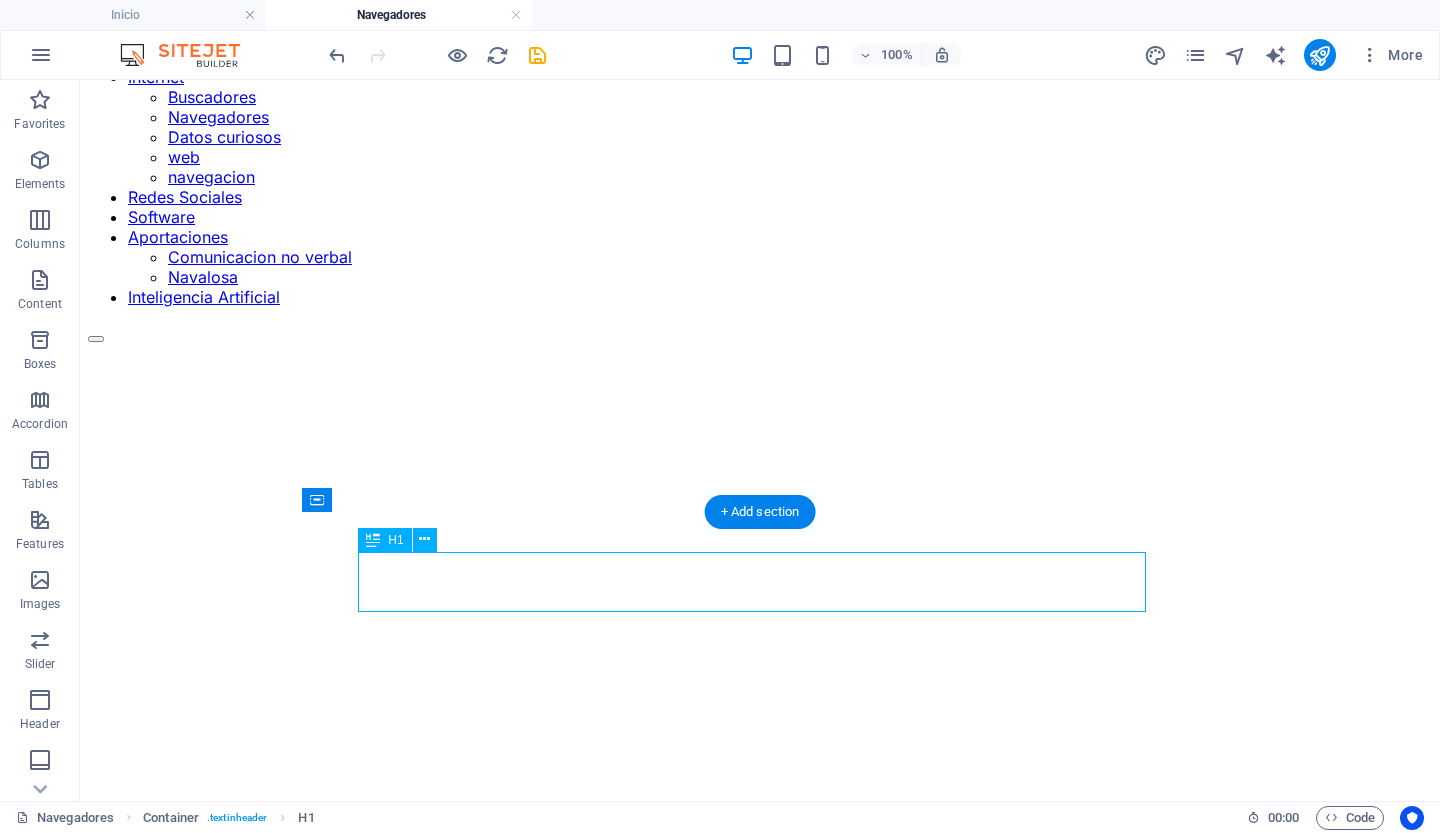 click on "New  Navegadores" at bounding box center (760, 1142) 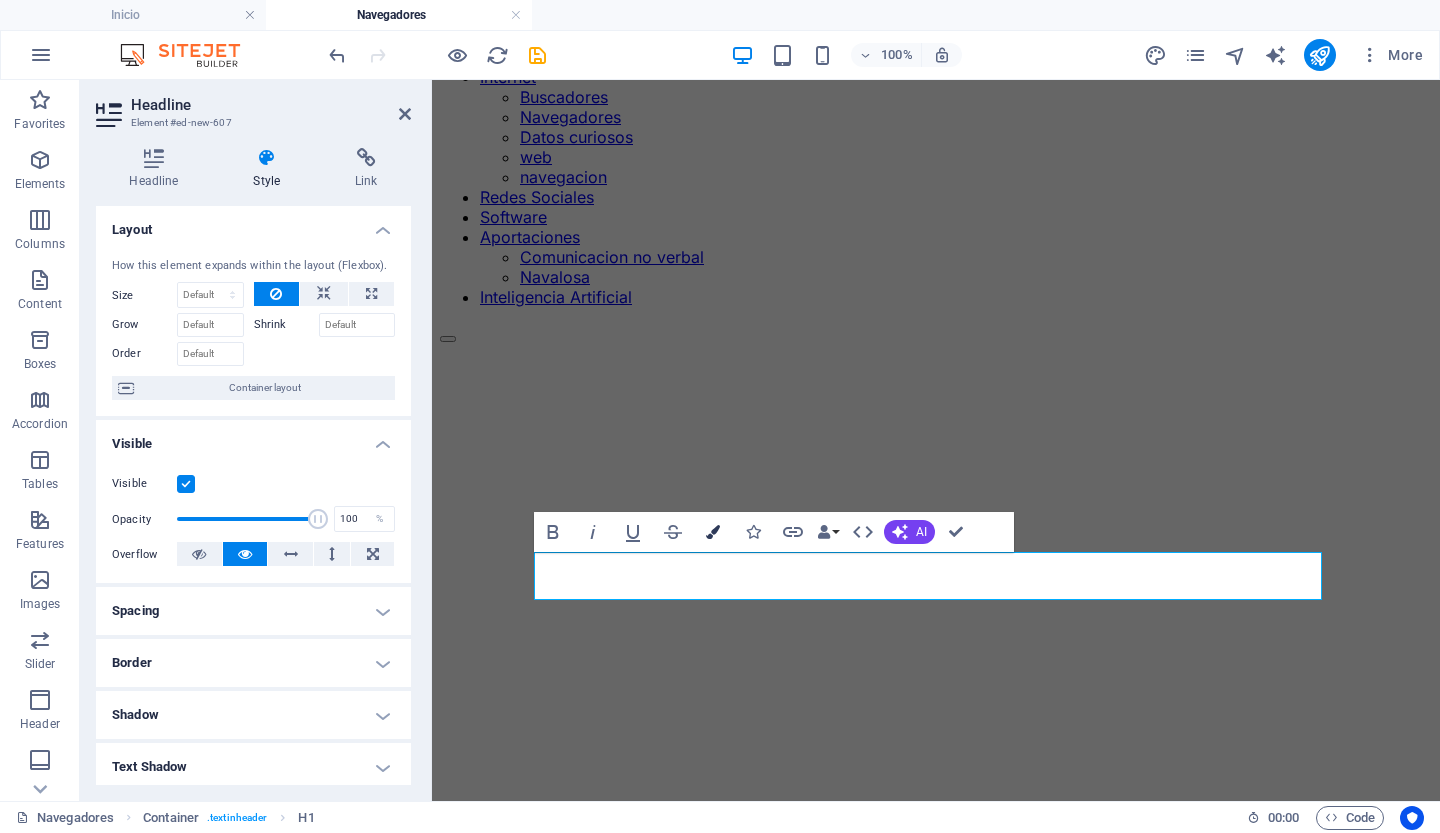 click at bounding box center (713, 532) 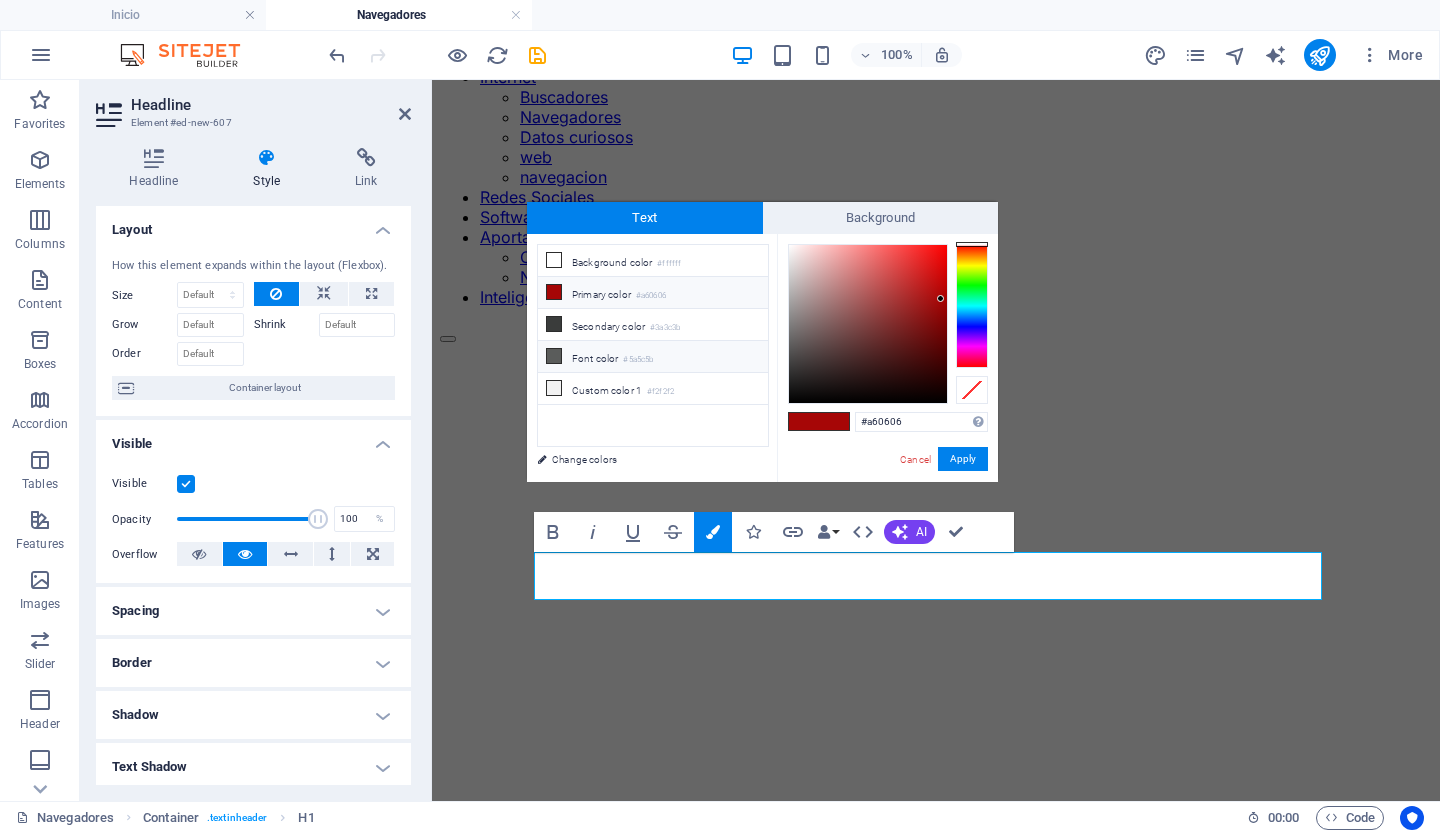 click on "Font color
#5a5c5b" at bounding box center [653, 357] 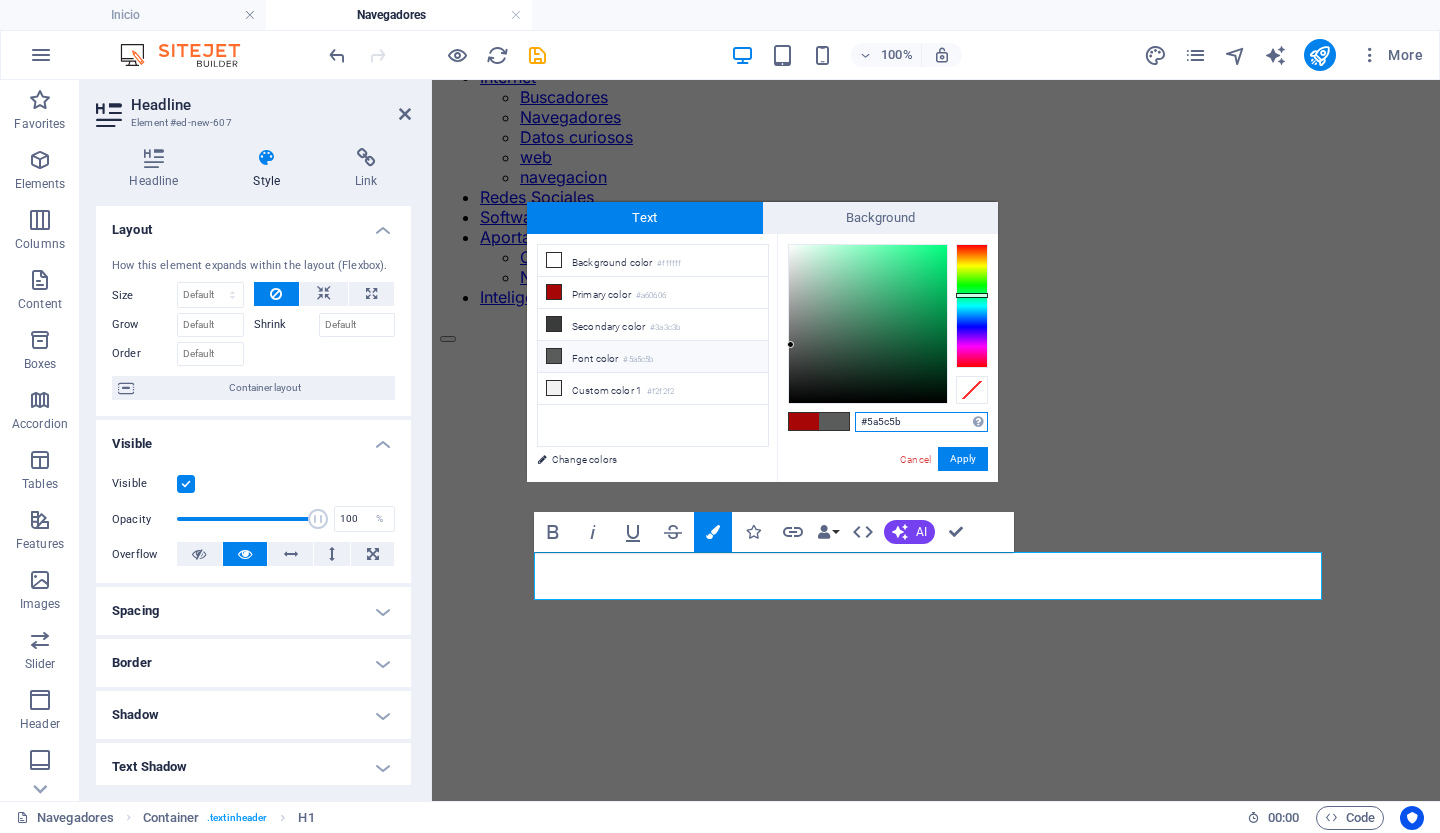 click on "#5a5c5b" at bounding box center [921, 422] 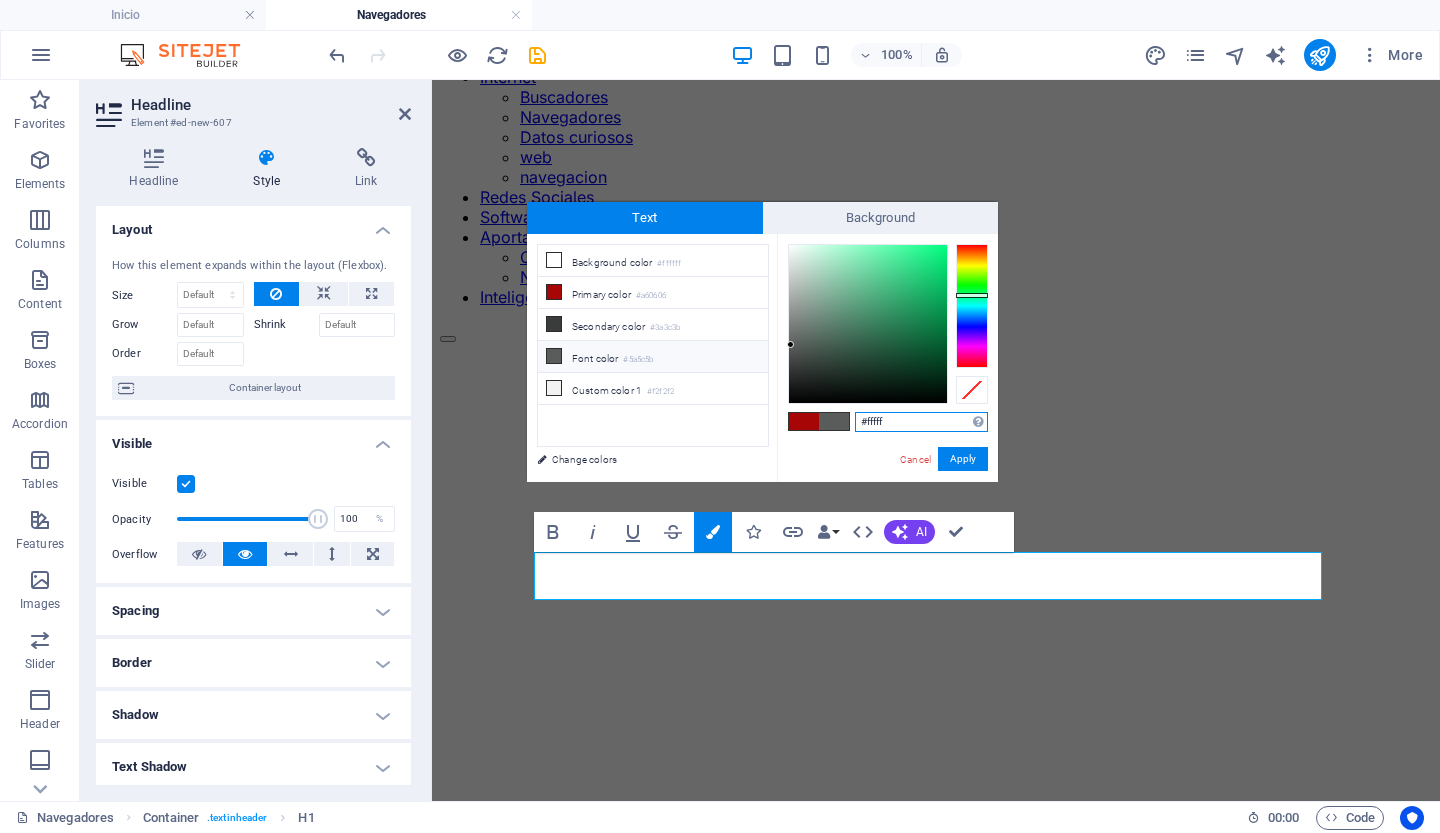 type on "#ffffff" 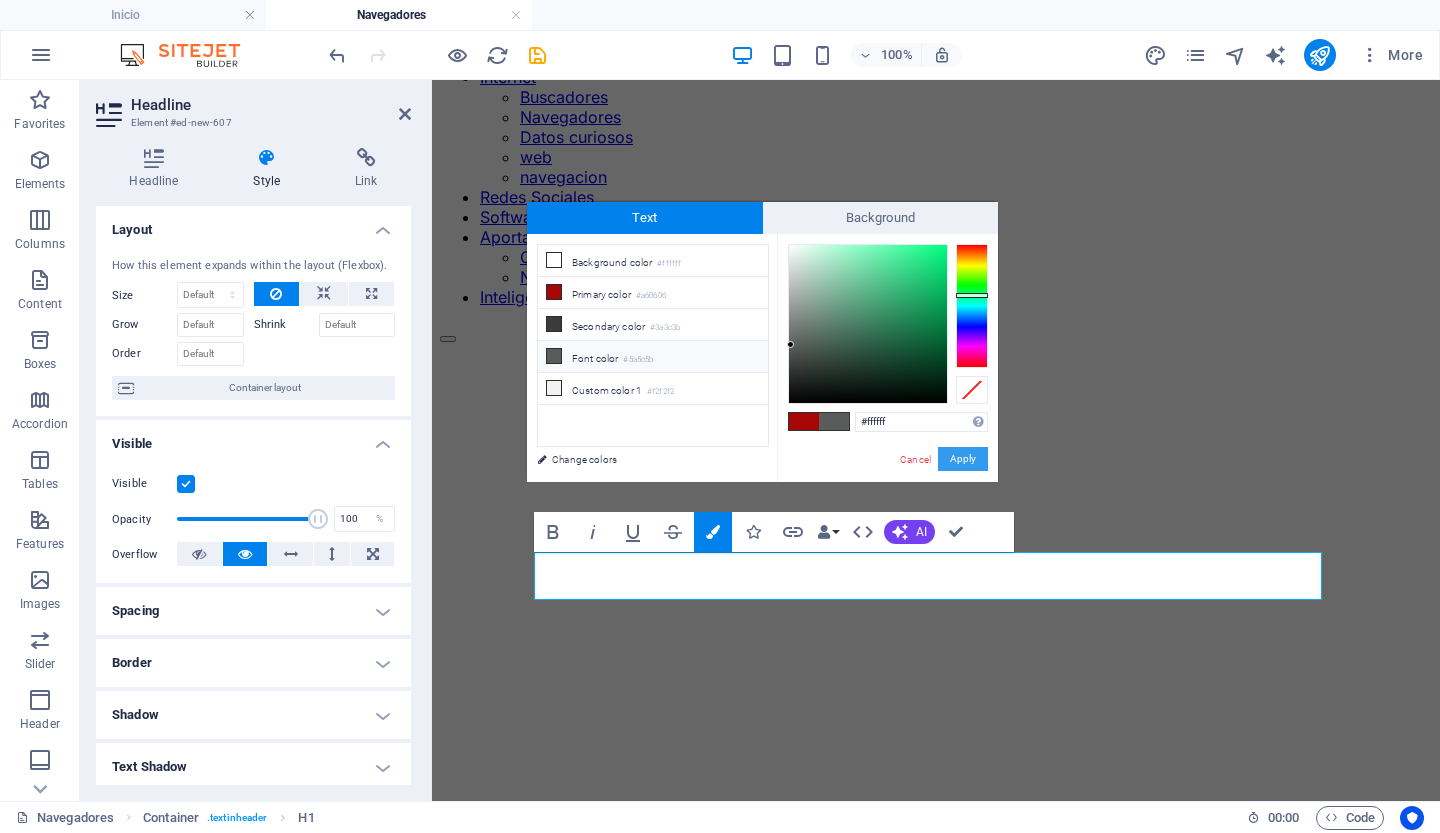 click on "Apply" at bounding box center (963, 459) 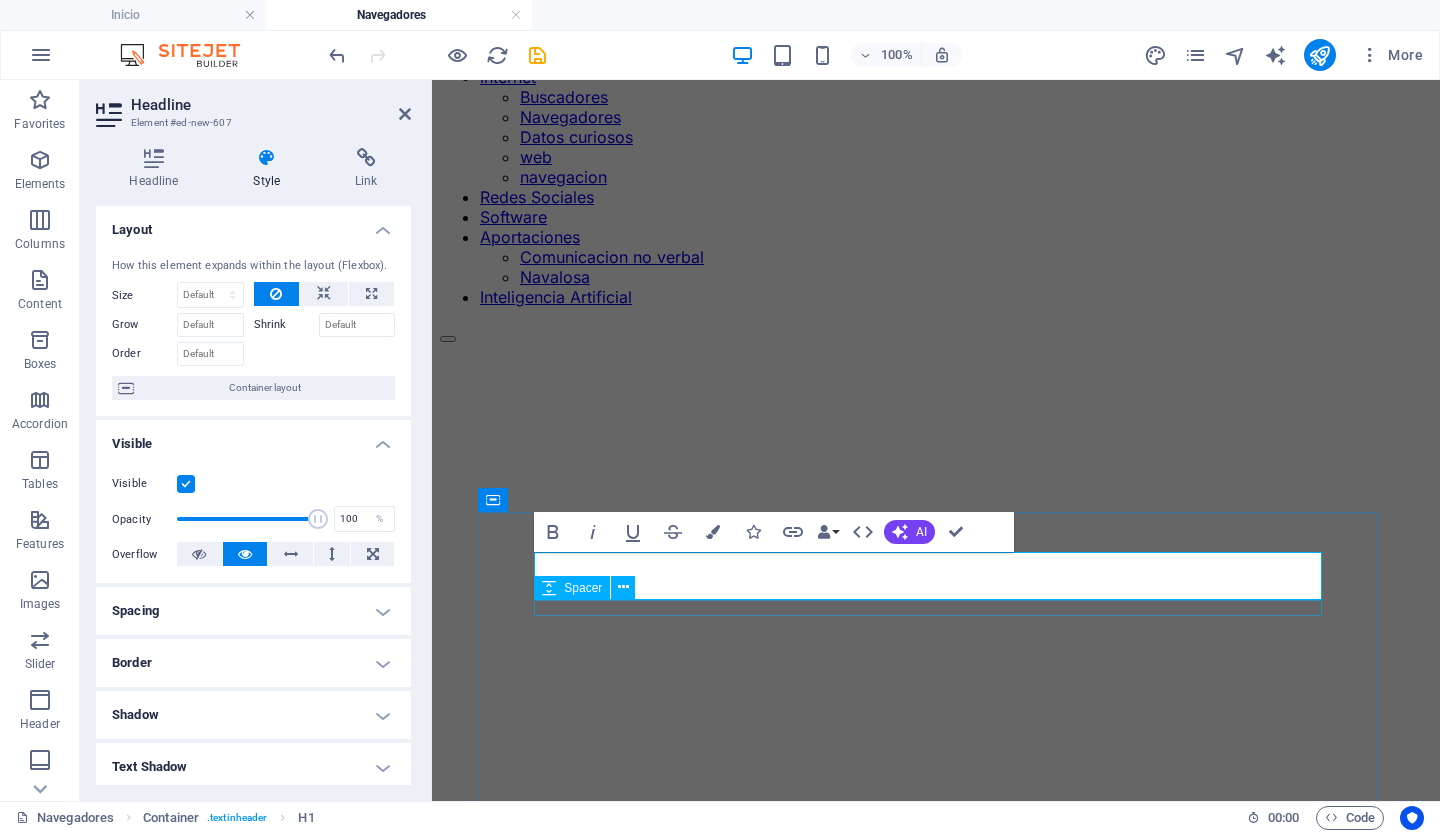 click at bounding box center (936, 1192) 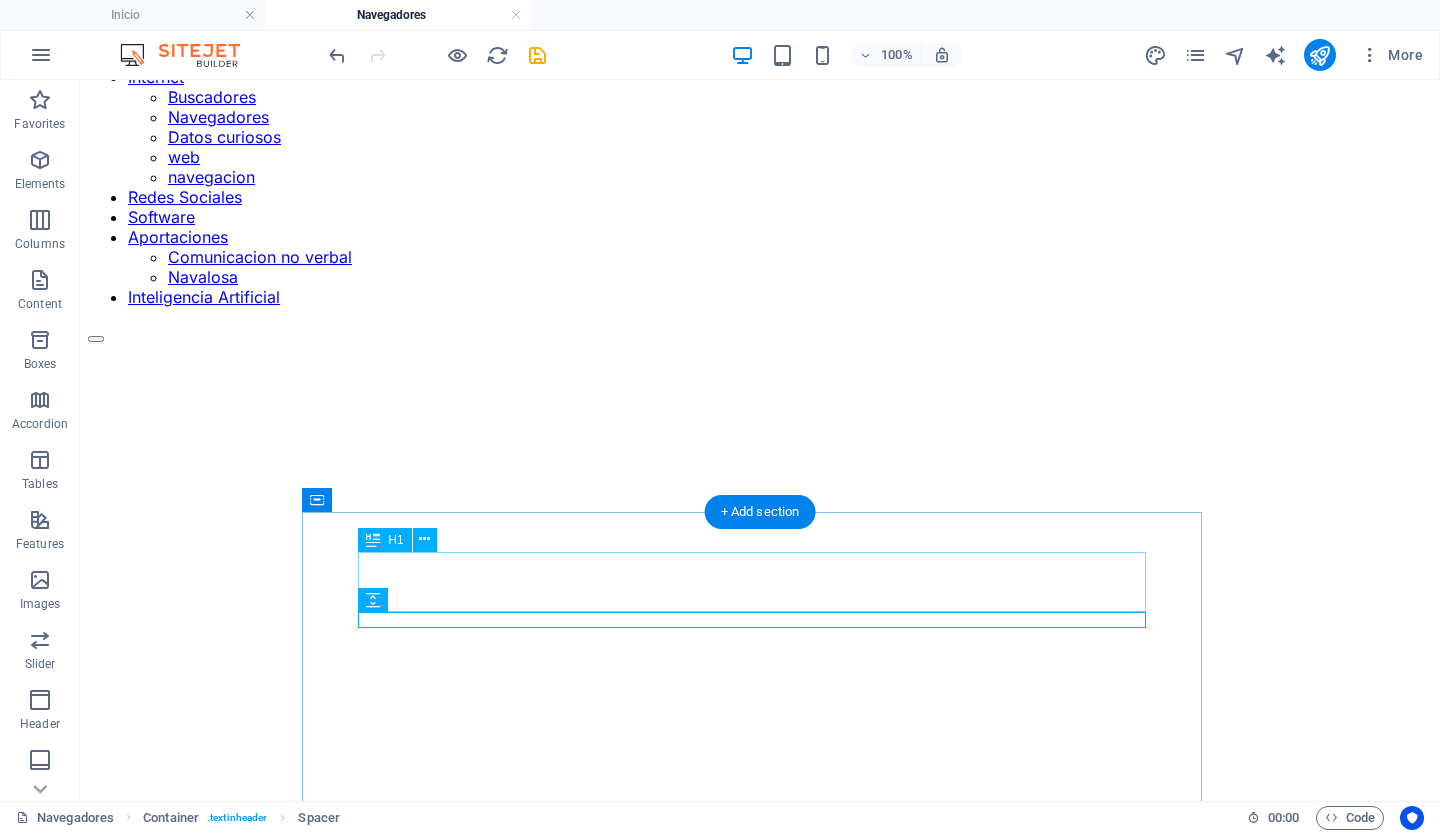 click on "New Navegadores" at bounding box center [760, 1142] 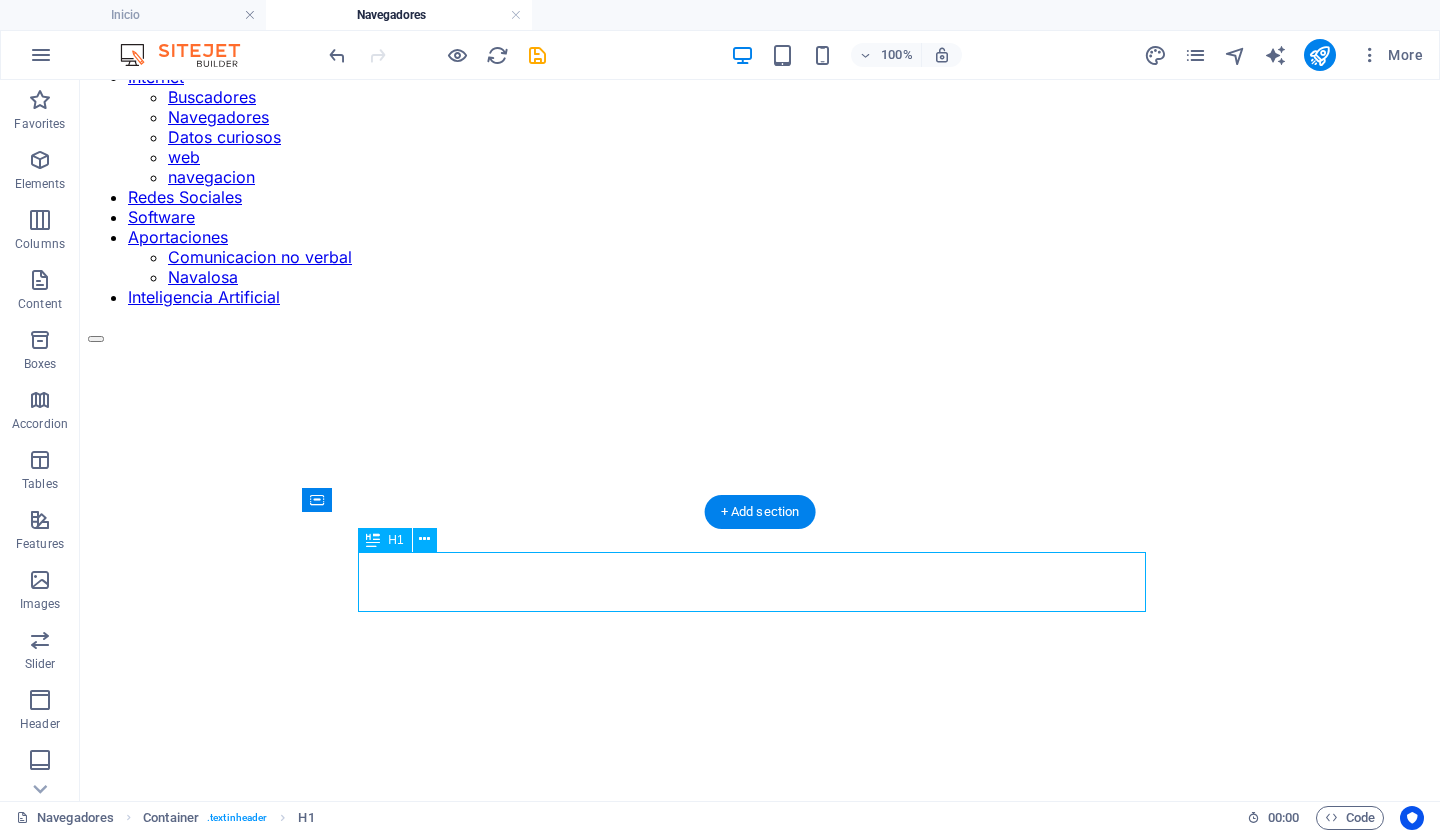 drag, startPoint x: 721, startPoint y: 586, endPoint x: 636, endPoint y: 574, distance: 85.84288 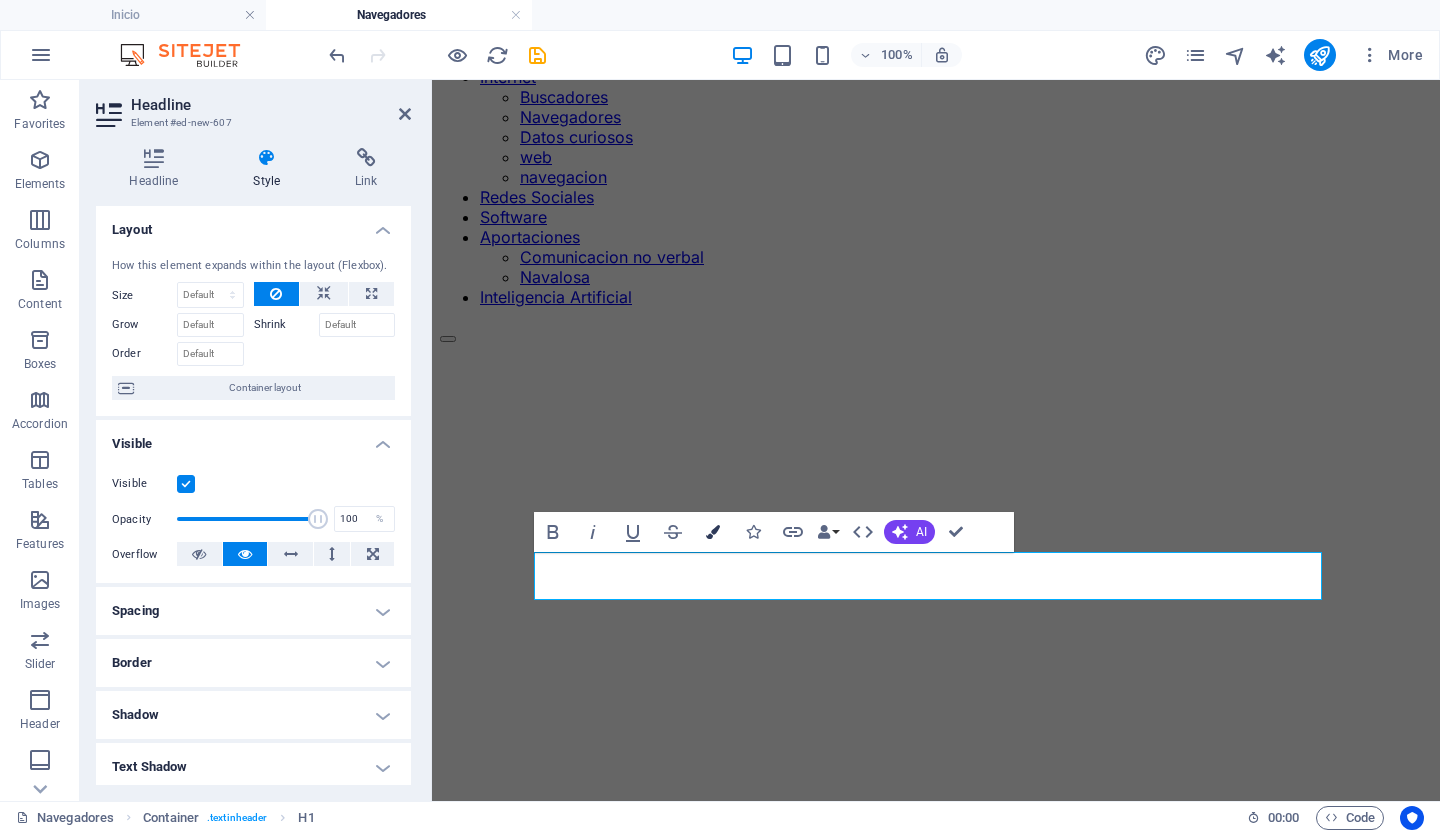 click at bounding box center [713, 532] 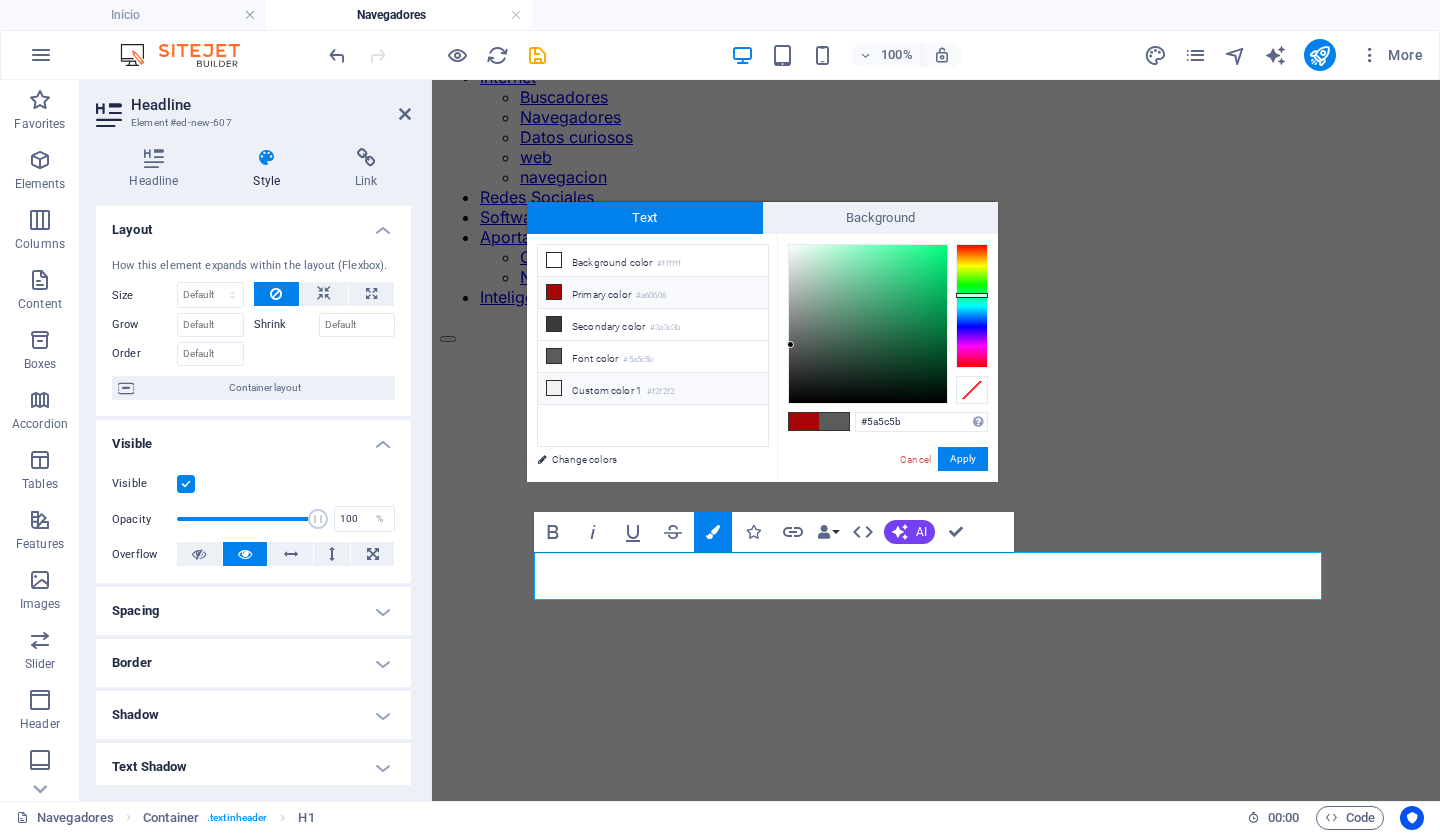click on "Custom color 1
#f2f2f2" at bounding box center [653, 389] 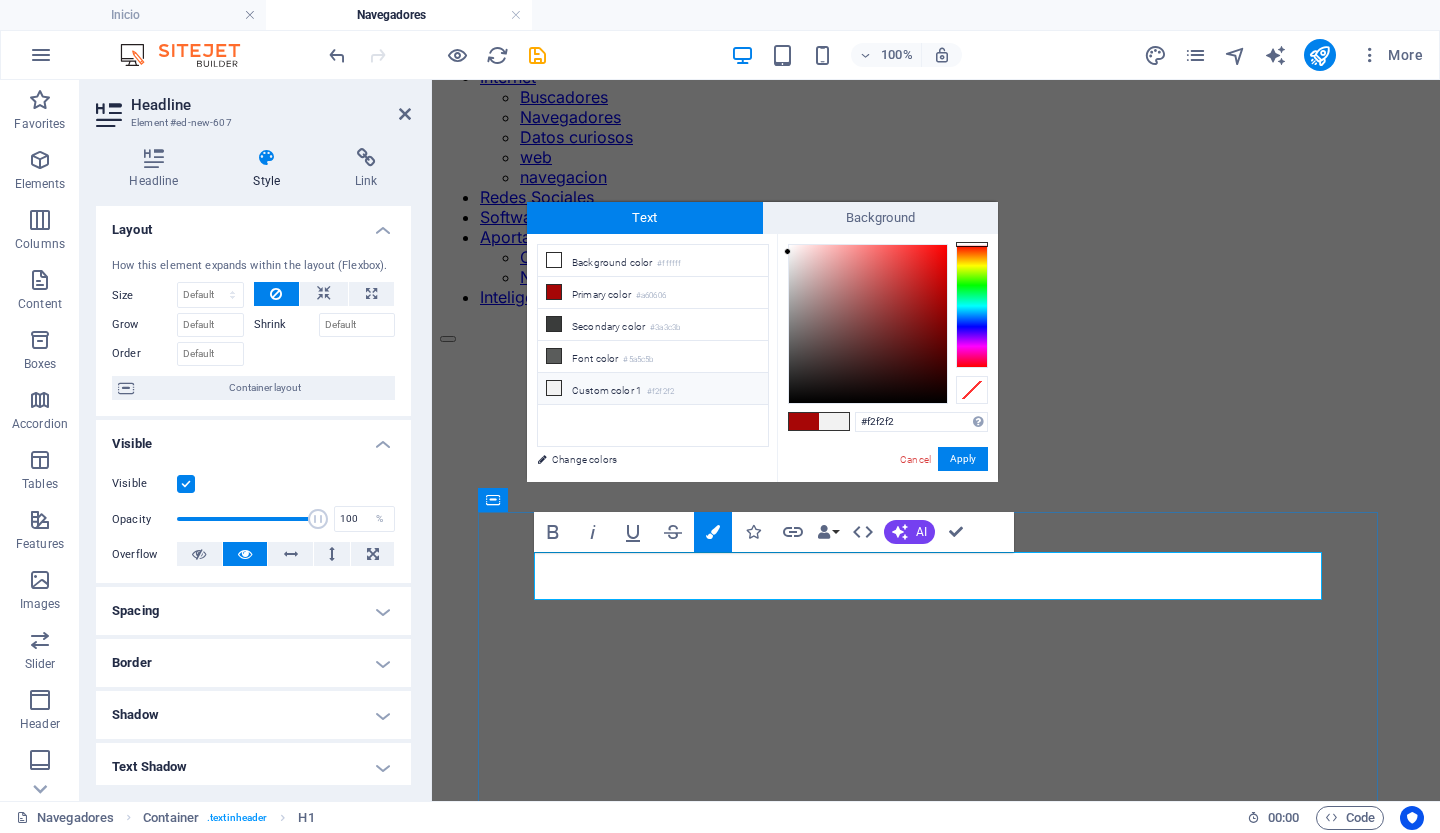 click on "New Navegadores" at bounding box center [622, 1142] 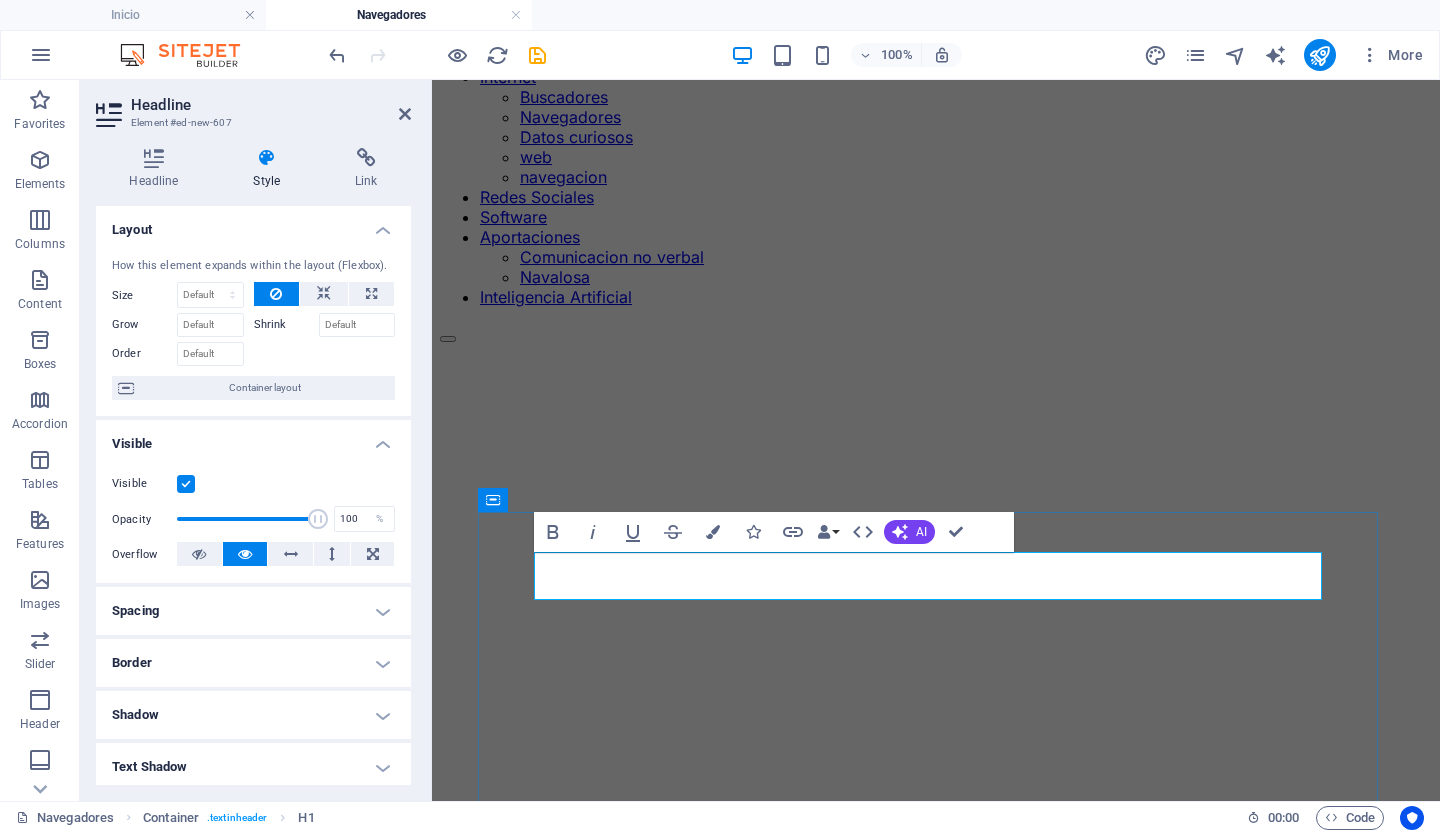 click on "New Navegadores" at bounding box center (622, 1142) 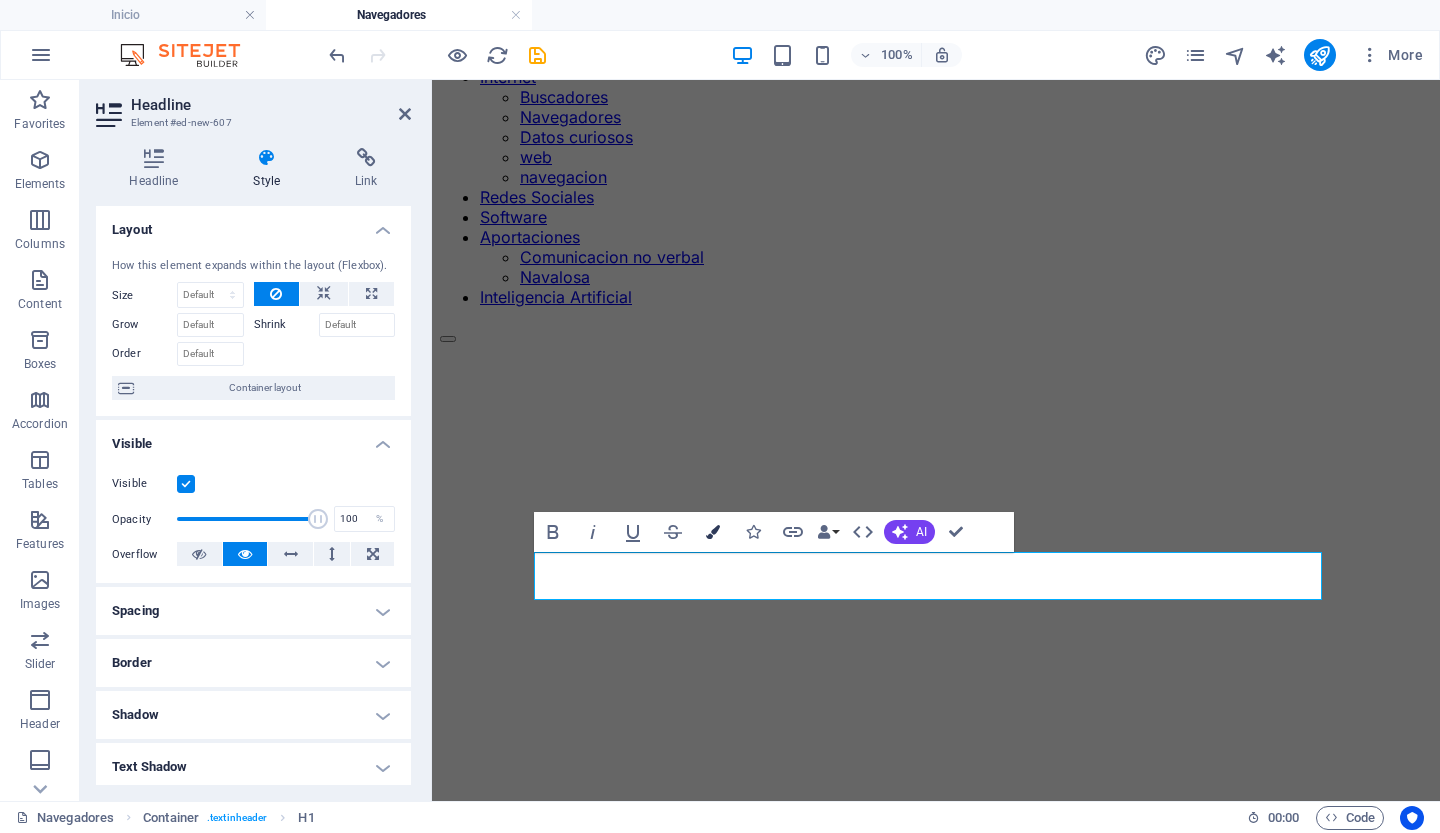 click at bounding box center [713, 532] 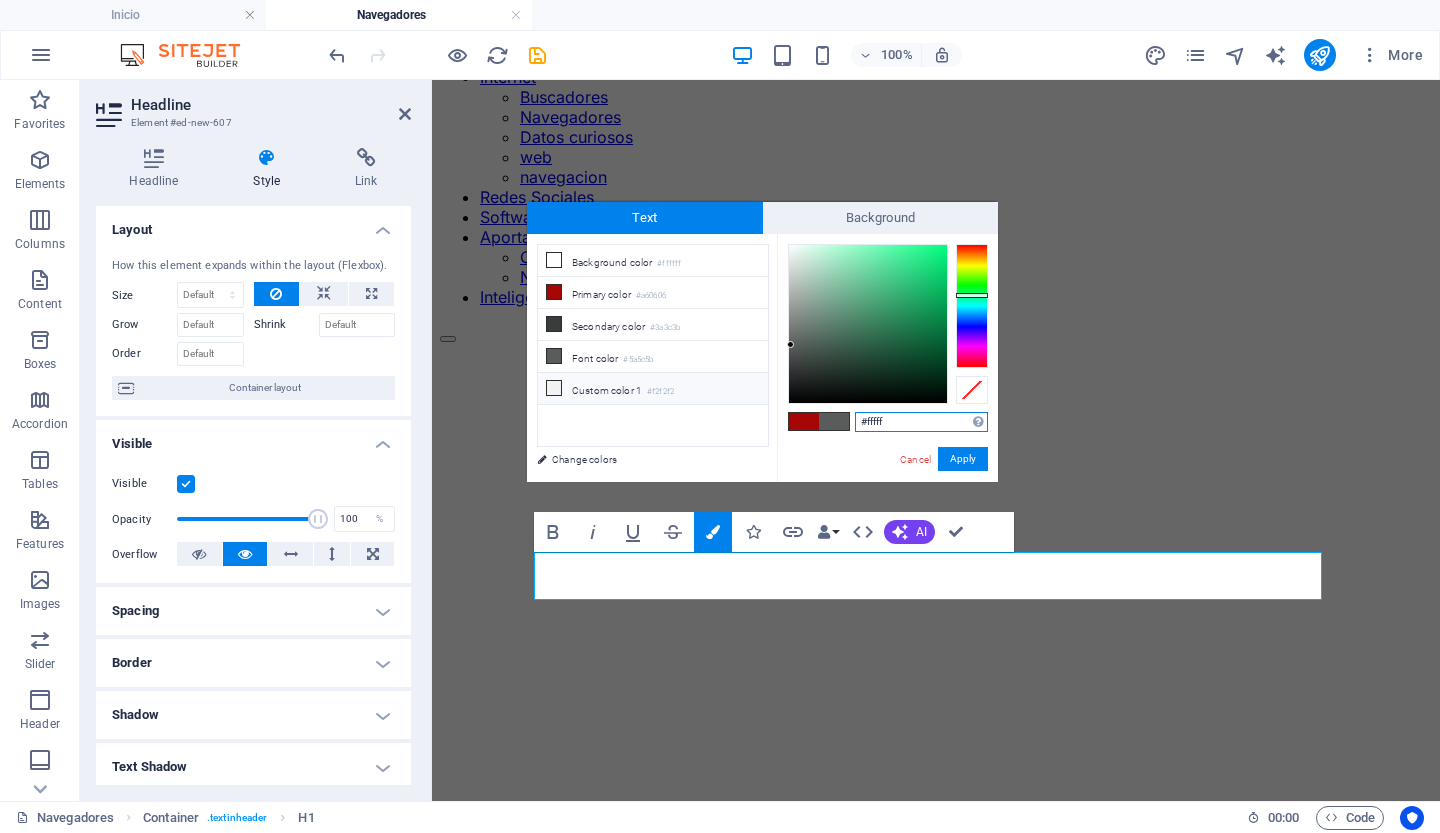 type on "#ffffff" 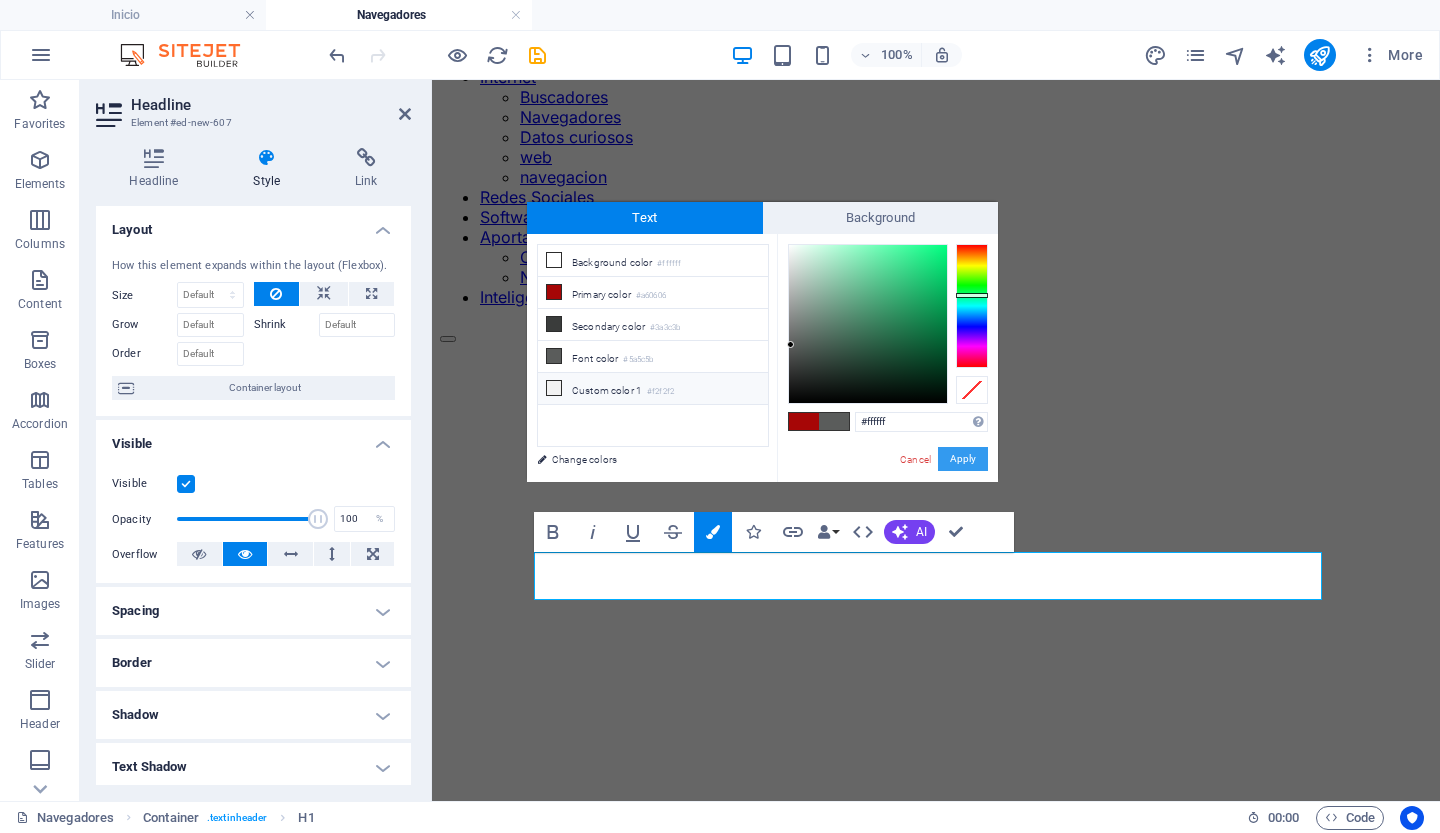 click on "Apply" at bounding box center (963, 459) 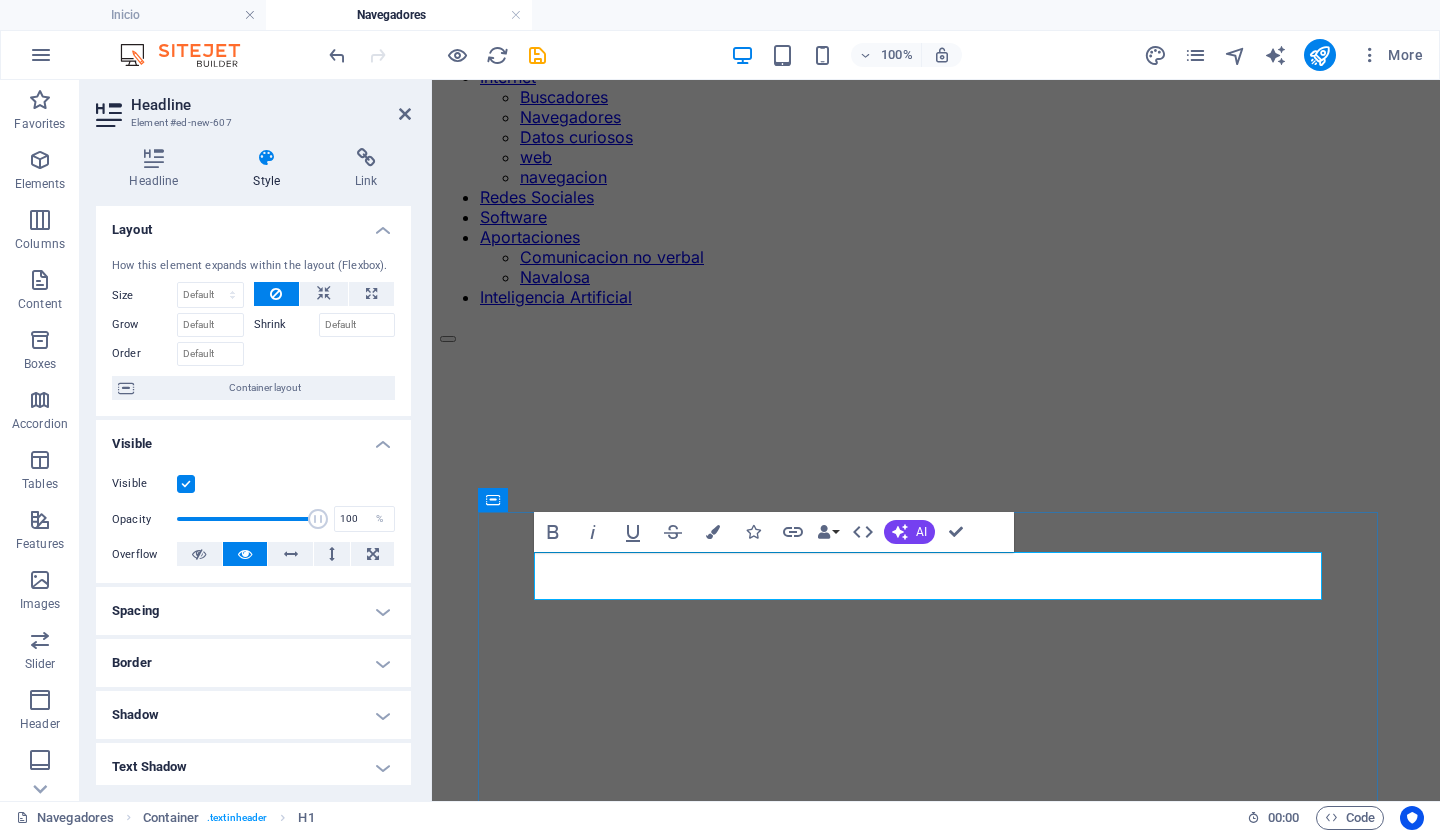 click on "New Navegadores" at bounding box center (936, 1142) 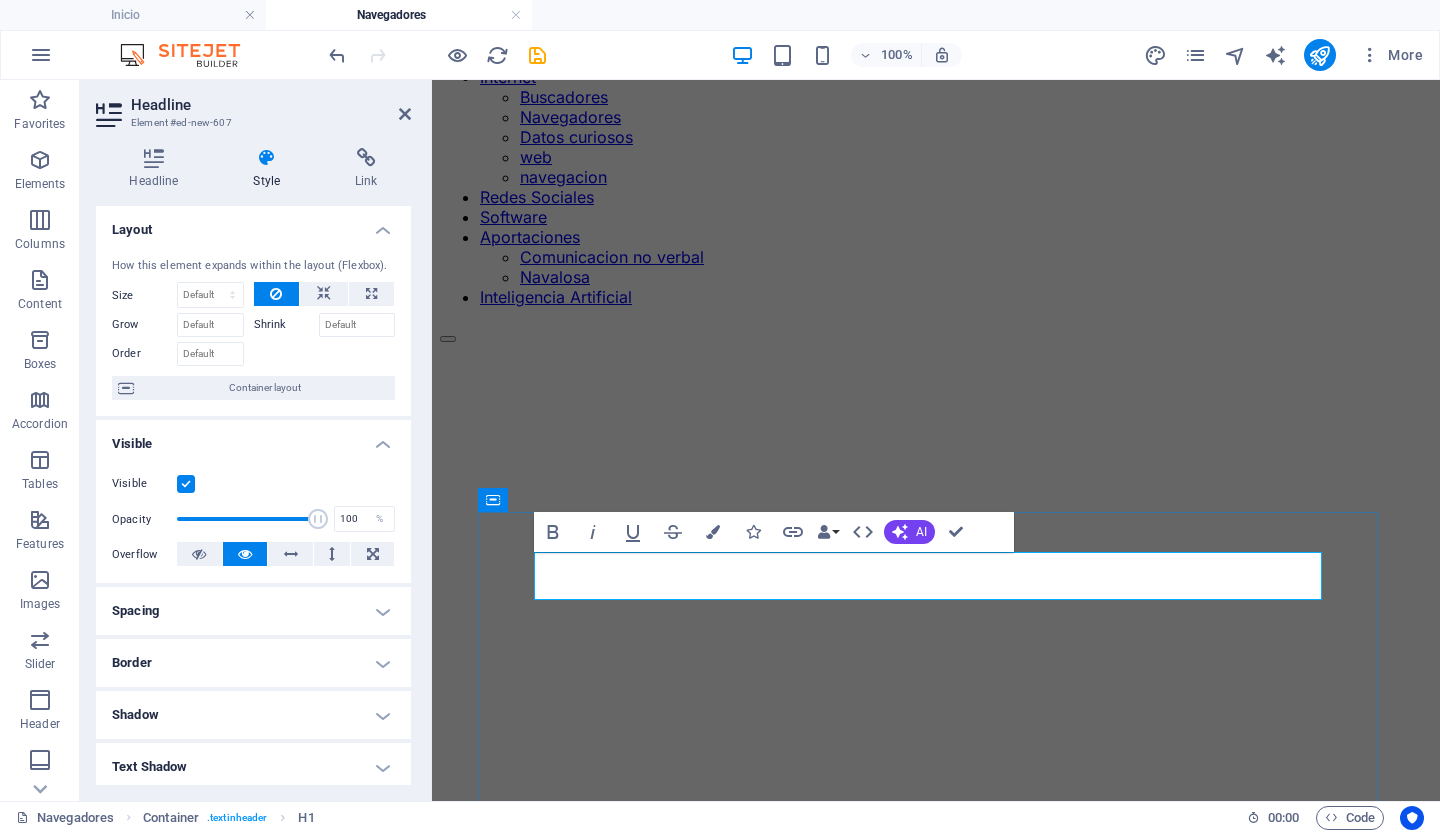 click on "New Navegadores" at bounding box center (936, 1142) 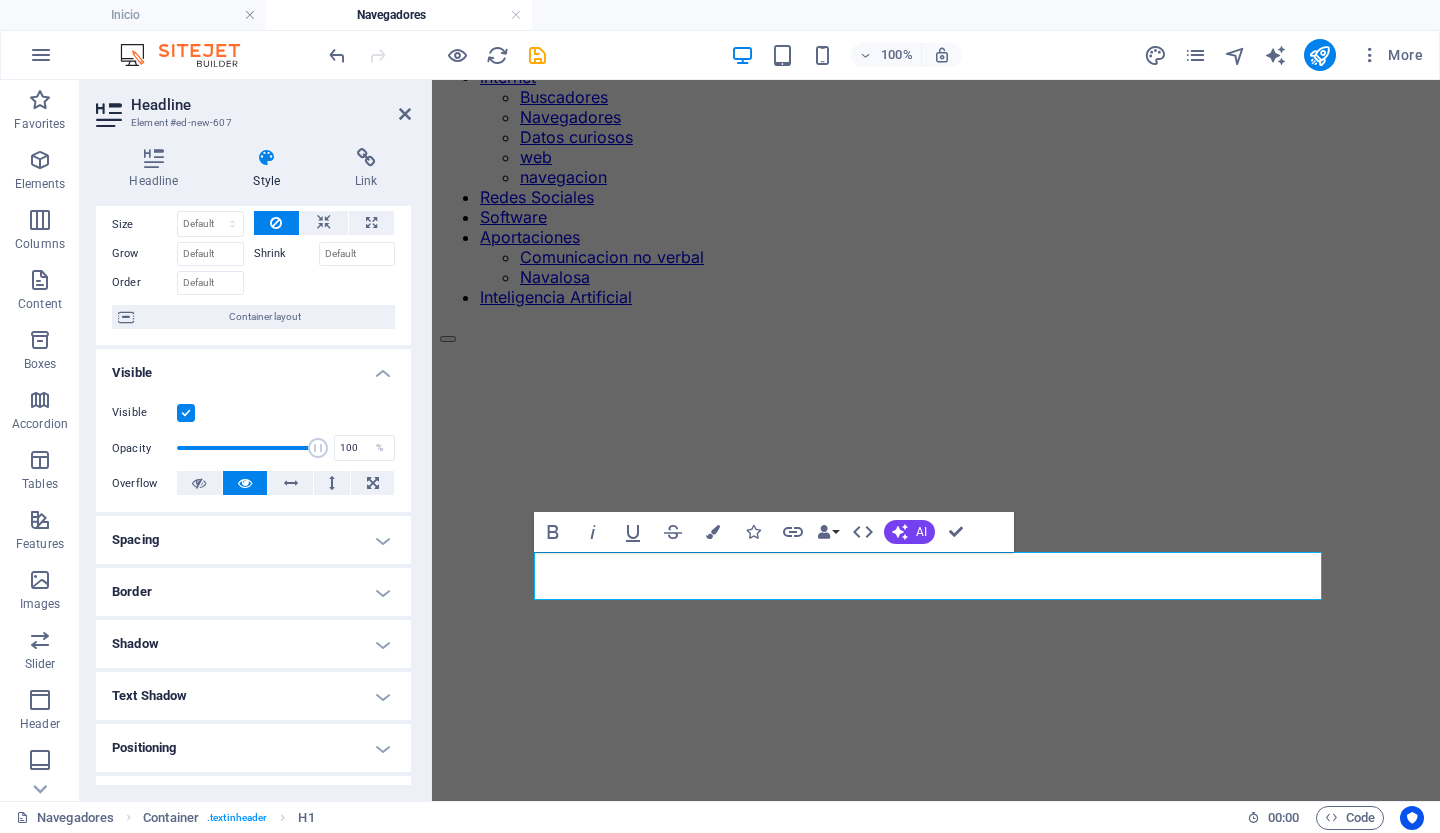 scroll, scrollTop: 0, scrollLeft: 0, axis: both 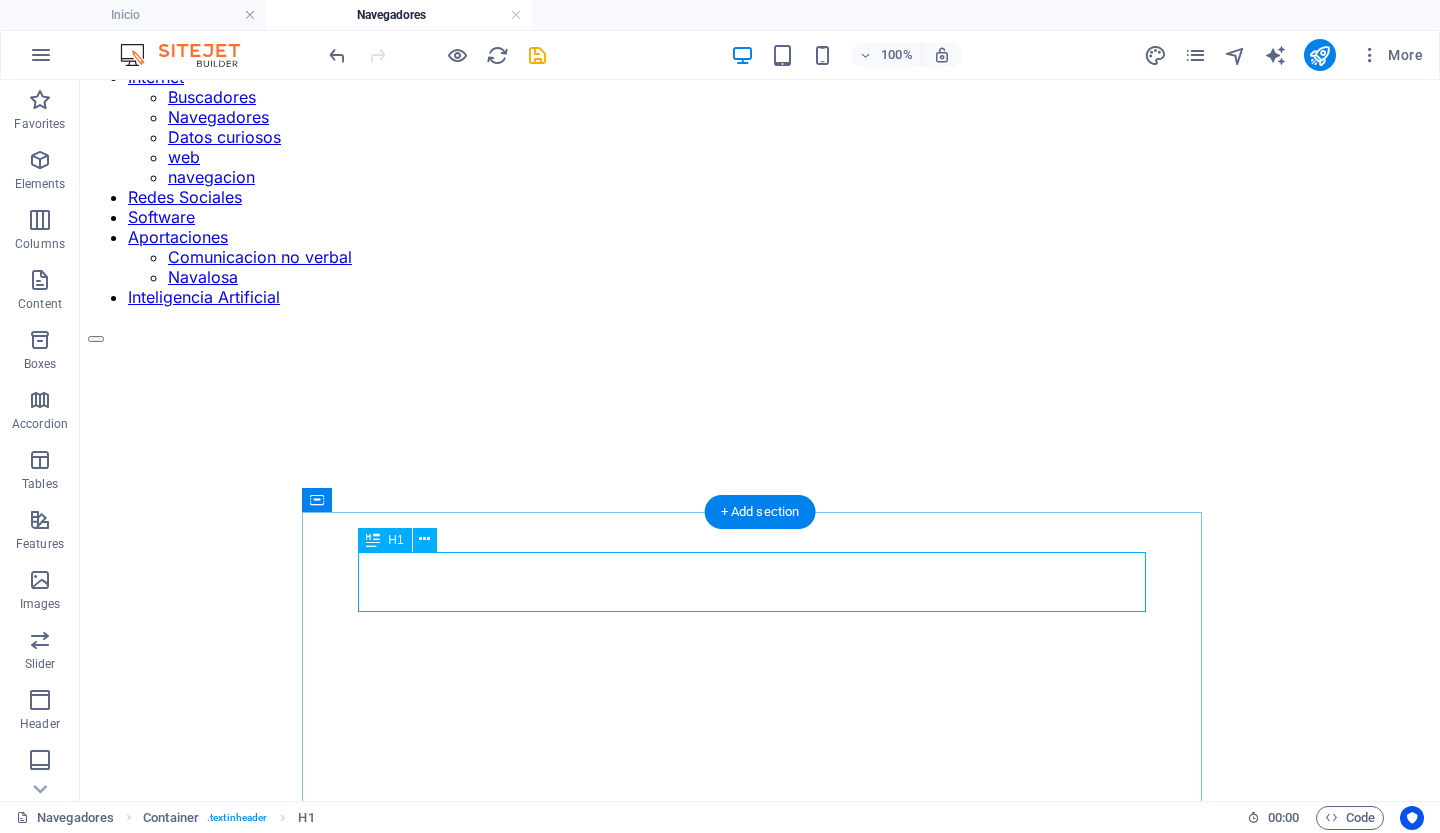 click on "New Navegadores" at bounding box center [760, 1142] 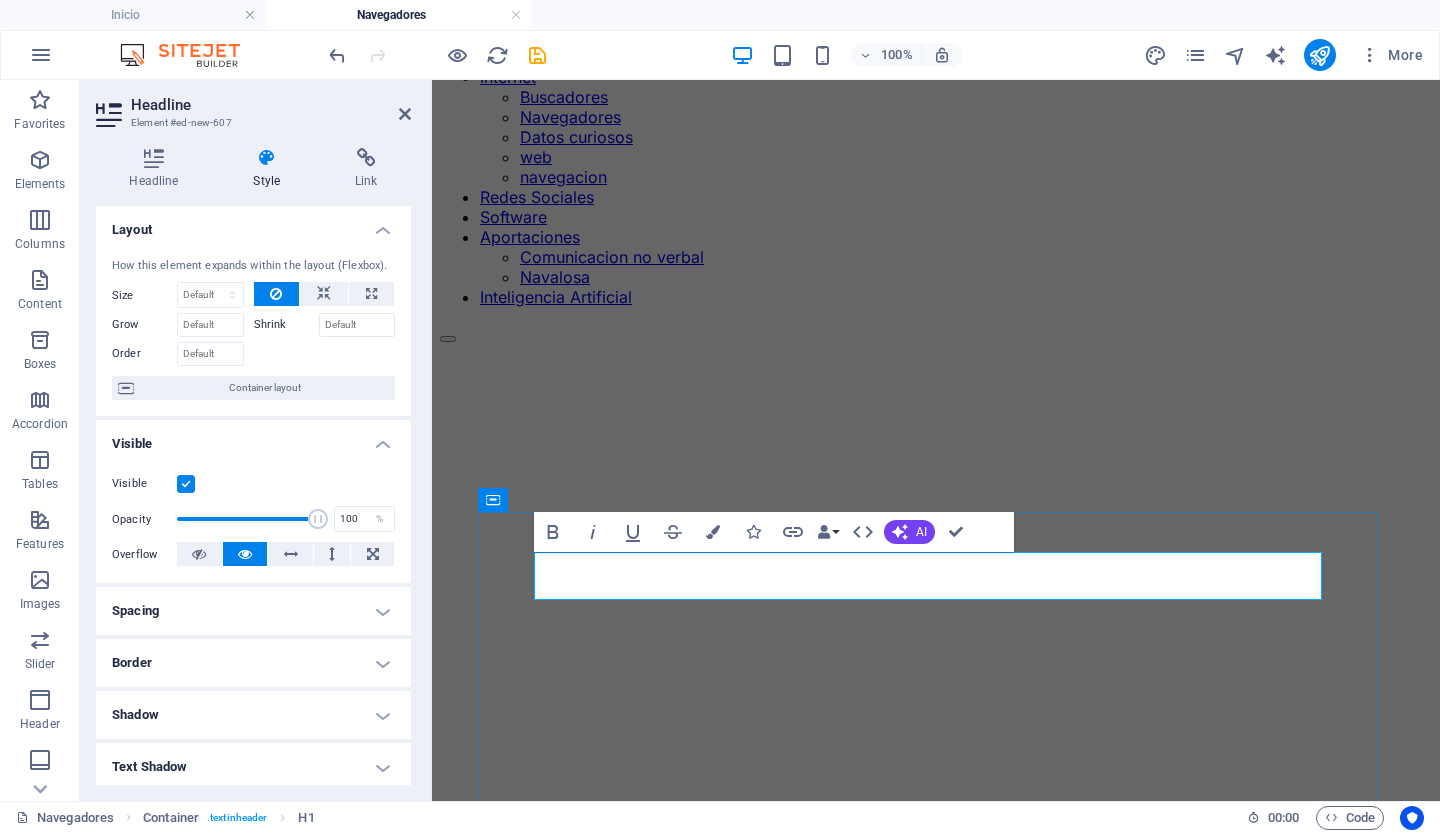 click on "New Navegadores" at bounding box center [622, 1142] 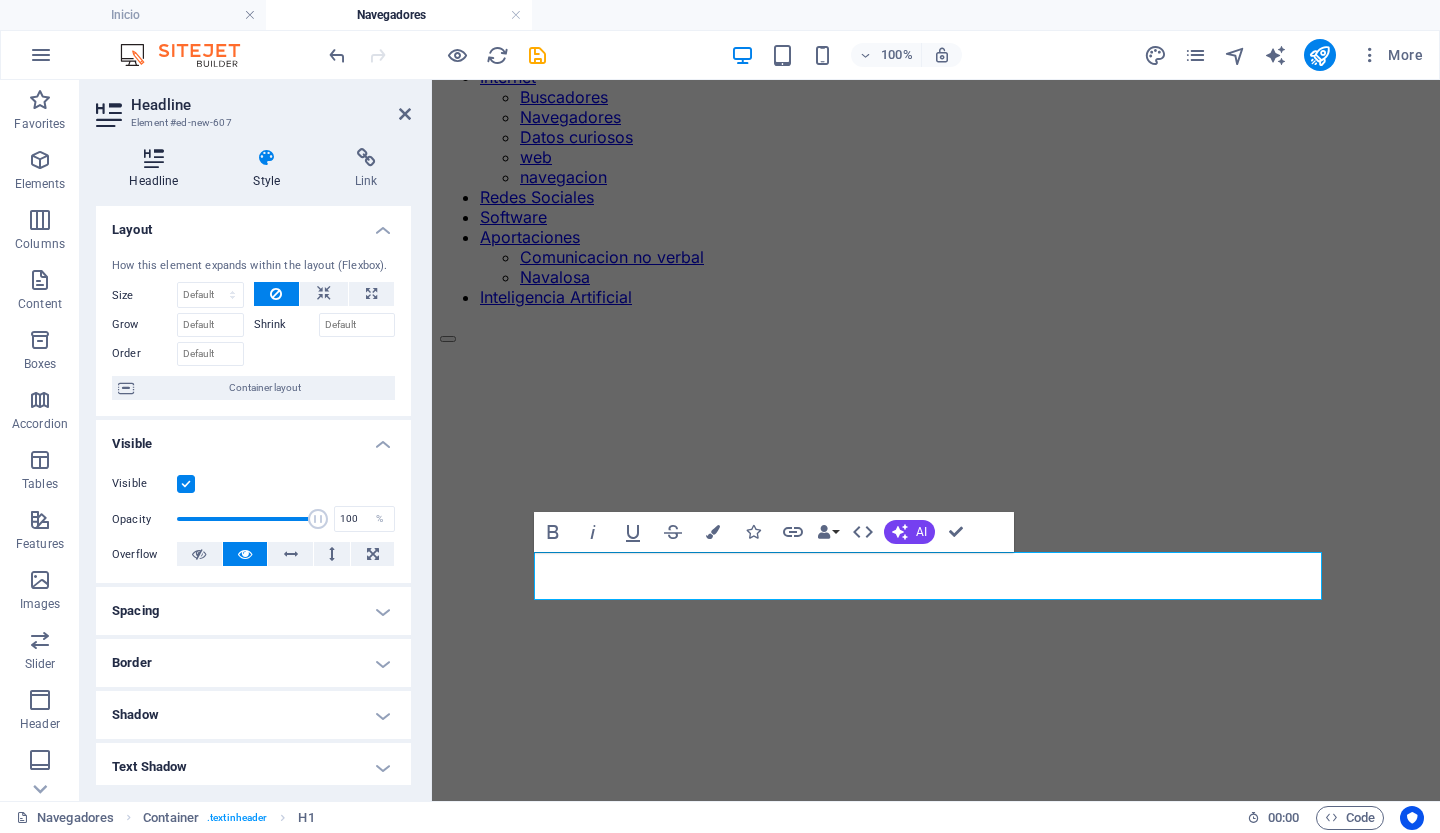 click at bounding box center (154, 158) 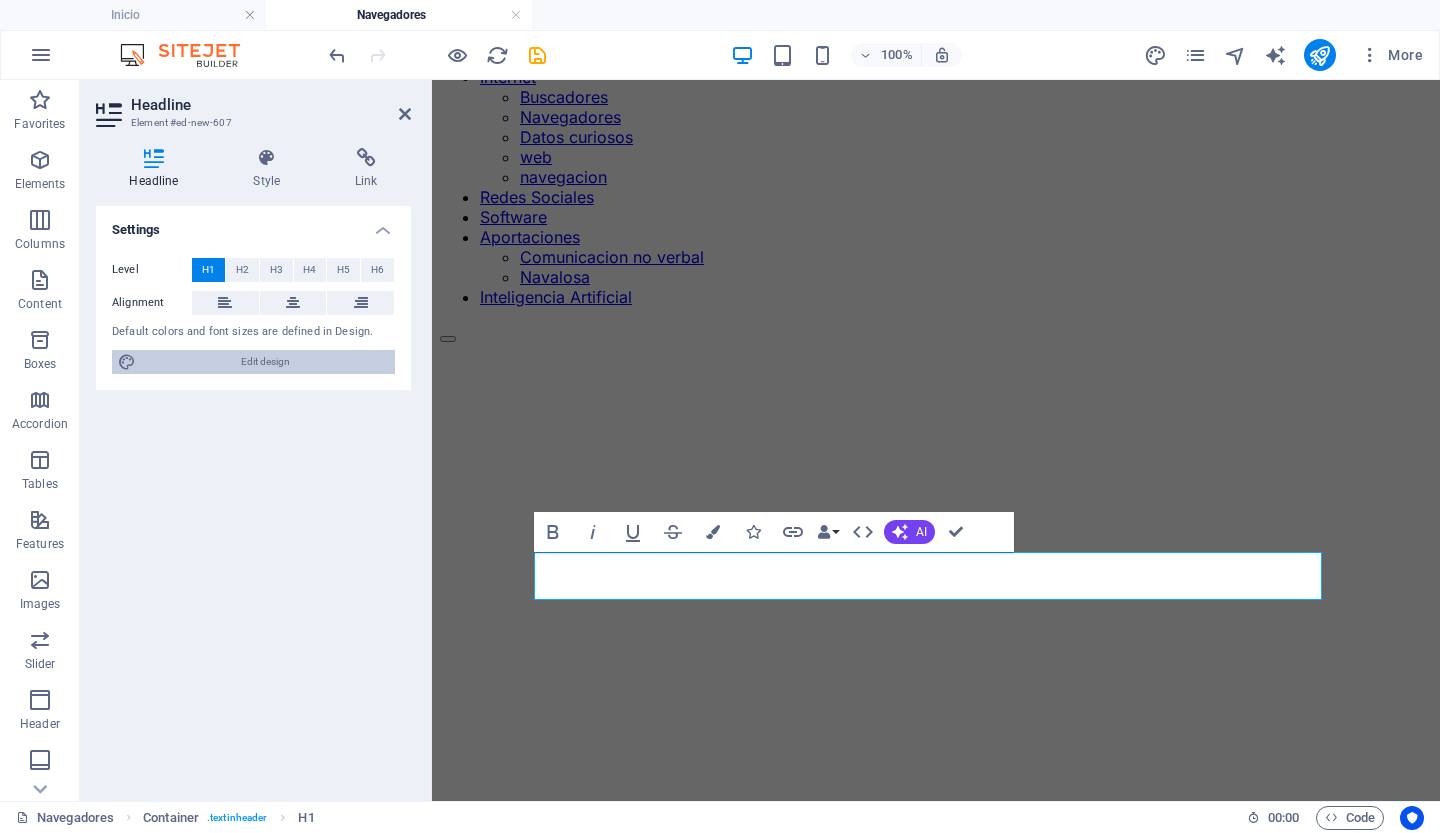 click on "Edit design" at bounding box center [265, 362] 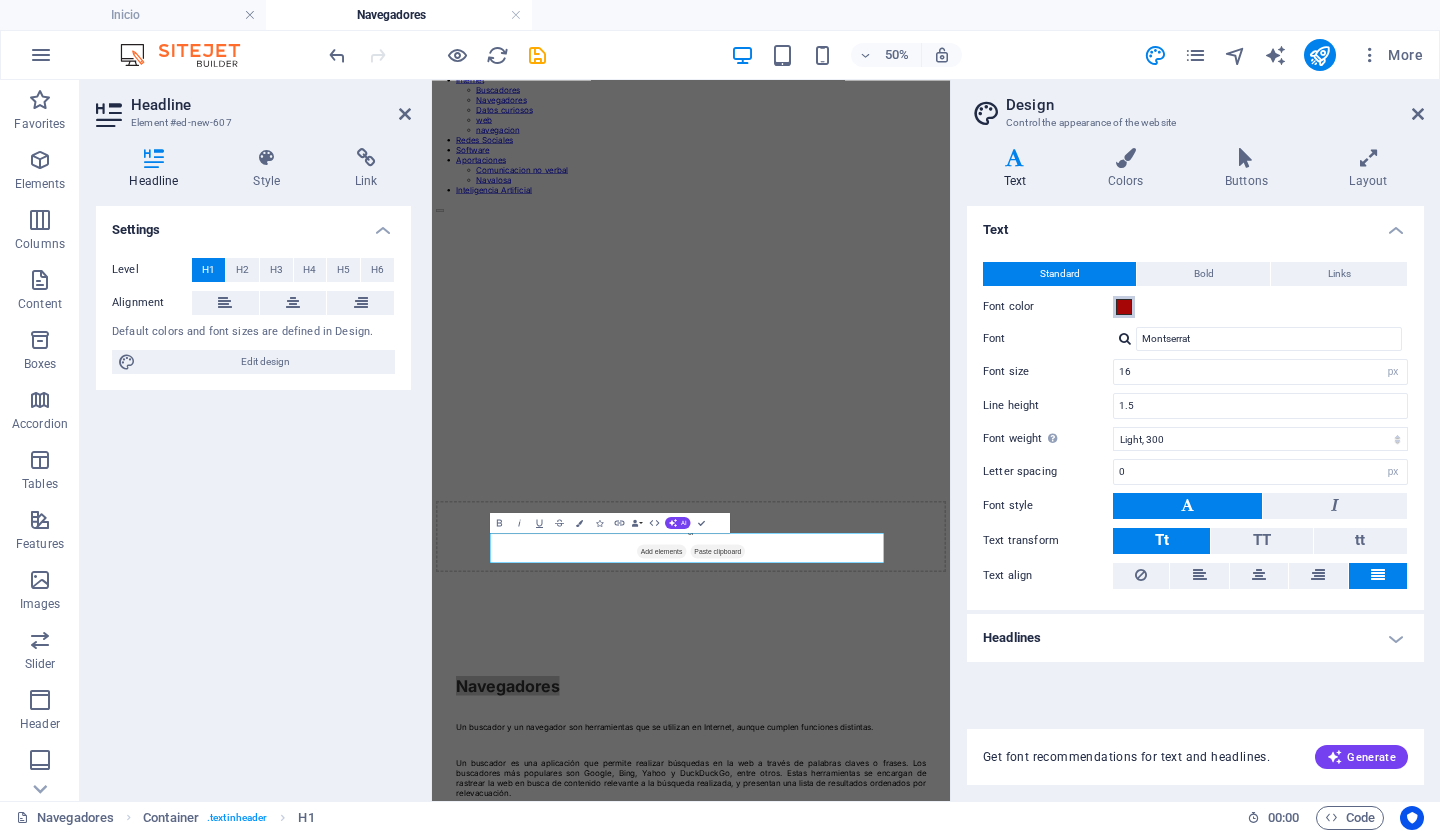 click at bounding box center [1124, 307] 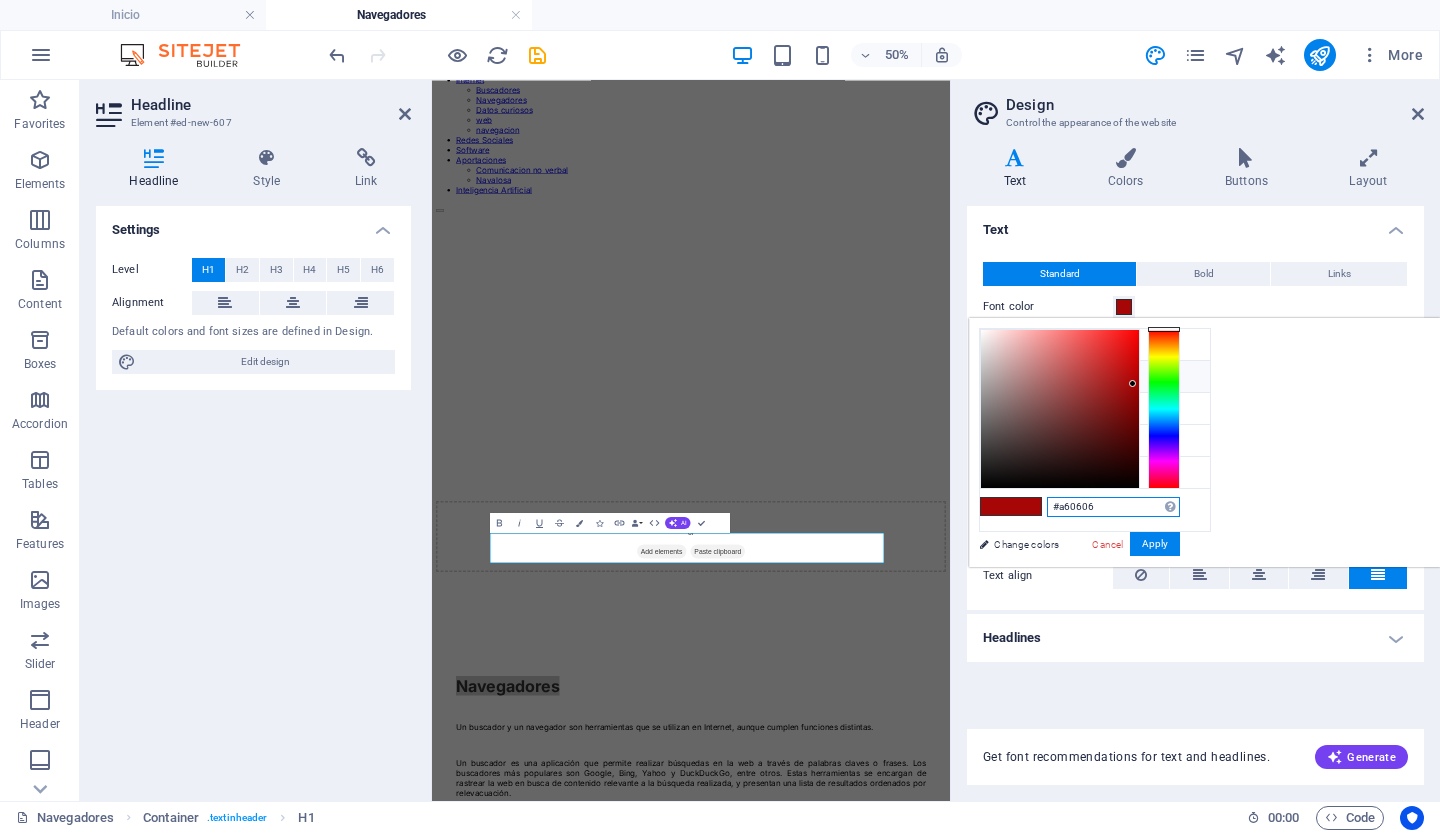 click on "#a60606" at bounding box center [1113, 507] 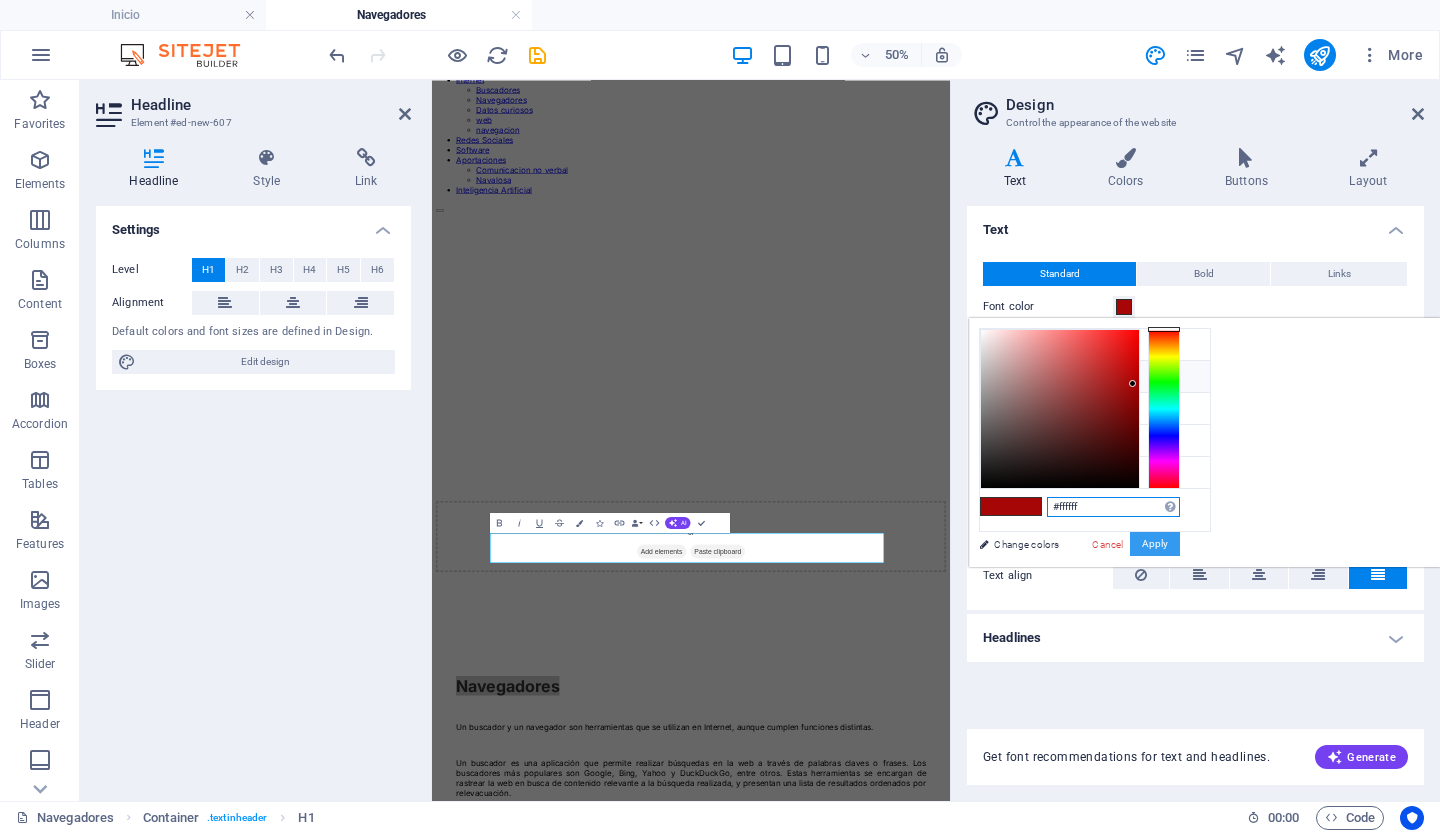 type on "#ffffff" 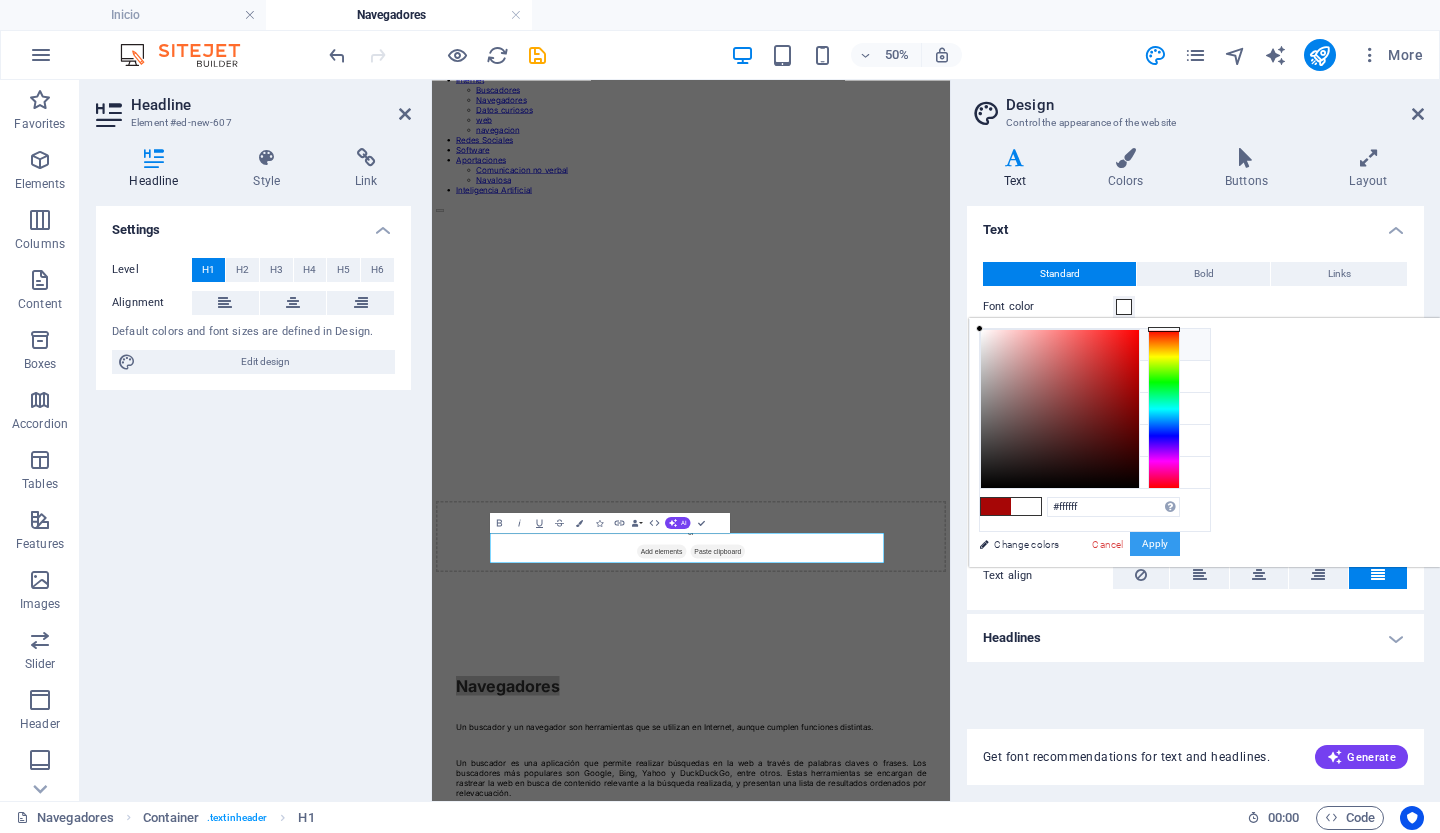 click on "Apply" at bounding box center (1155, 544) 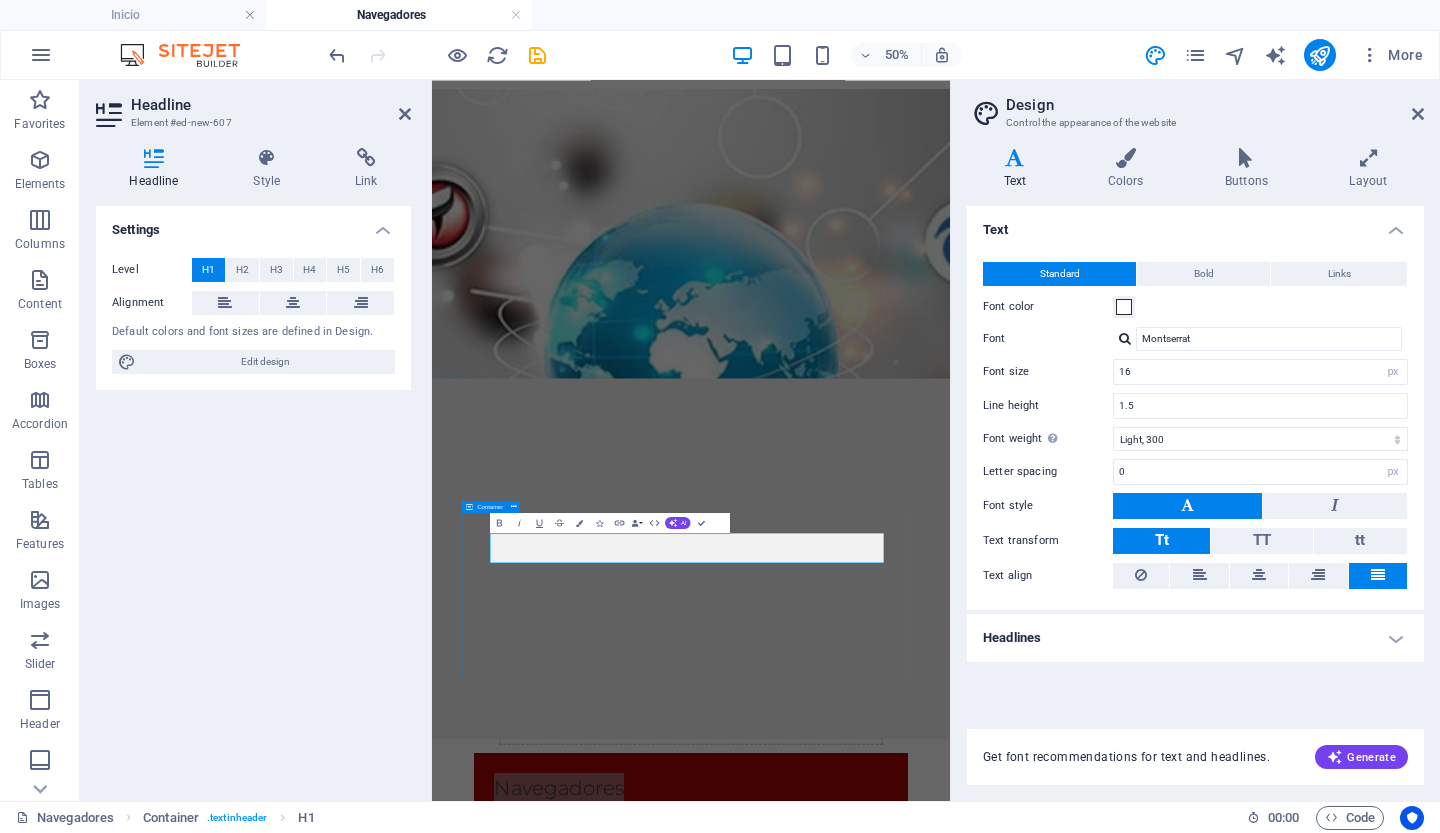 click on "Navegadores Un buscador y un navegador son herramientas que se utilizan en Internet, aunque cumplen funciones distintas. Un buscador es una aplicación que permite realizar búsquedas en la web a través de palabras claves o frases. Los buscadores más populares son Google, Bing, Yahoo y DuckDuckGo, entre otros. Estas herramientas se encargan de rastrear la web en busca de contenido relevante a la búsqueda realizada, y presentan una lista de resultados ordenados por rel  evacuación. Los buscadores se utilizan para encontrar contenido específico en la web." at bounding box center [950, 1592] 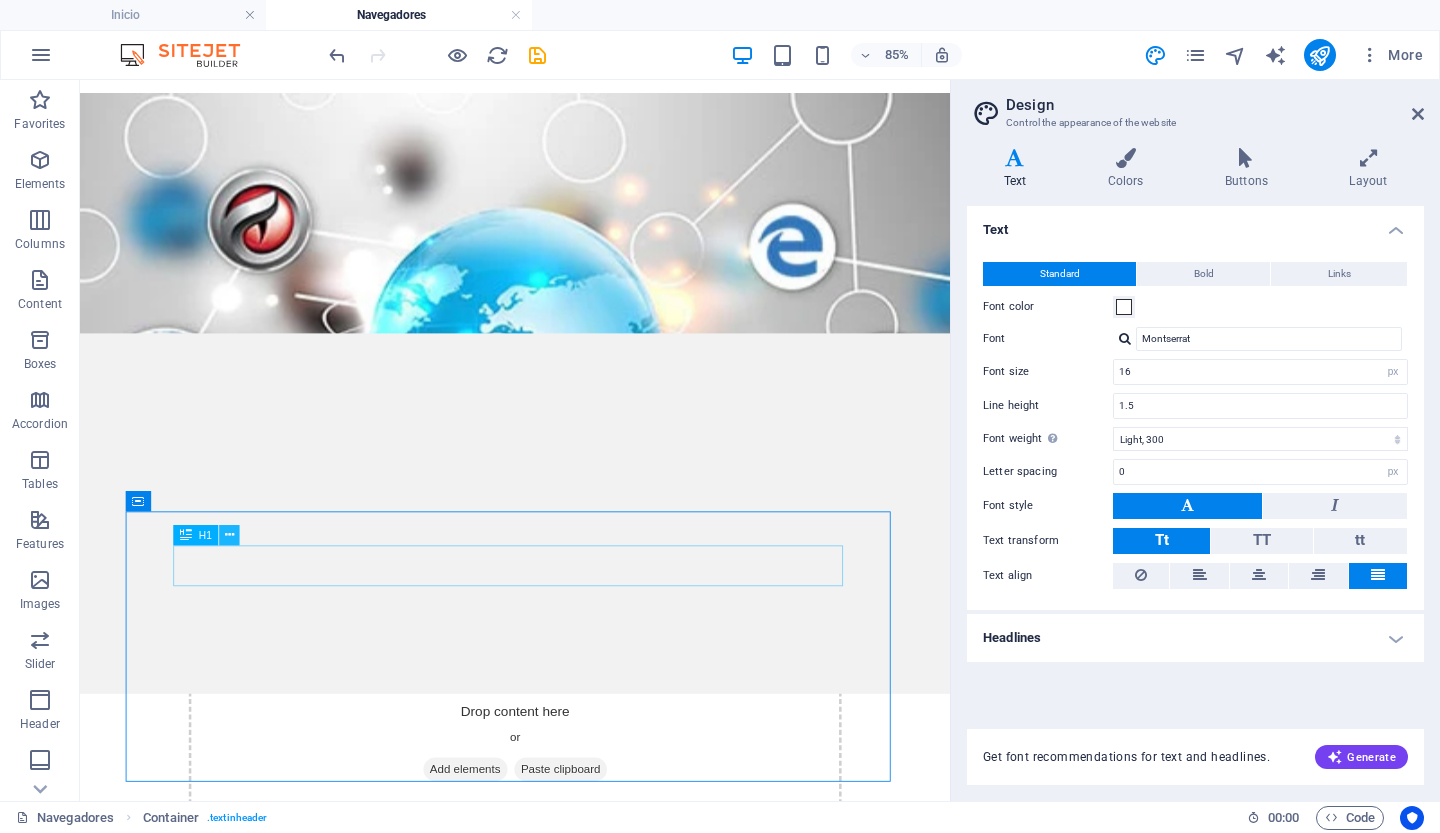 click at bounding box center (230, 536) 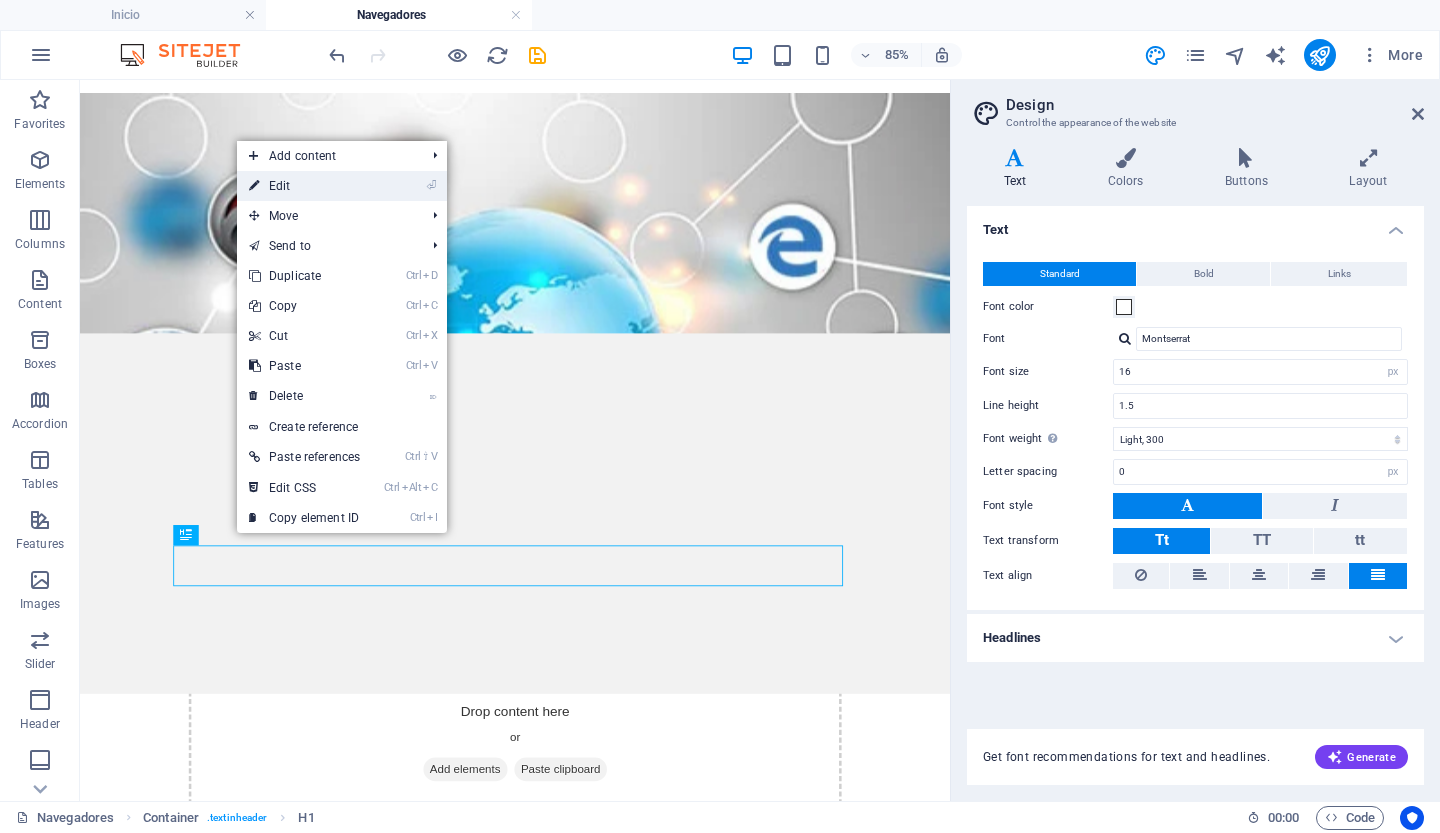 click on "⏎  Edit" at bounding box center (304, 186) 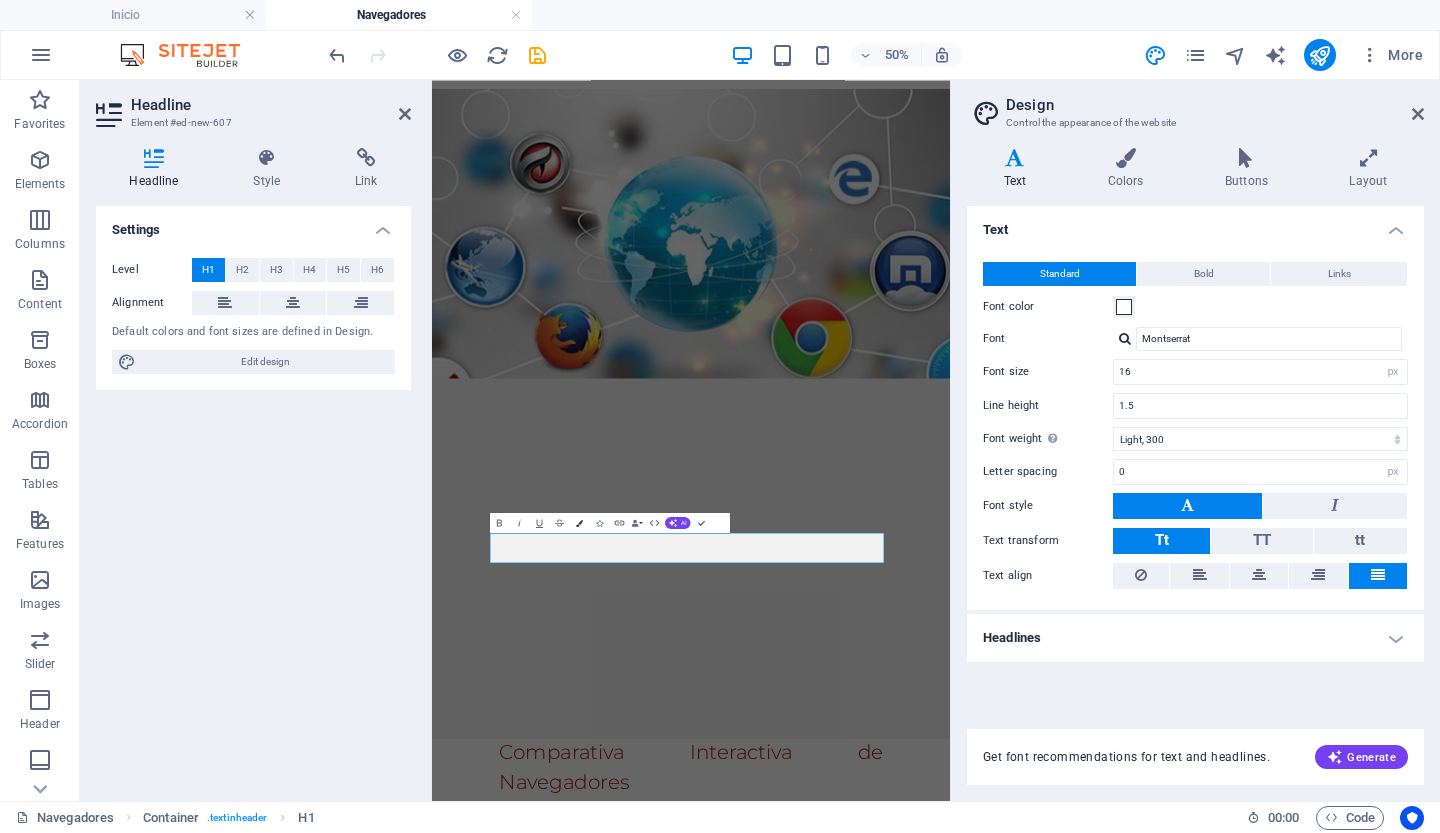 click at bounding box center [579, 522] 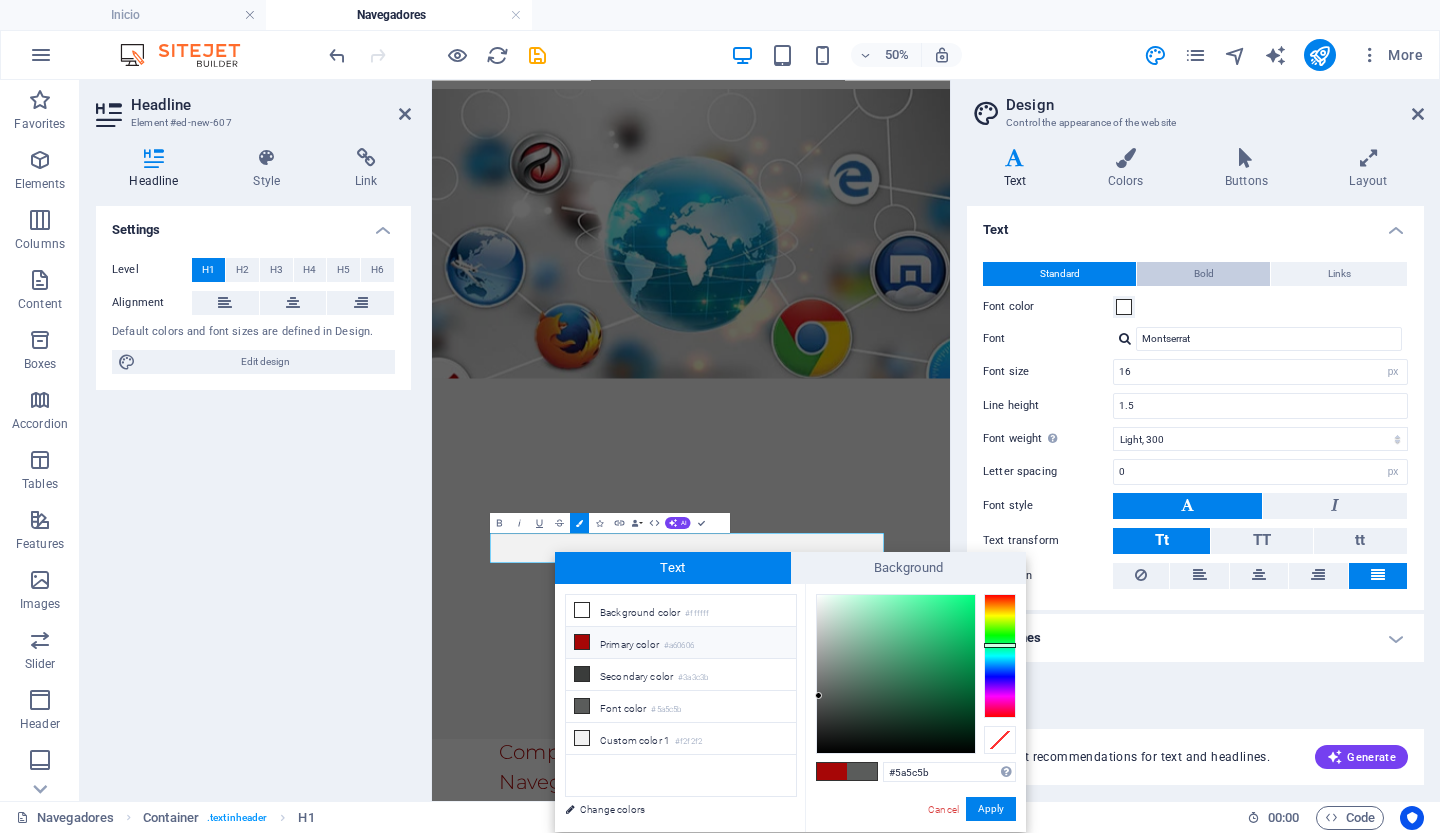 click on "Bold" at bounding box center [1204, 274] 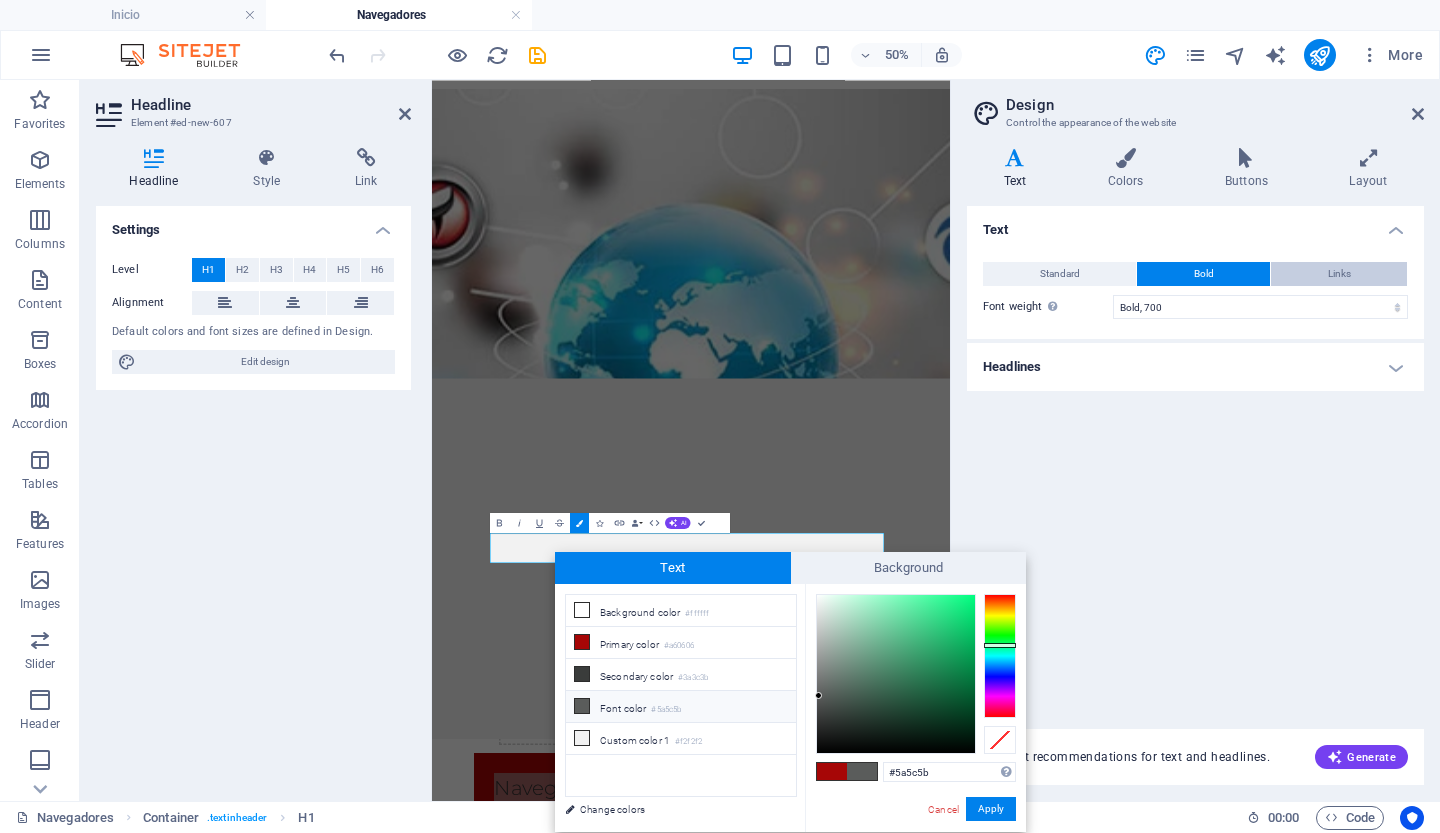 click on "Links" at bounding box center (1339, 274) 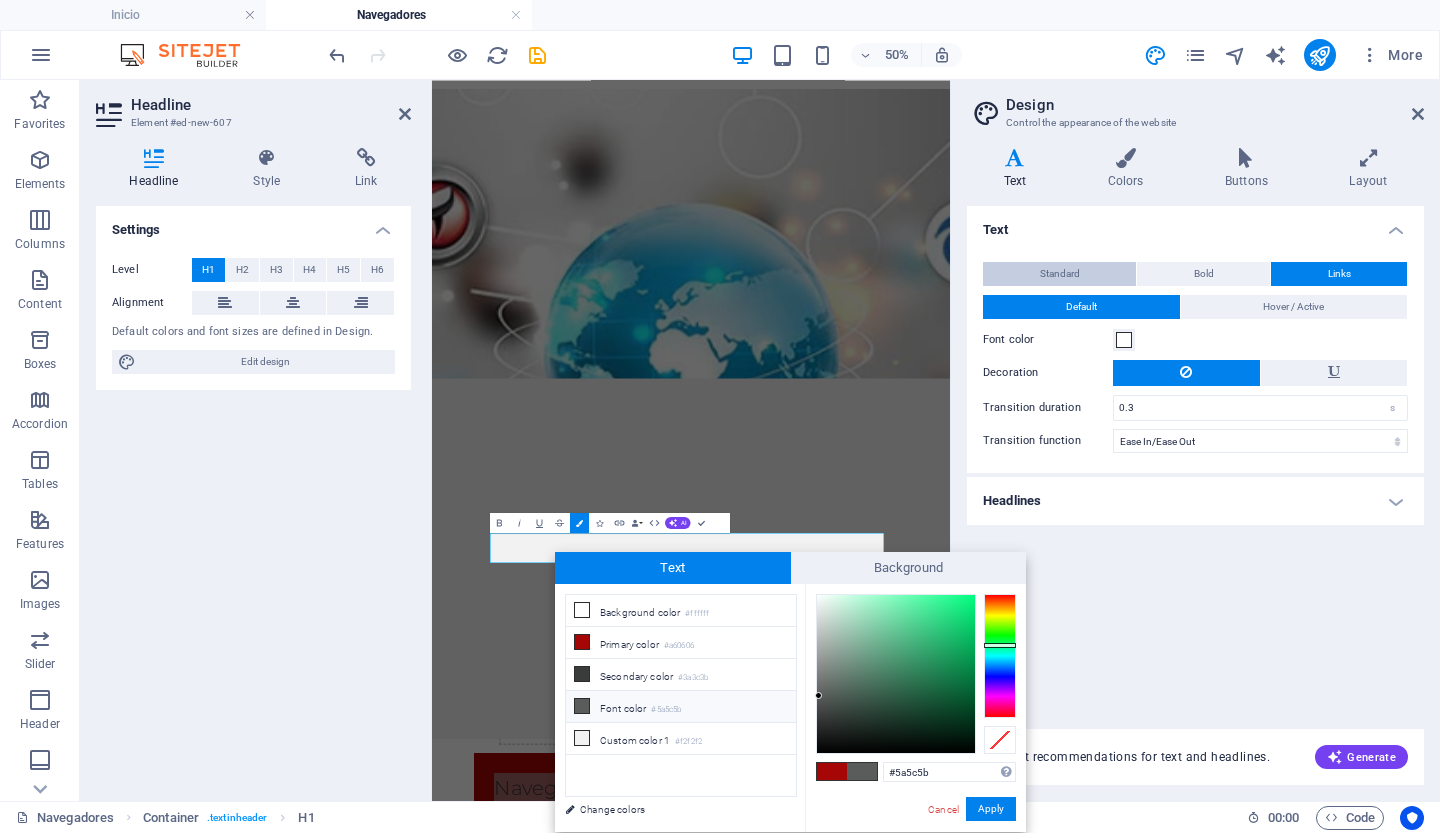 click on "Standard" at bounding box center [1059, 274] 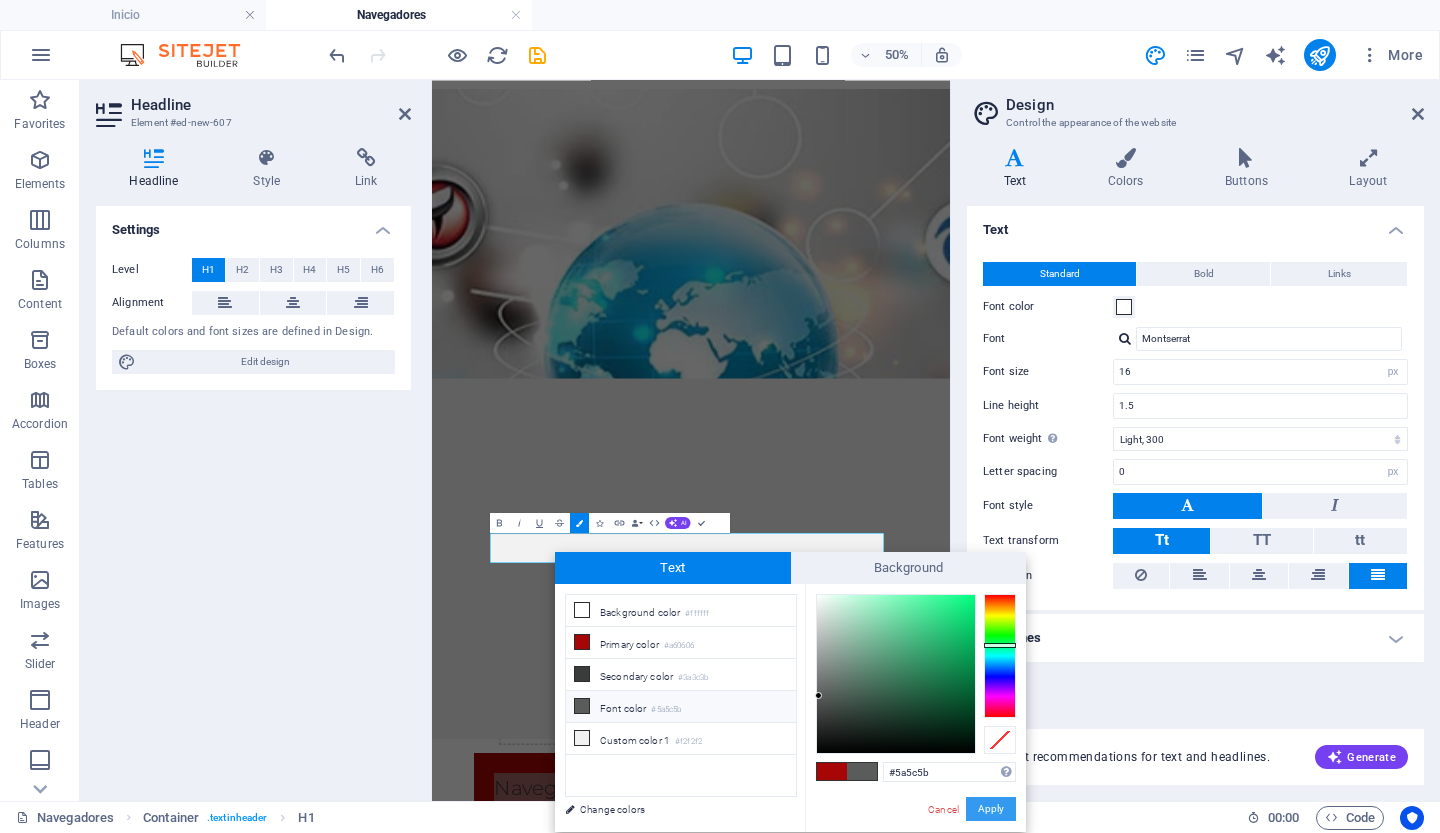 click on "Apply" at bounding box center [991, 809] 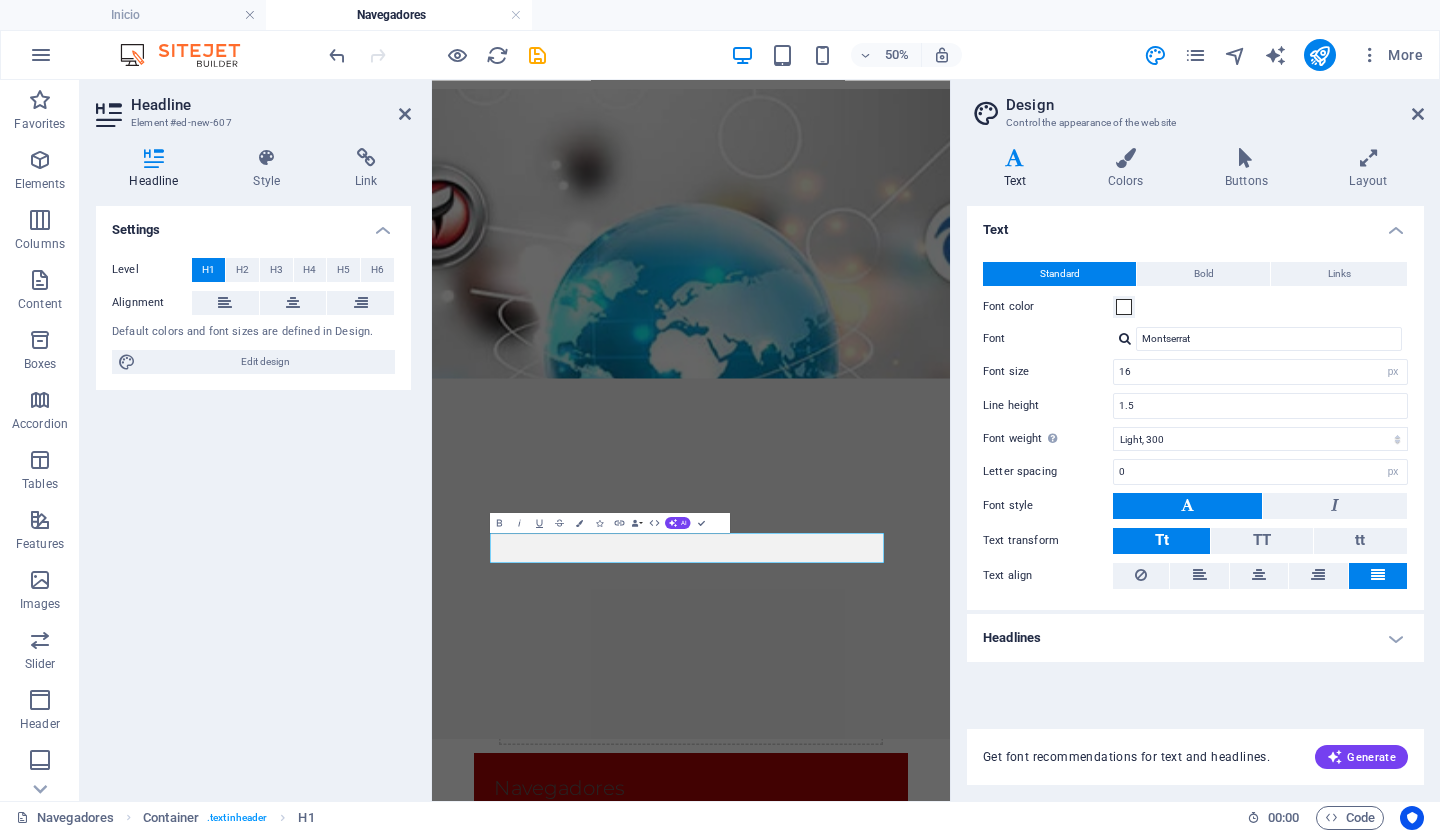 click on "Headlines" at bounding box center (1195, 638) 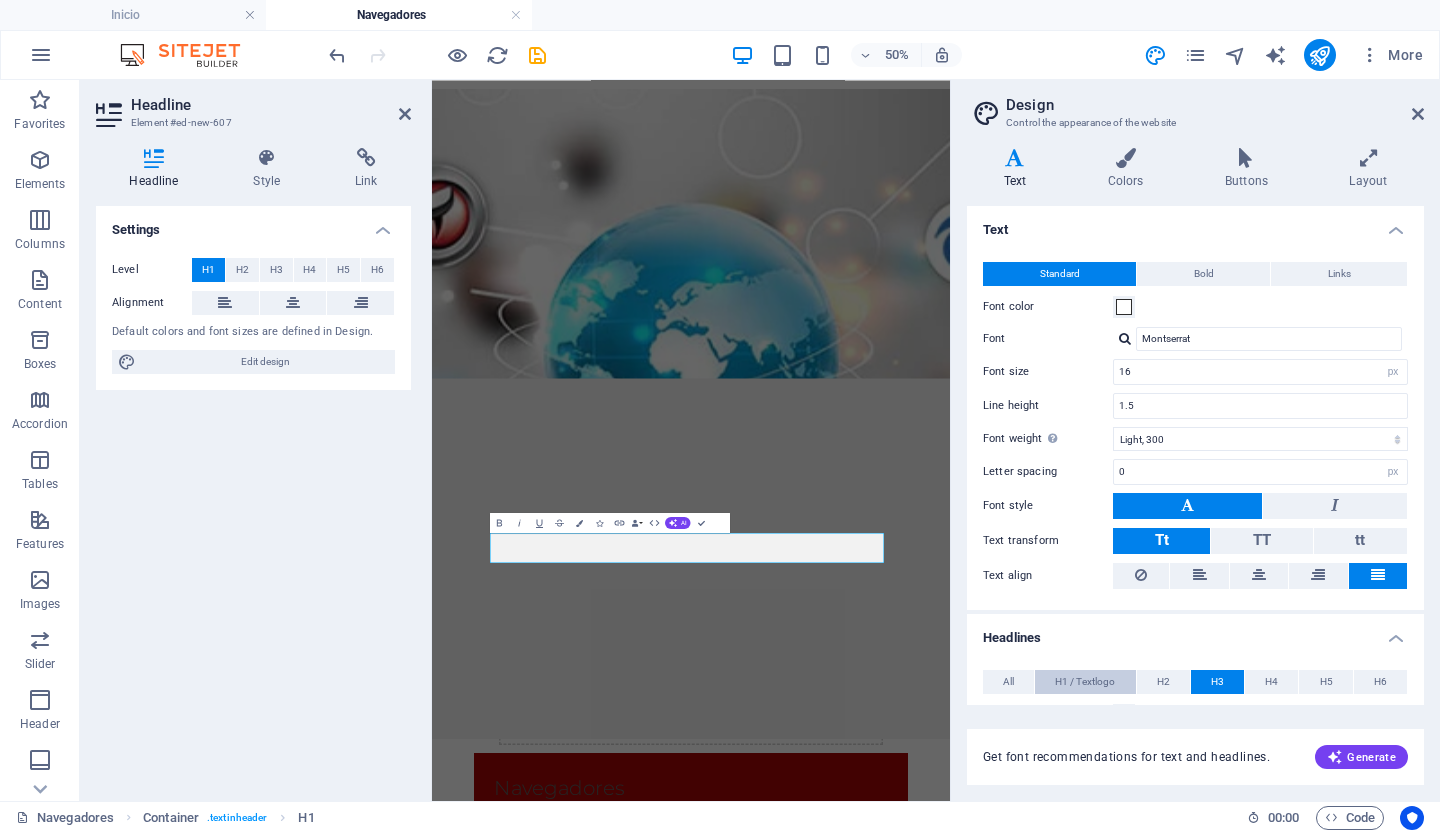 click on "H1 / Textlogo" at bounding box center [1085, 682] 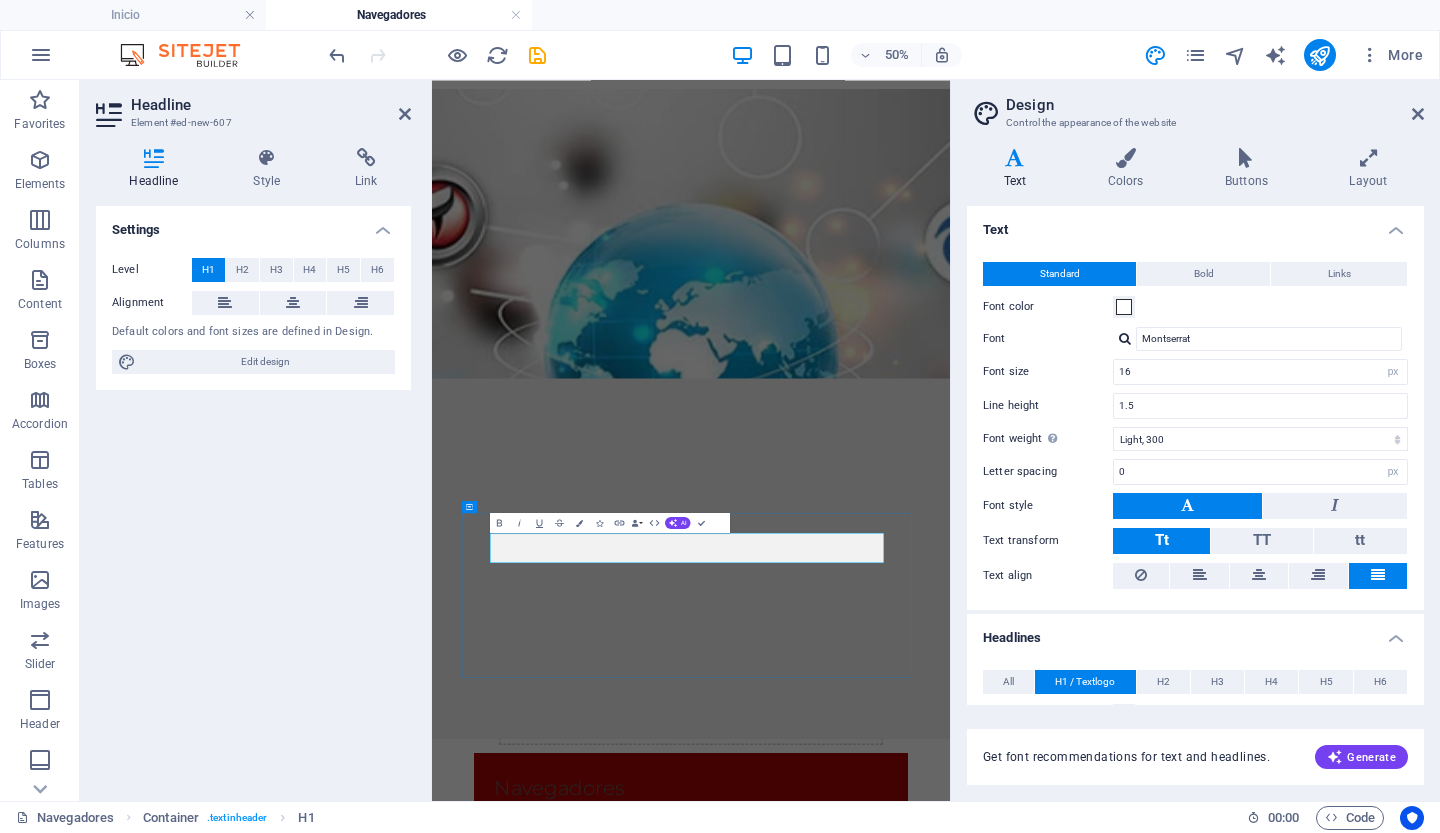 click on "Navegadores" at bounding box center (686, 1493) 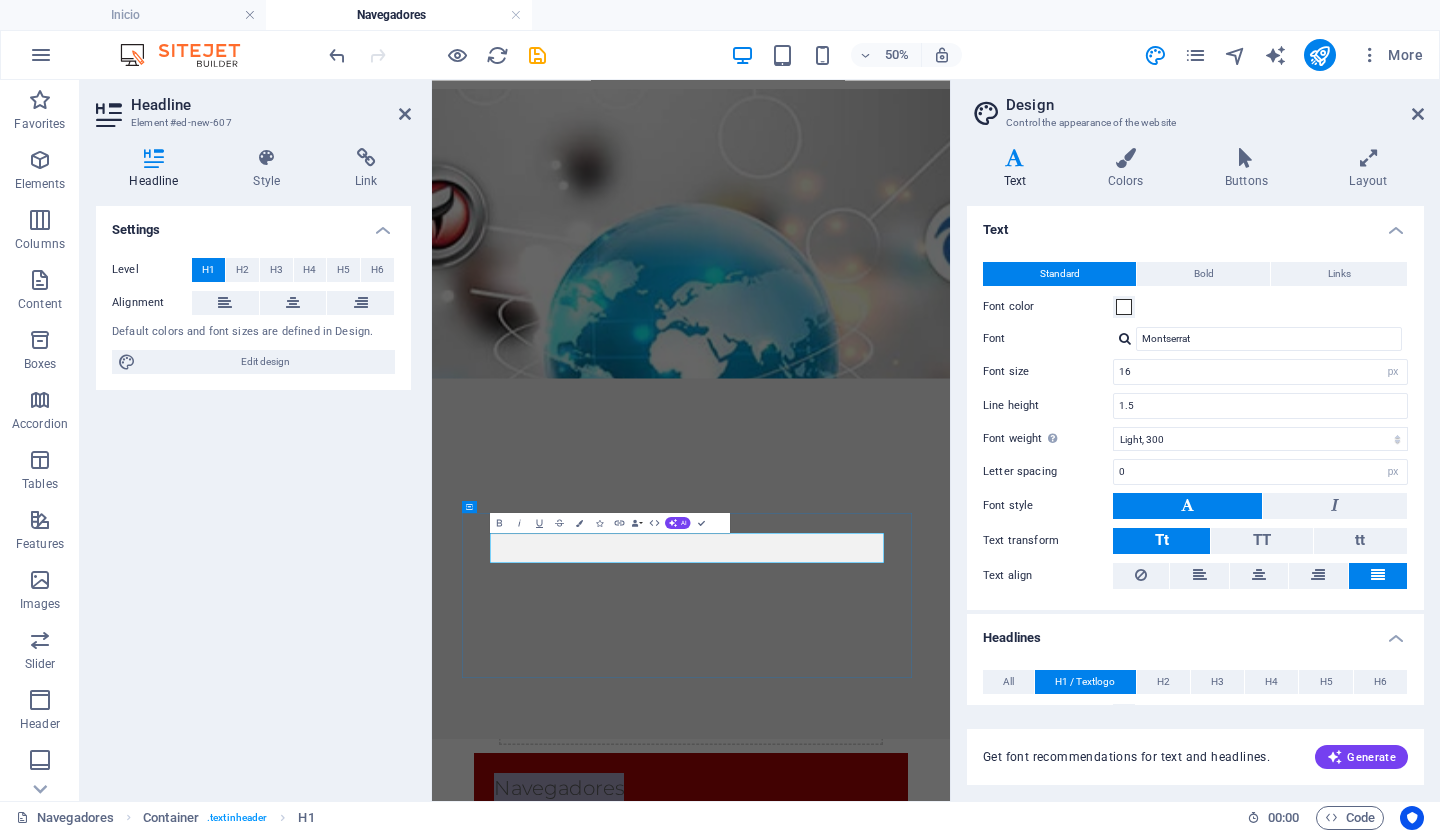 click on "Navegadores" at bounding box center (686, 1493) 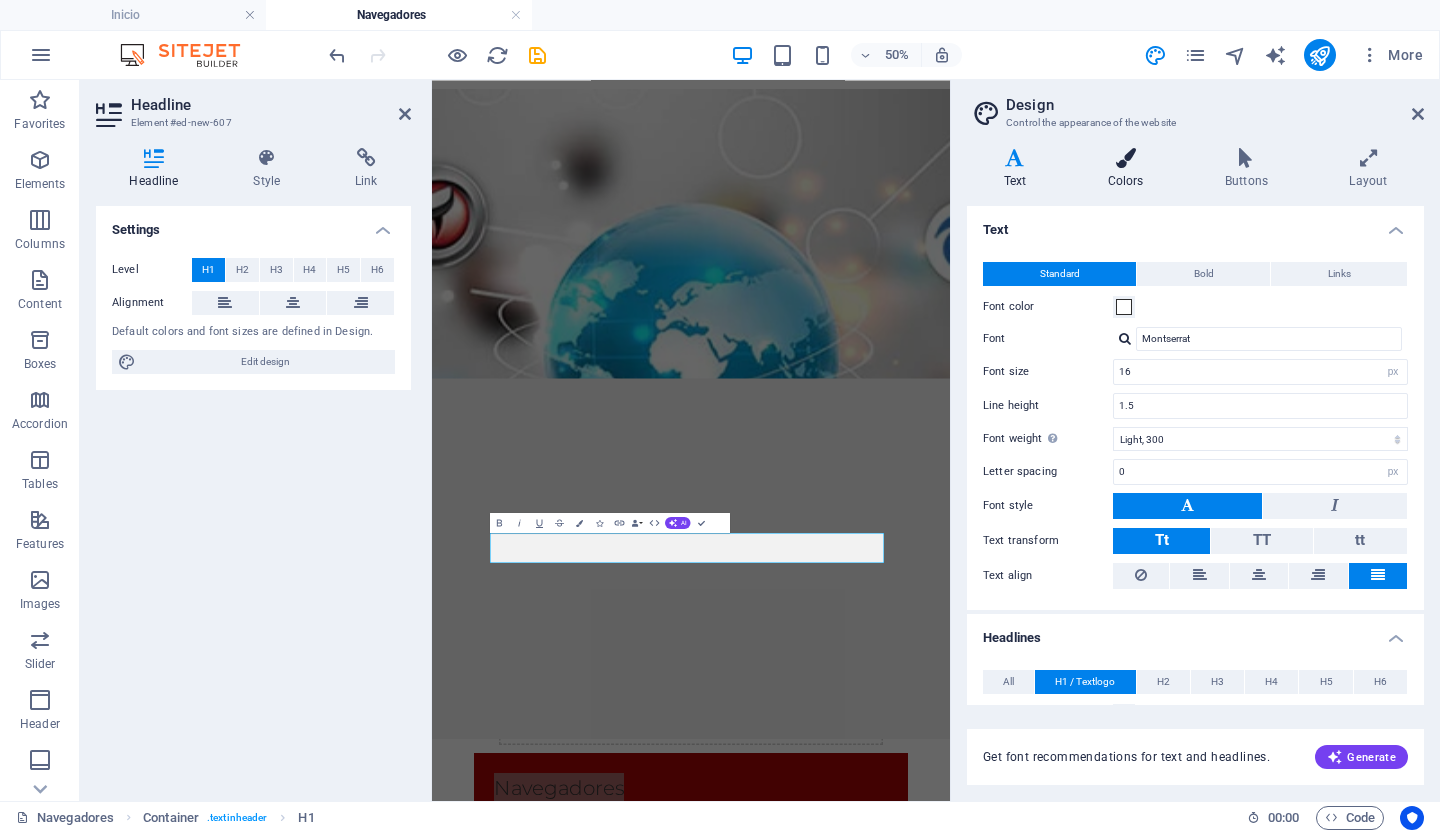 click at bounding box center [1125, 158] 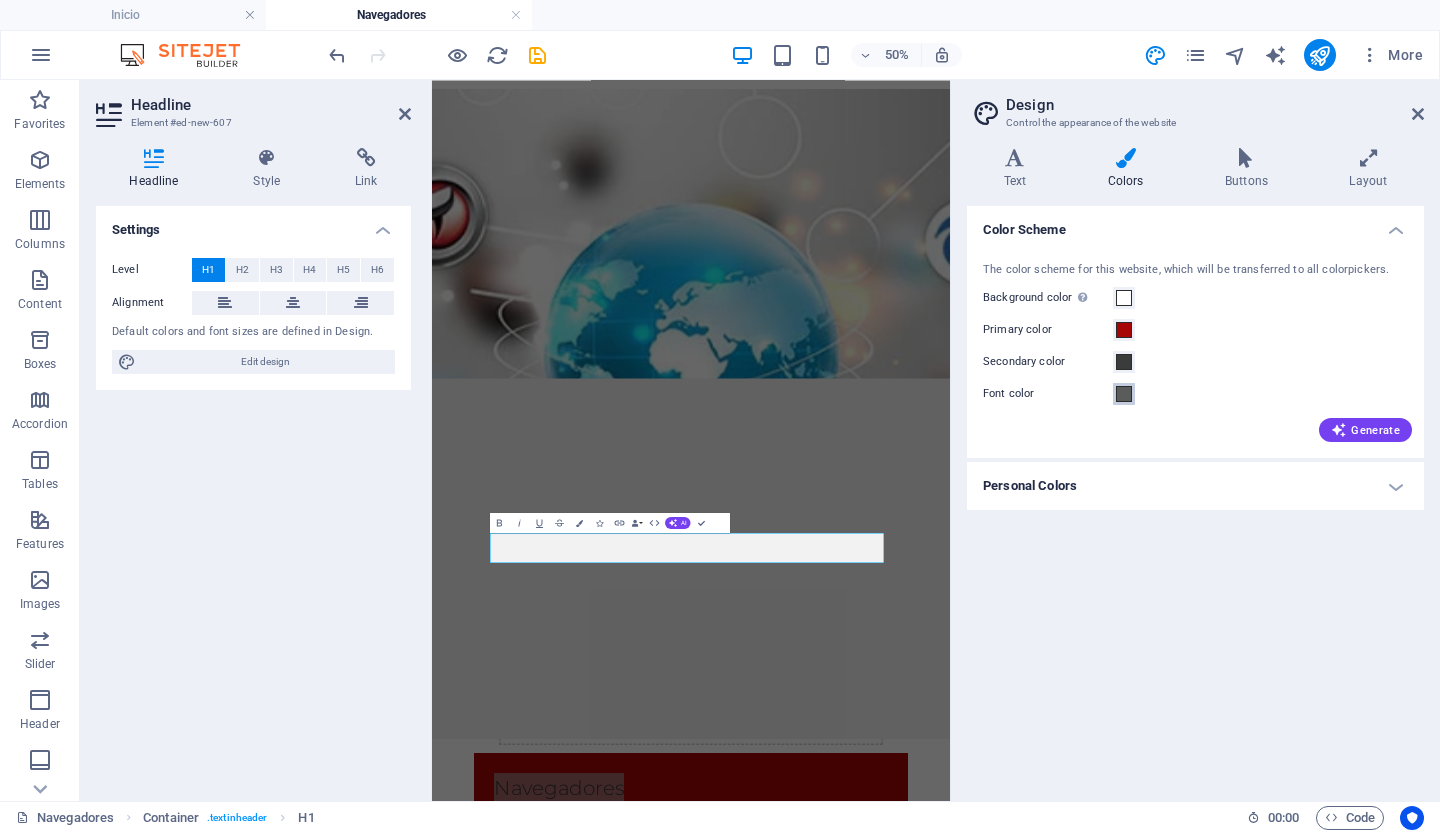 click at bounding box center [1124, 394] 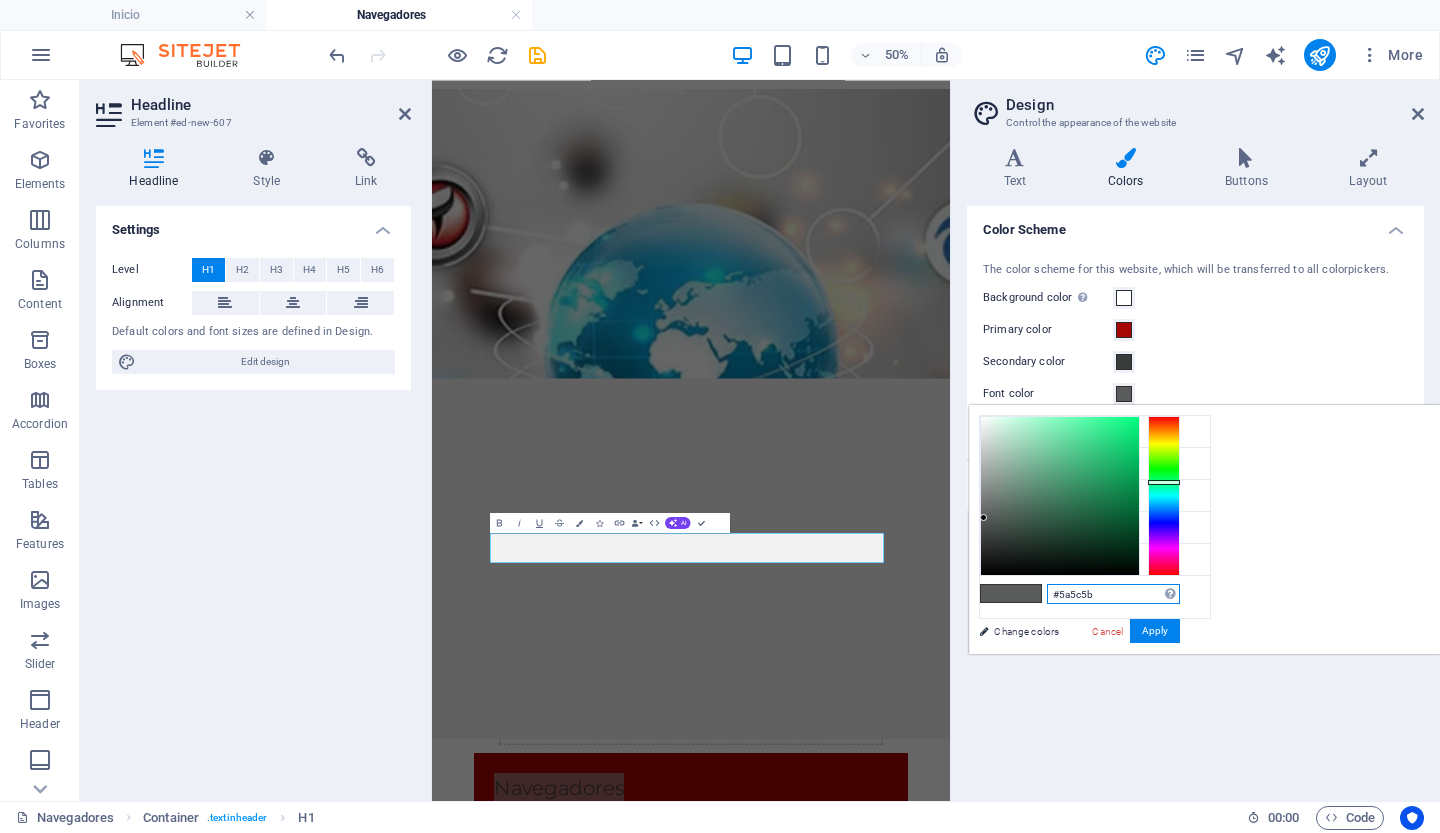 click on "#5a5c5b" at bounding box center (1113, 594) 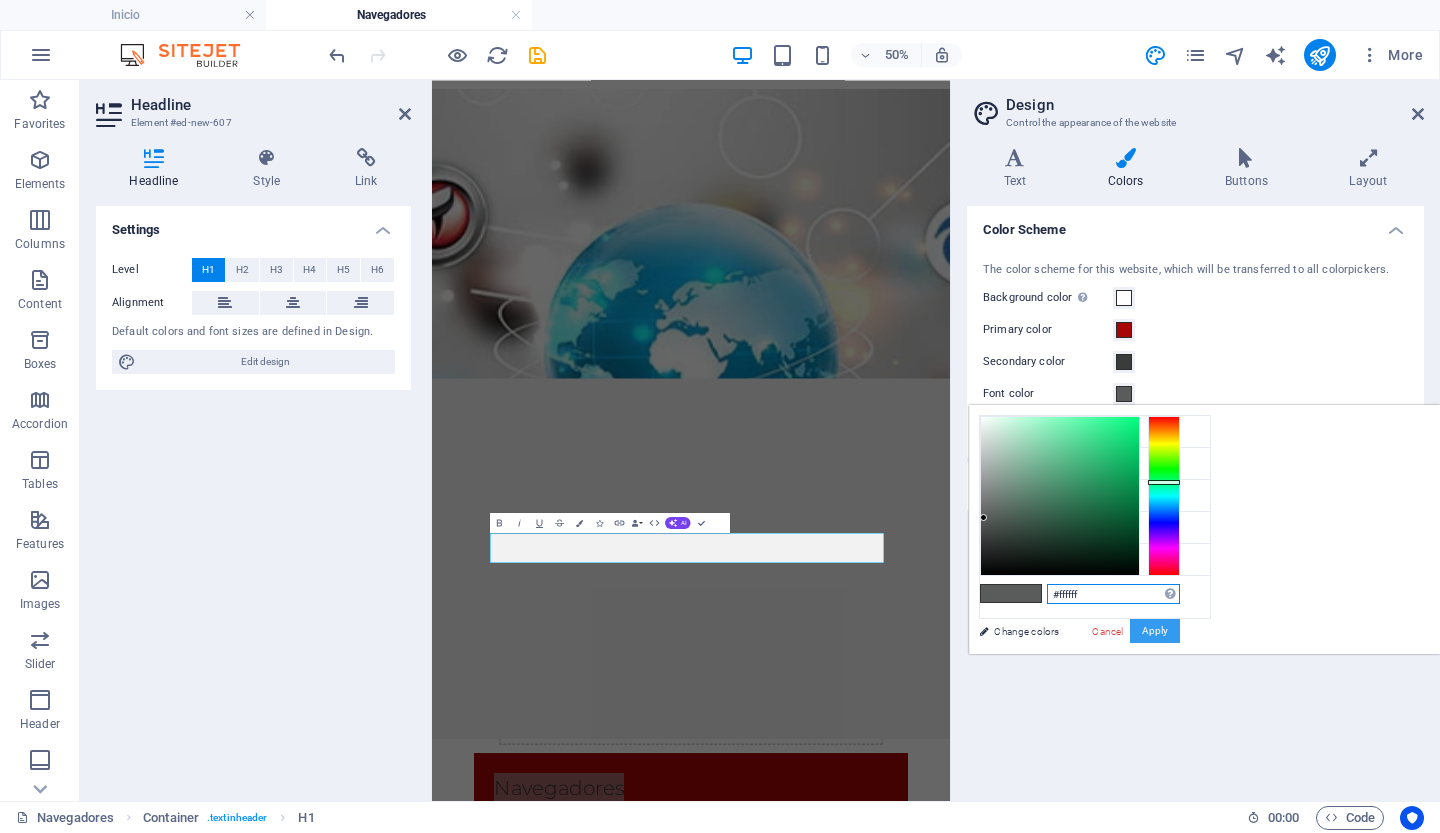 type on "#ffffff" 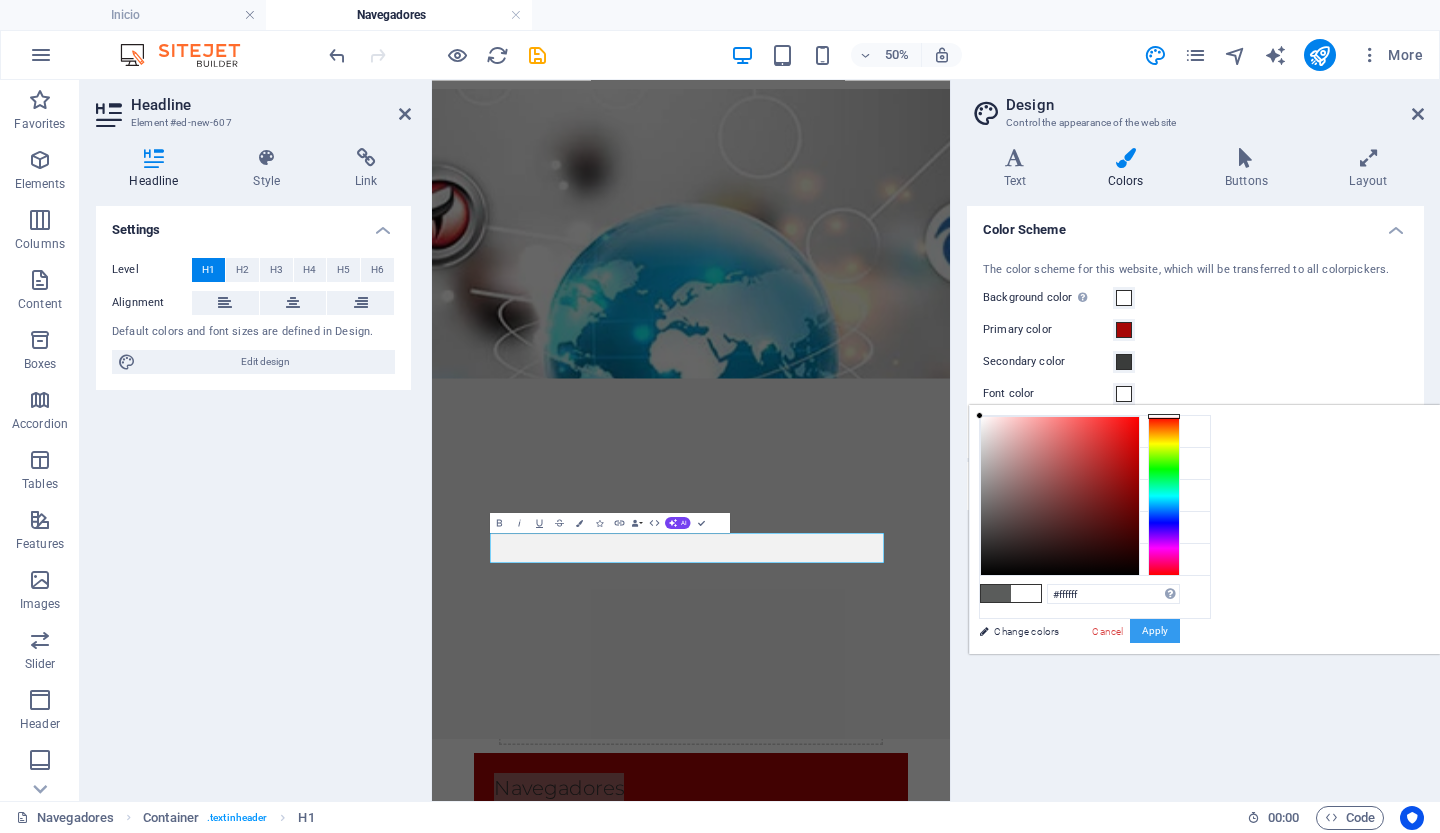 click on "Apply" at bounding box center [1155, 631] 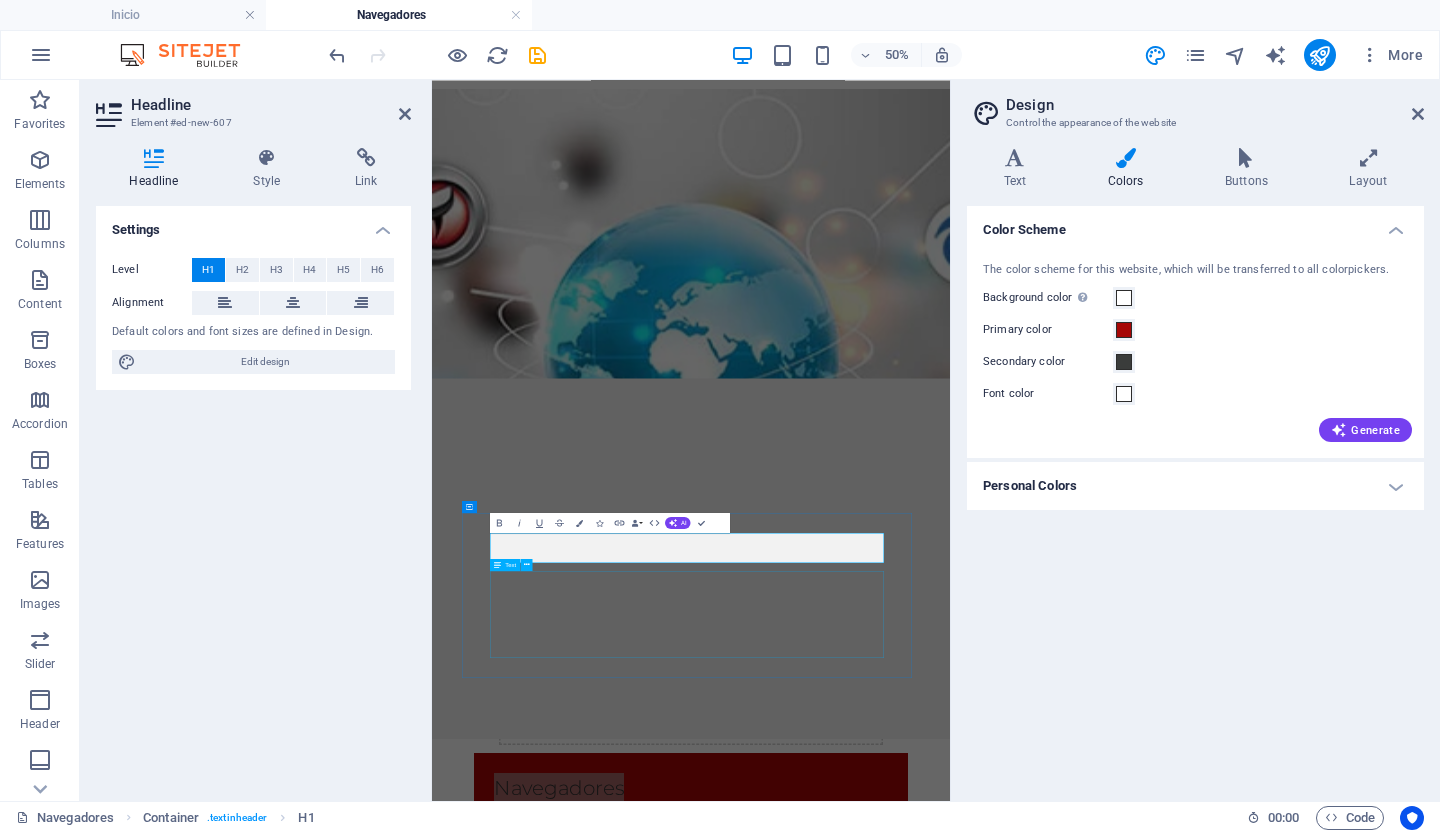 click on "Un buscador y un navegador son herramientas que se utilizan en Internet, aunque cumplen funciones distintas. Un buscador es una aplicación que permite realizar búsquedas en la web a través de palabras claves o frases. Los buscadores más populares son Google, Bing, Yahoo y DuckDuckGo, entre otros. Estas herramientas se encargan de rastrear la web en busca de contenido relevante a la búsqueda realizada, y presentan una lista de resultados ordenados por rel  evacuación. Los buscadores se utilizan para encontrar contenido específico en la web." at bounding box center (950, 1630) 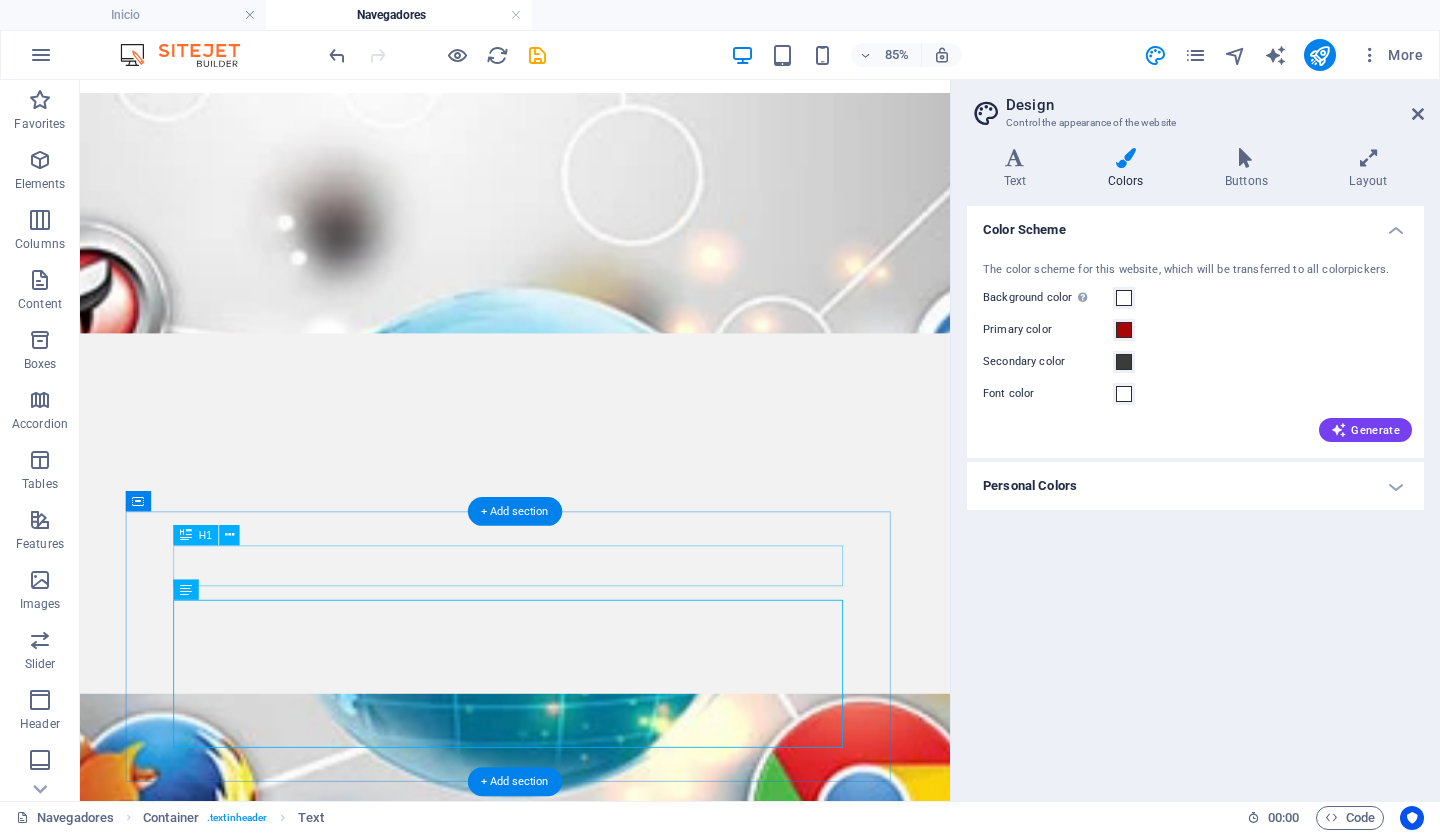 click on "Navegadores" at bounding box center (592, 1488) 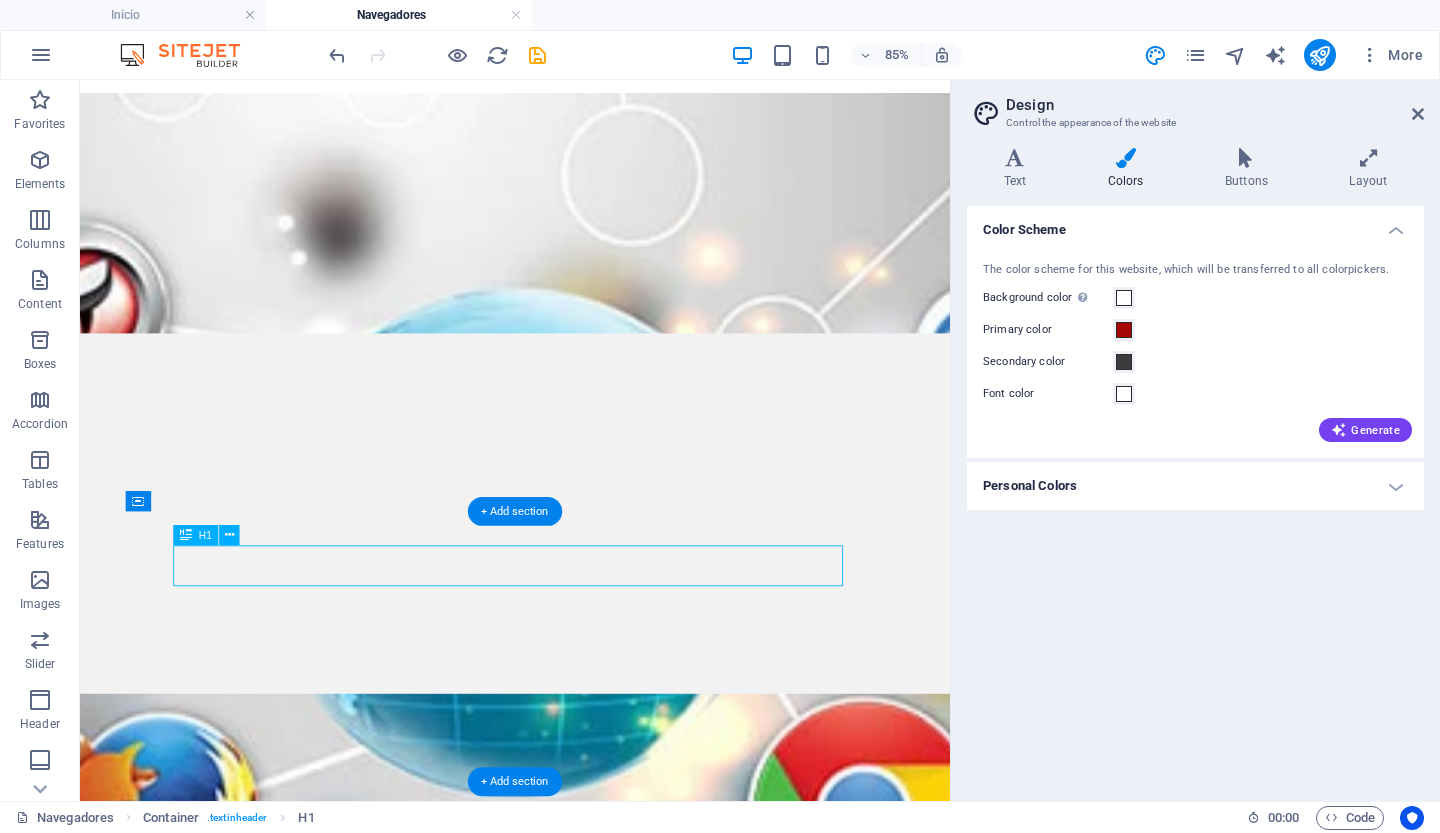 click on "Navegadores" at bounding box center (592, 1488) 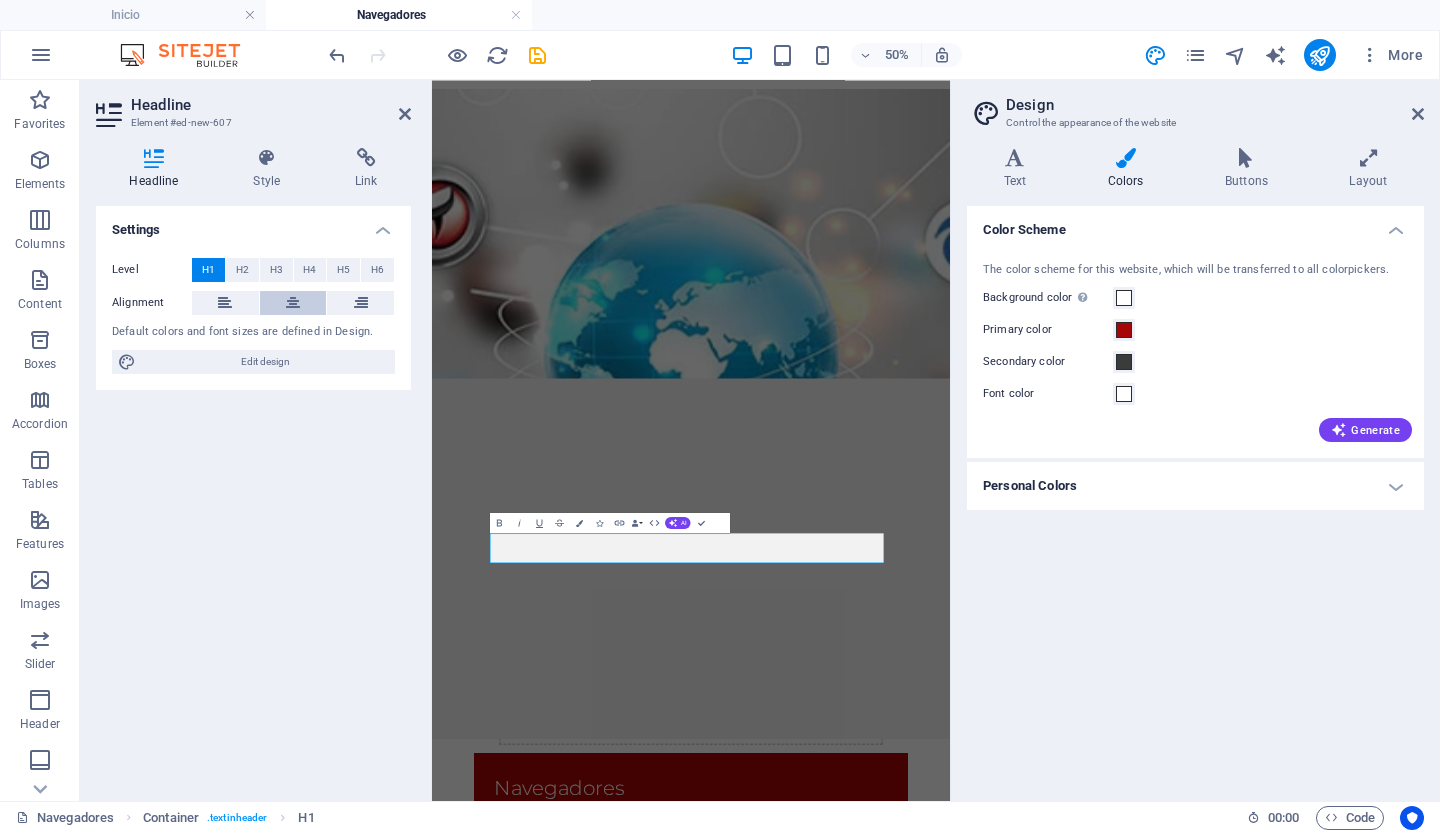 click at bounding box center [293, 303] 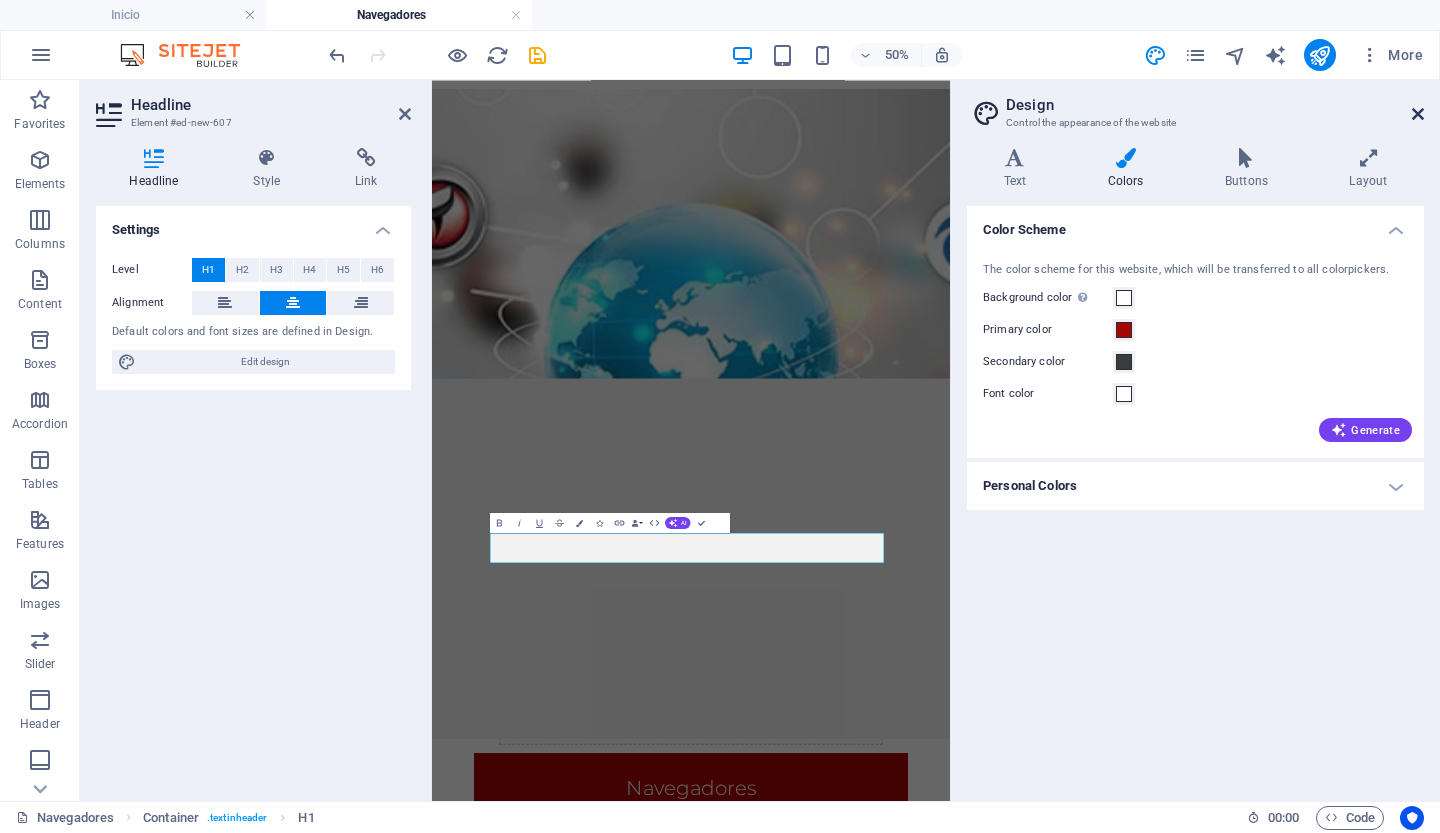 click at bounding box center [1418, 114] 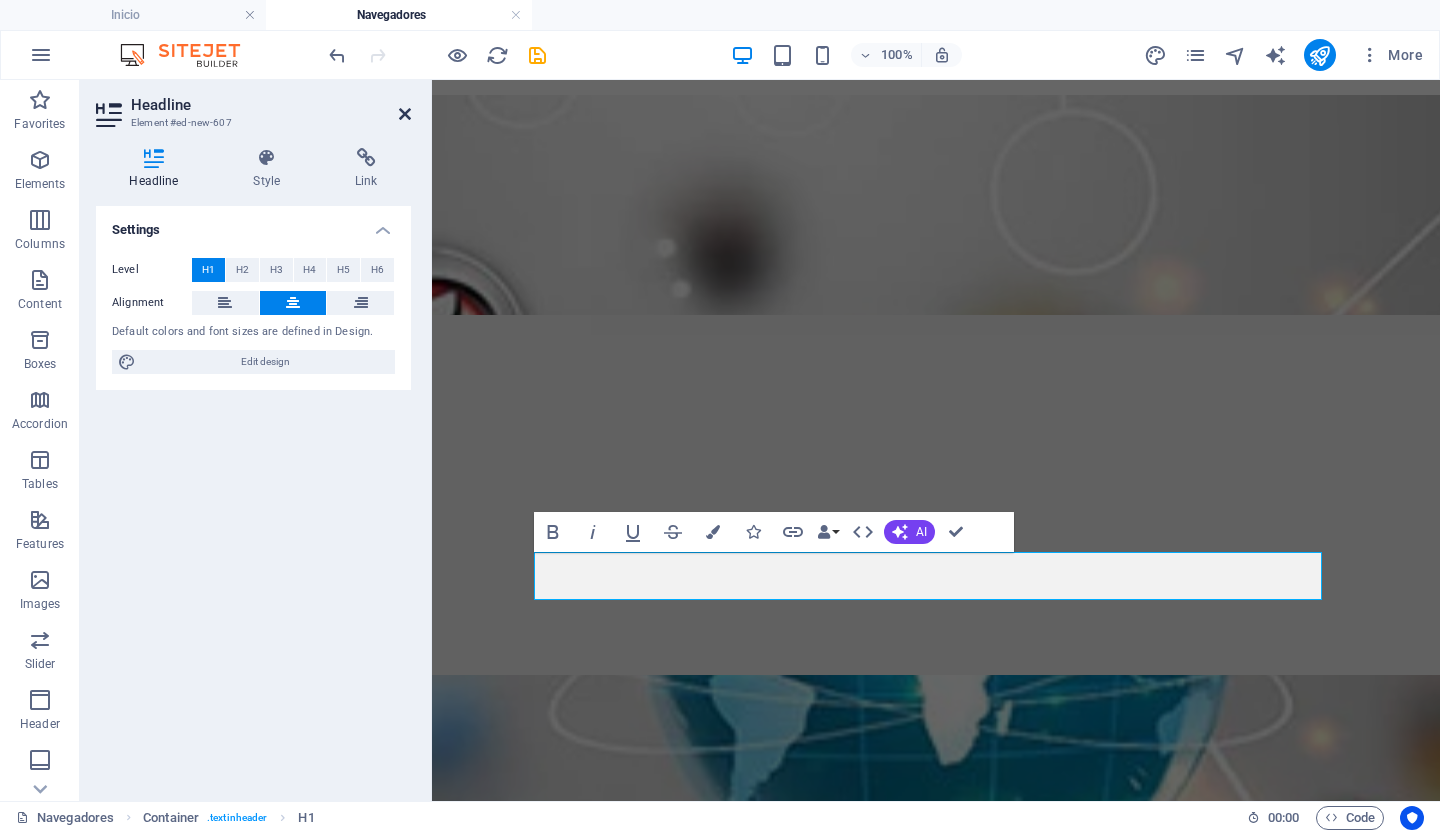 click at bounding box center [405, 114] 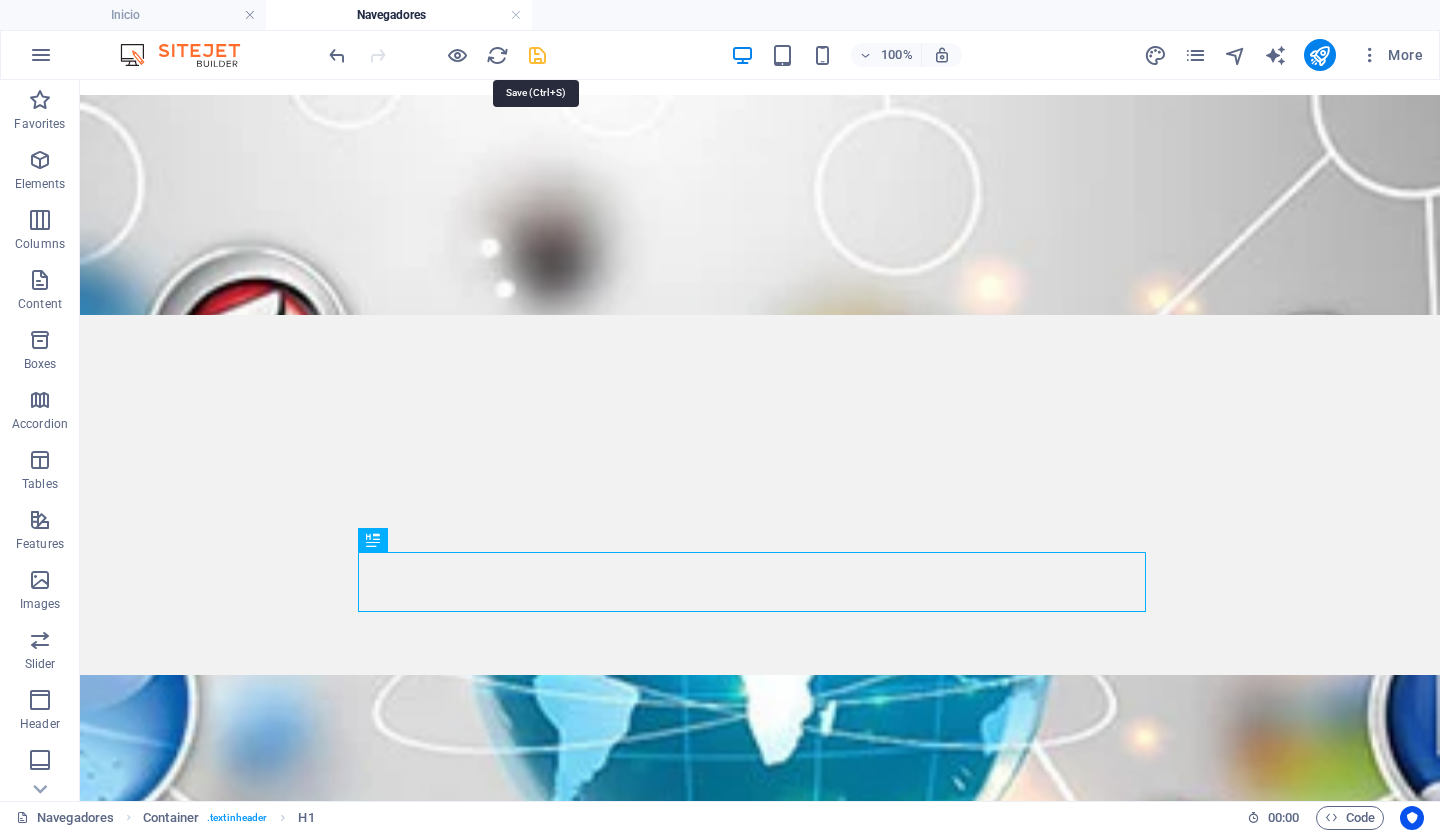 click at bounding box center (537, 55) 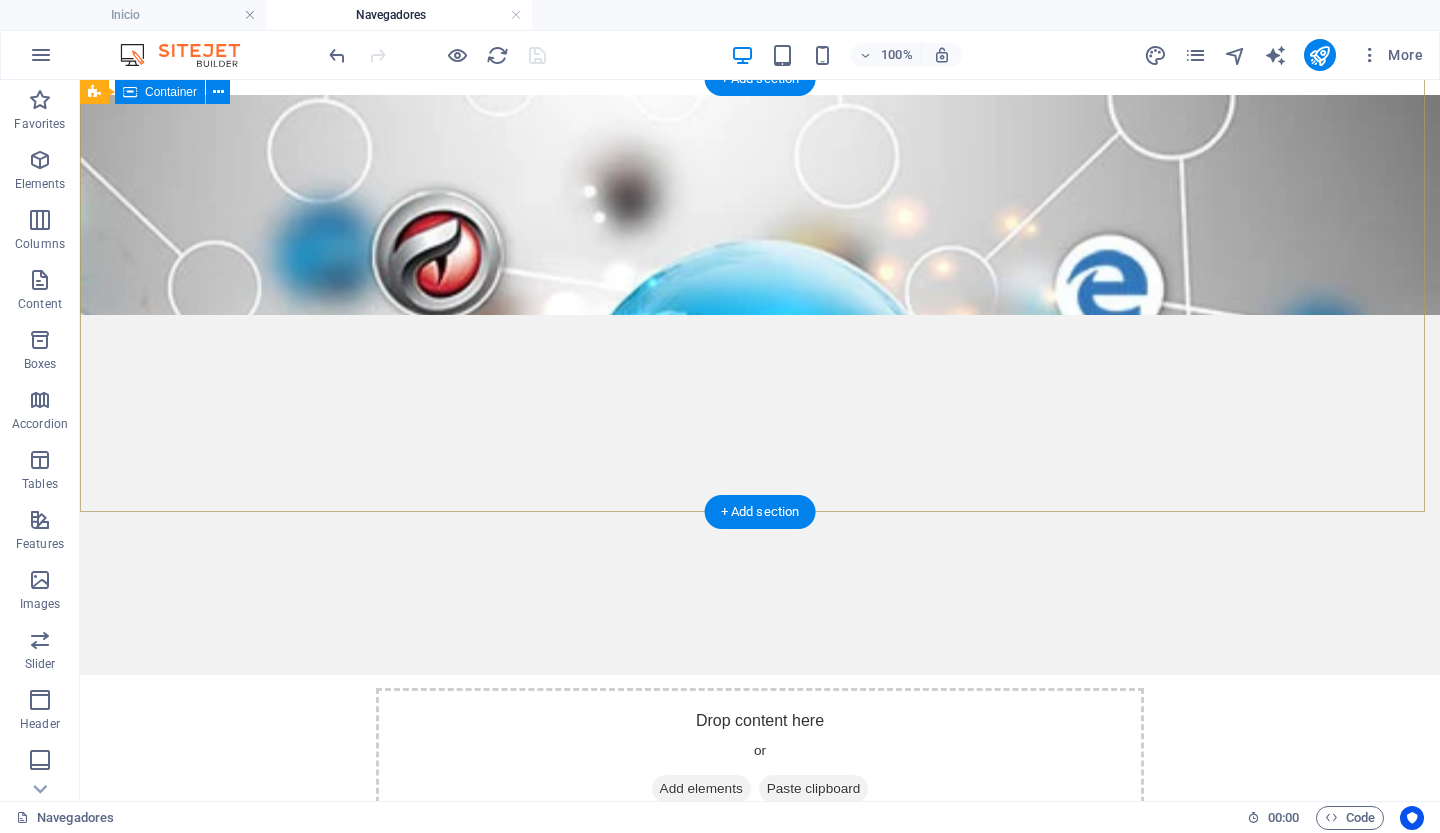 click on "Drop content here or  Add elements  Paste clipboard" at bounding box center (760, 759) 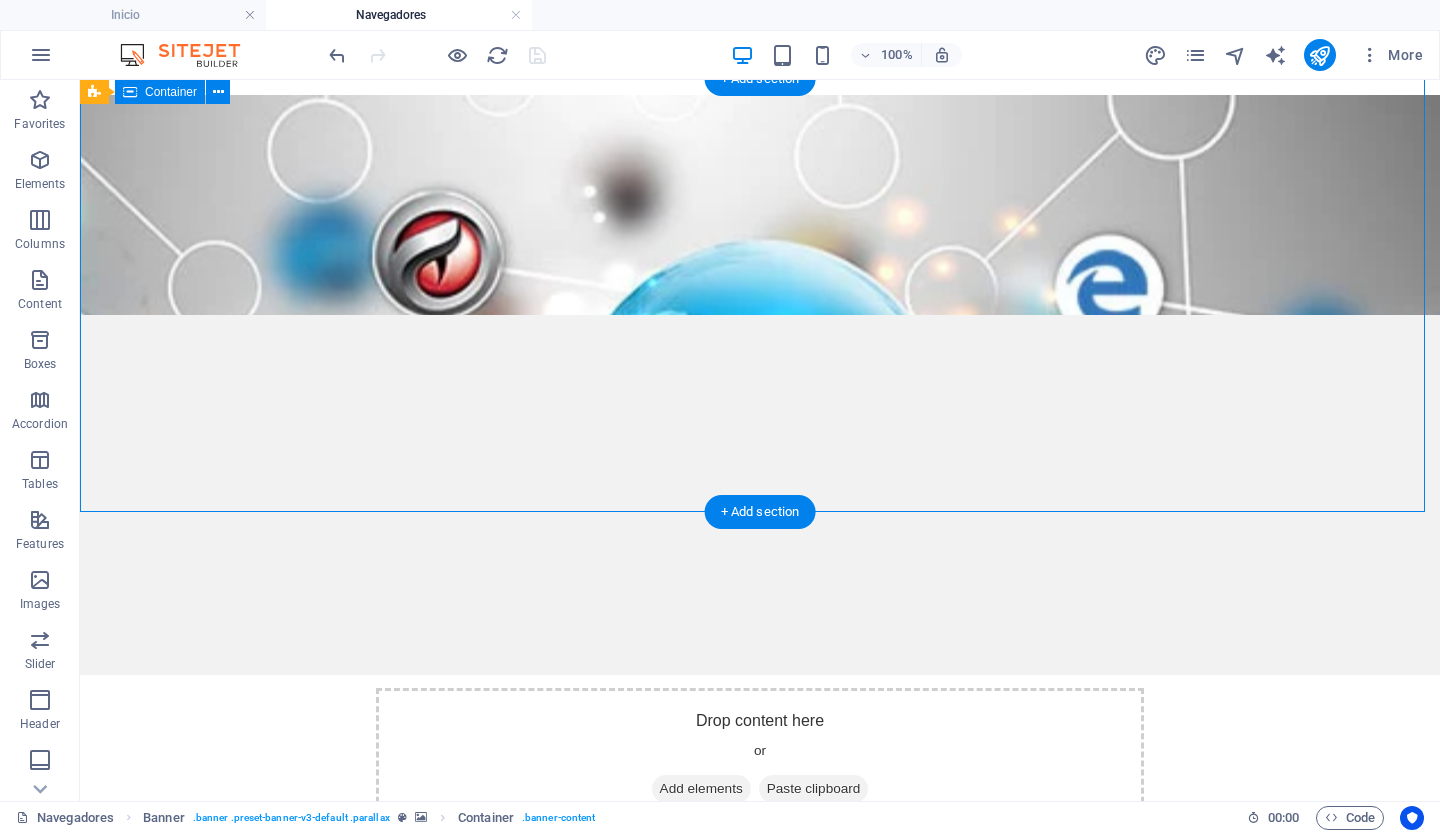 click on "Drop content here or  Add elements  Paste clipboard" at bounding box center (760, 759) 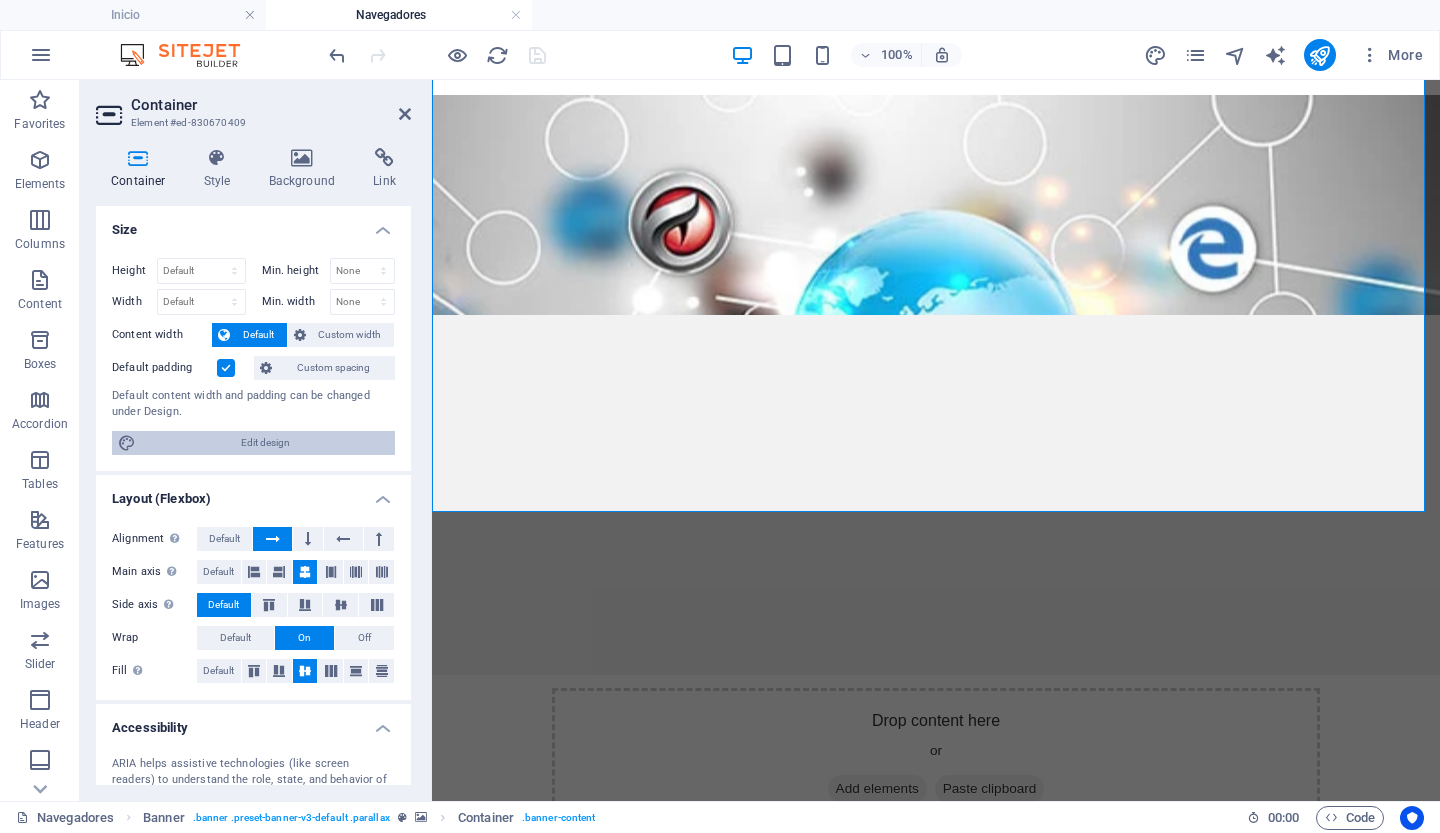 click on "Edit design" at bounding box center [265, 443] 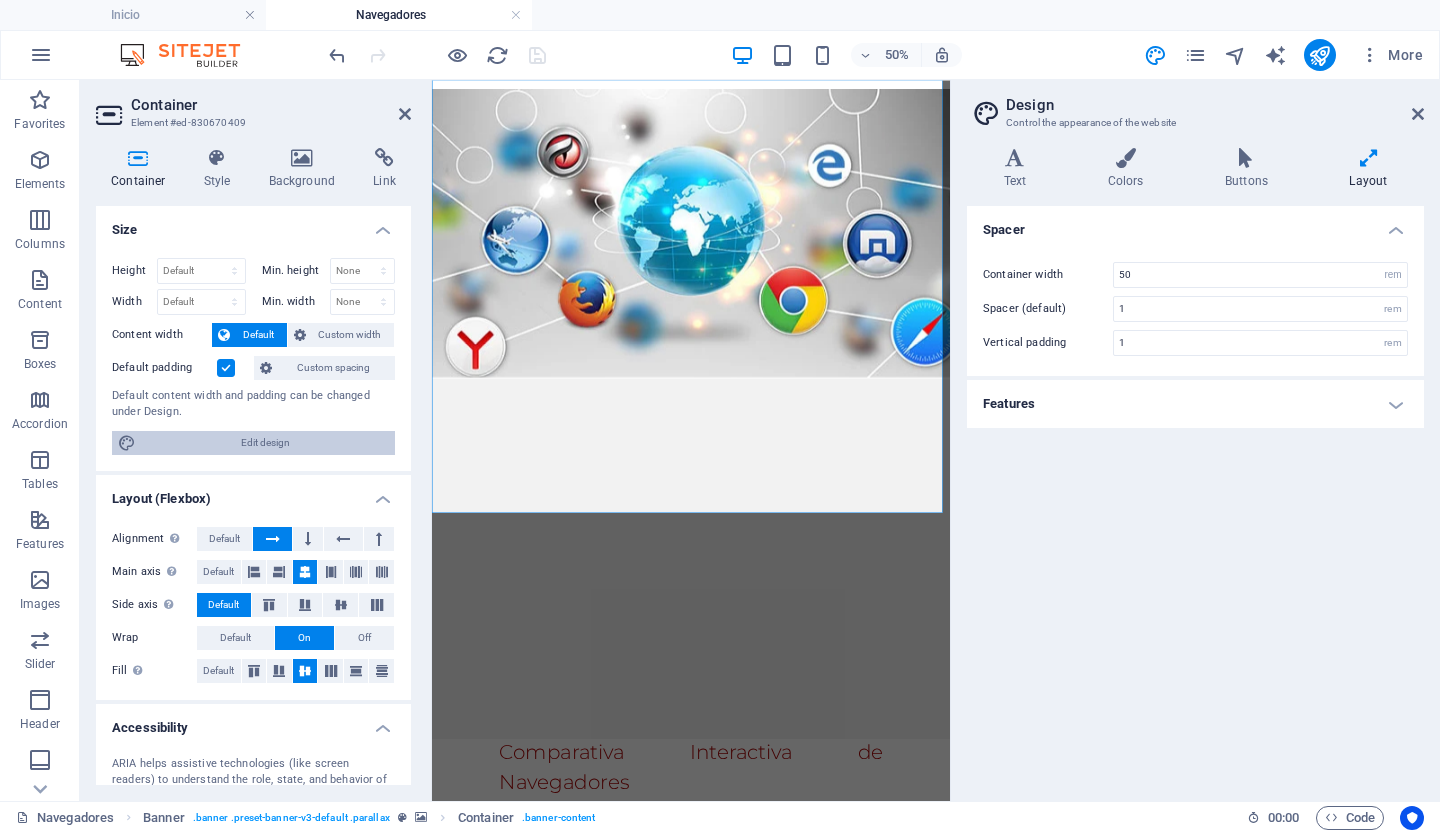 click on "Edit design" at bounding box center [265, 443] 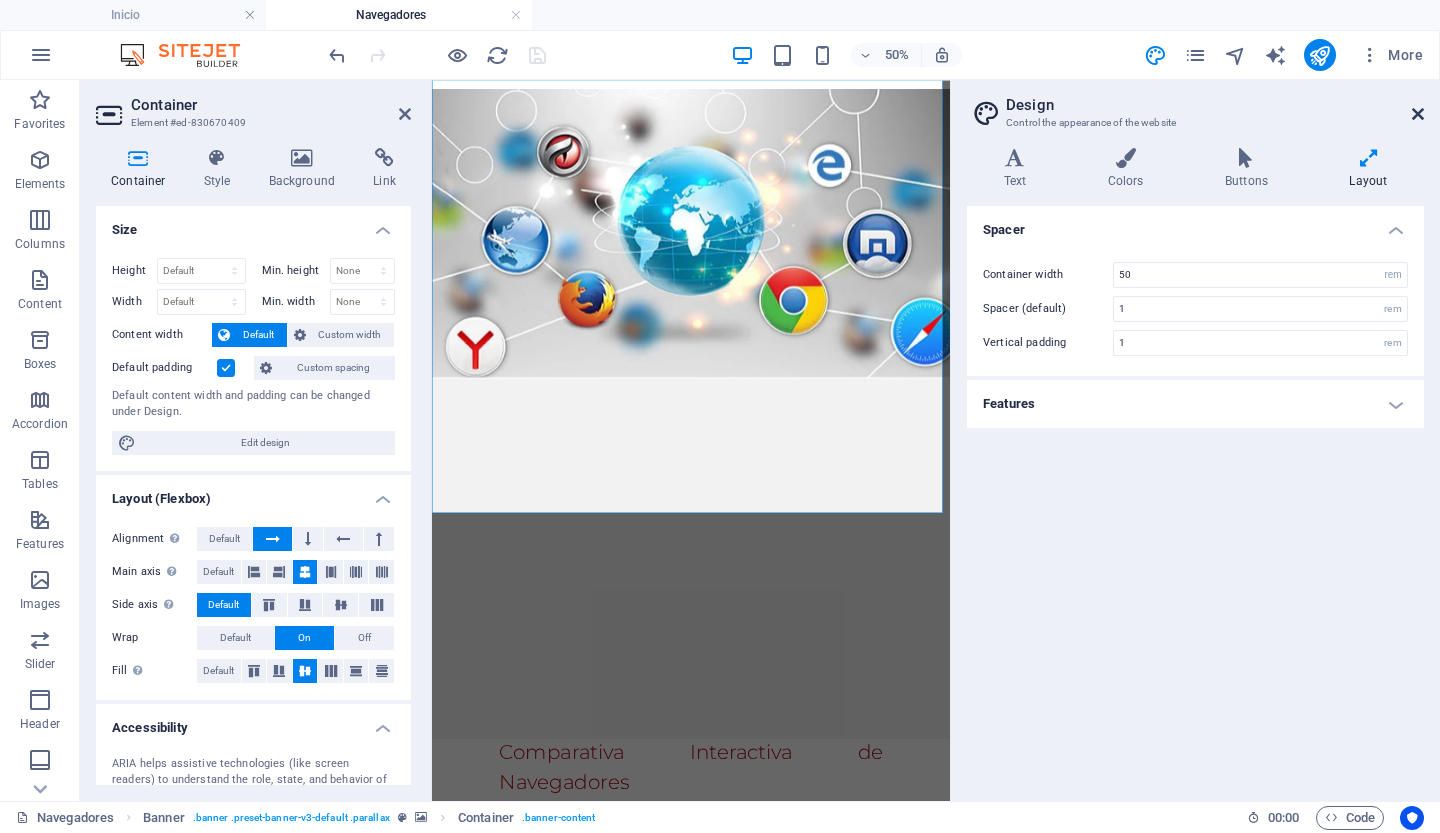 click at bounding box center (1418, 114) 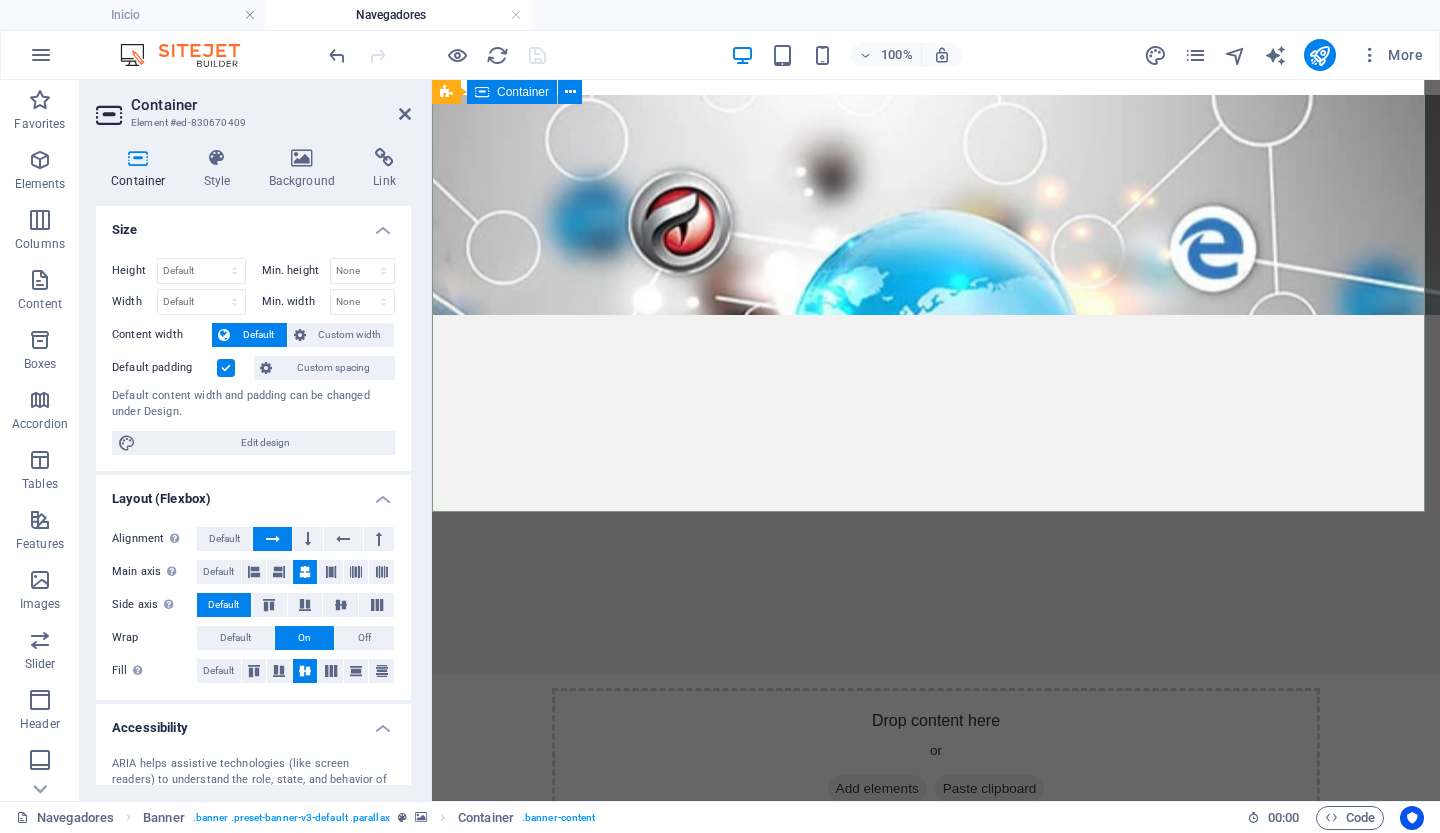click on "Drop content here or  Add elements  Paste clipboard" at bounding box center (936, 759) 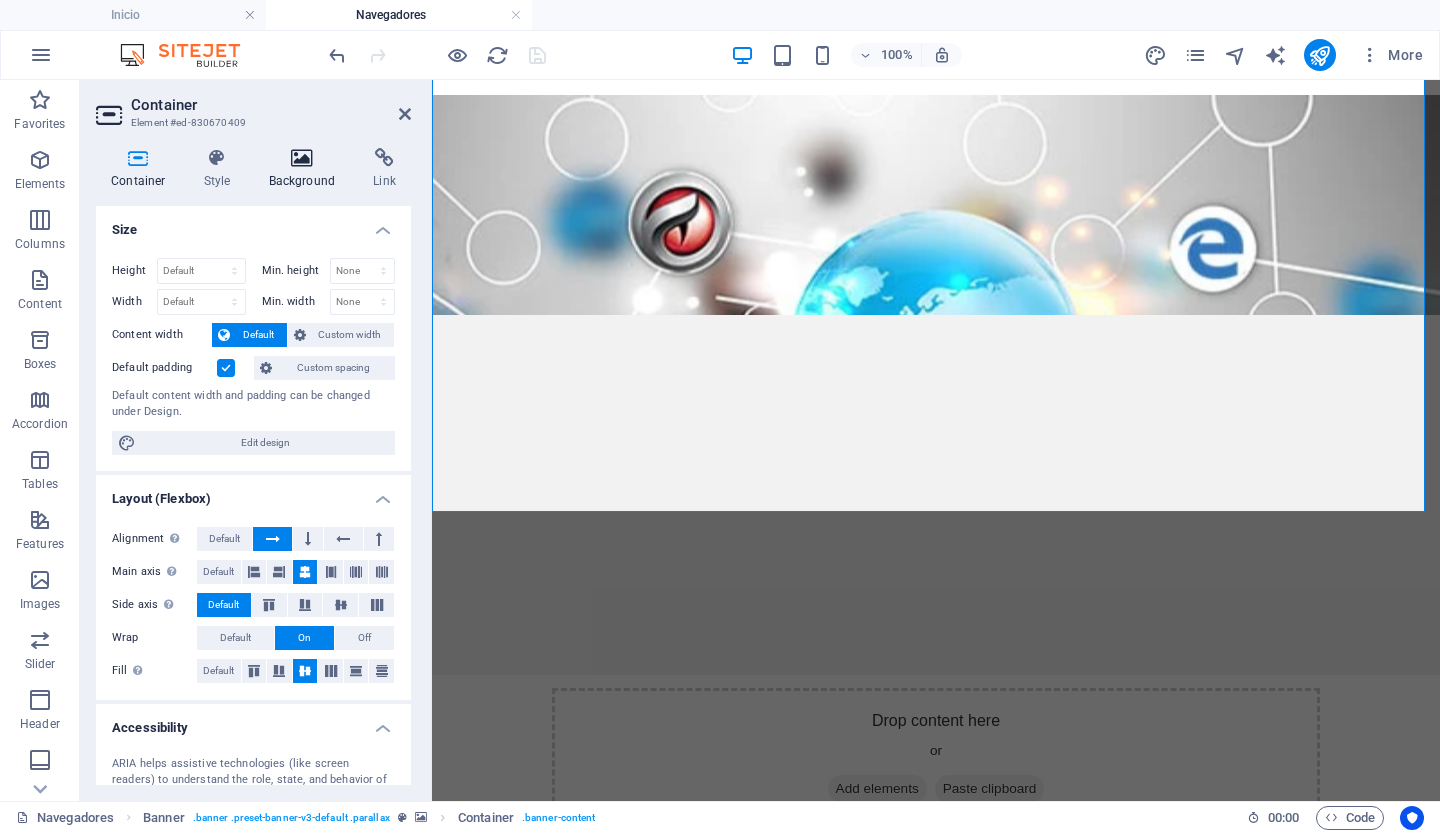 click at bounding box center (302, 158) 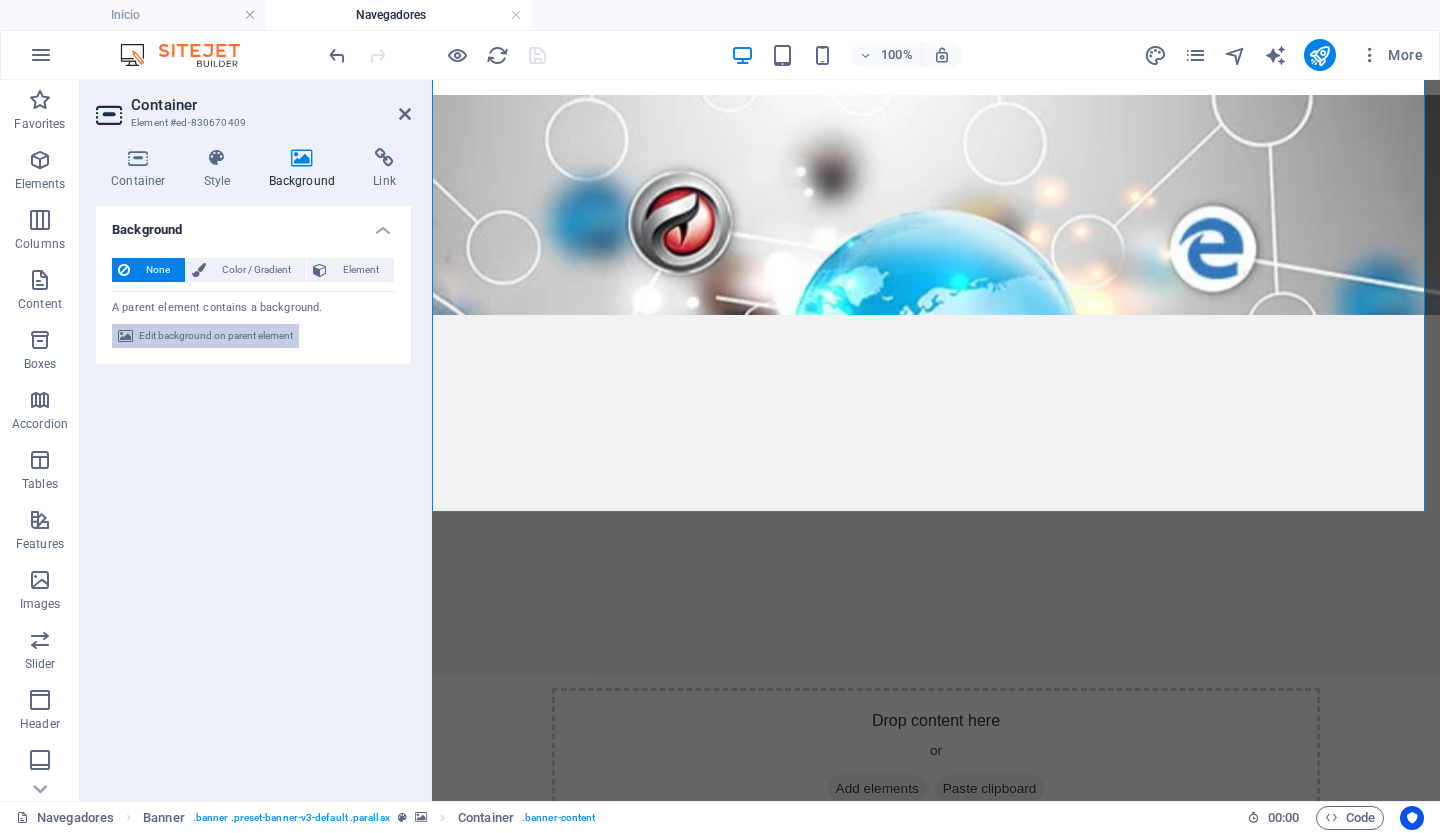 click on "Edit background on parent element" at bounding box center (216, 336) 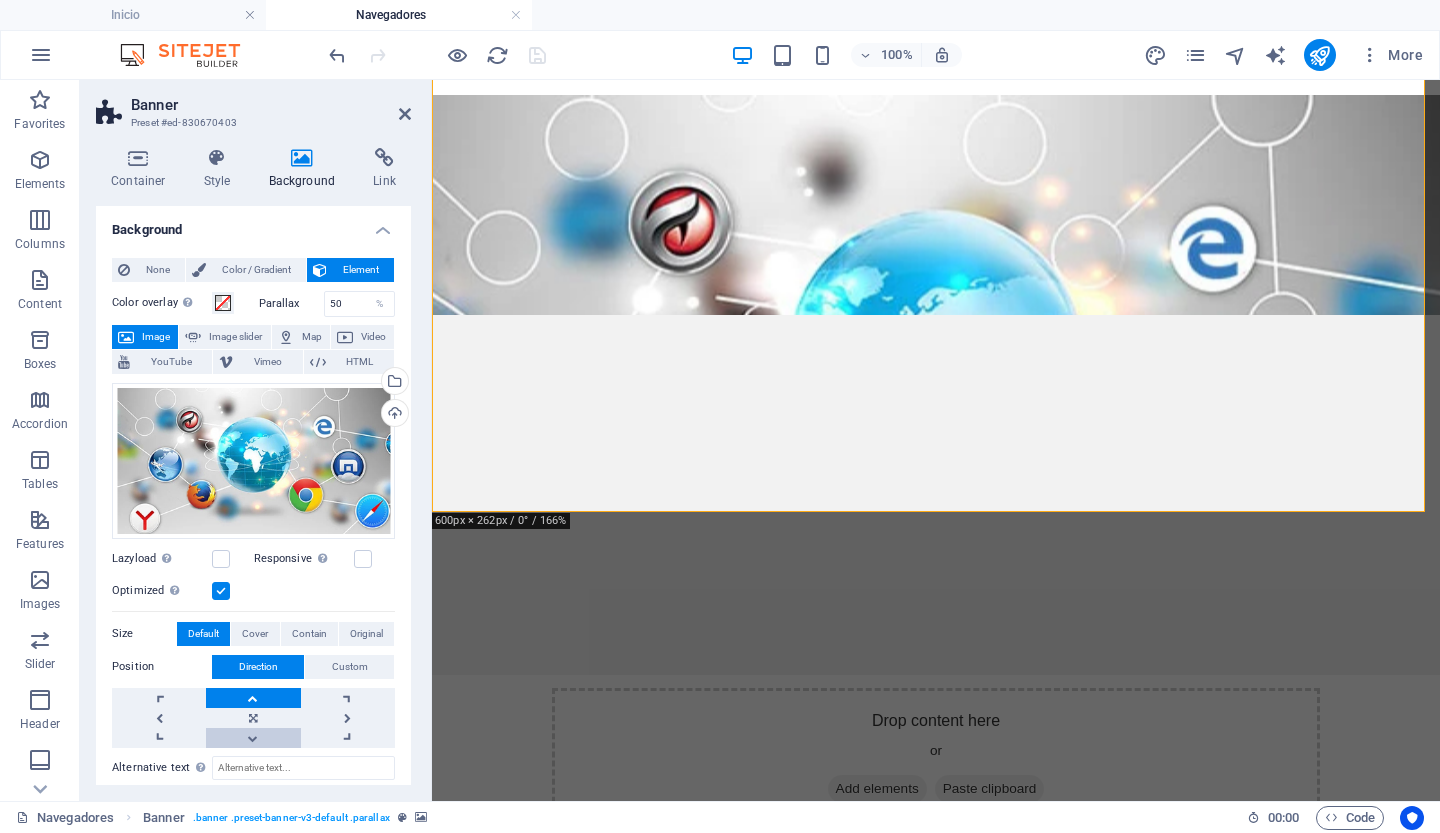 click at bounding box center (253, 738) 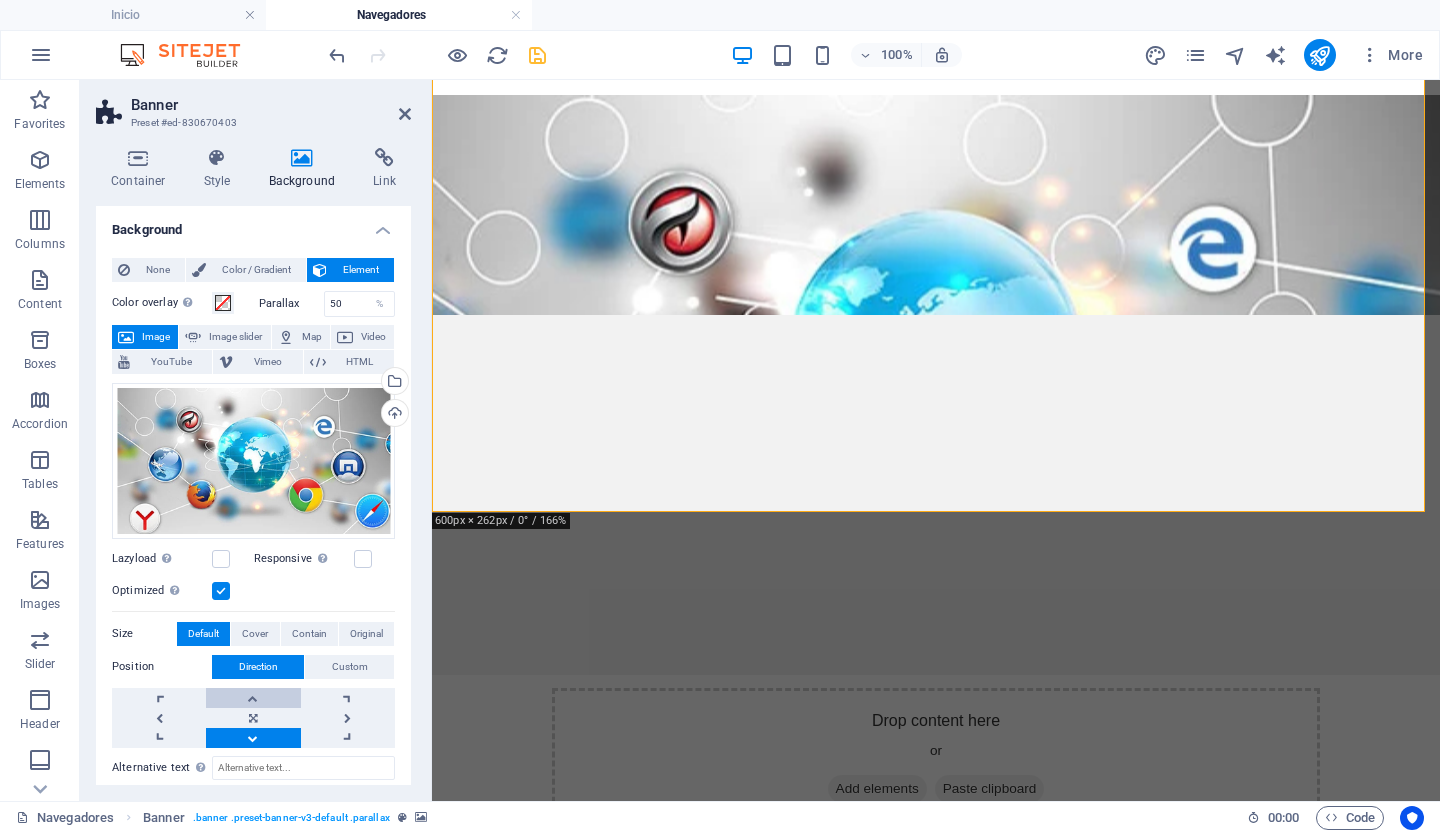 click at bounding box center [253, 698] 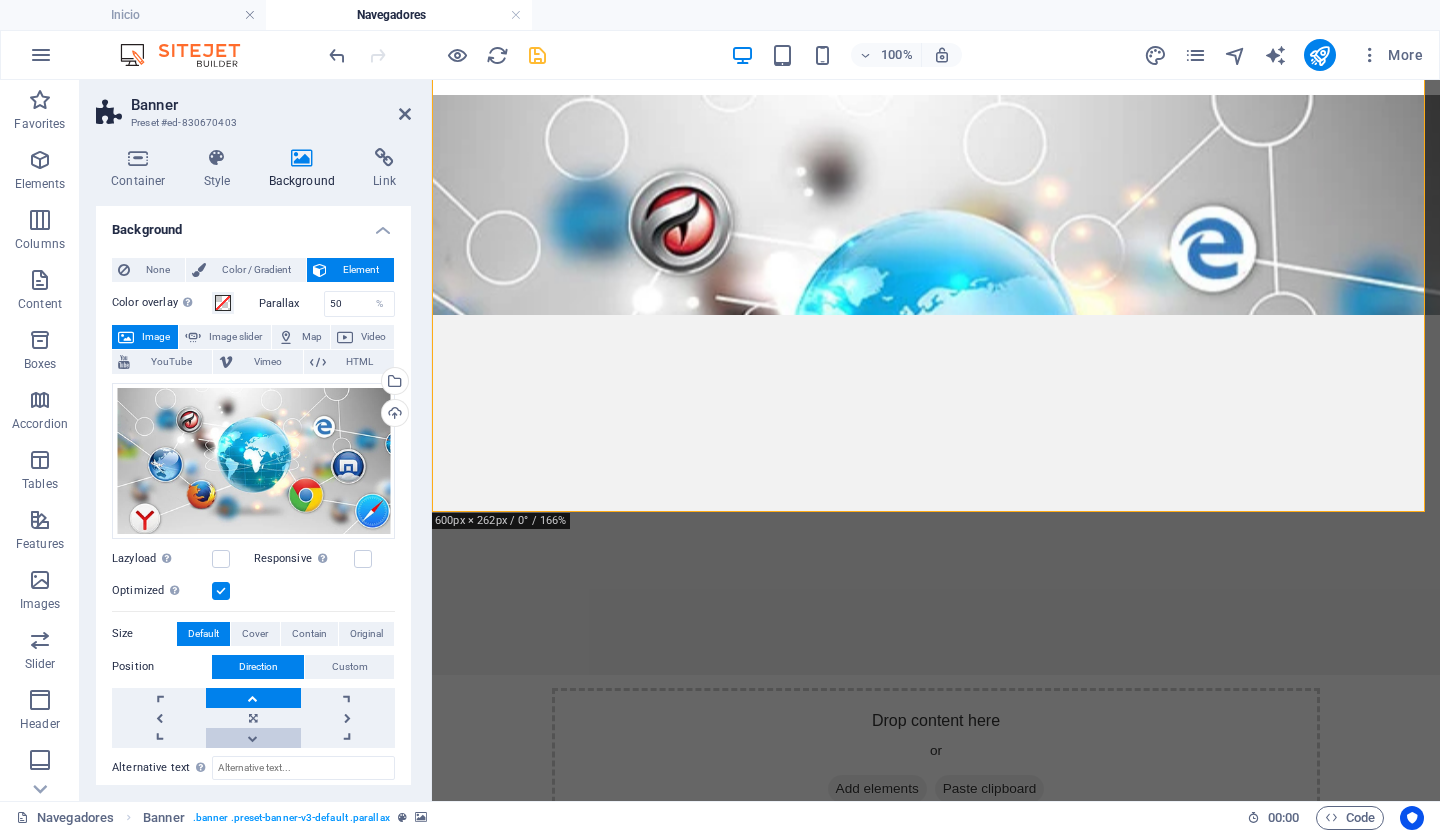 click at bounding box center (253, 738) 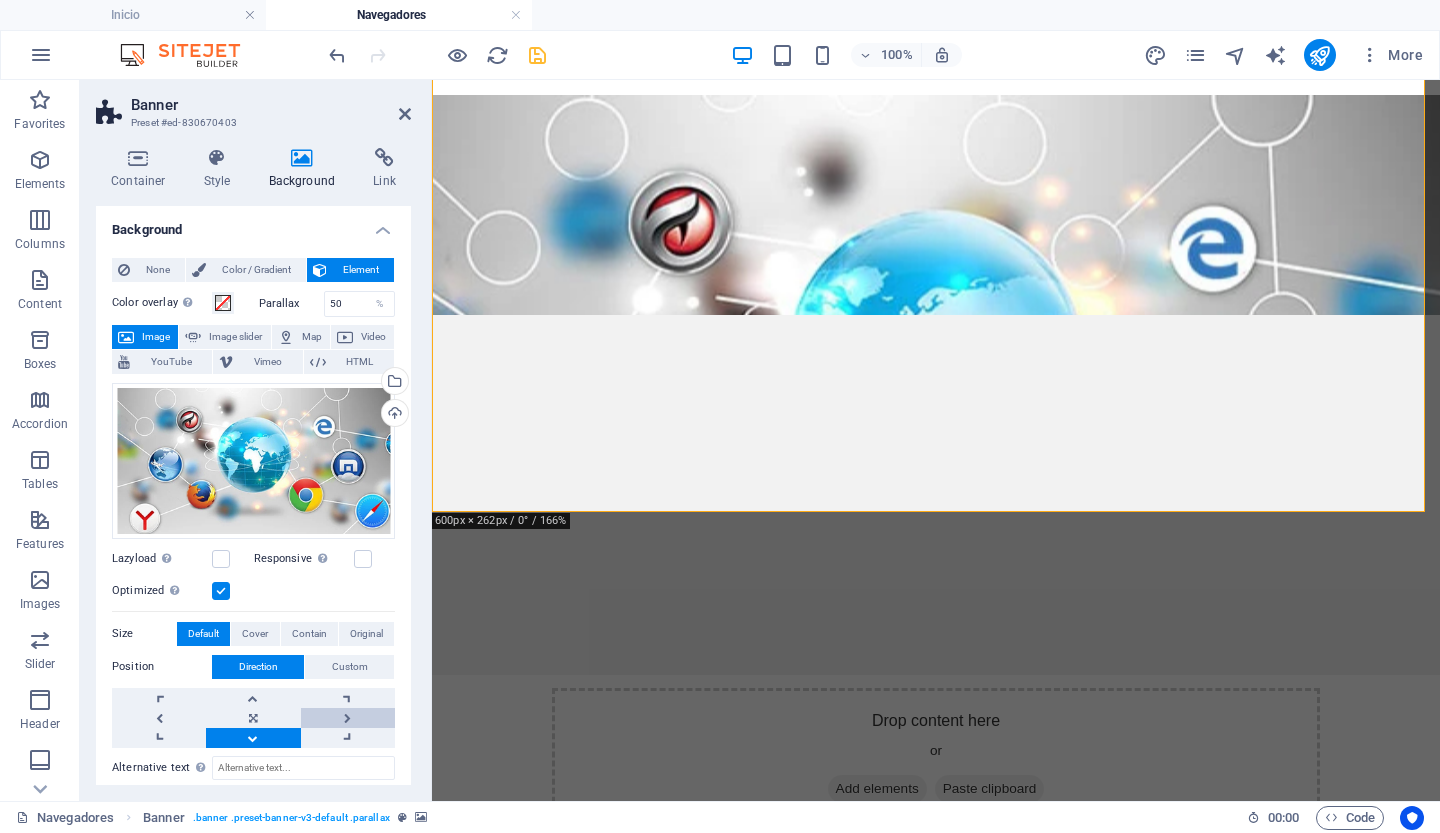 click at bounding box center [348, 718] 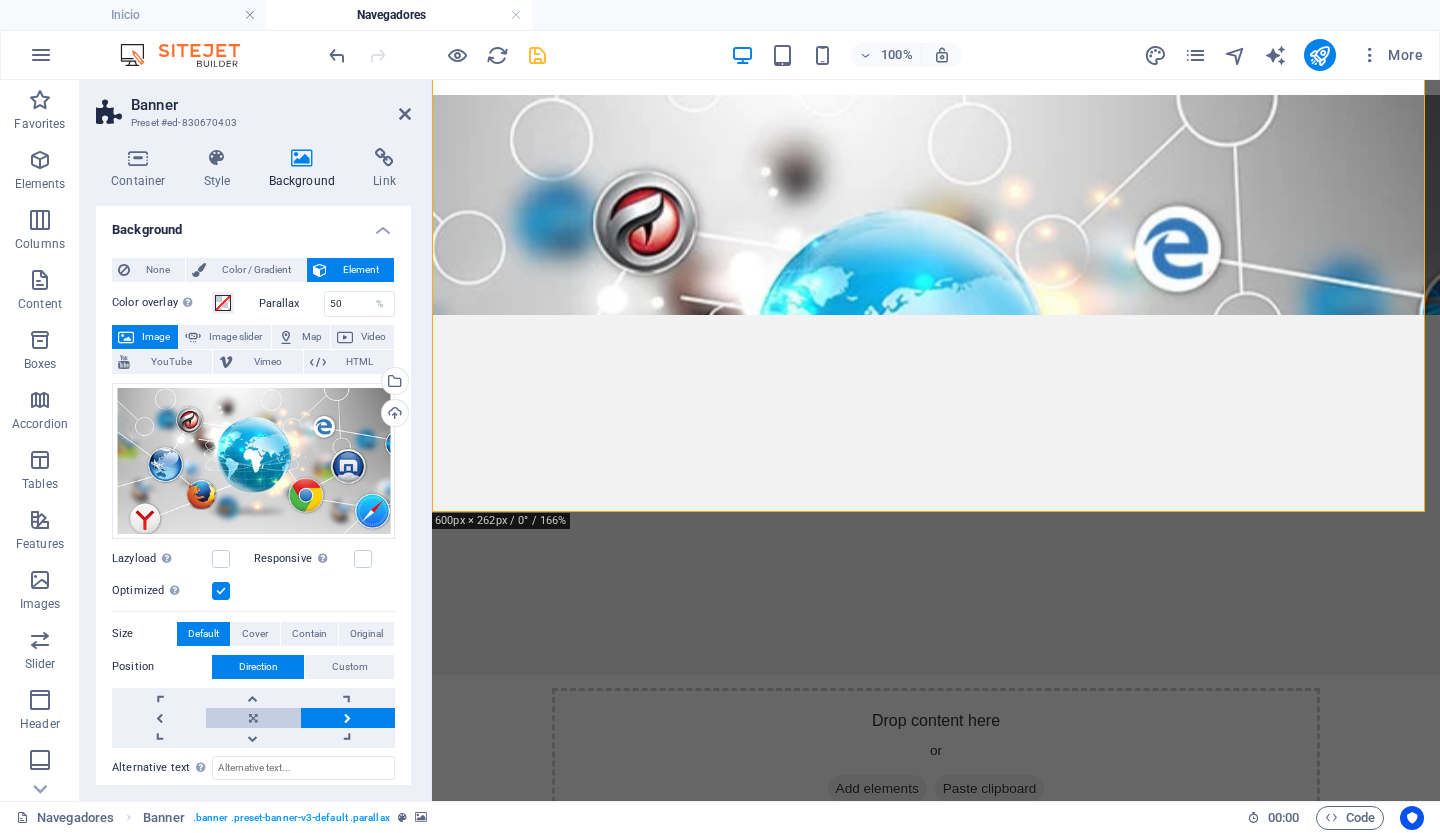 click at bounding box center (253, 718) 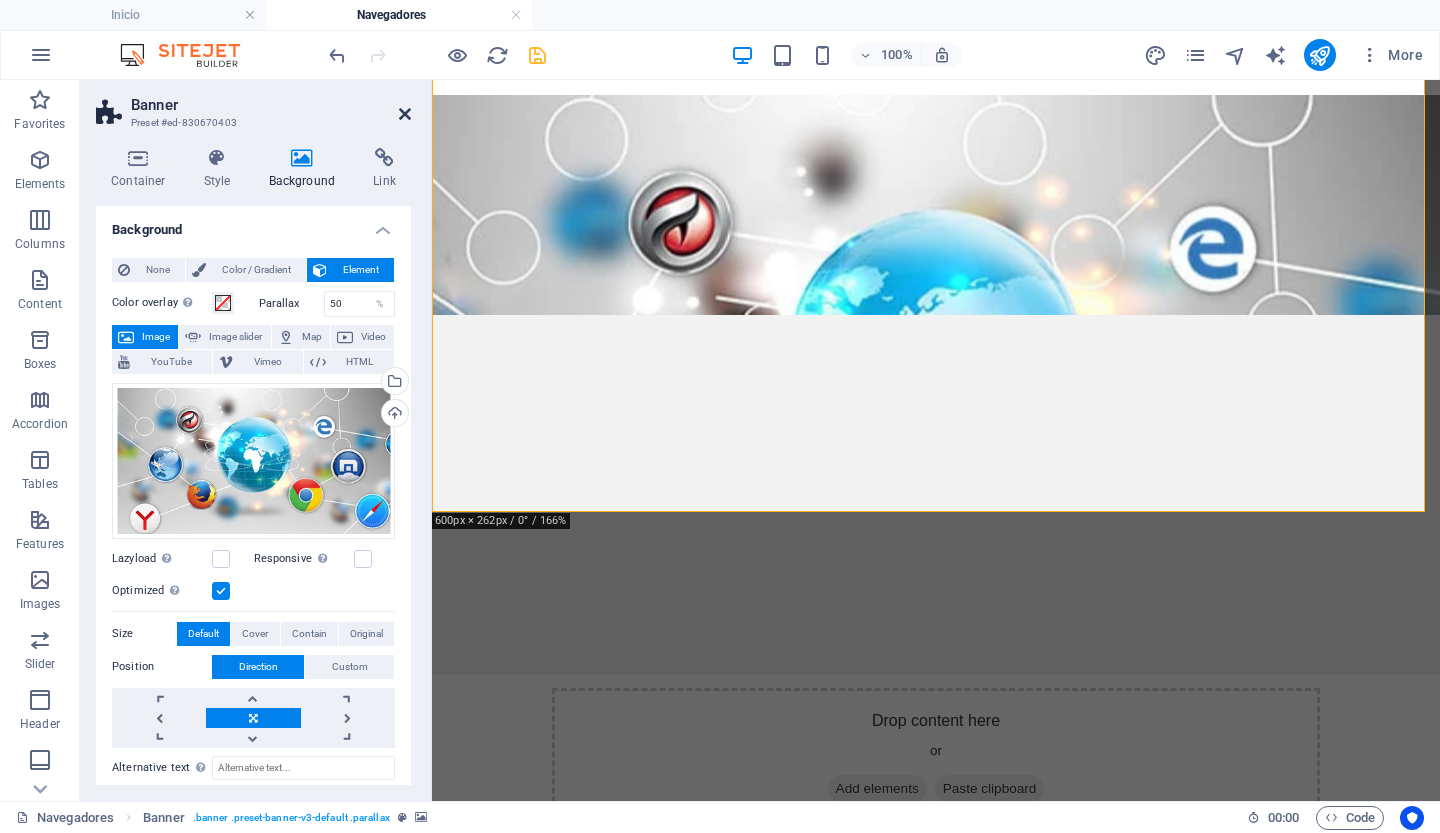 click at bounding box center (405, 114) 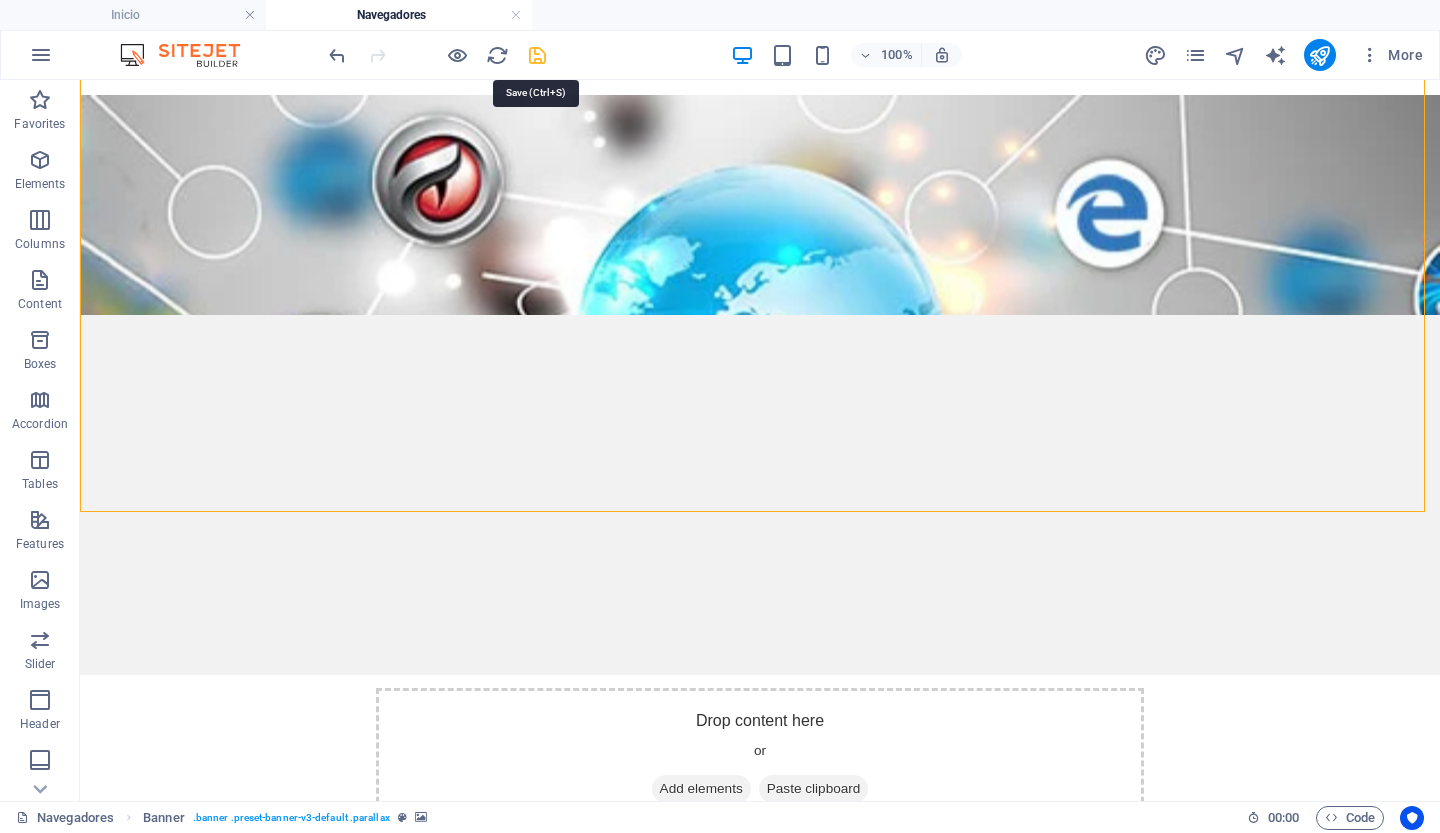 click at bounding box center (537, 55) 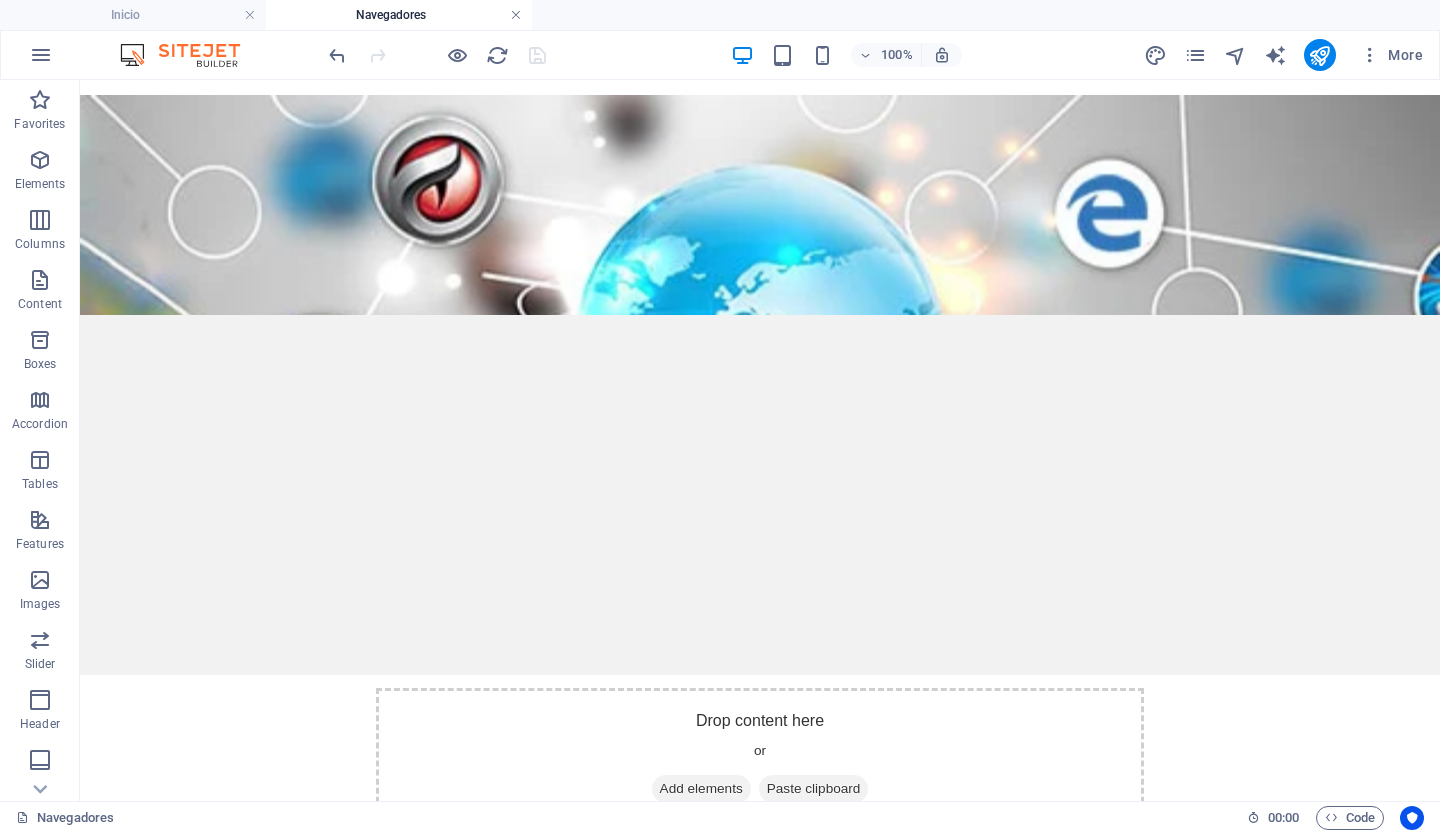 click at bounding box center [516, 15] 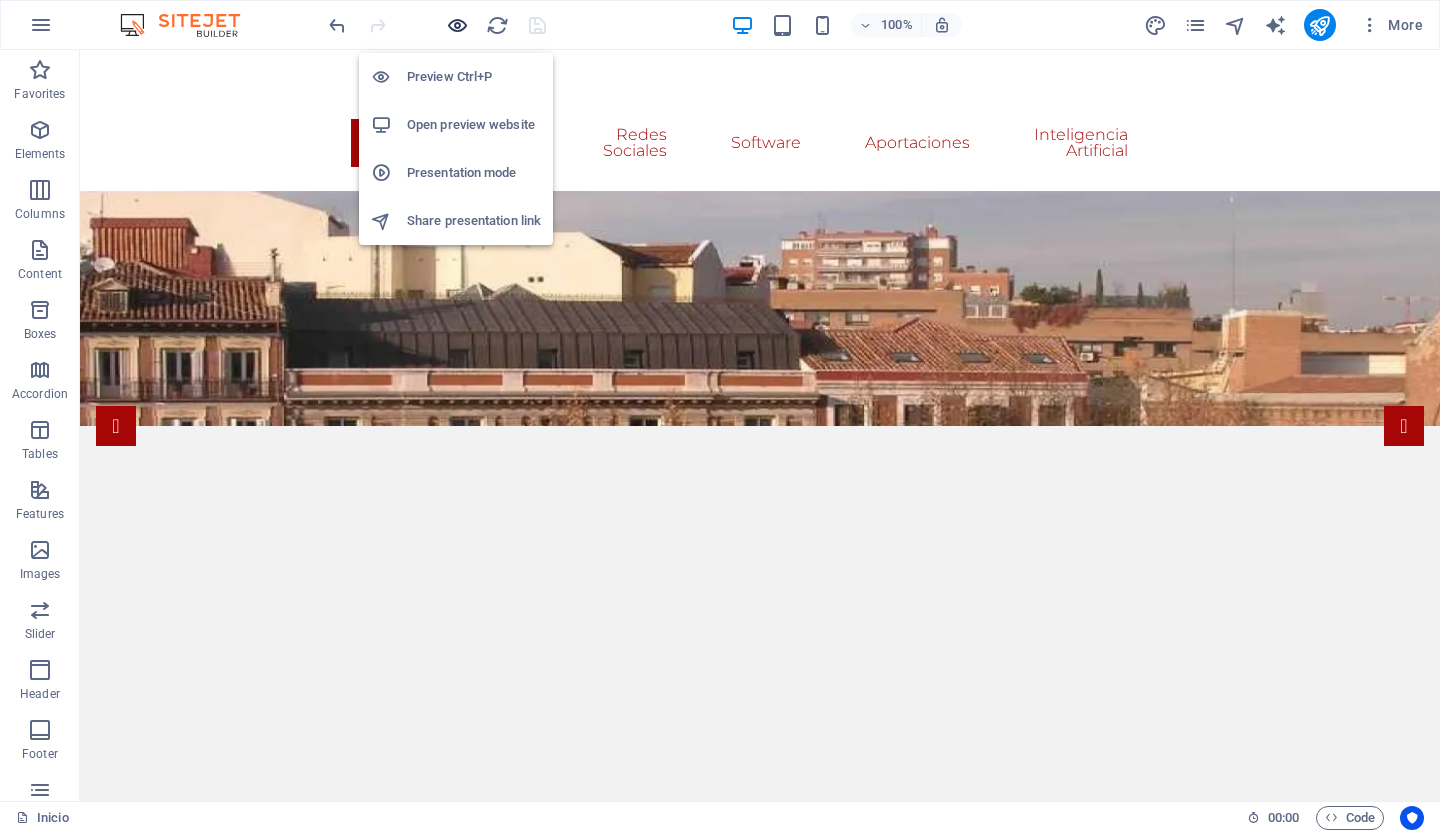 click at bounding box center [457, 25] 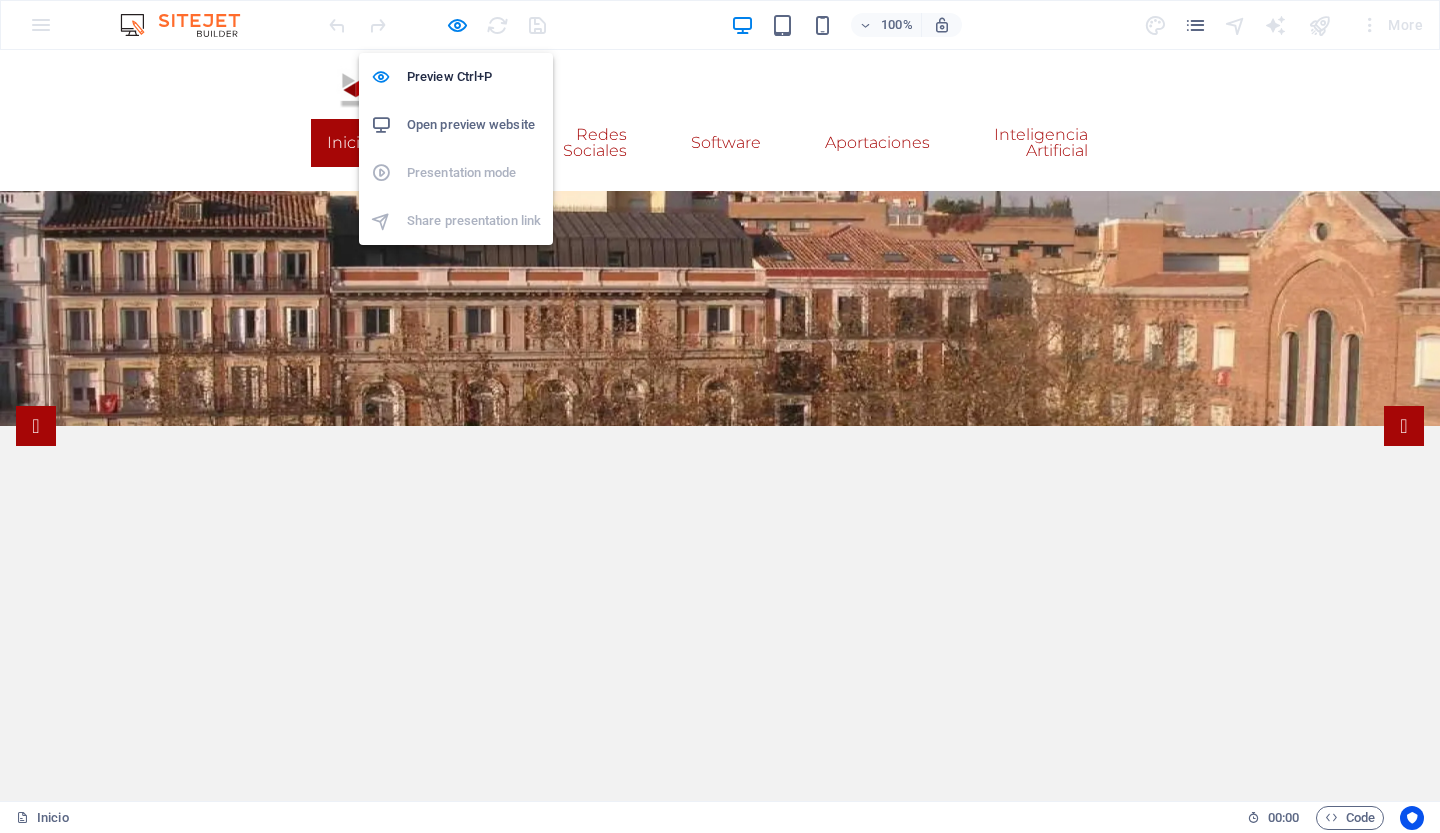 click on "Open preview website" at bounding box center (474, 125) 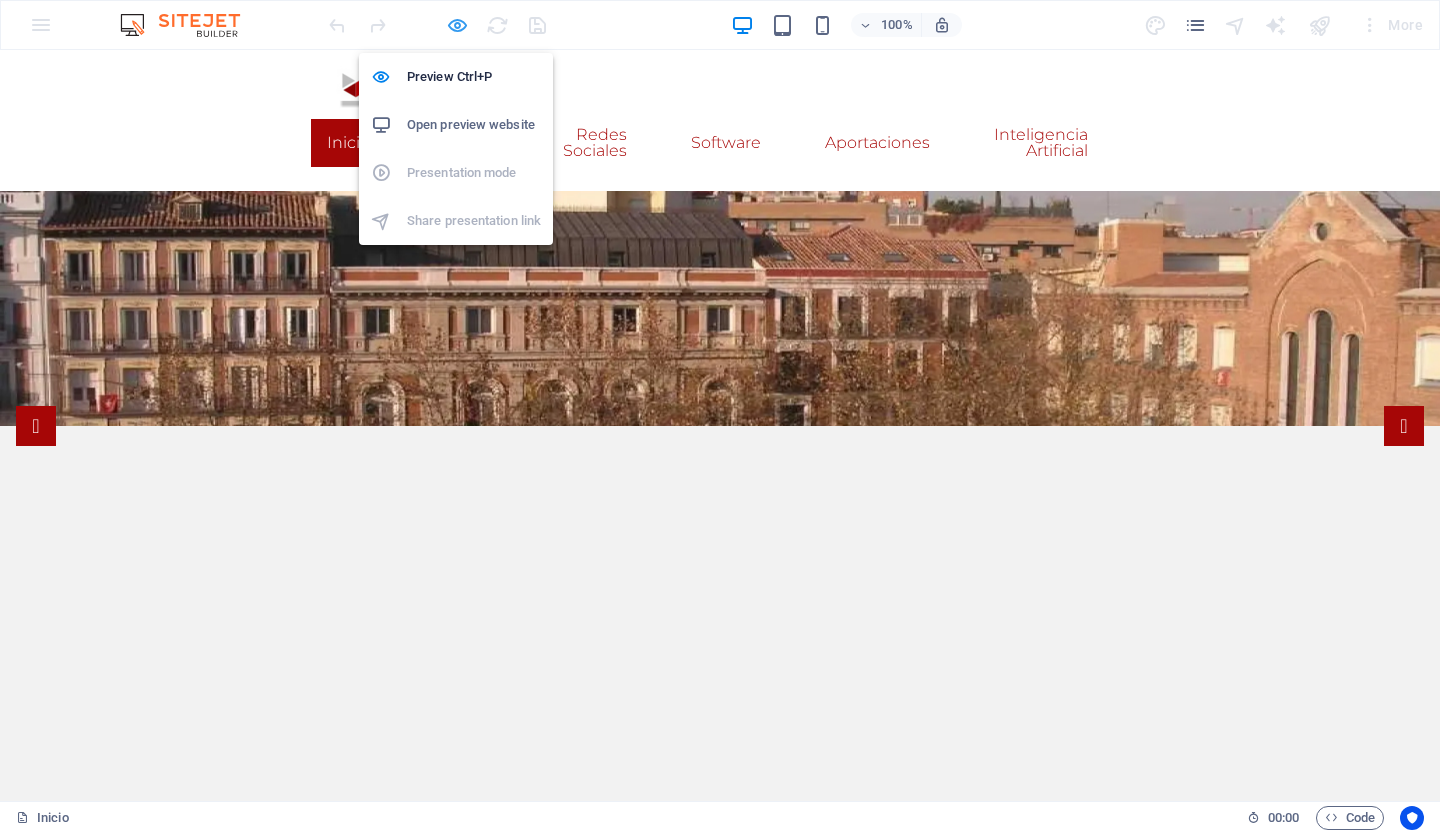 click at bounding box center [457, 25] 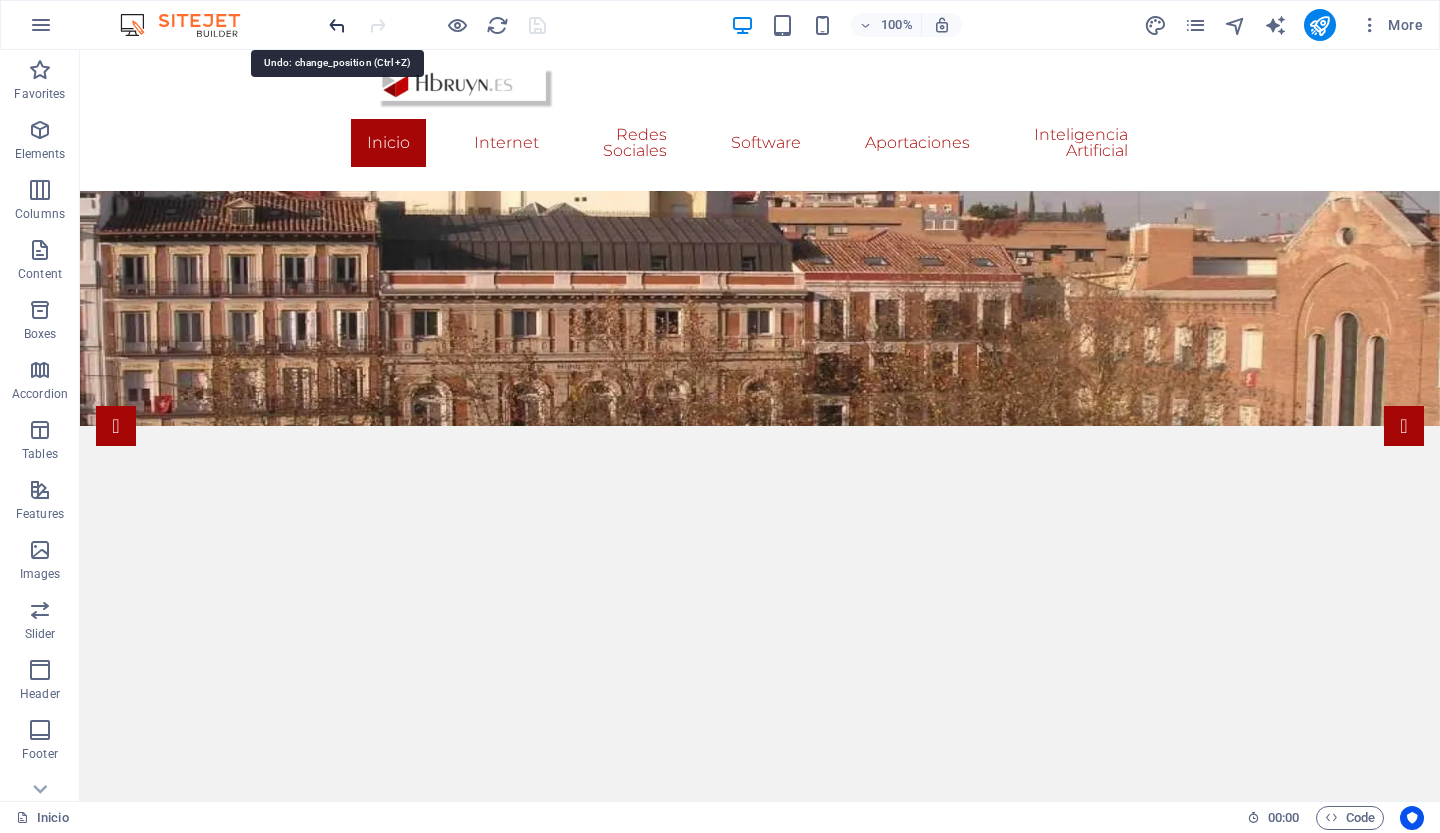 click at bounding box center [337, 25] 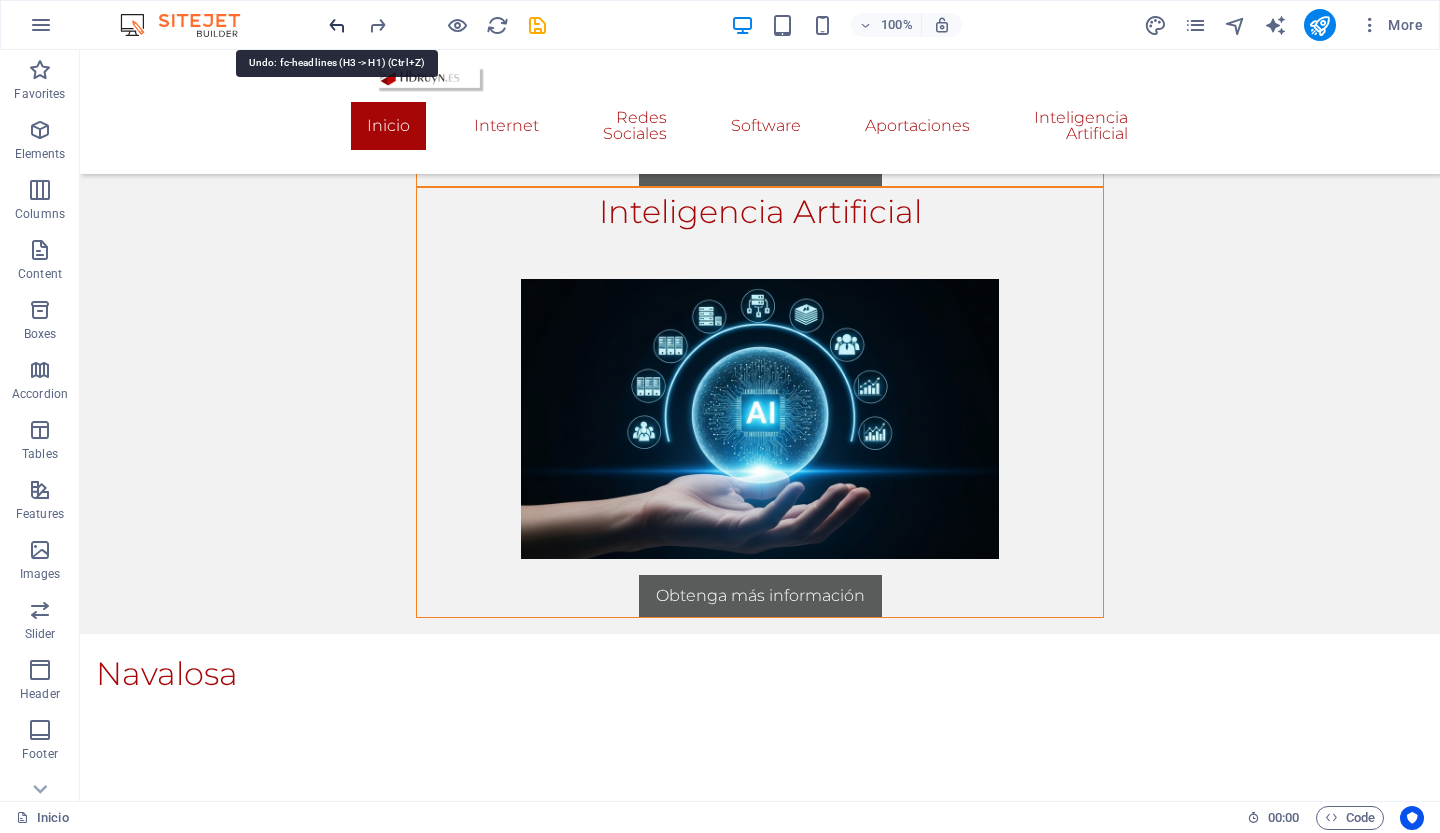 scroll, scrollTop: 2777, scrollLeft: 0, axis: vertical 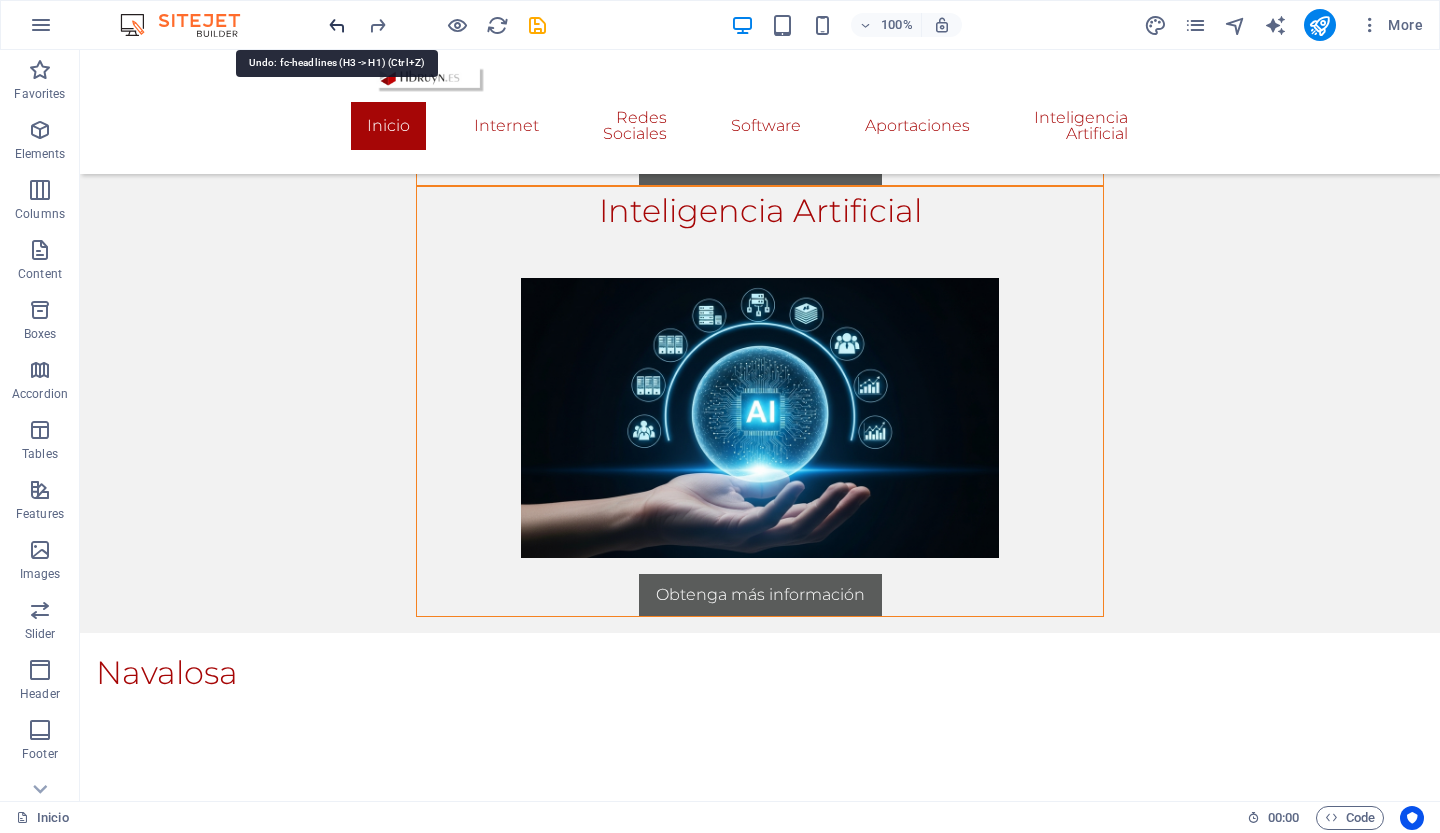 click at bounding box center (337, 25) 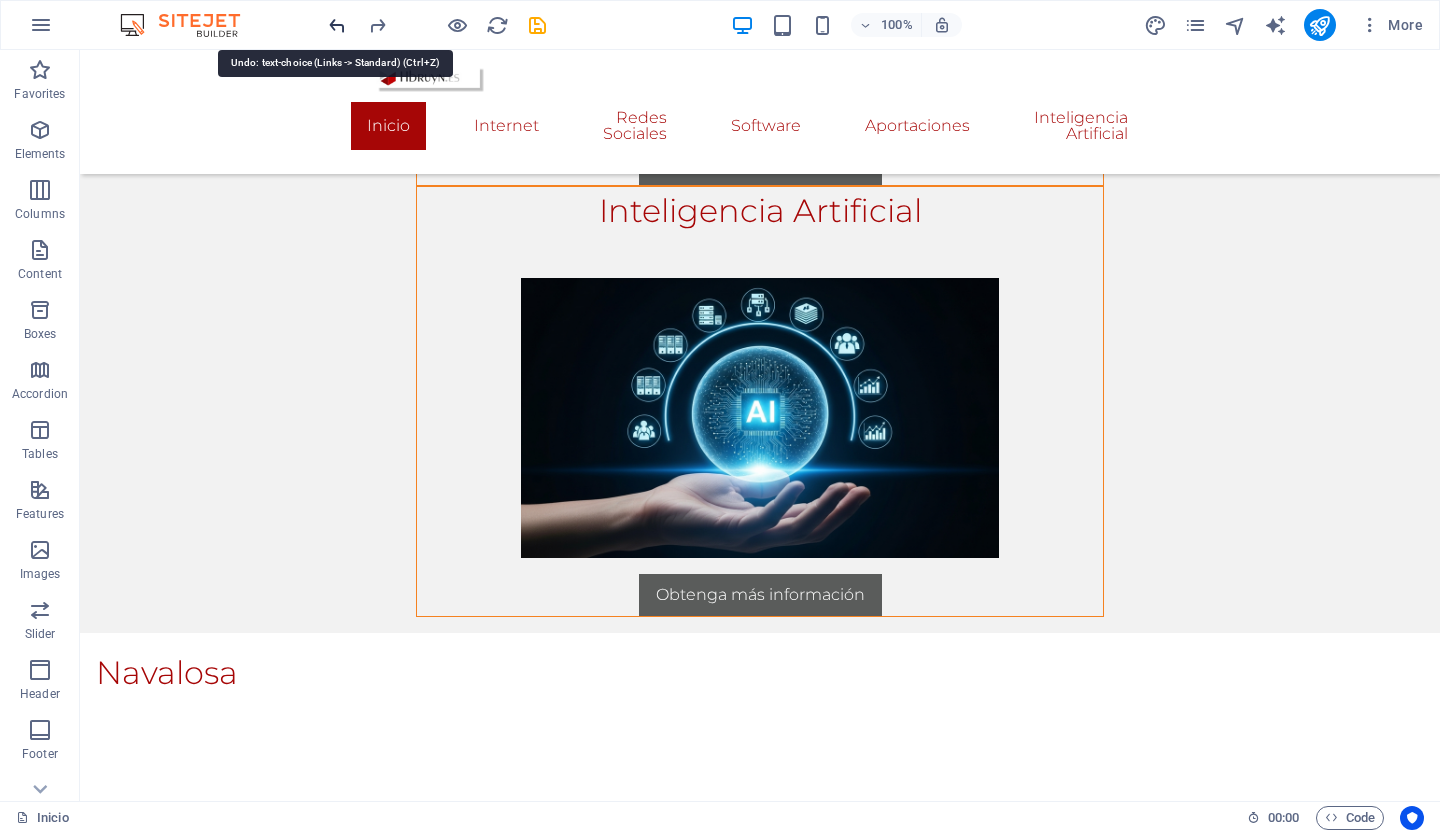 click at bounding box center [337, 25] 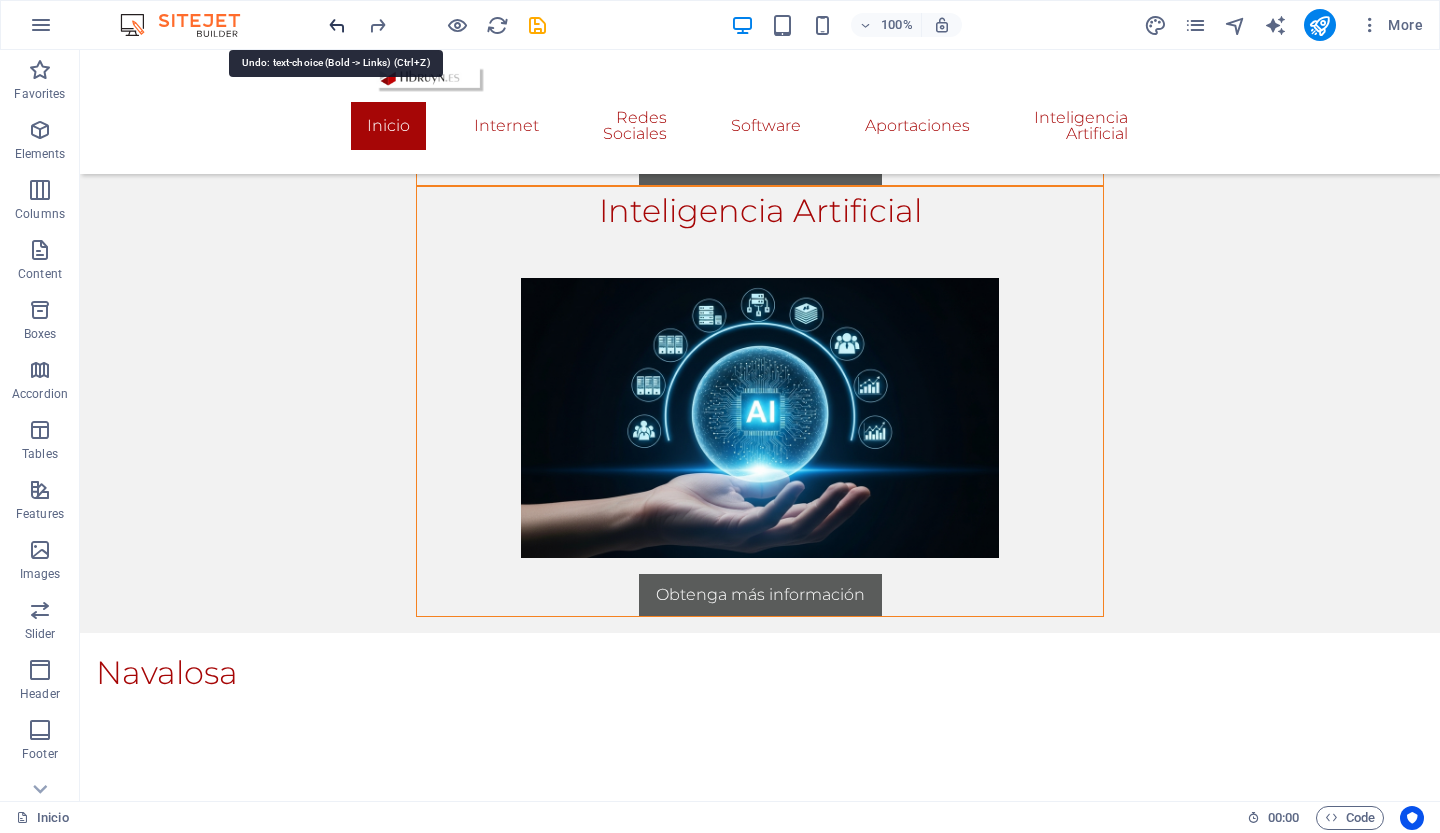 click at bounding box center (337, 25) 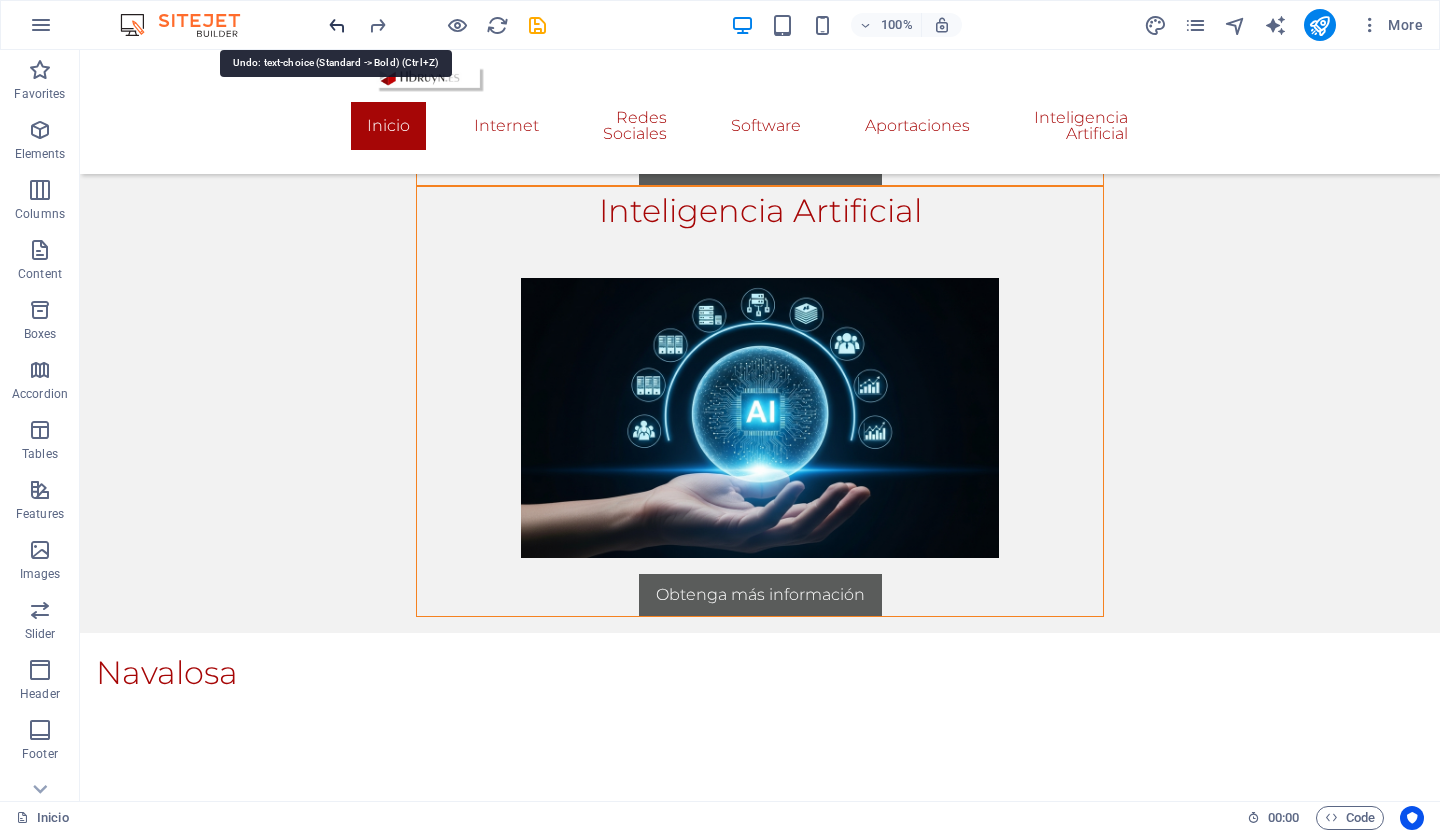 click at bounding box center (337, 25) 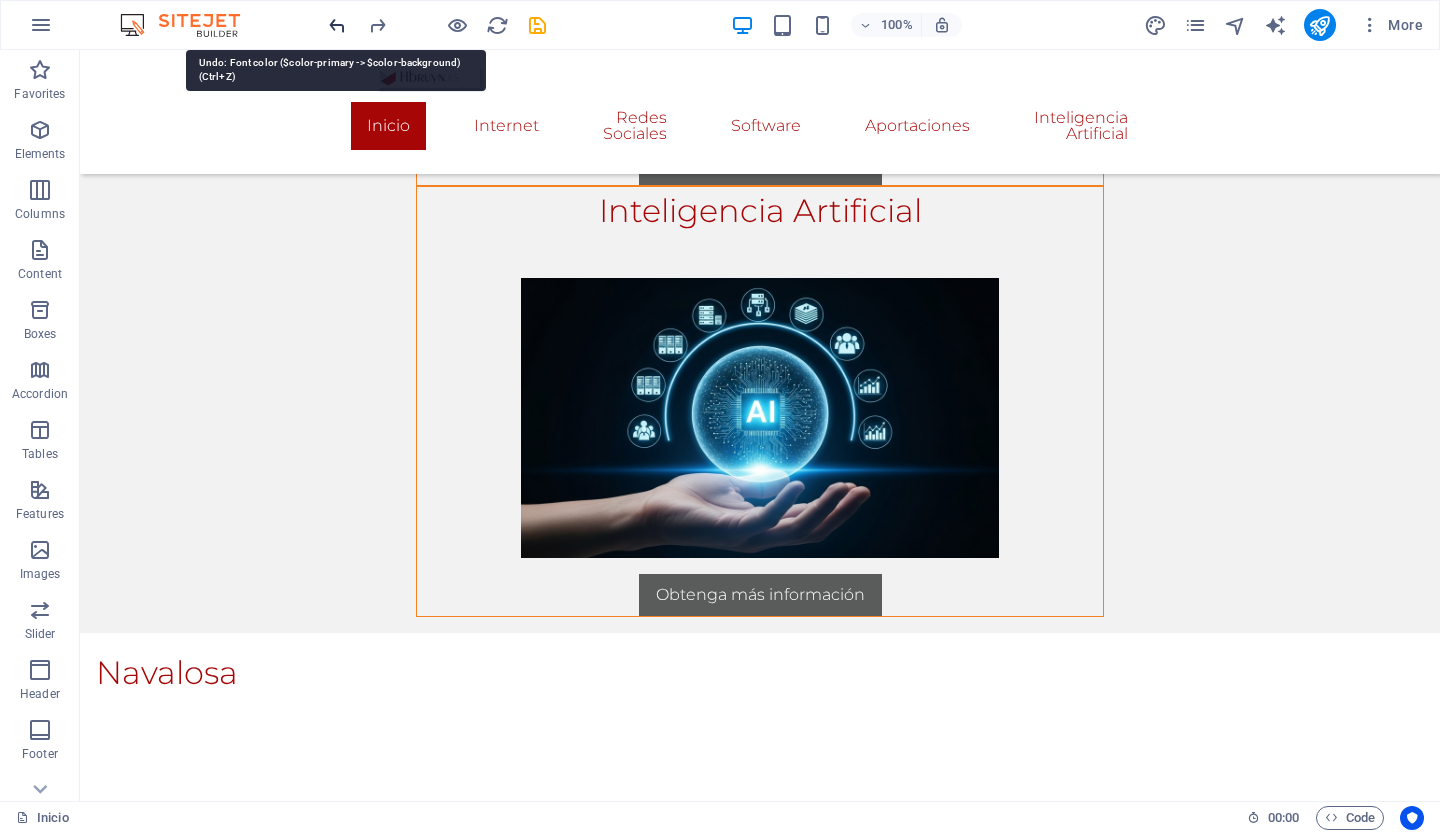 click at bounding box center (337, 25) 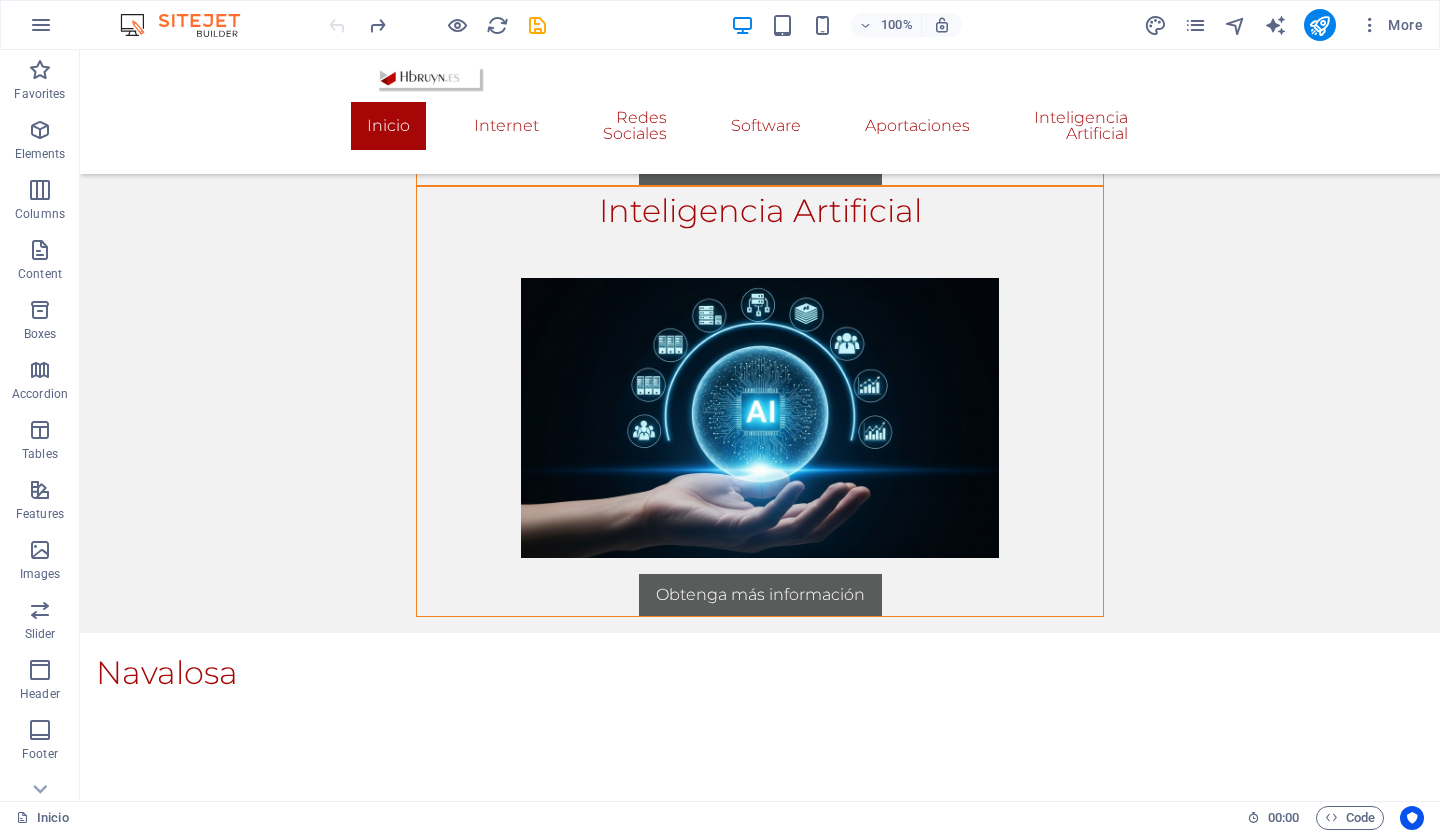 click at bounding box center [437, 25] 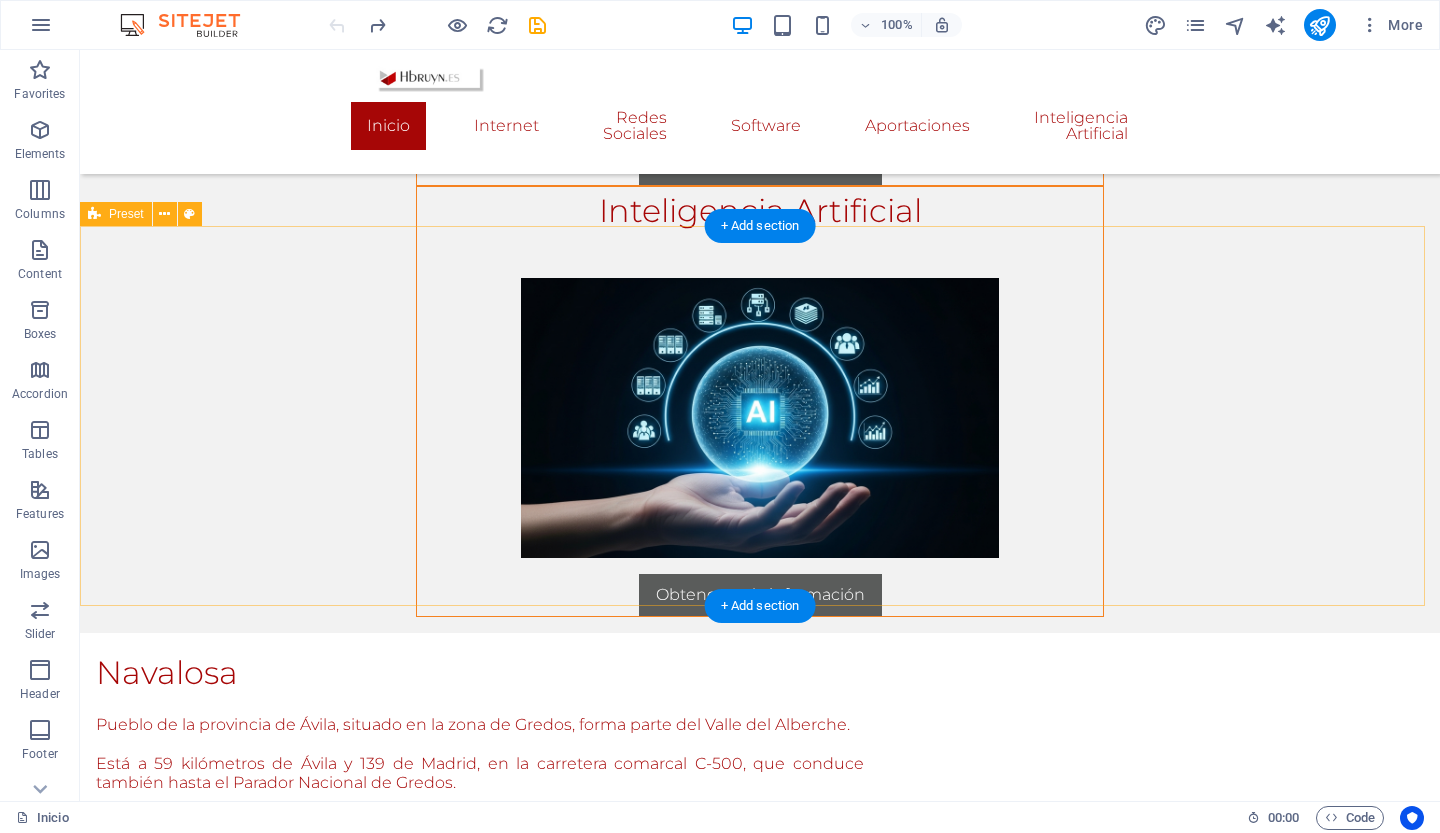 click on "Navalosa [CITY] de la provincia de [STATE], situado en la zona de Gredos, forma parte del Valle del Alberche. Está a 59 kilómetros de [STATE] y 139 de [CITY], en la carretera comarcal C-500, que conduce también hasta el Parador Nacional de Gredos. Se sitúa a 1.300 metros de altitud, siendo la cota máxima del municipio 1.600 metros, de inviernos largos y fríos y veranos calurosos que registran máximas de 37 grados, está surcada por el río Alberche." at bounding box center [760, 824] 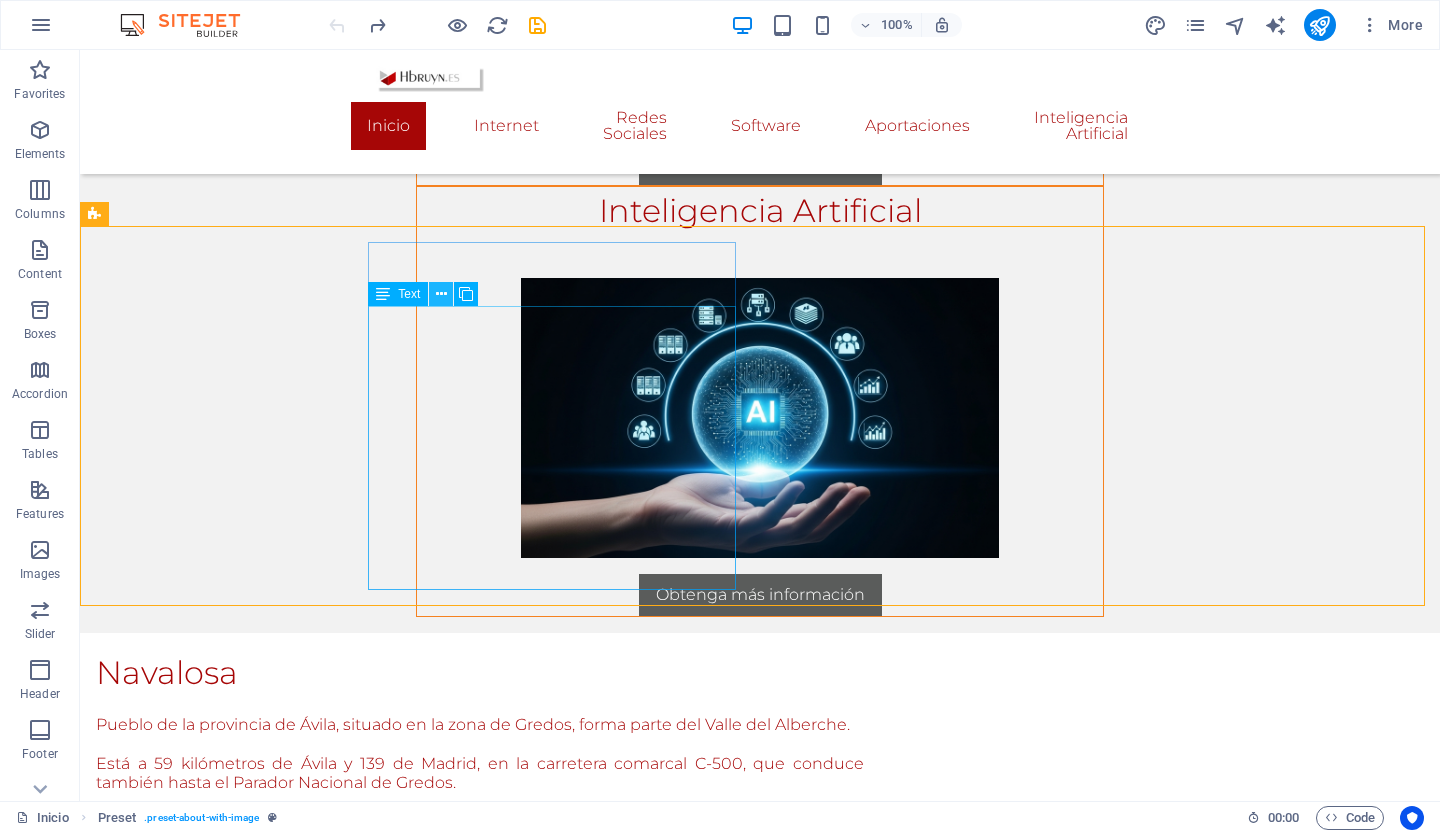 click at bounding box center [441, 294] 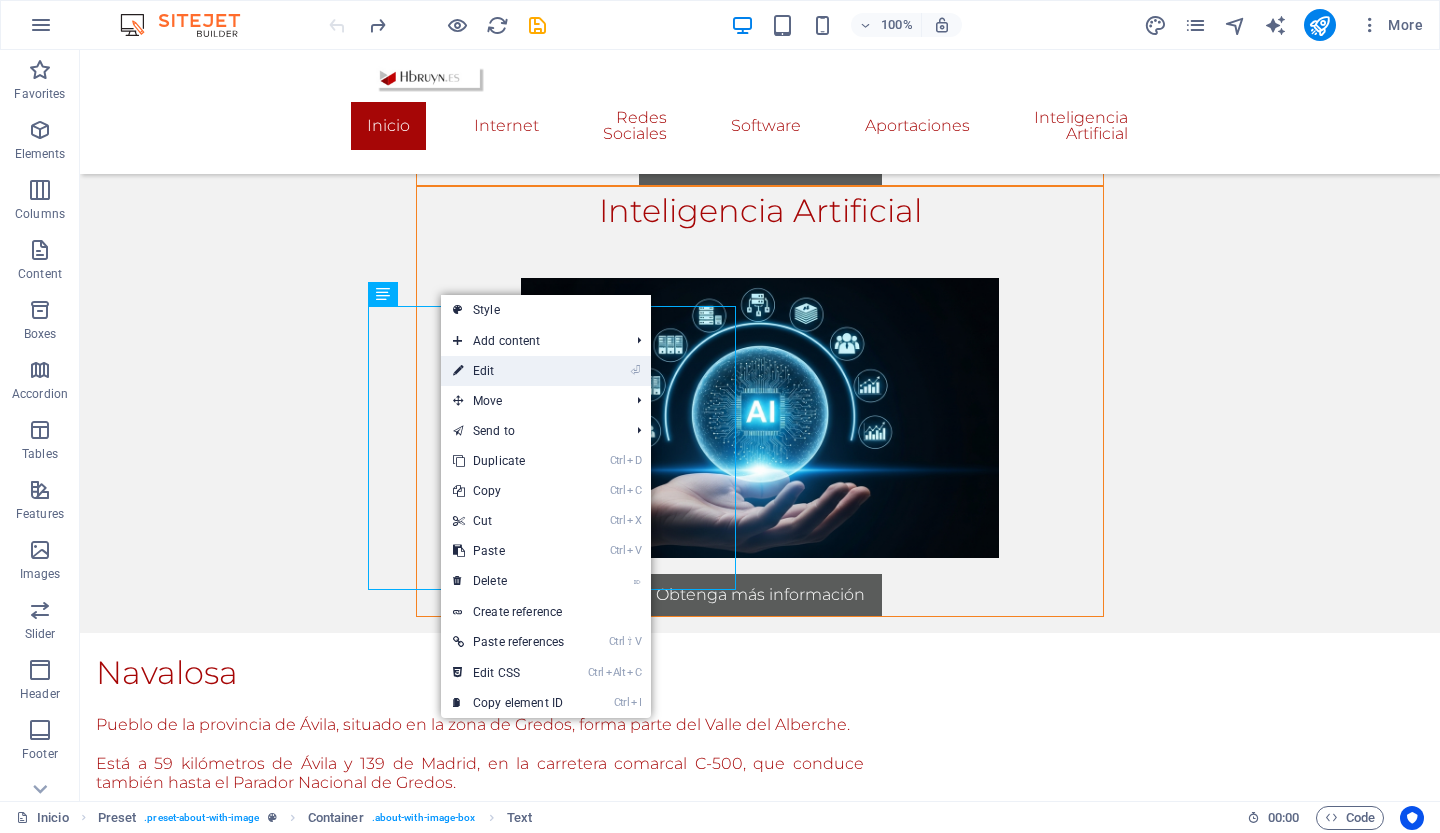 click on "⏎  Edit" at bounding box center (508, 371) 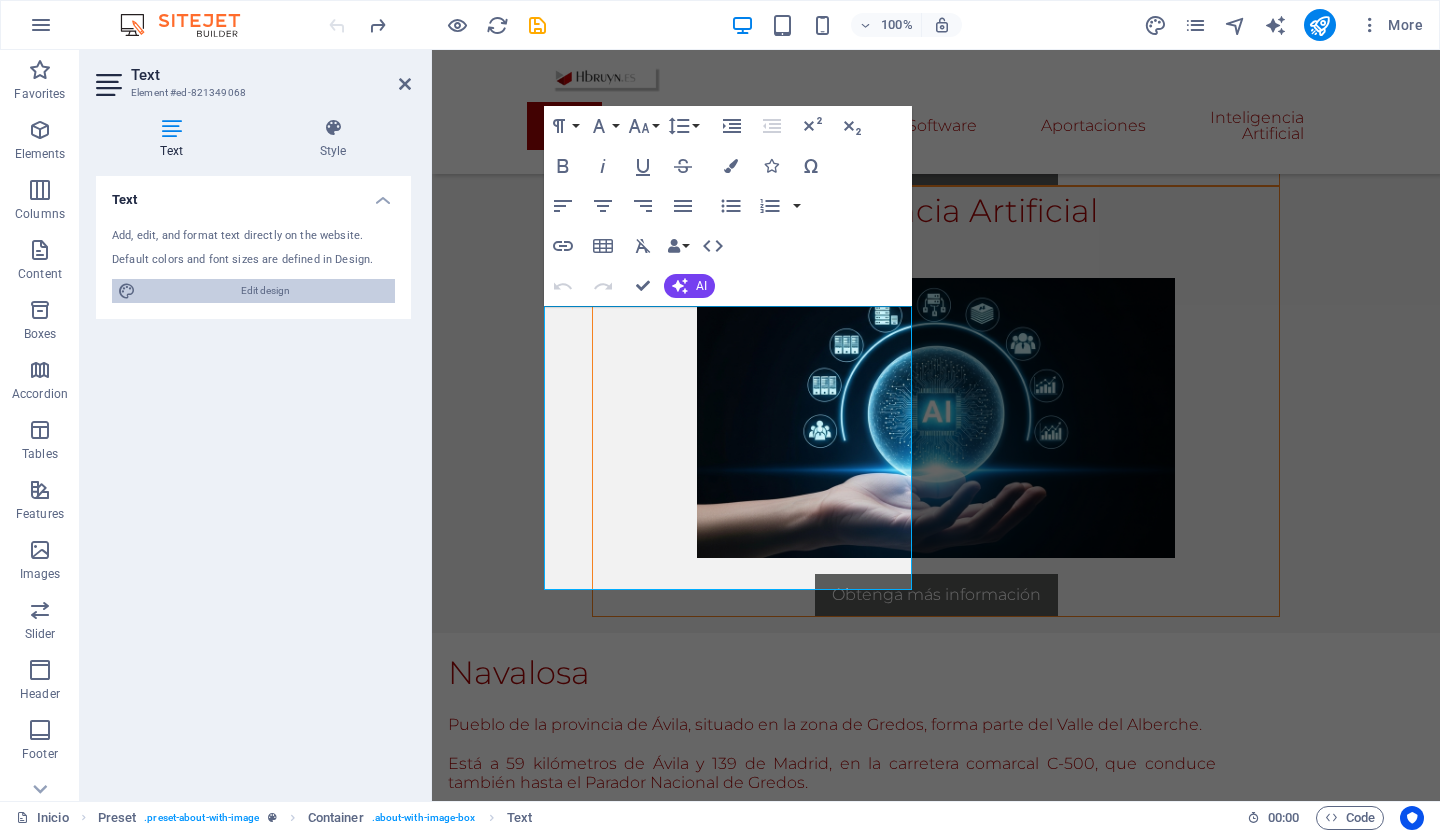 click on "Edit design" at bounding box center [265, 291] 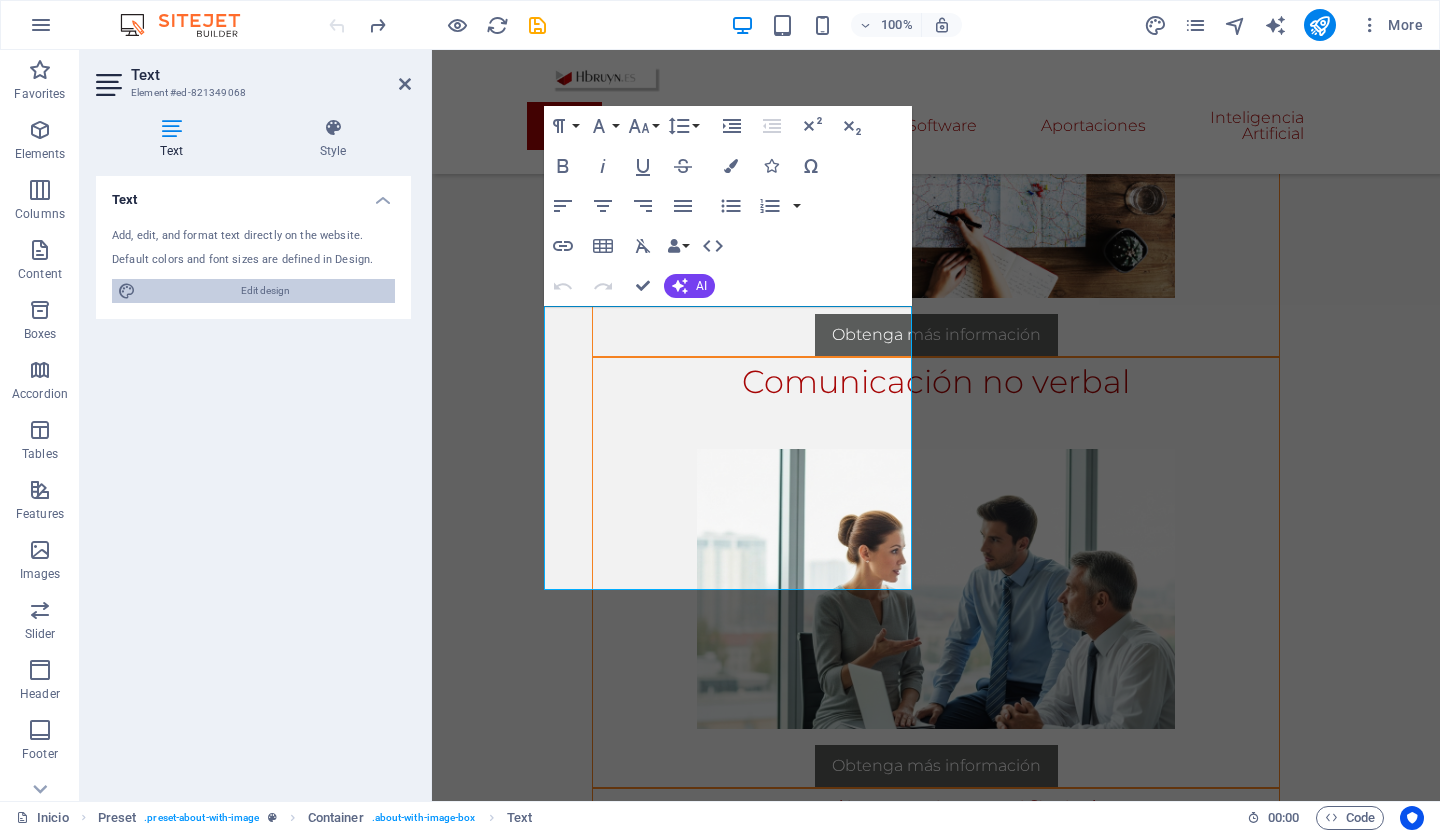 scroll, scrollTop: 2622, scrollLeft: 0, axis: vertical 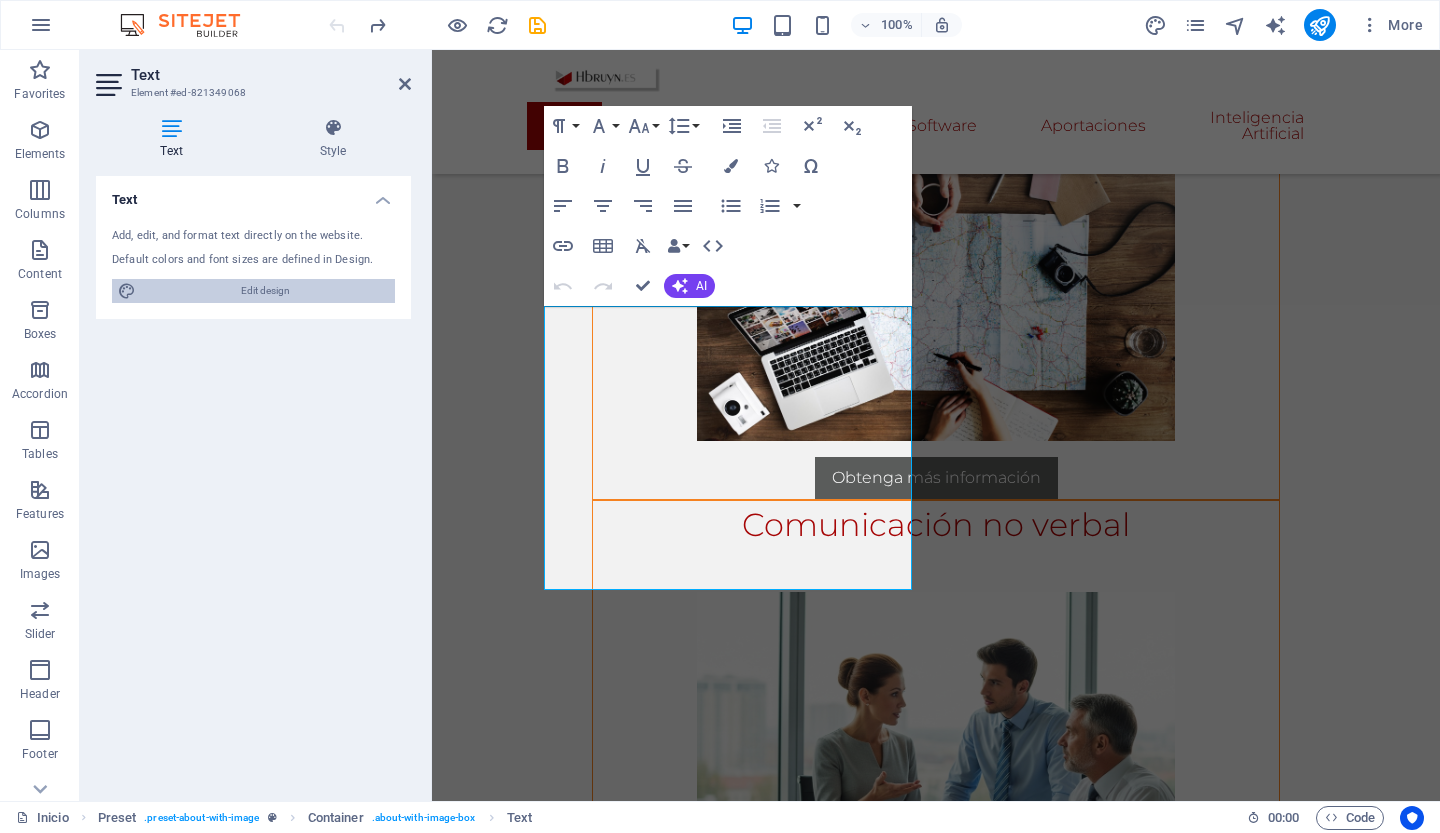 select on "px" 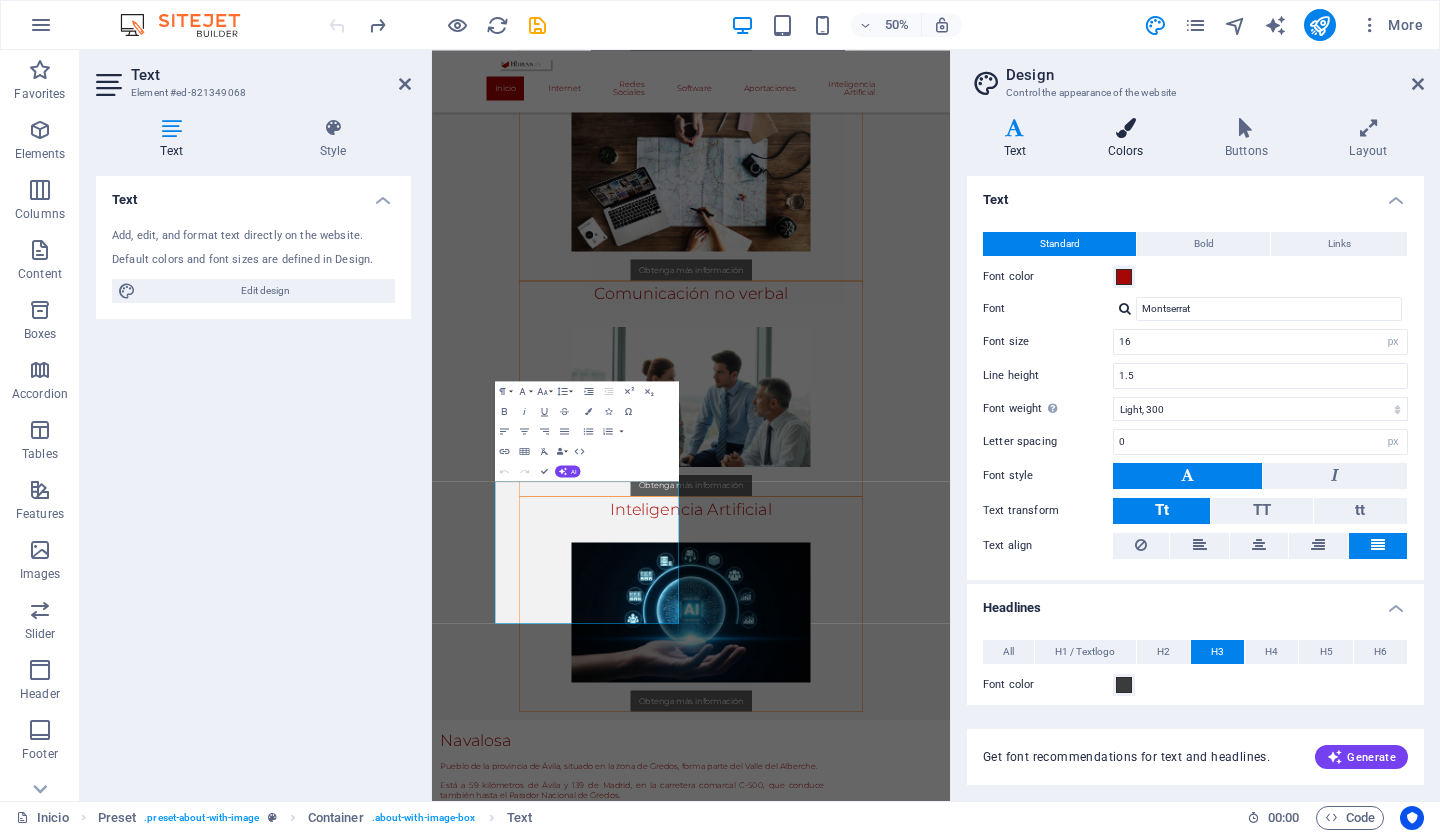 click on "Colors" at bounding box center [1129, 139] 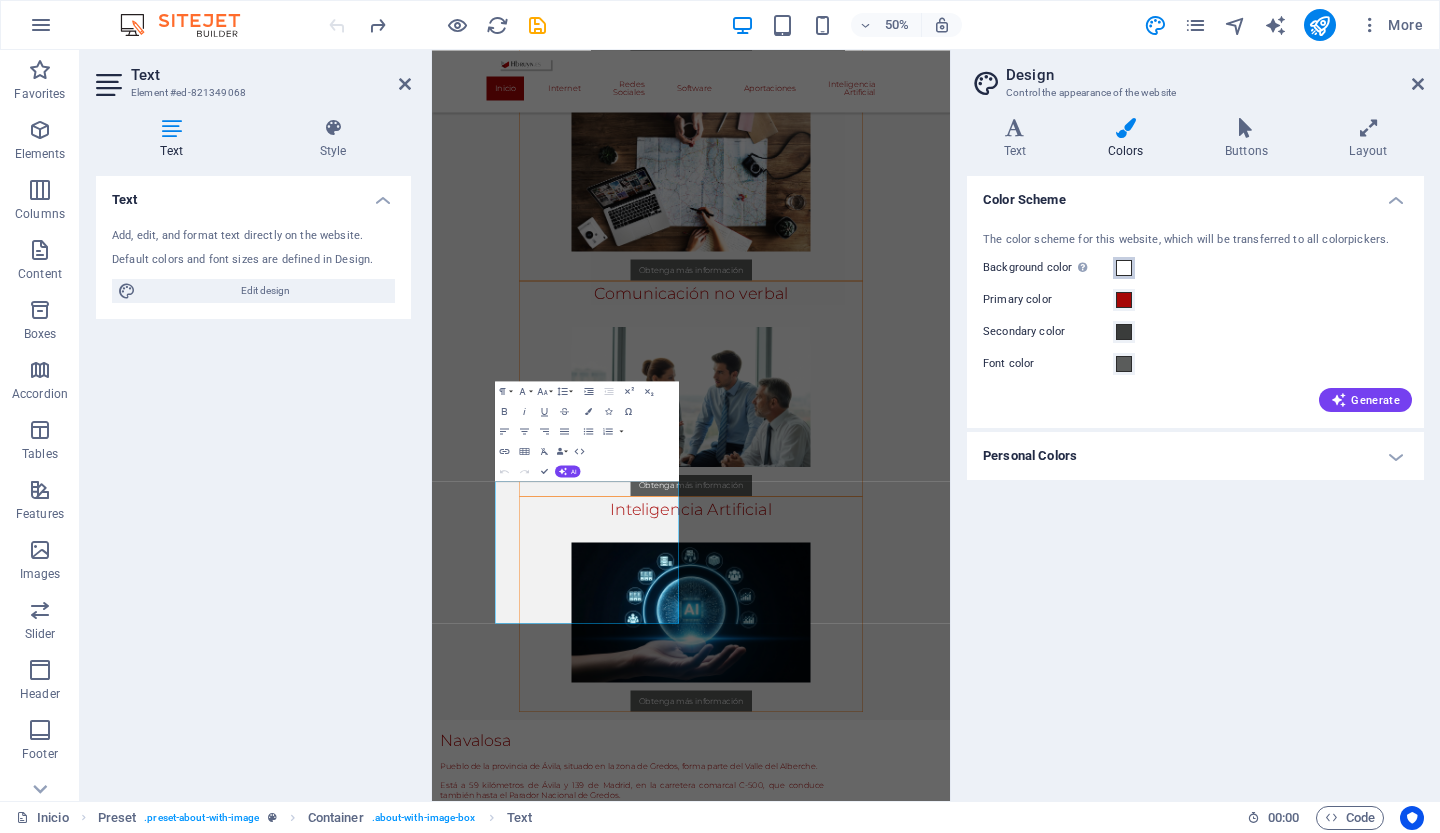 click at bounding box center (1124, 268) 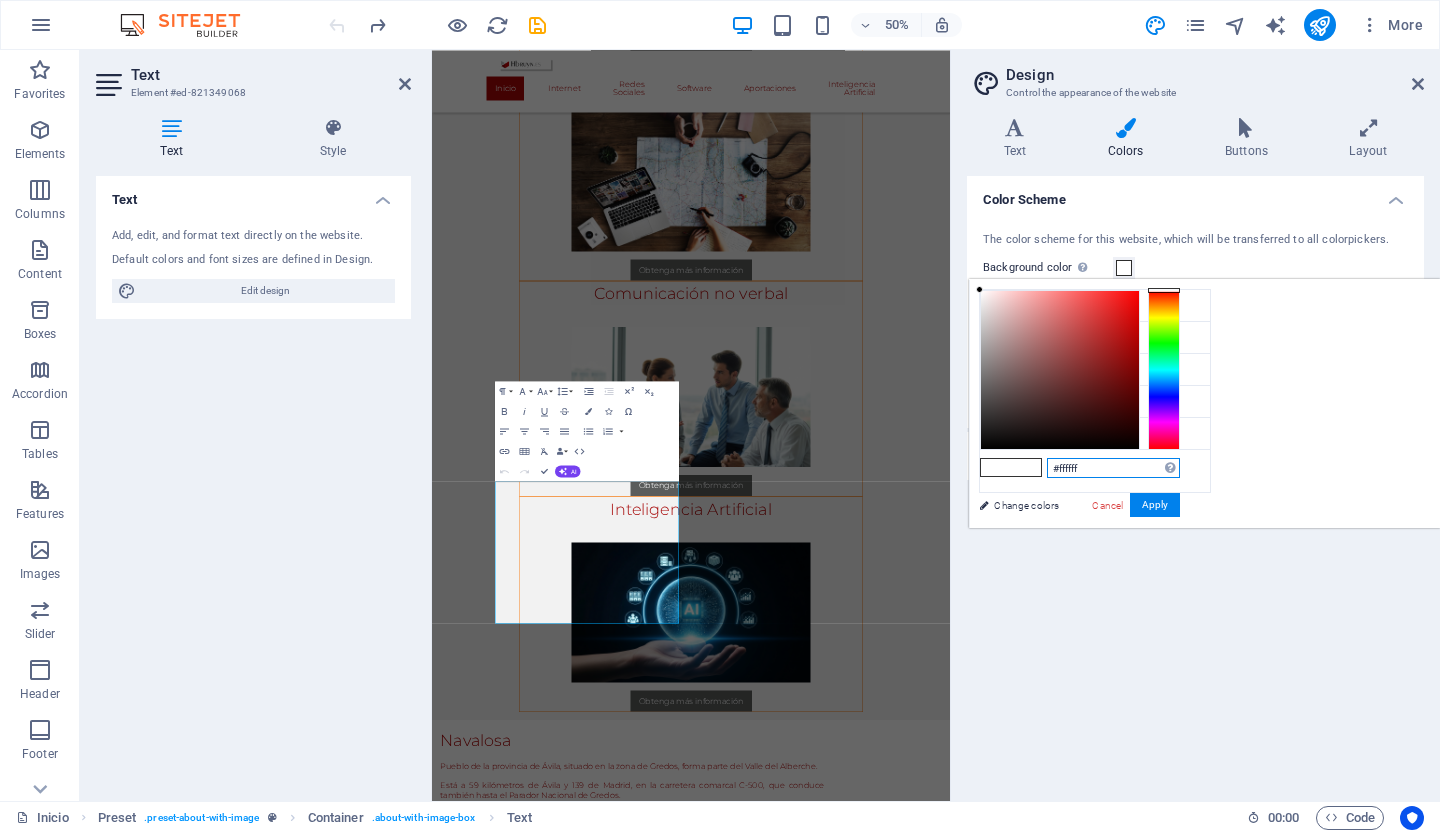 click on "#ffffff" at bounding box center (1113, 468) 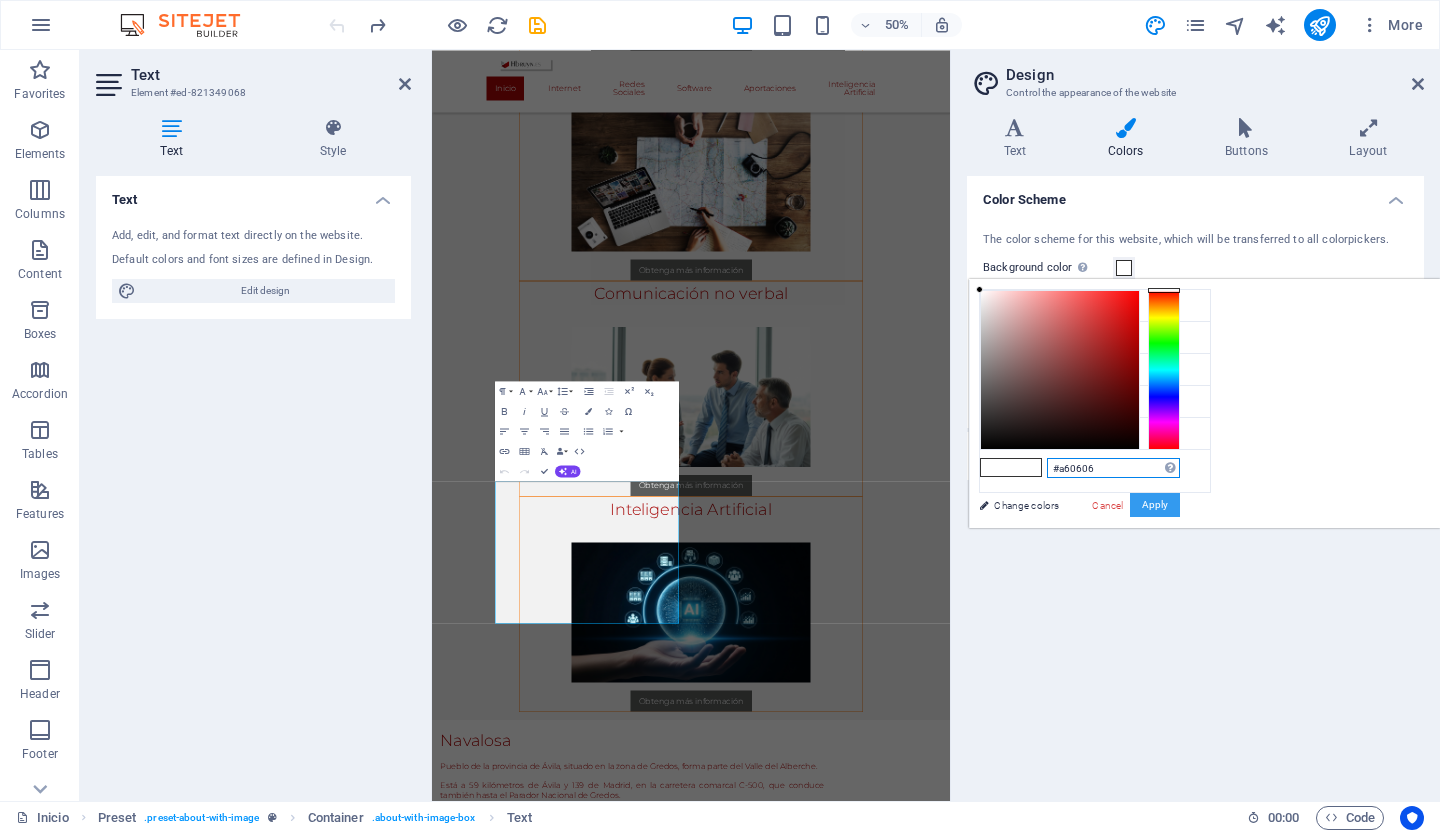 type on "#a60606" 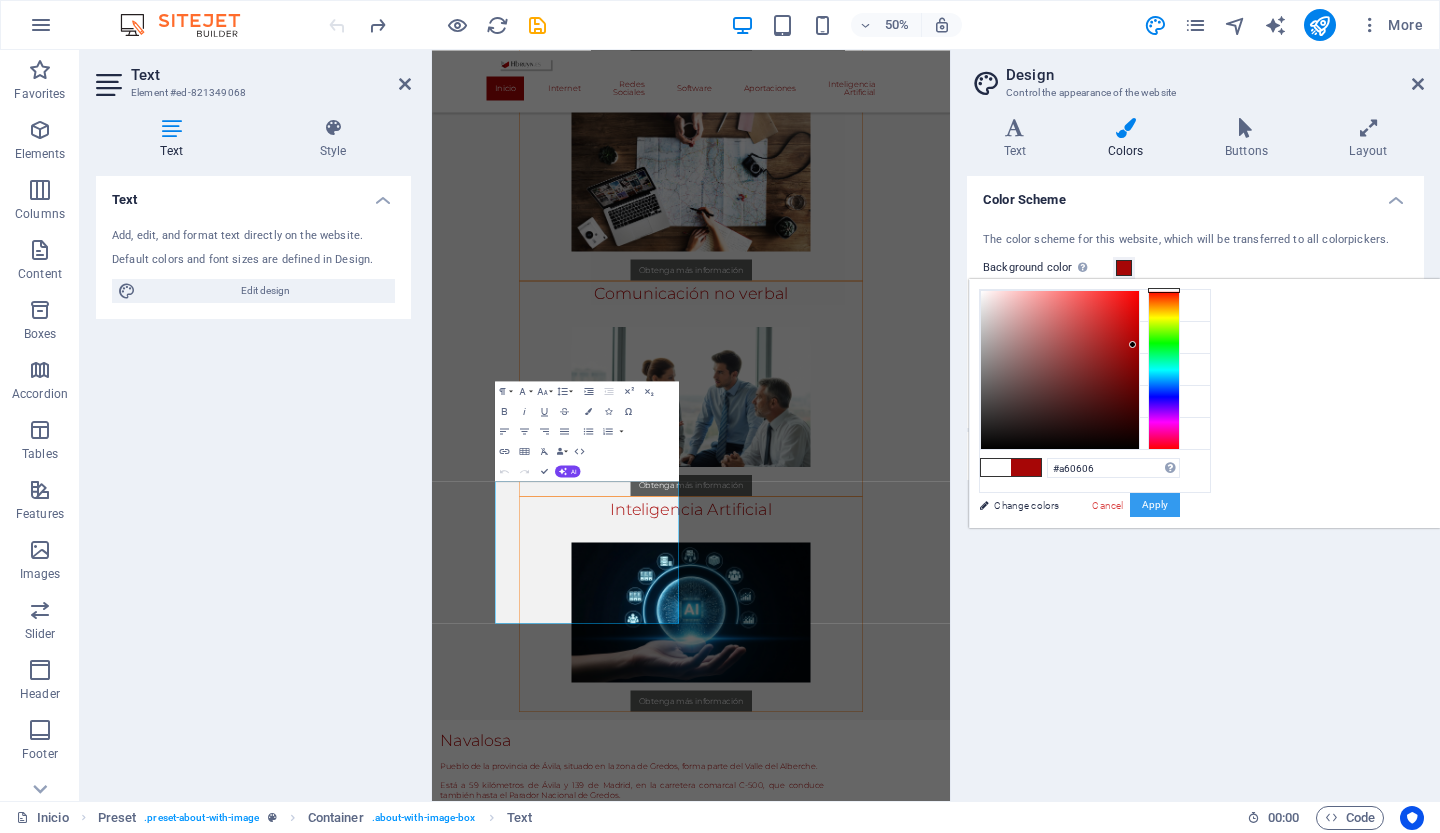 click on "Apply" at bounding box center (1155, 505) 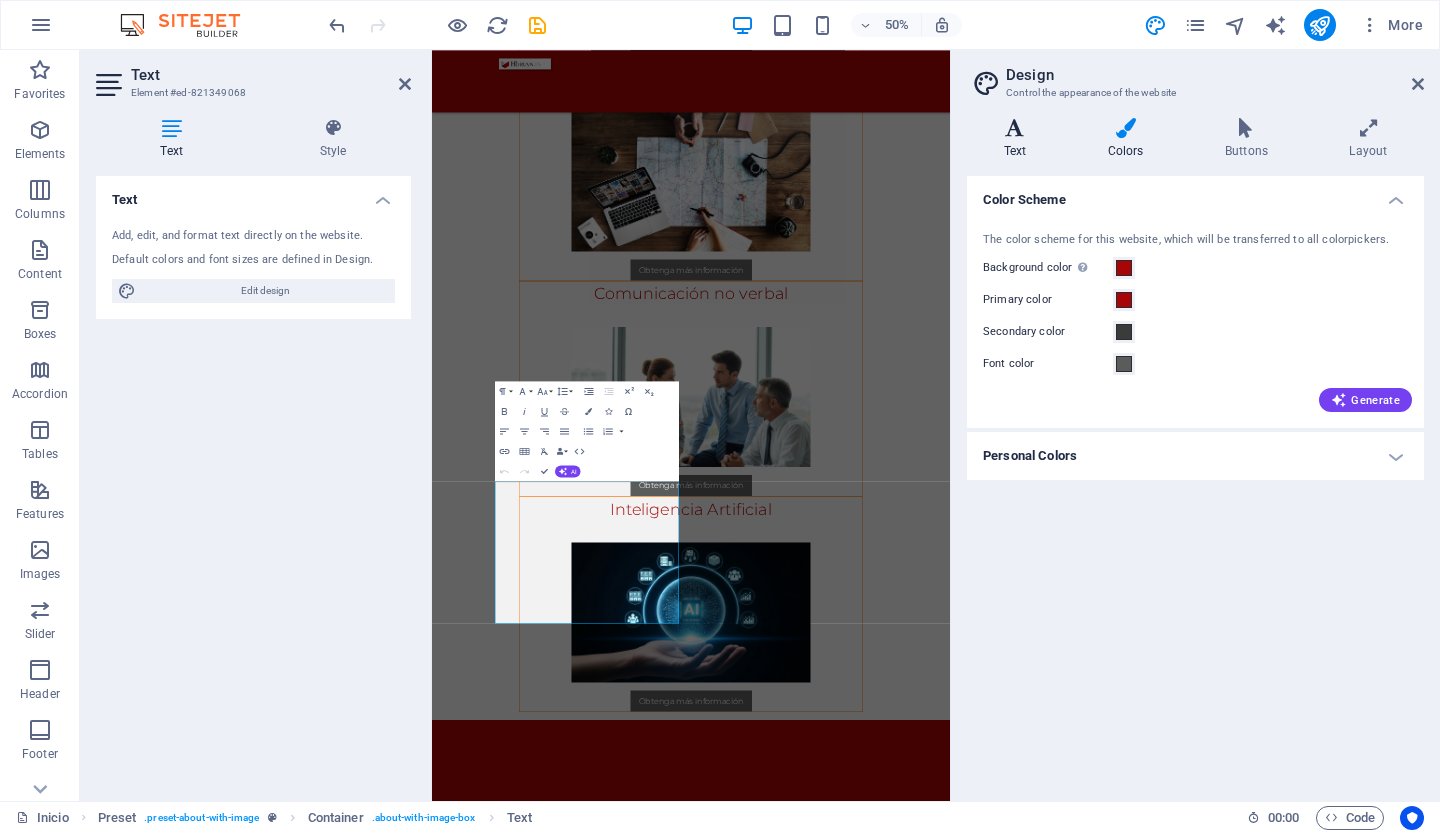 click at bounding box center (1015, 128) 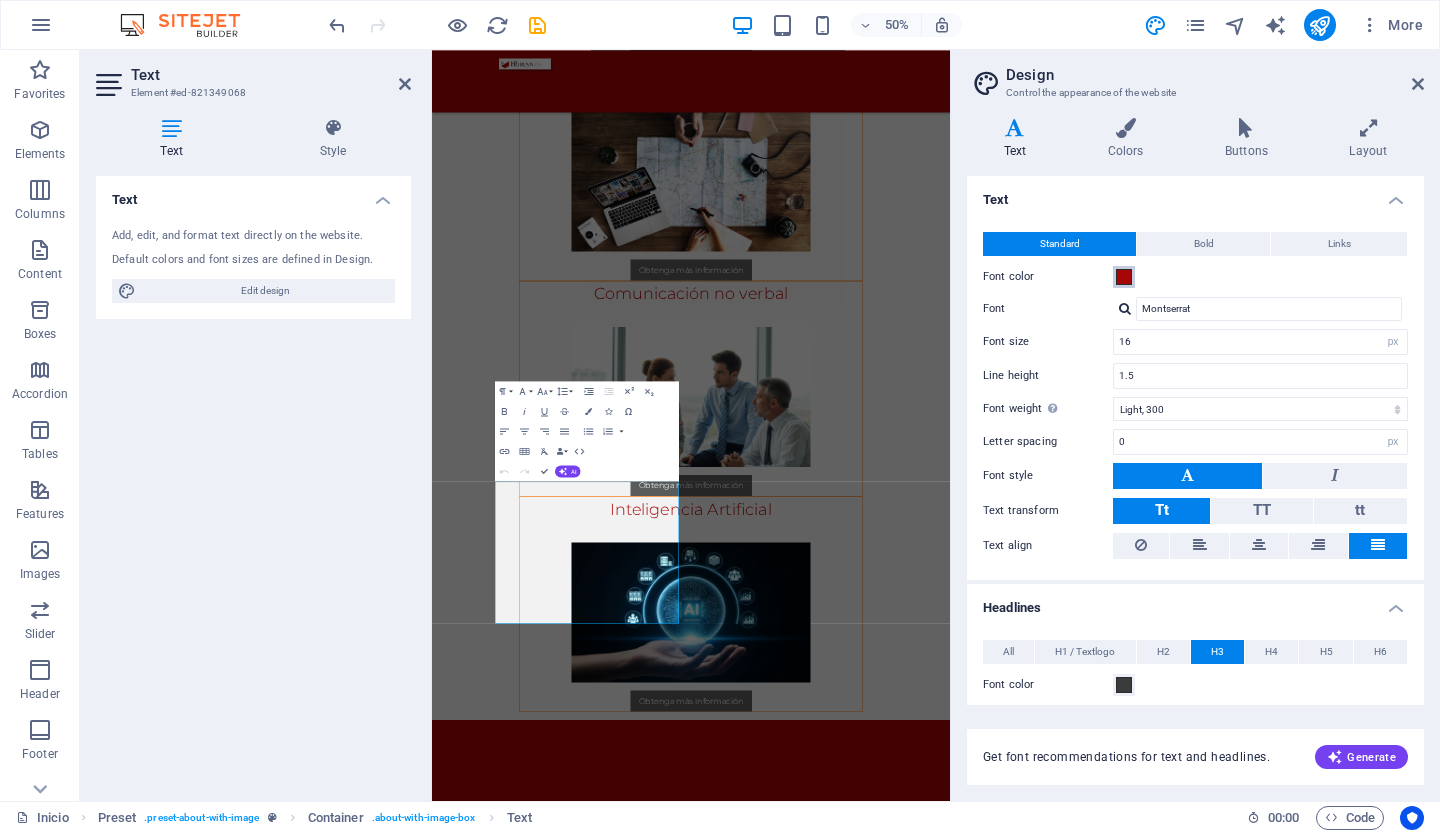click at bounding box center (1124, 277) 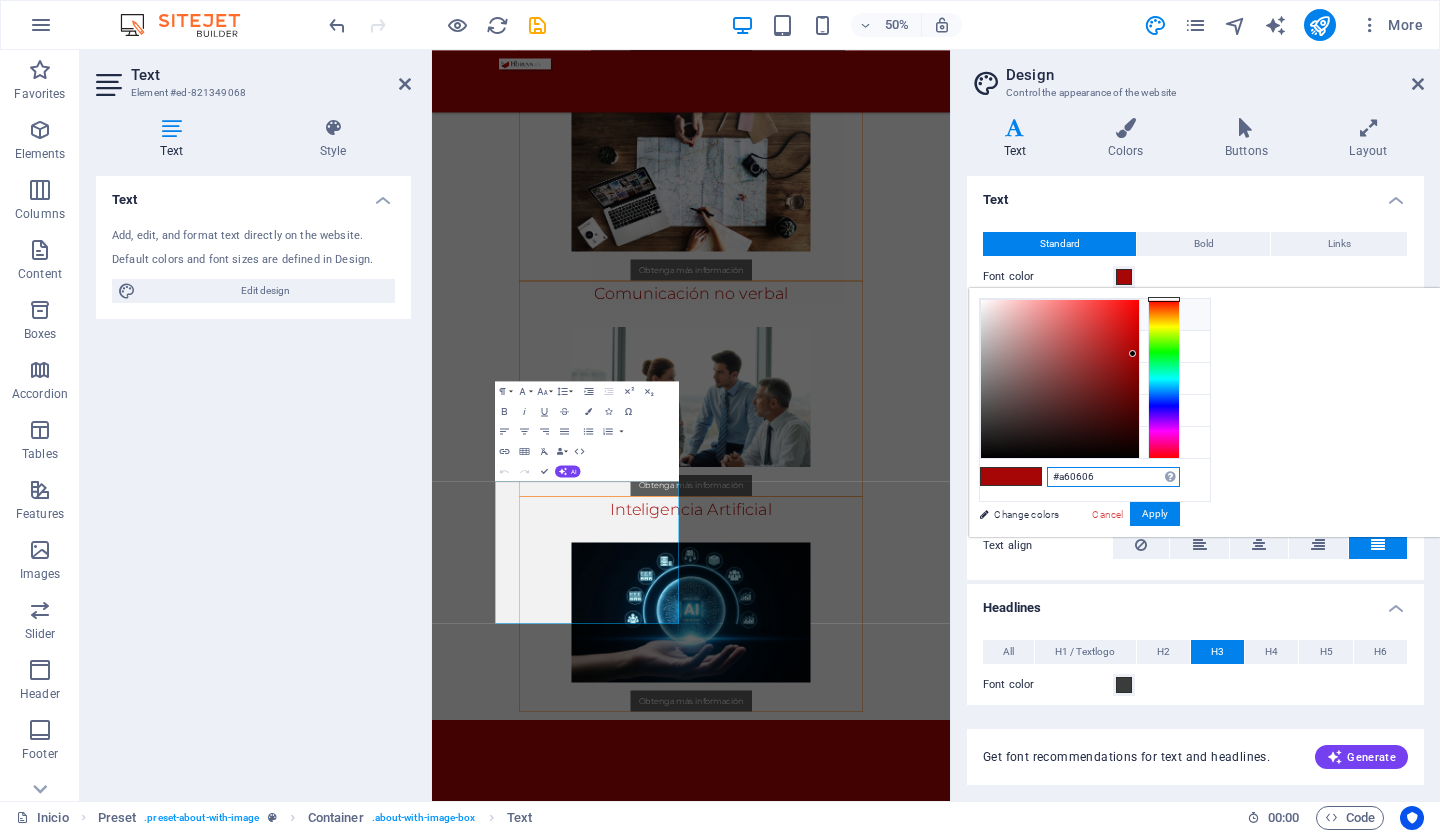 click on "#a60606" at bounding box center [1113, 477] 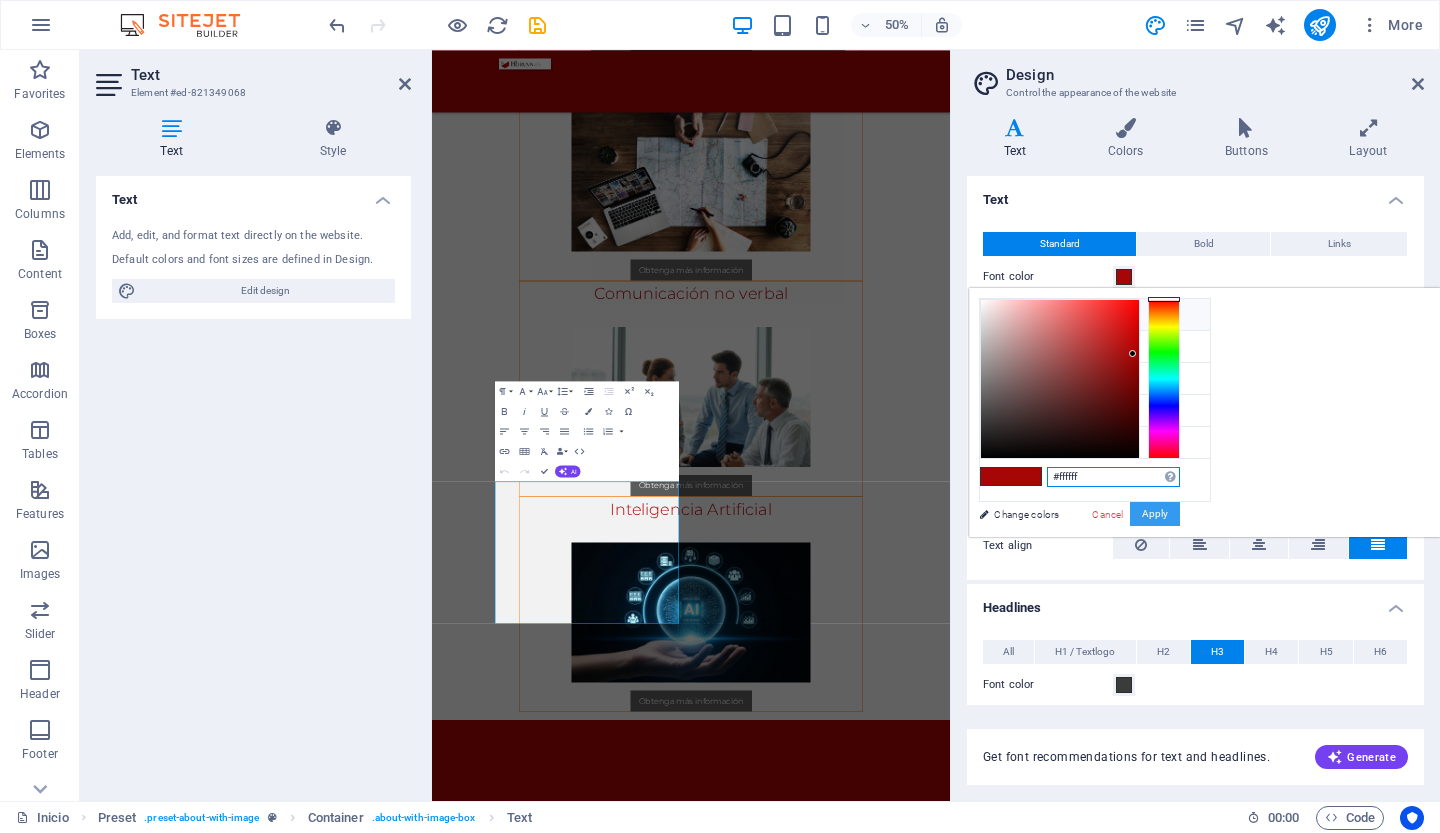 type on "#ffffff" 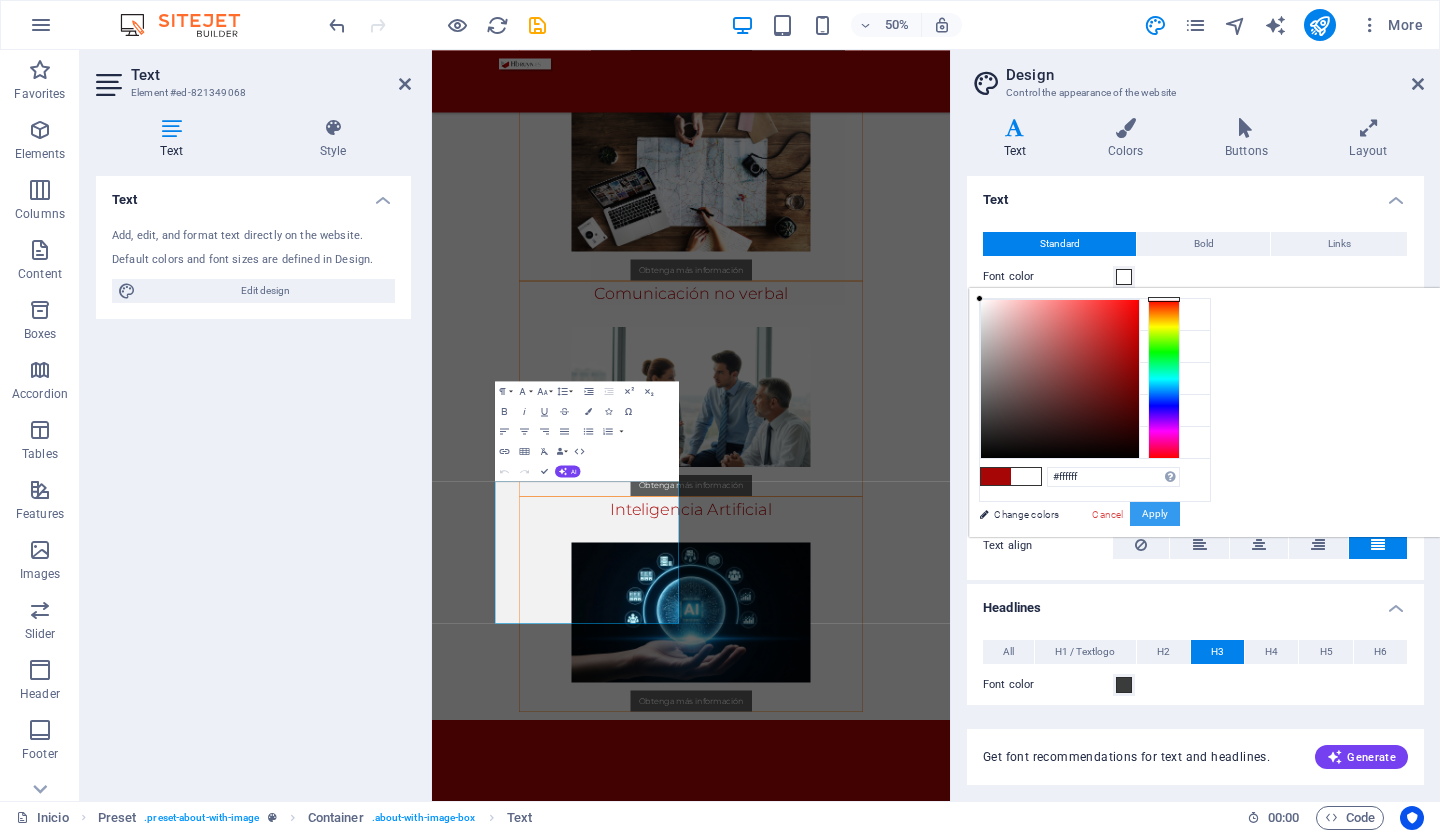 click on "Apply" at bounding box center [1155, 514] 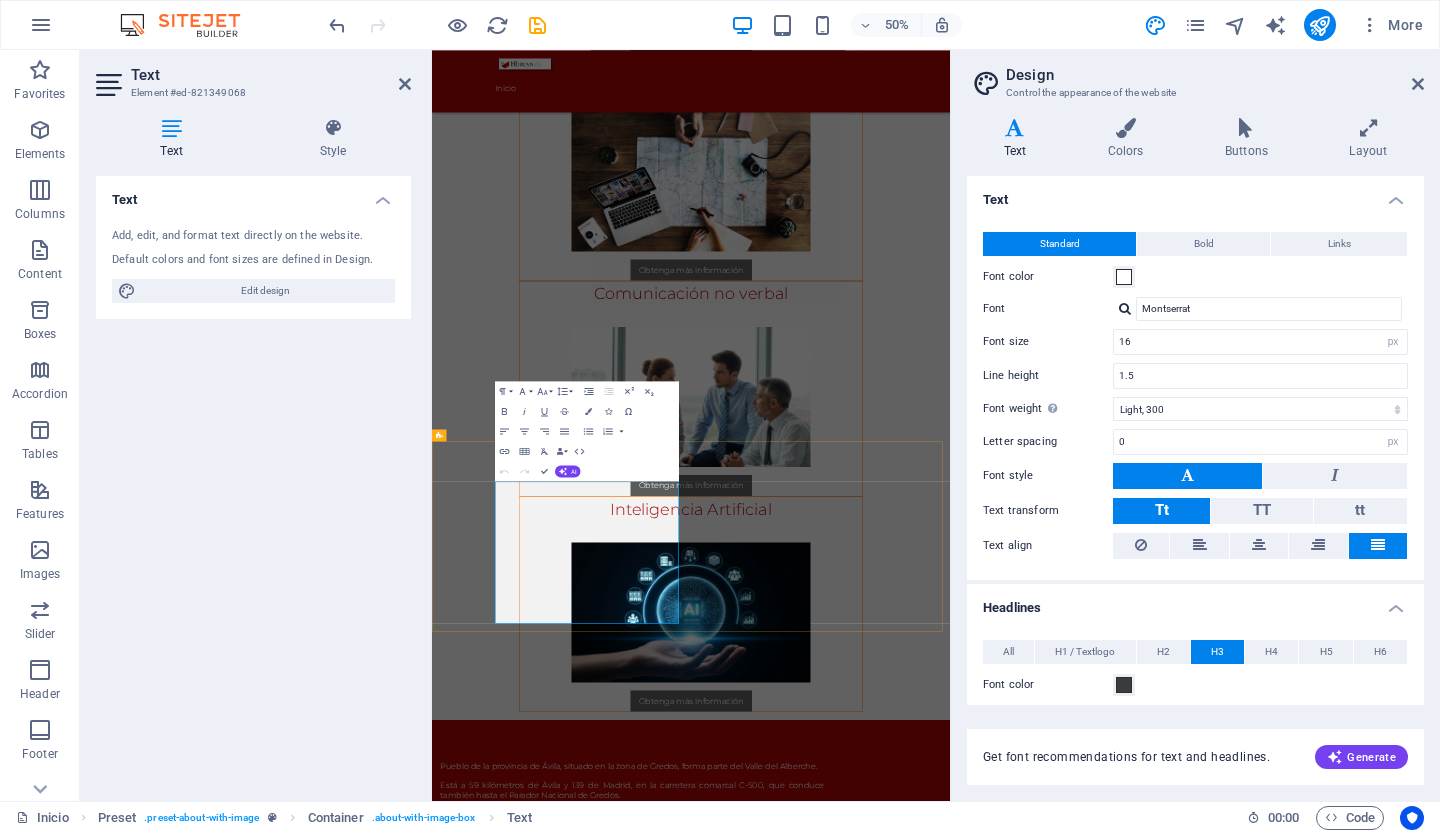 click on "[CITY] de la provincia de [STATE], situado en la zona de Gredos, forma parte del Valle del Alberche. Está a 59 kilómetros de [STATE] y 139 de [CITY], en la carretera comarcal C-500, que conduce también hasta el Parador Nacional de Gredos. Se sitúa a 1.300 metros de altitud, siendo la cota máxima del municipio 1.600 metros, de inviernos largos y fríos y veranos calurosos que registran máximas de 37 grados, está surcada por el río Alberche." at bounding box center (832, 1555) 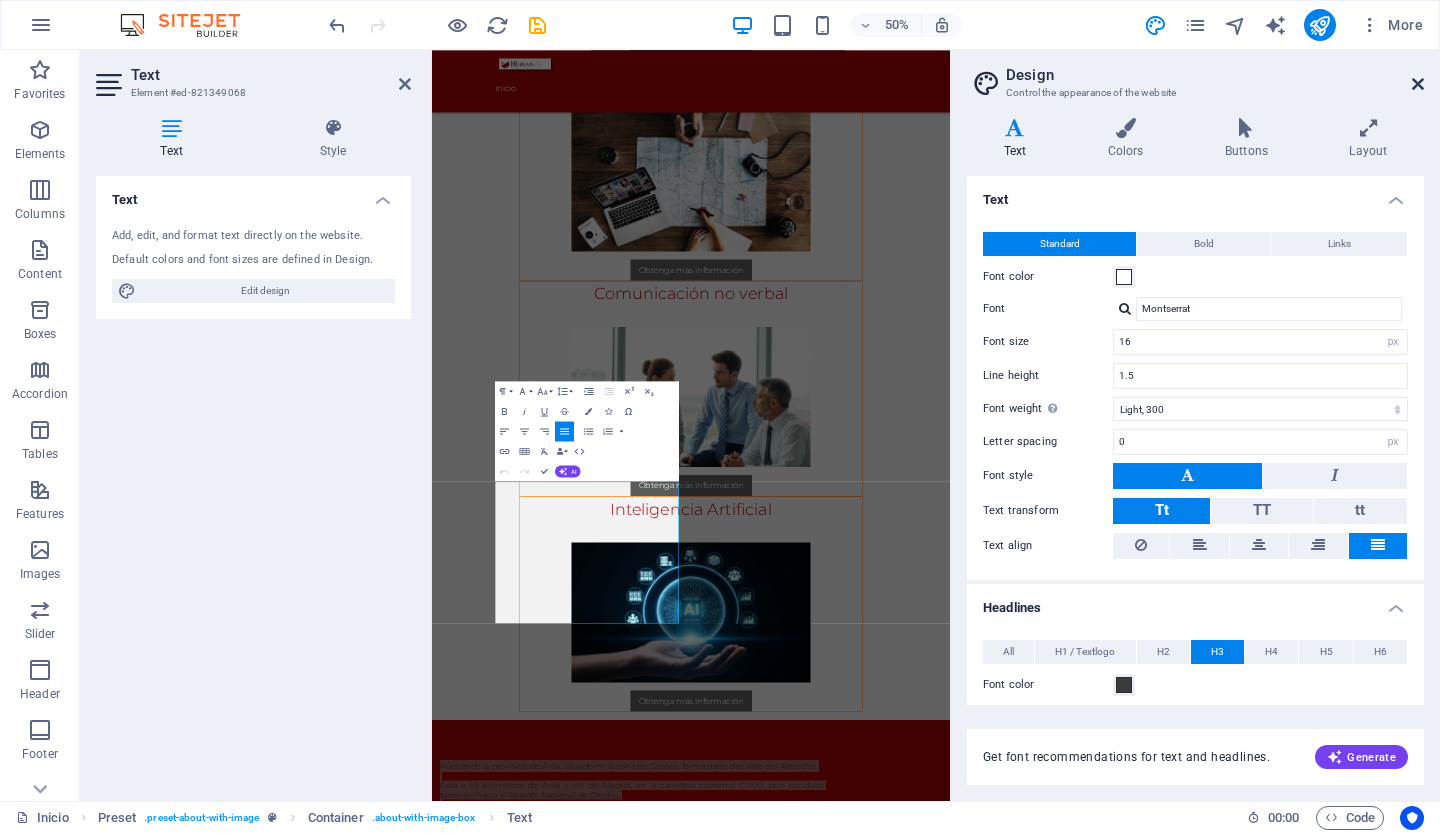 click at bounding box center [1418, 84] 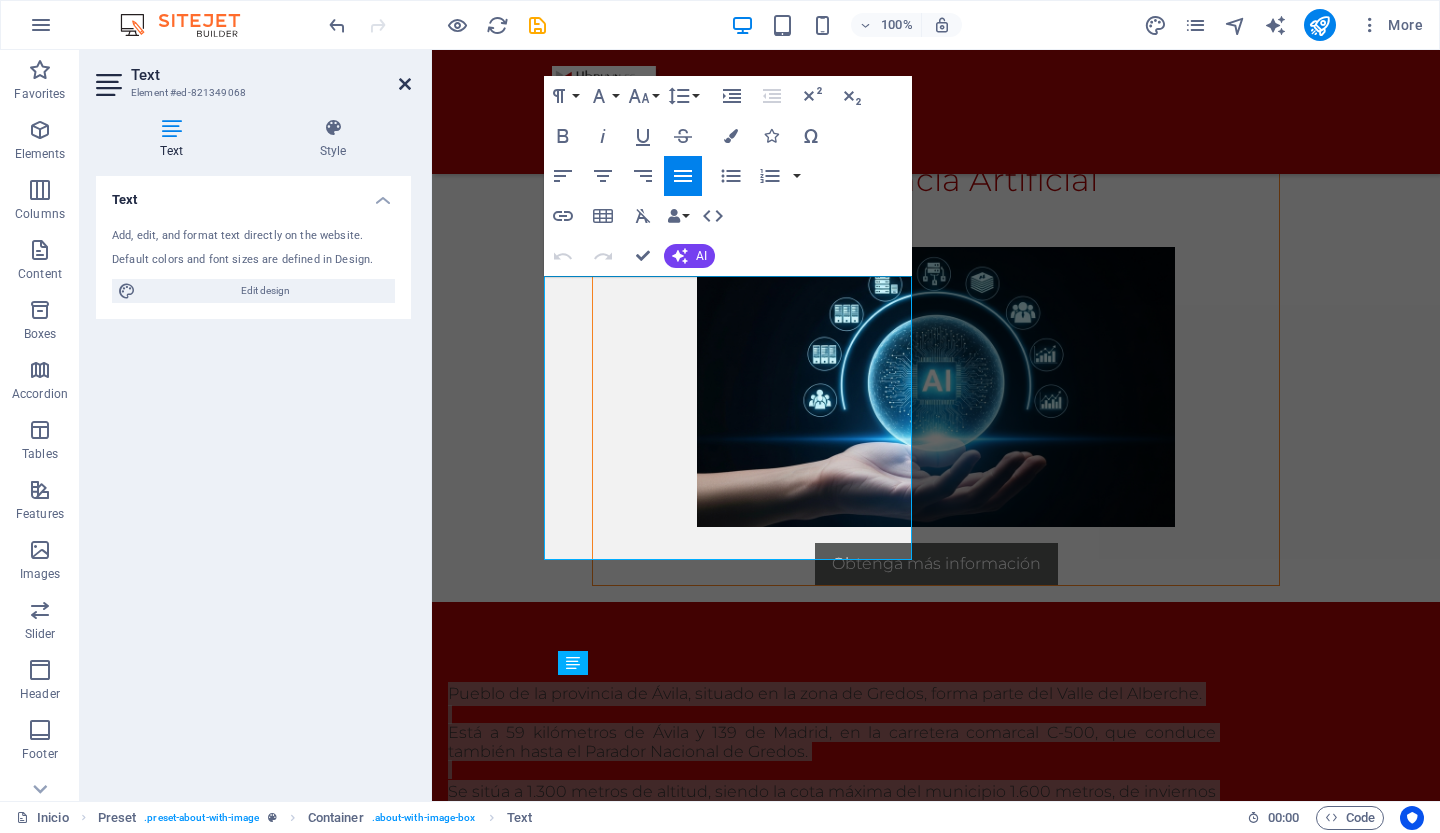click at bounding box center (405, 84) 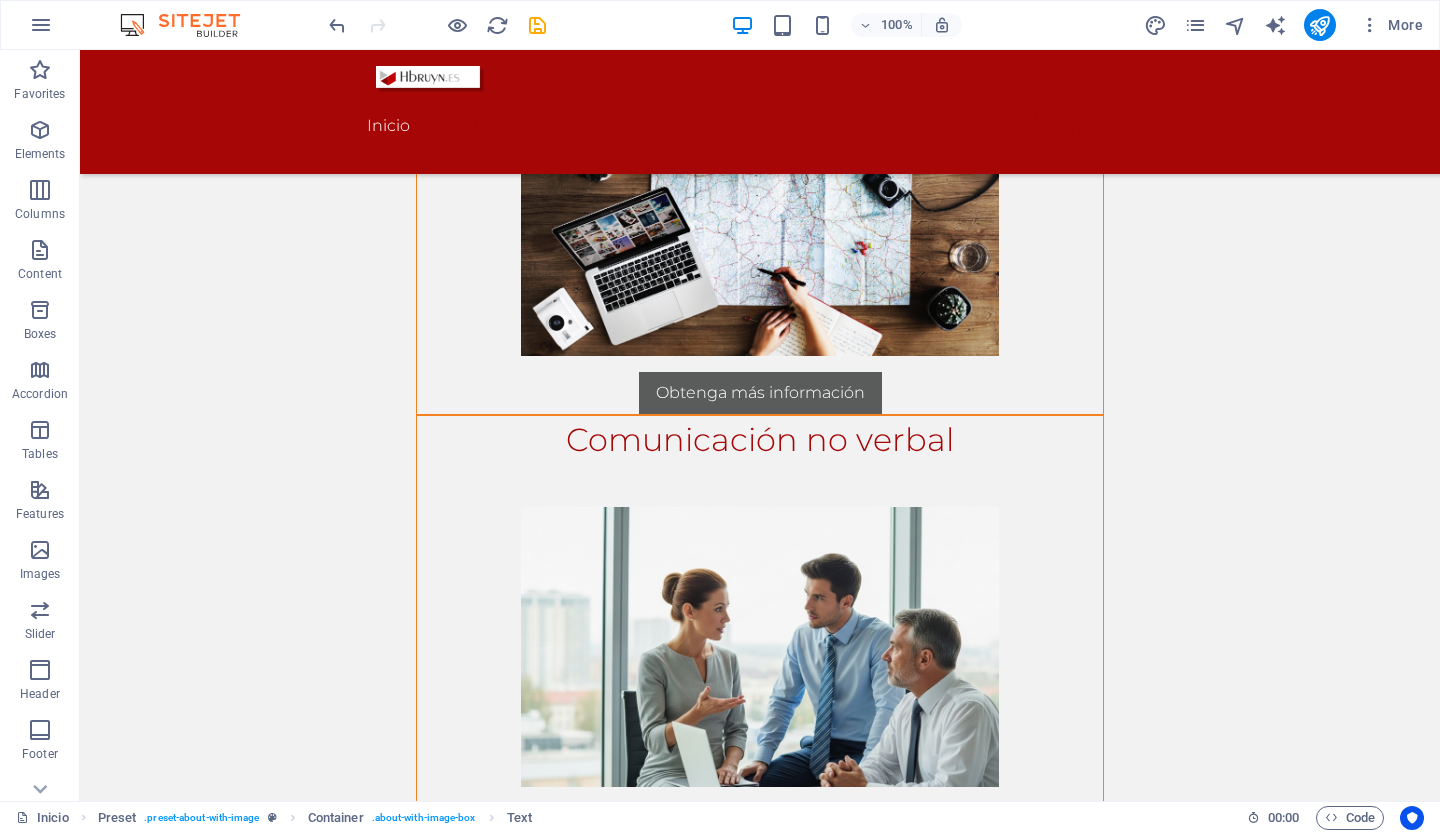scroll, scrollTop: 2114, scrollLeft: 6, axis: both 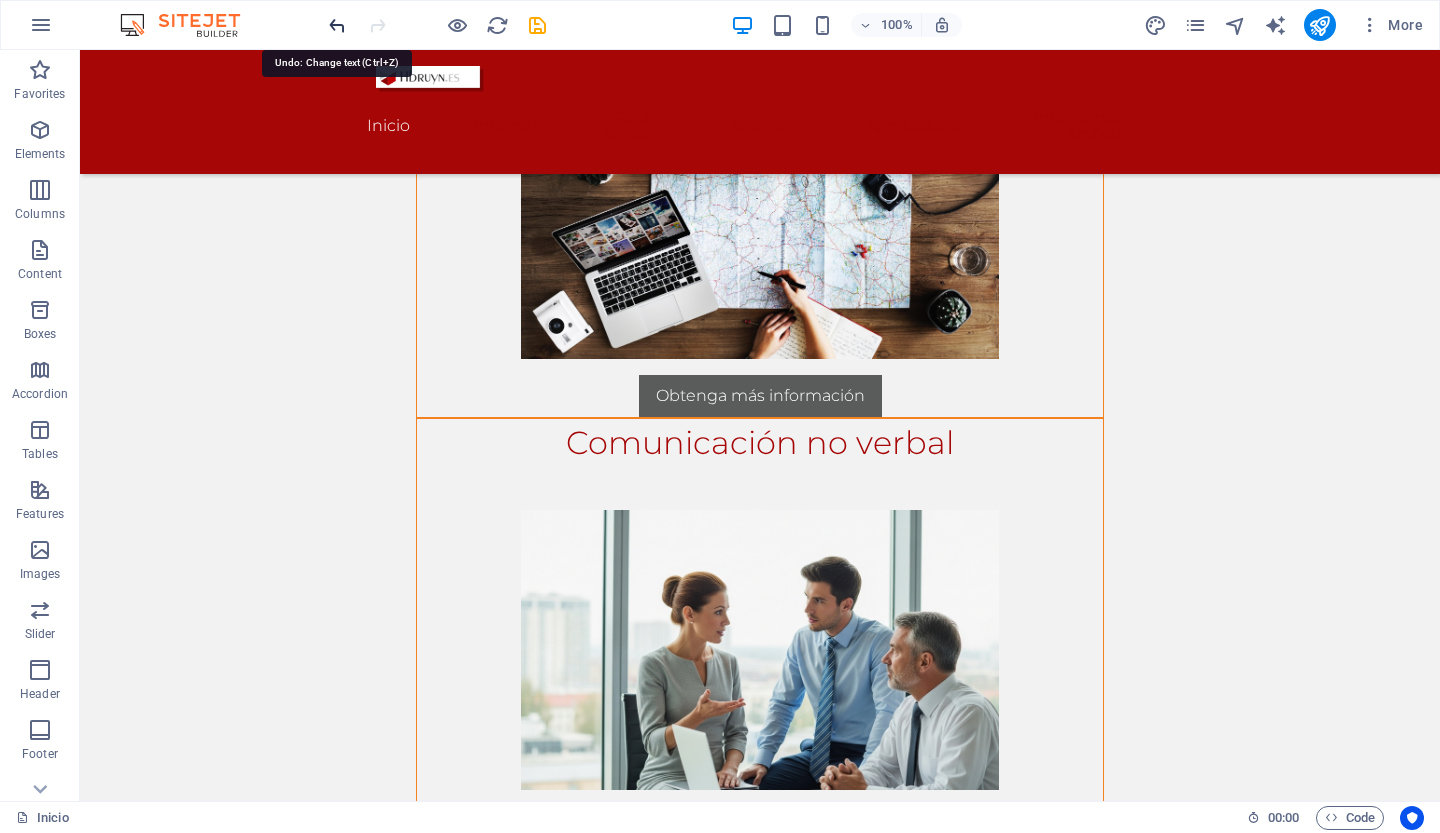 click at bounding box center [337, 25] 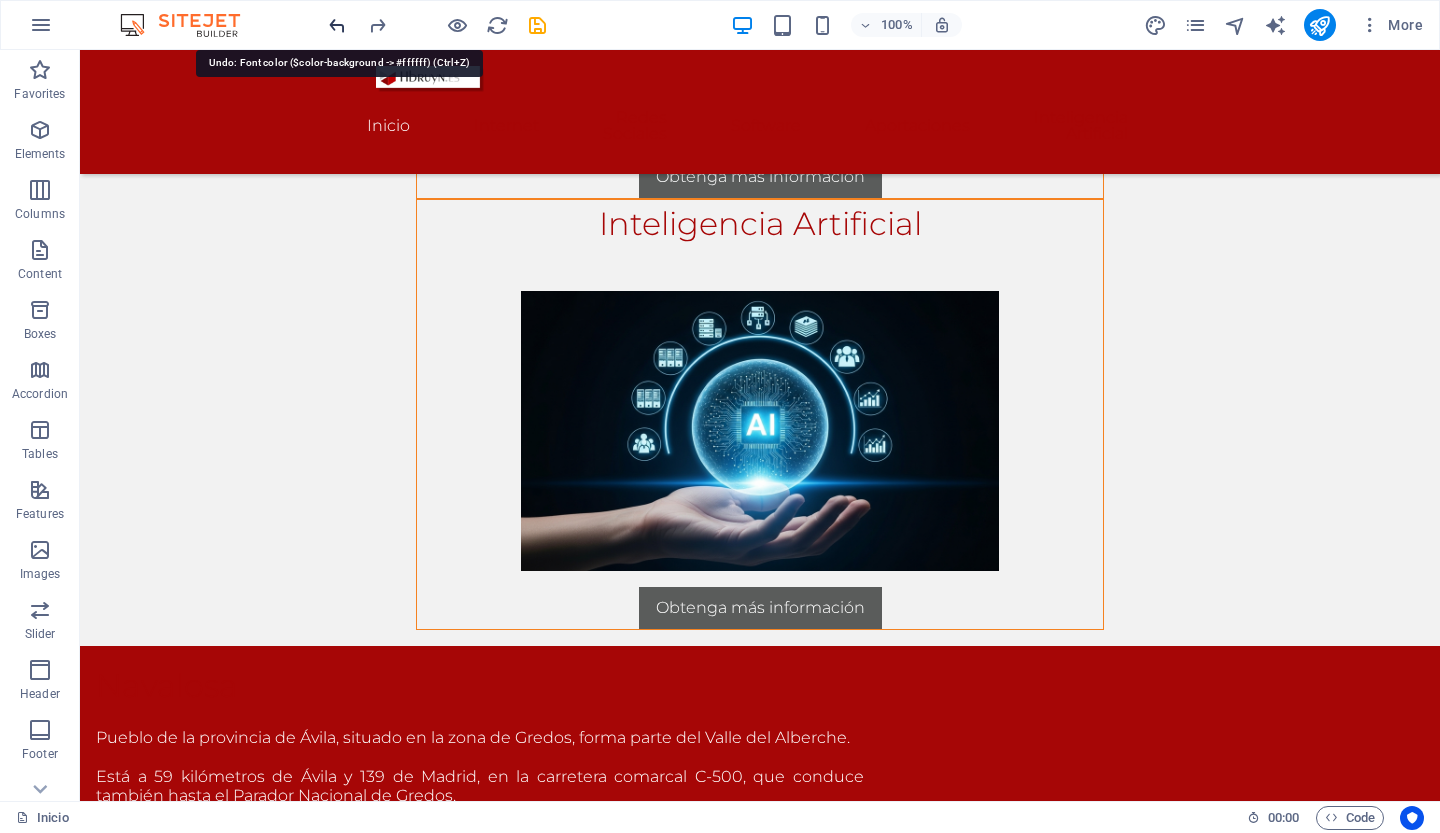 scroll, scrollTop: 2808, scrollLeft: 6, axis: both 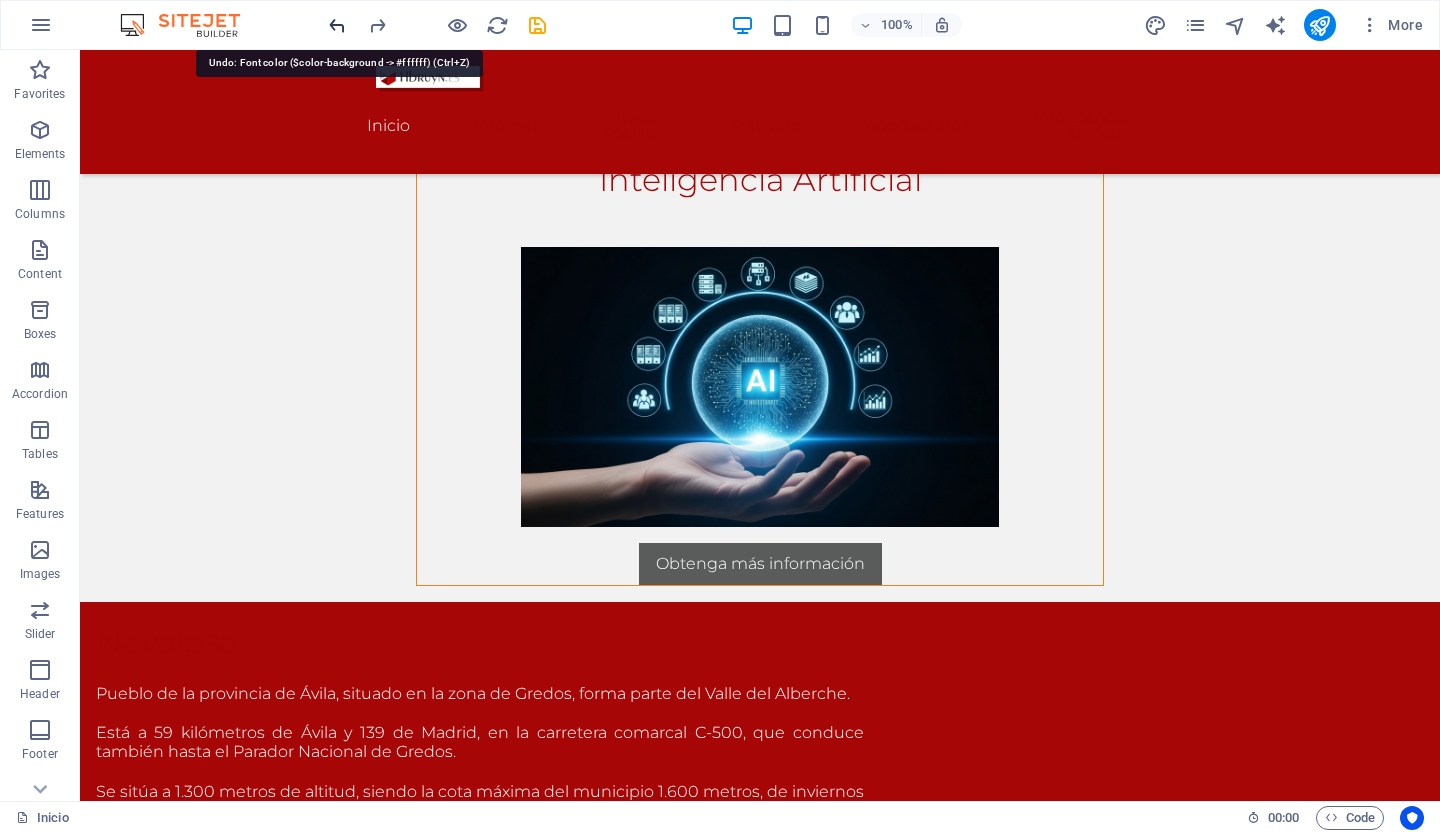 click at bounding box center [337, 25] 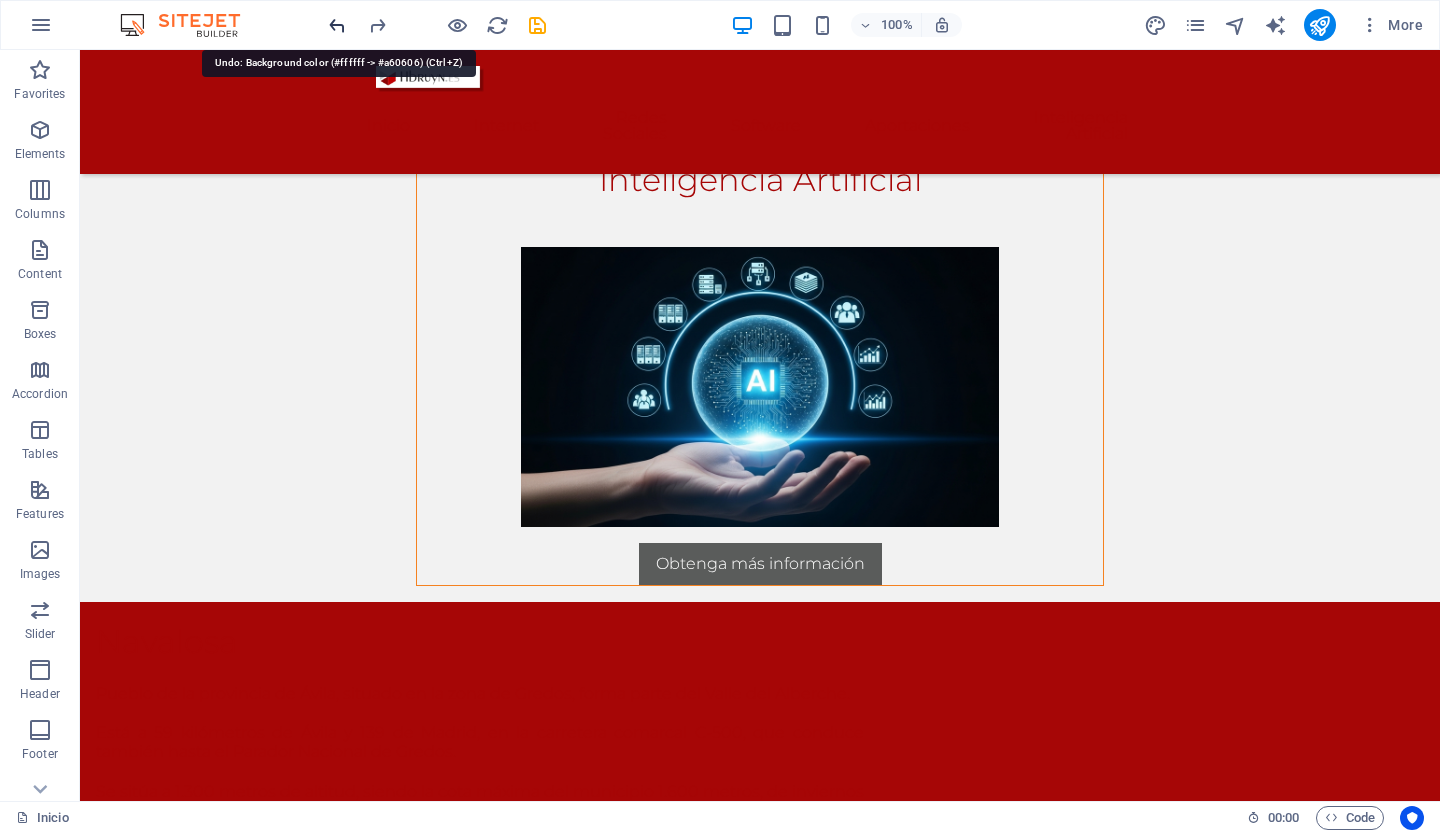 click at bounding box center [337, 25] 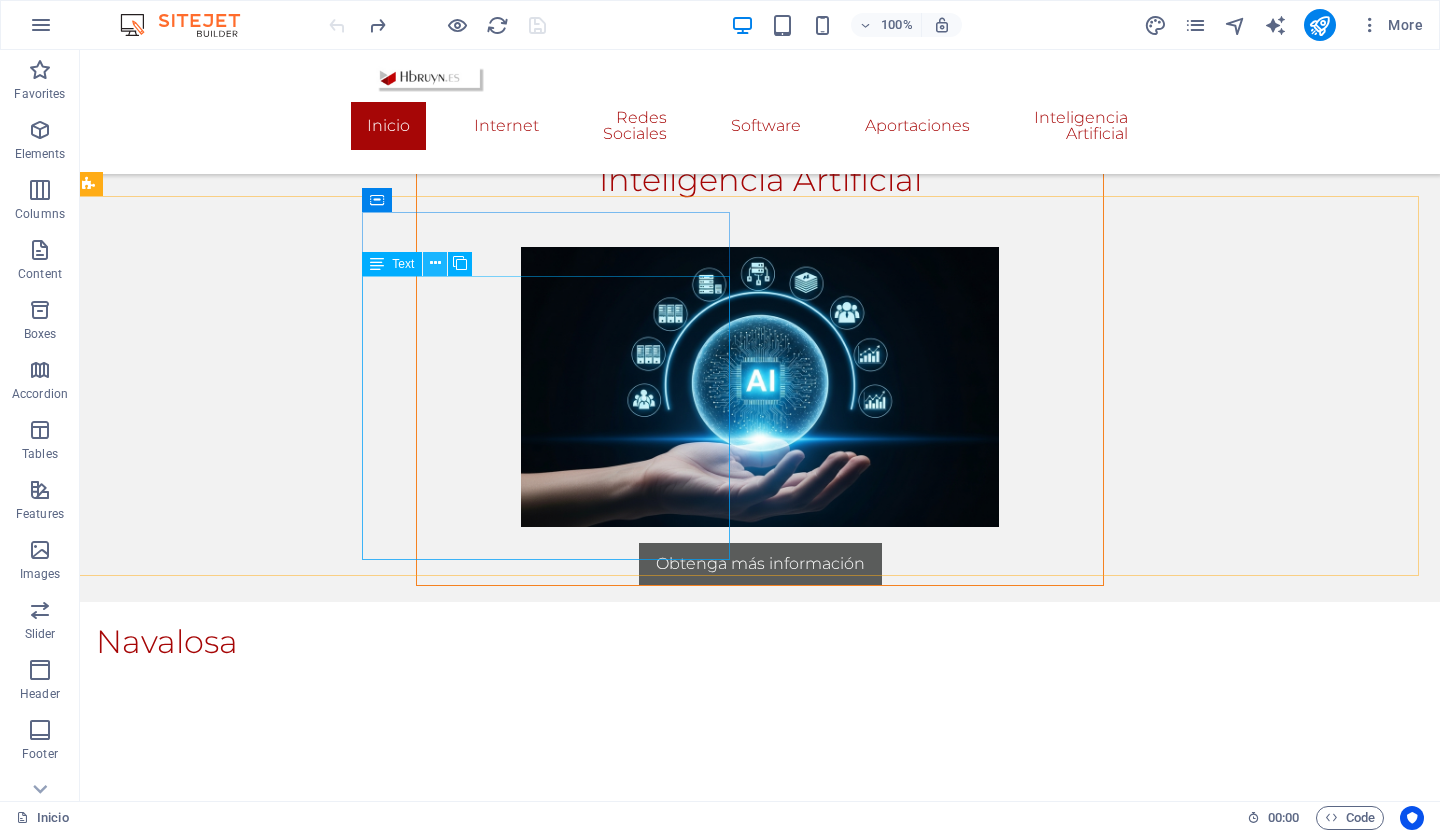 click at bounding box center (435, 263) 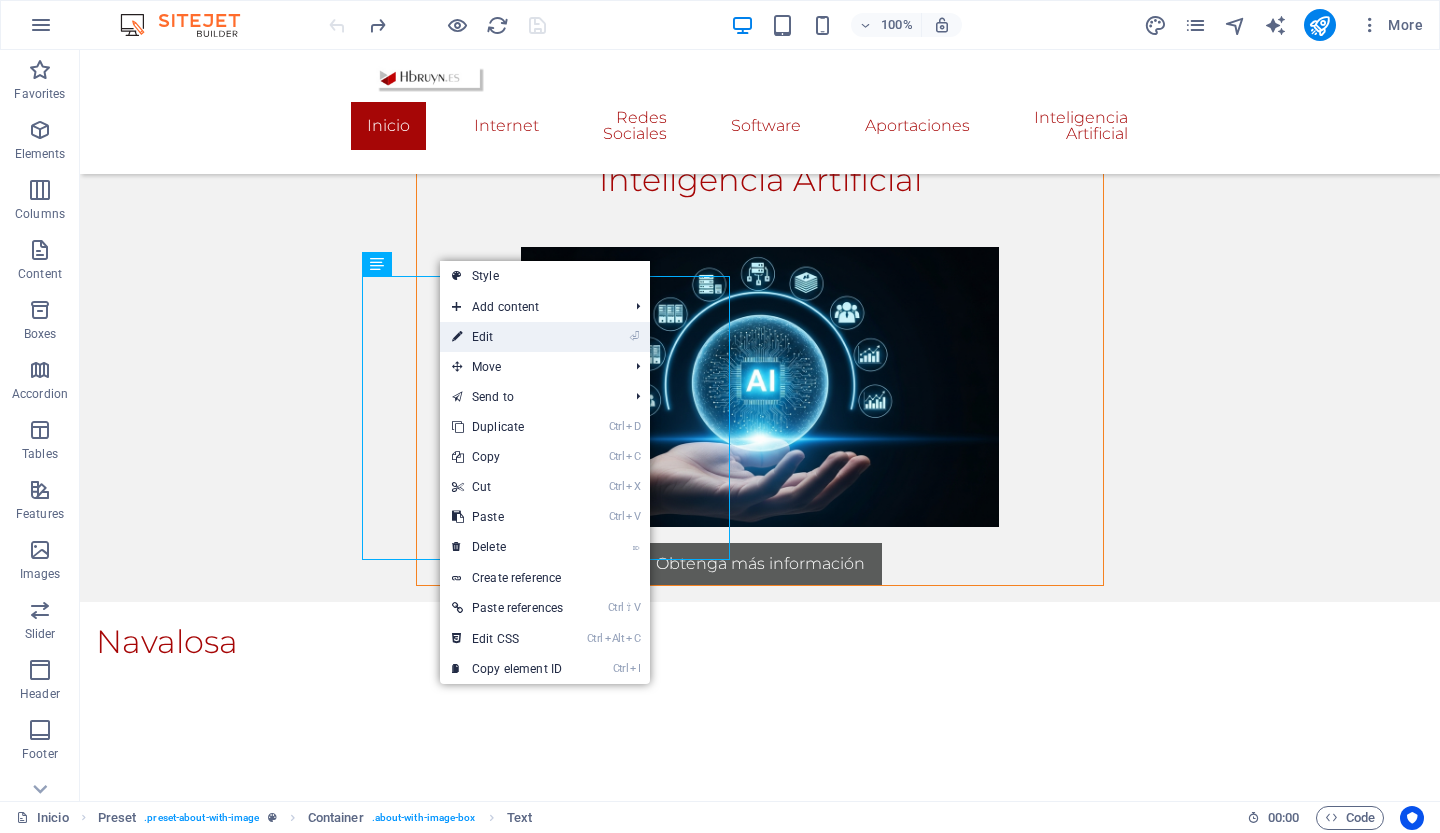 click on "⏎  Edit" at bounding box center (507, 337) 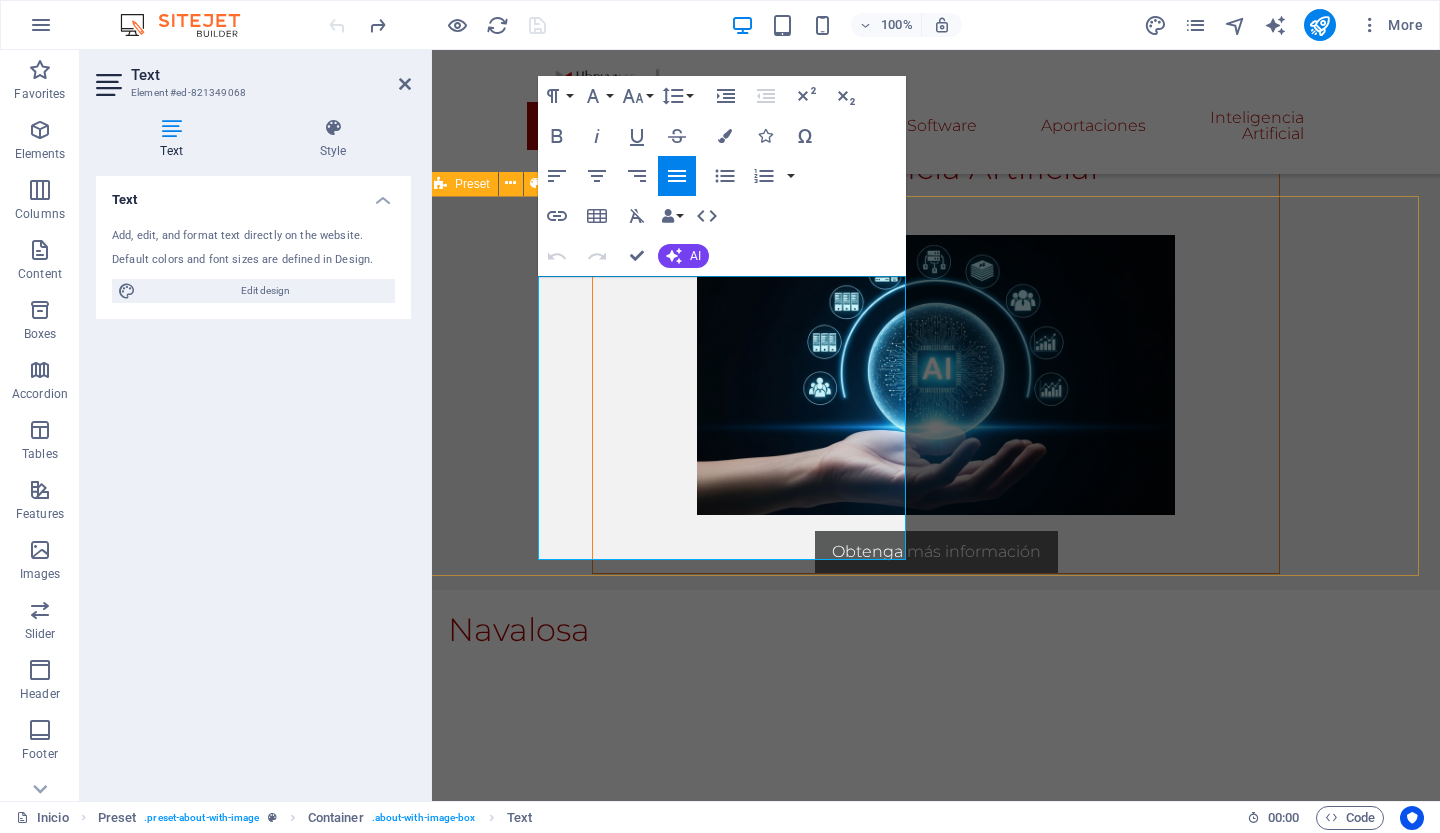 scroll, scrollTop: 2796, scrollLeft: 6, axis: both 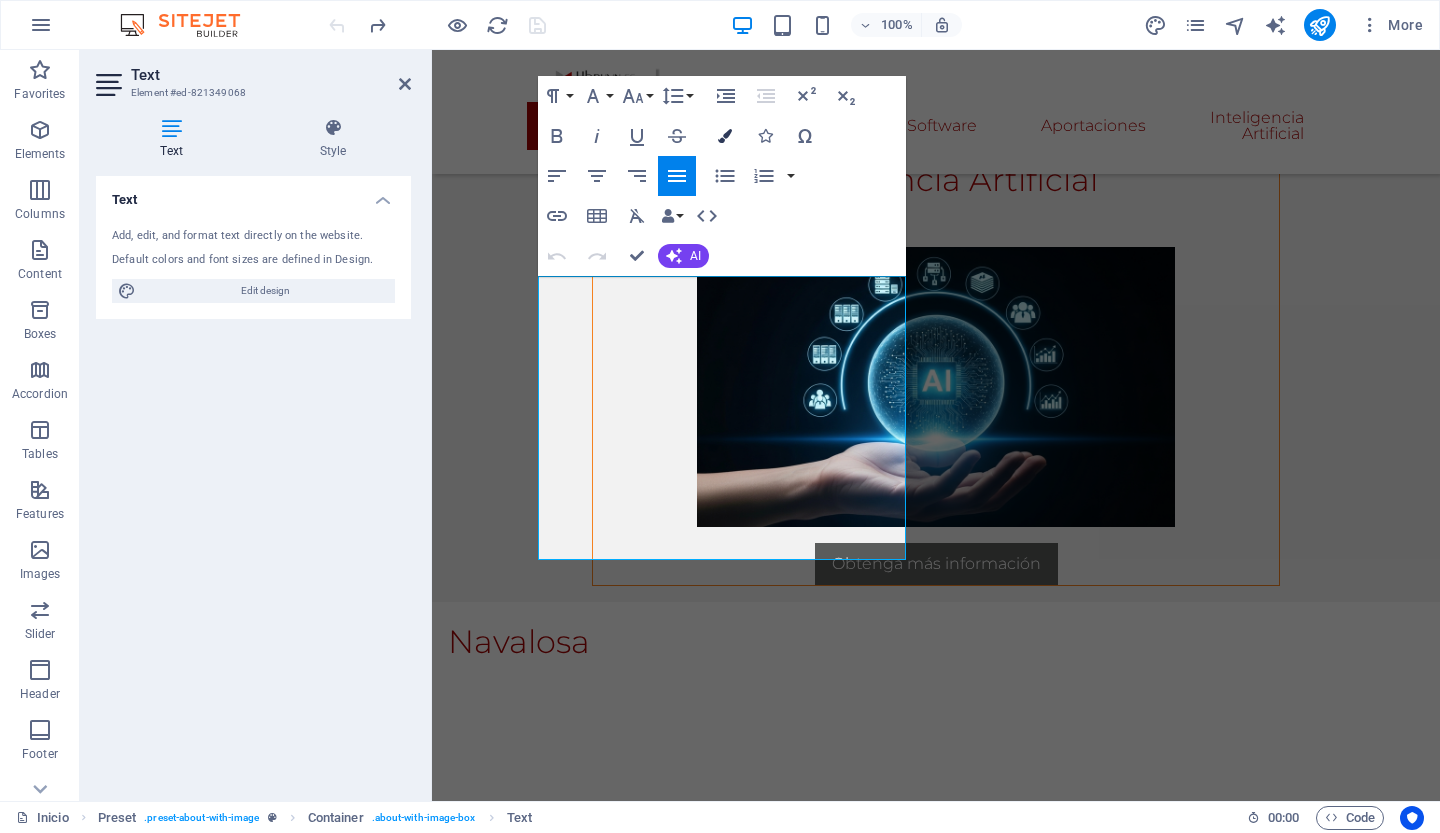 click at bounding box center [725, 136] 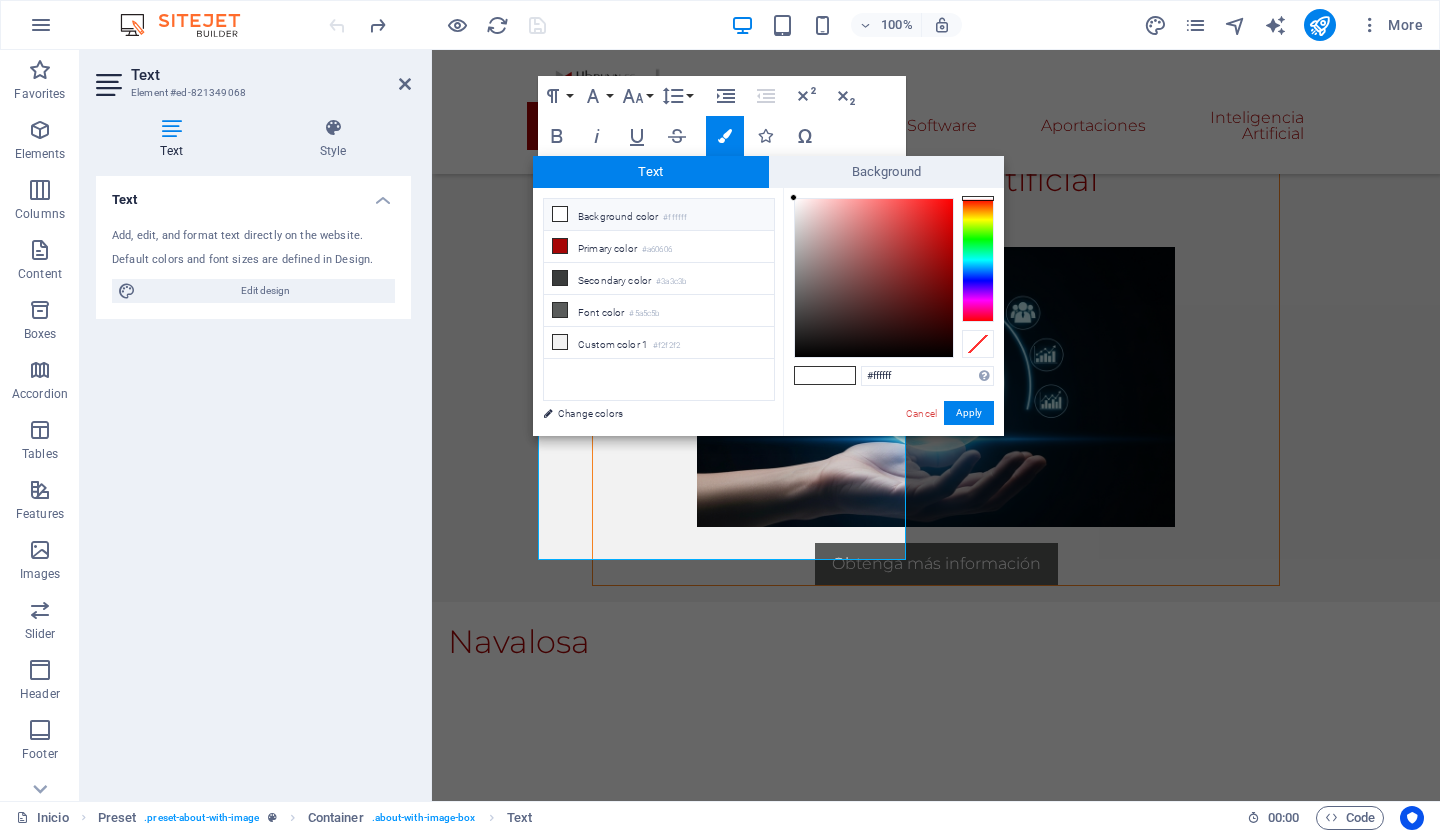 click at bounding box center [560, 214] 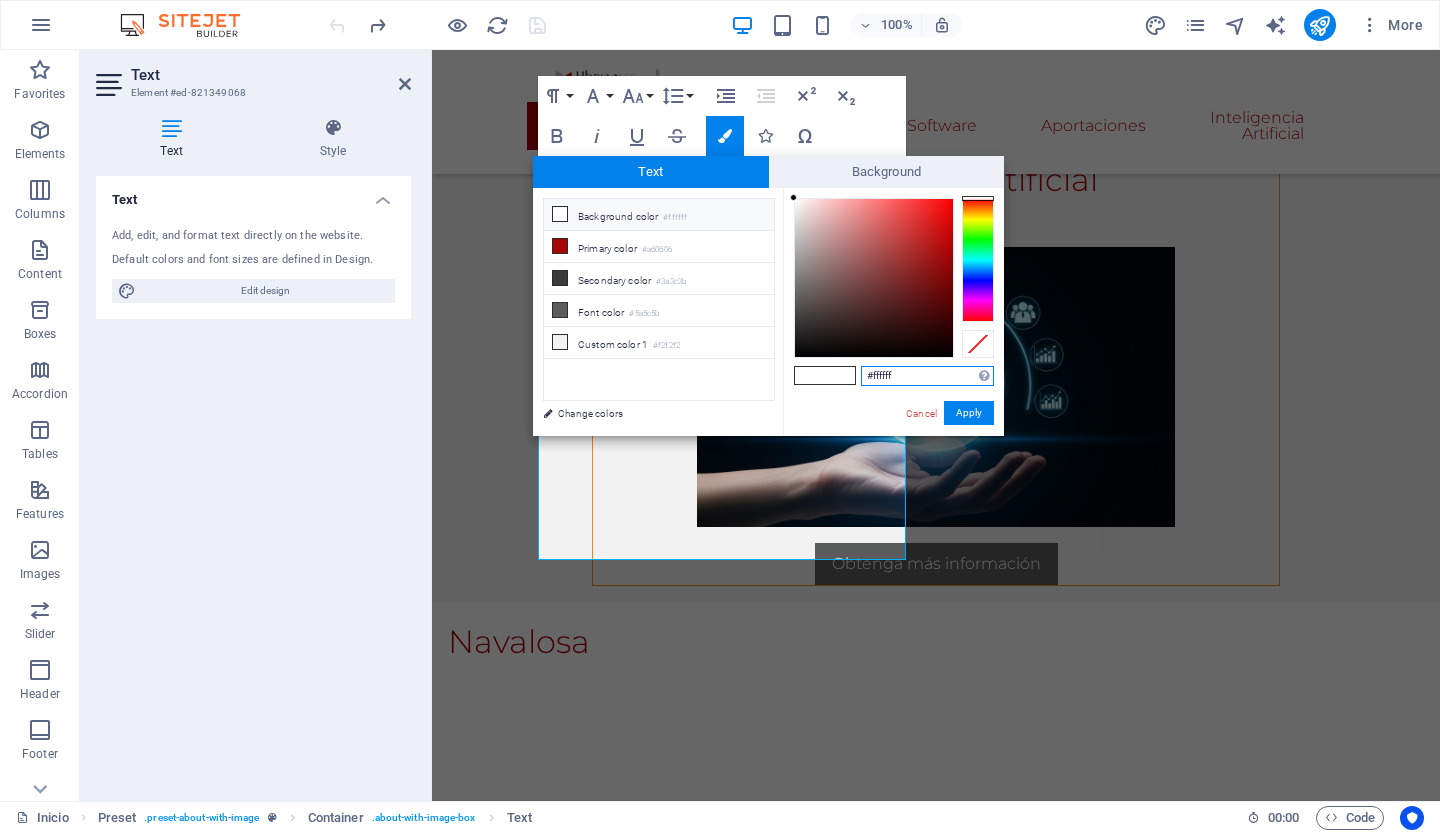 click on "#ffffff" at bounding box center (927, 376) 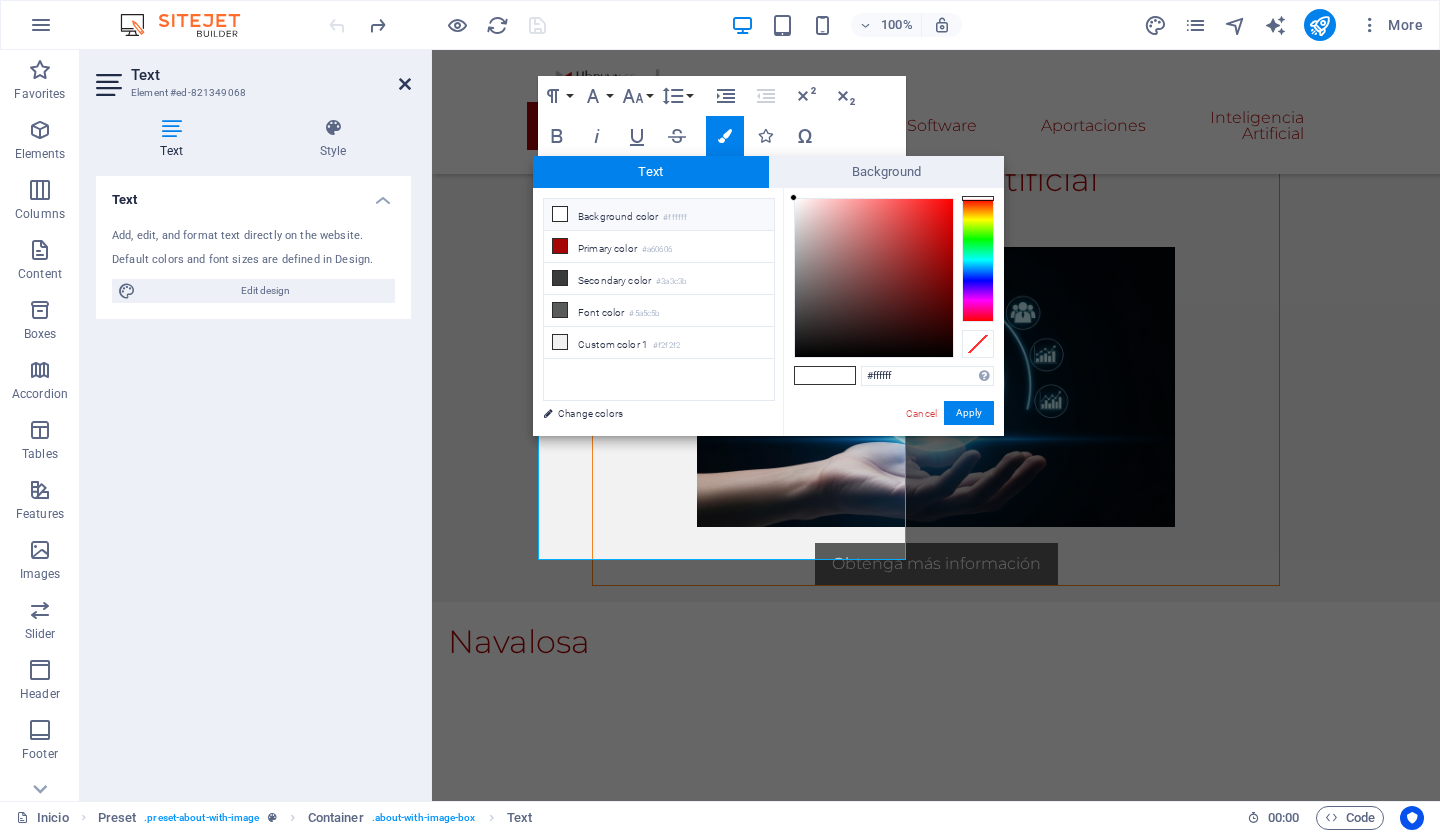 click at bounding box center (405, 84) 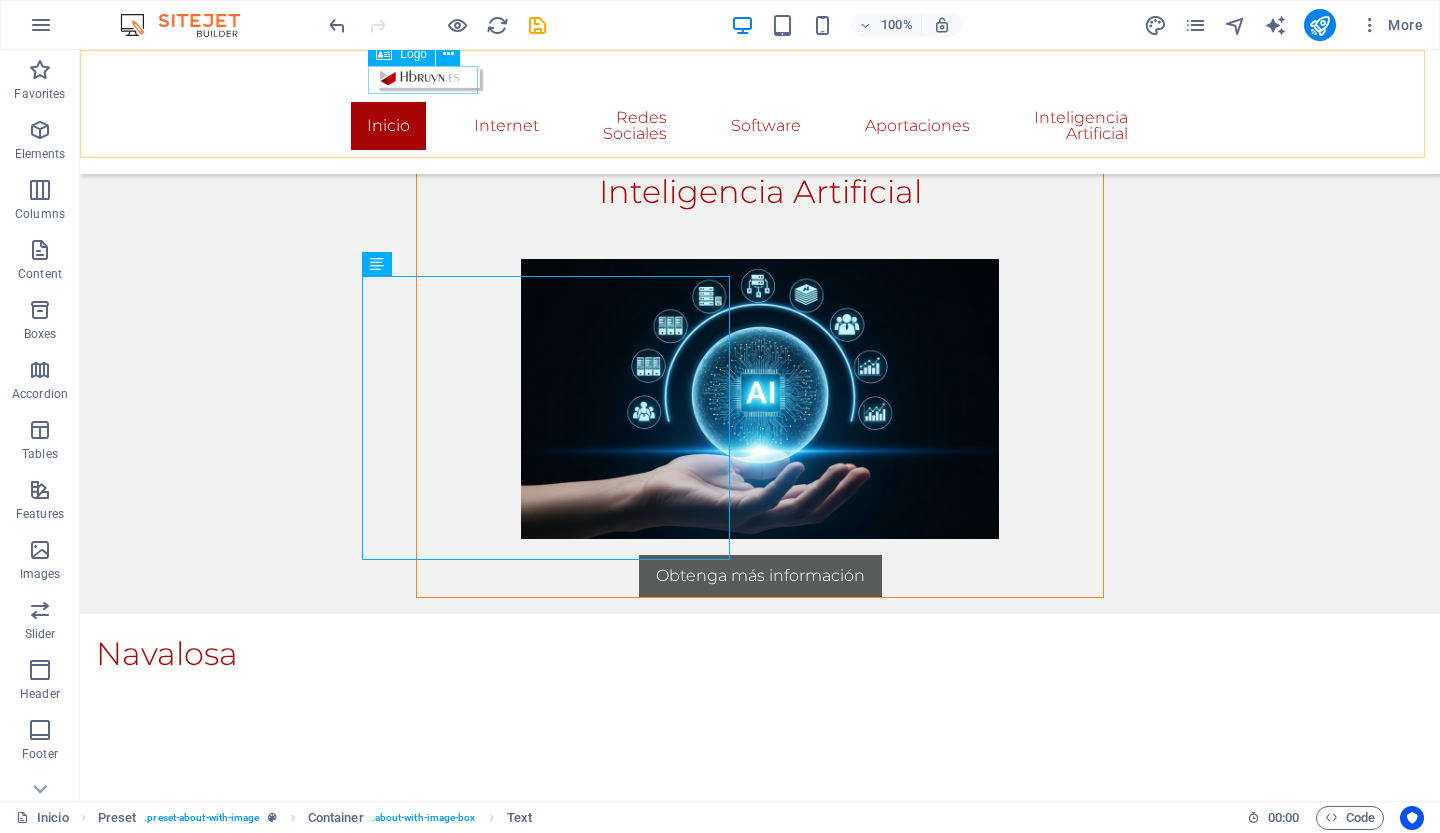 scroll, scrollTop: 2808, scrollLeft: 6, axis: both 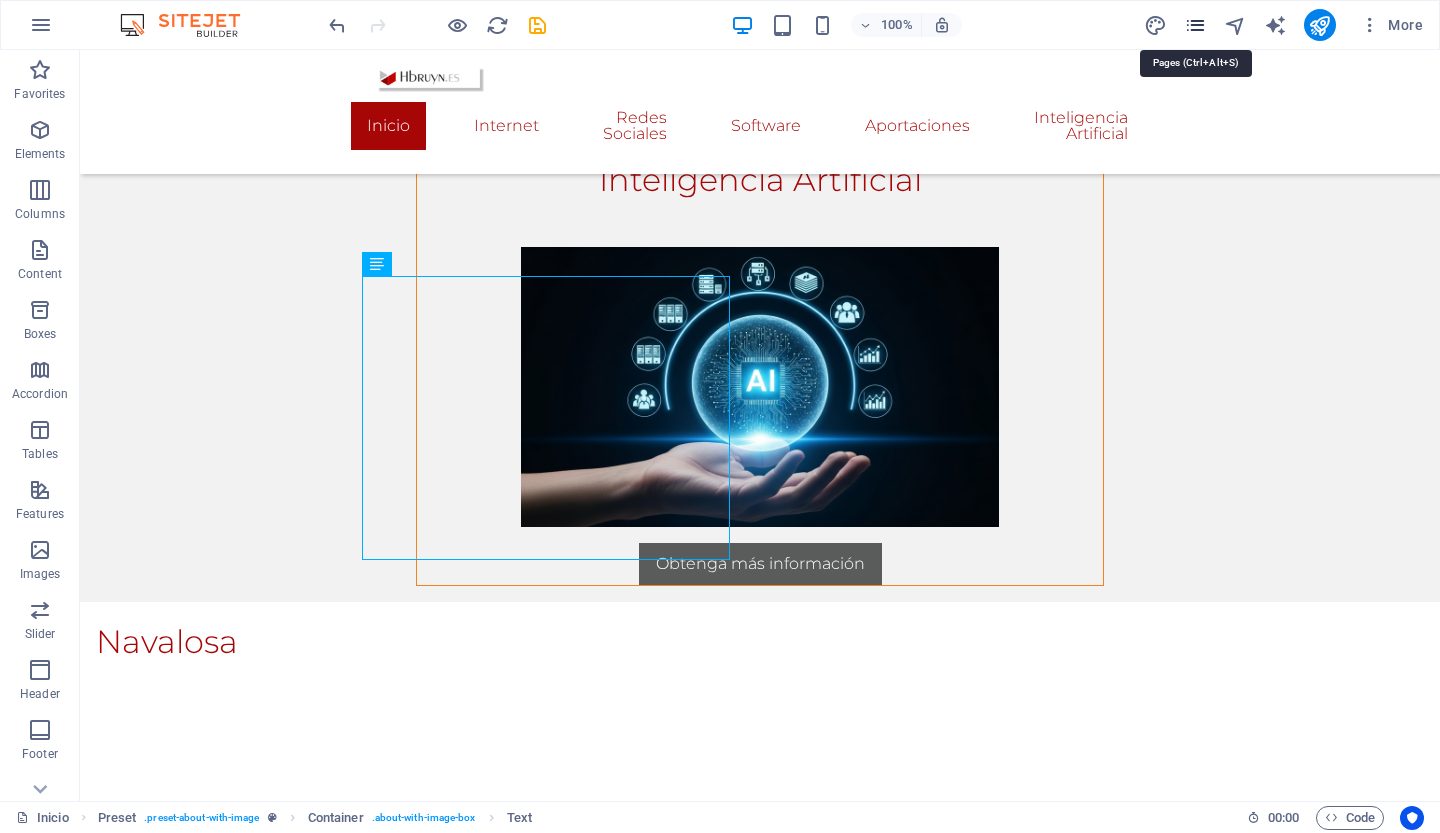 click at bounding box center [1195, 25] 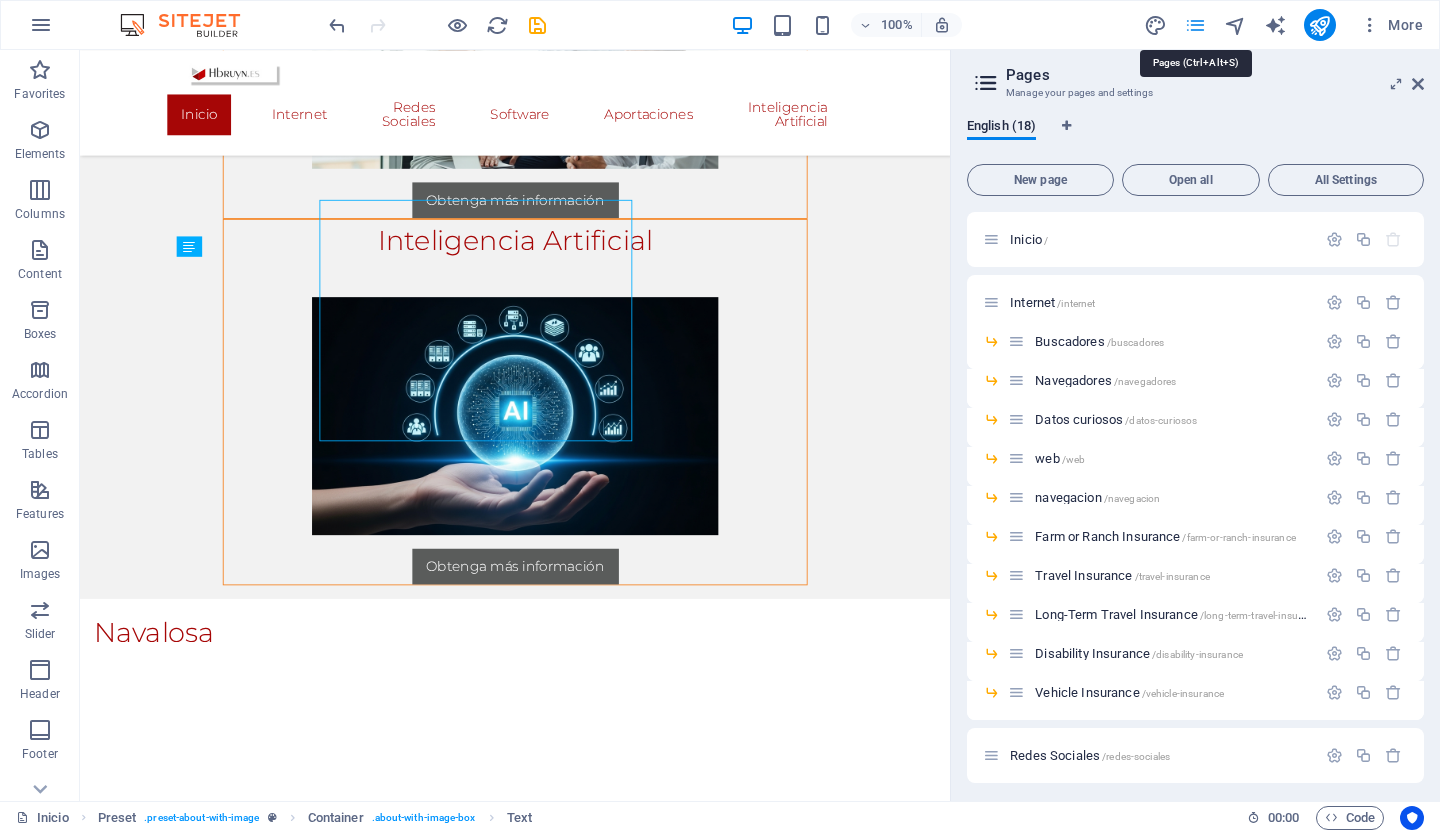 scroll, scrollTop: 2858, scrollLeft: 6, axis: both 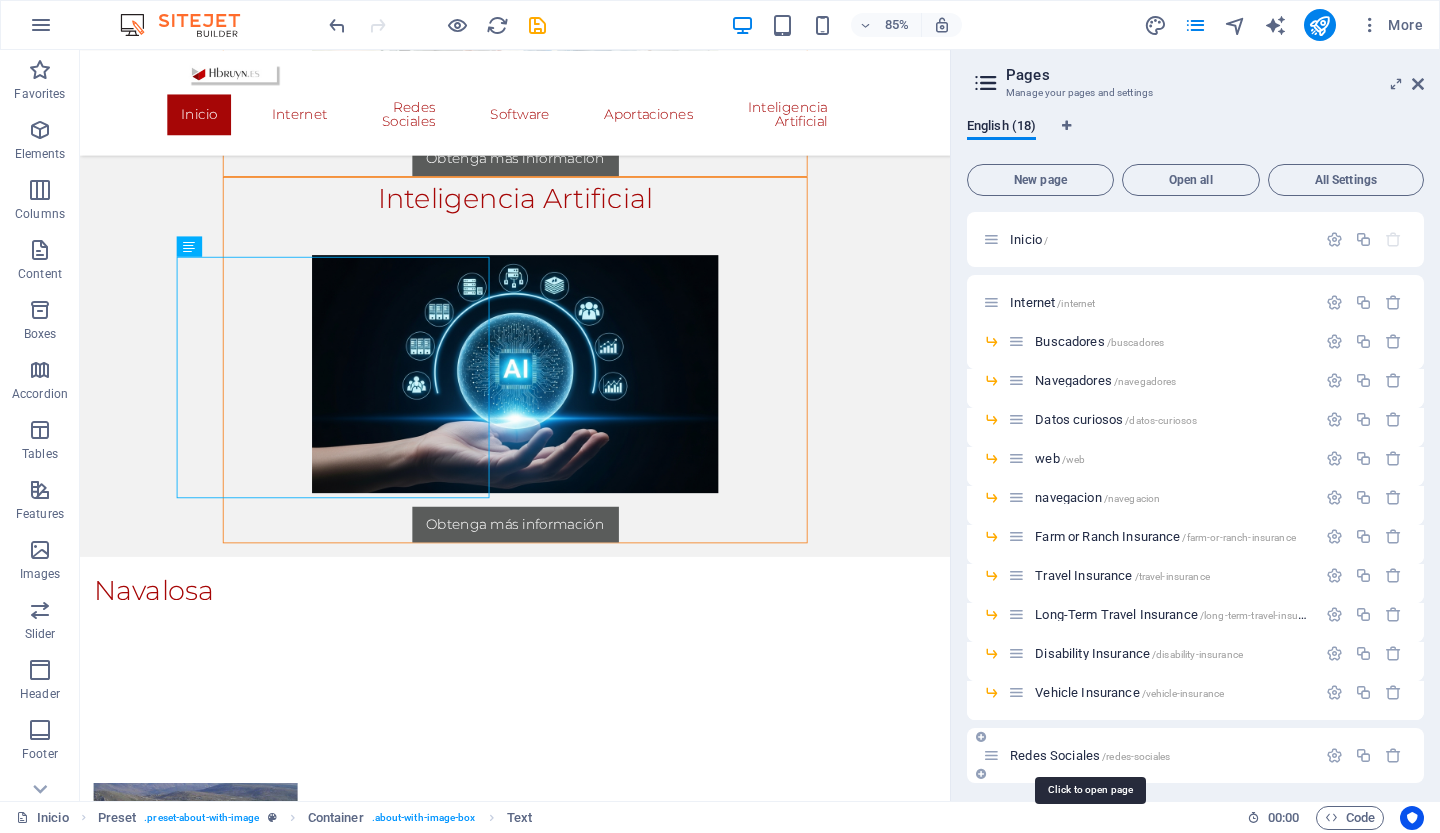 click on "Redes Sociales /redes-sociales" at bounding box center [1090, 755] 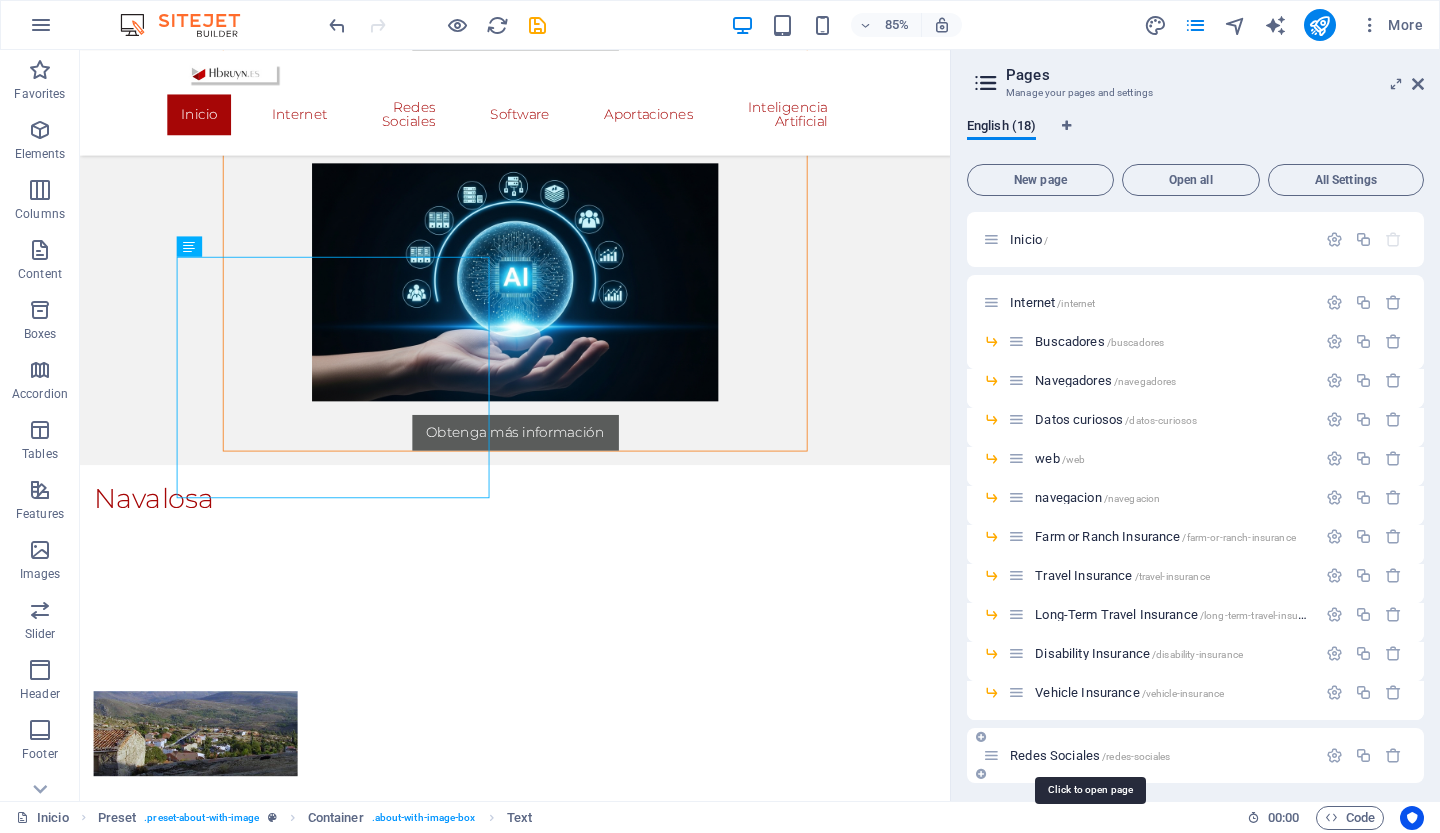 scroll, scrollTop: 0, scrollLeft: 0, axis: both 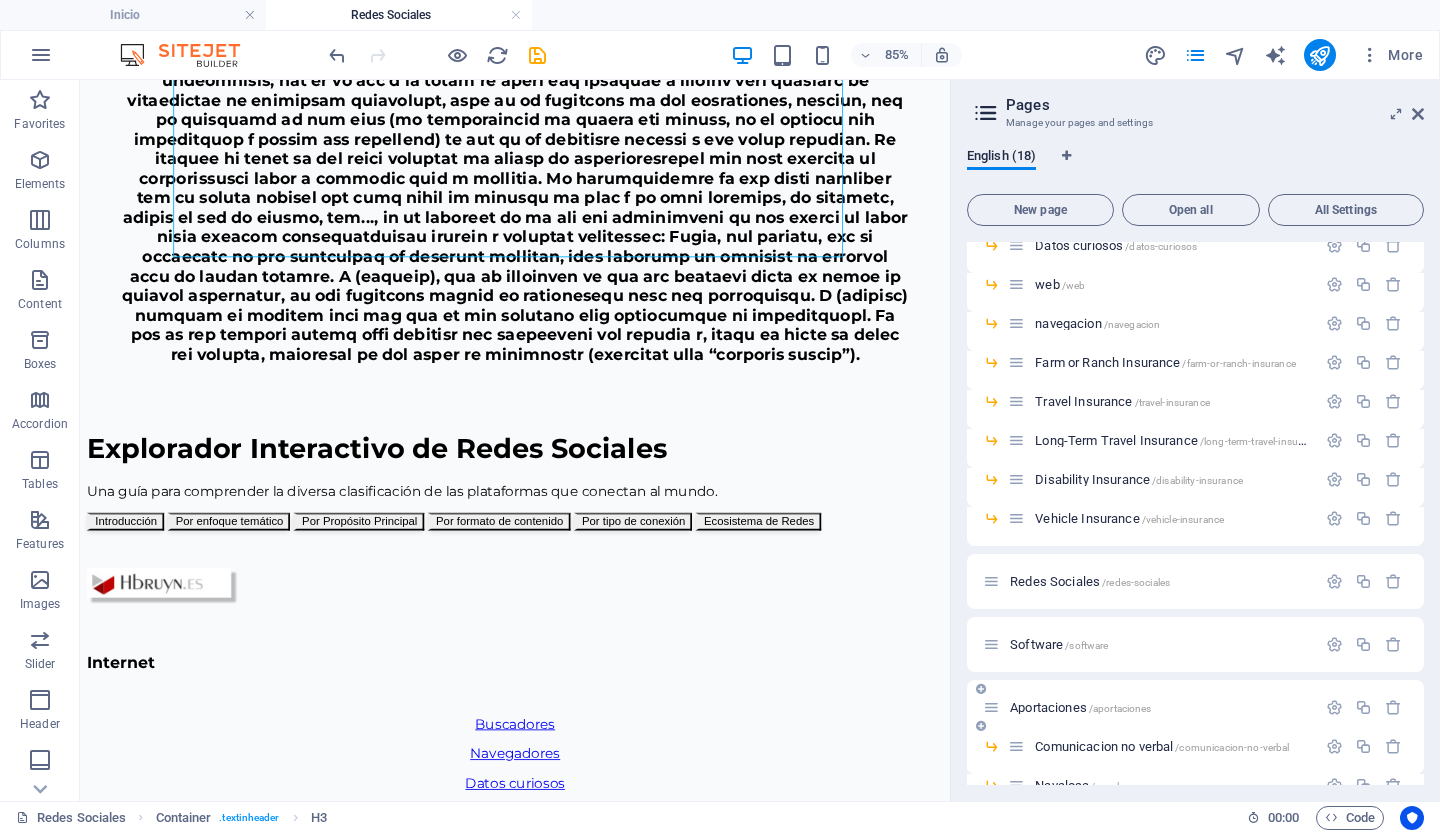 click on "Aportaciones /aportaciones" at bounding box center (1080, 707) 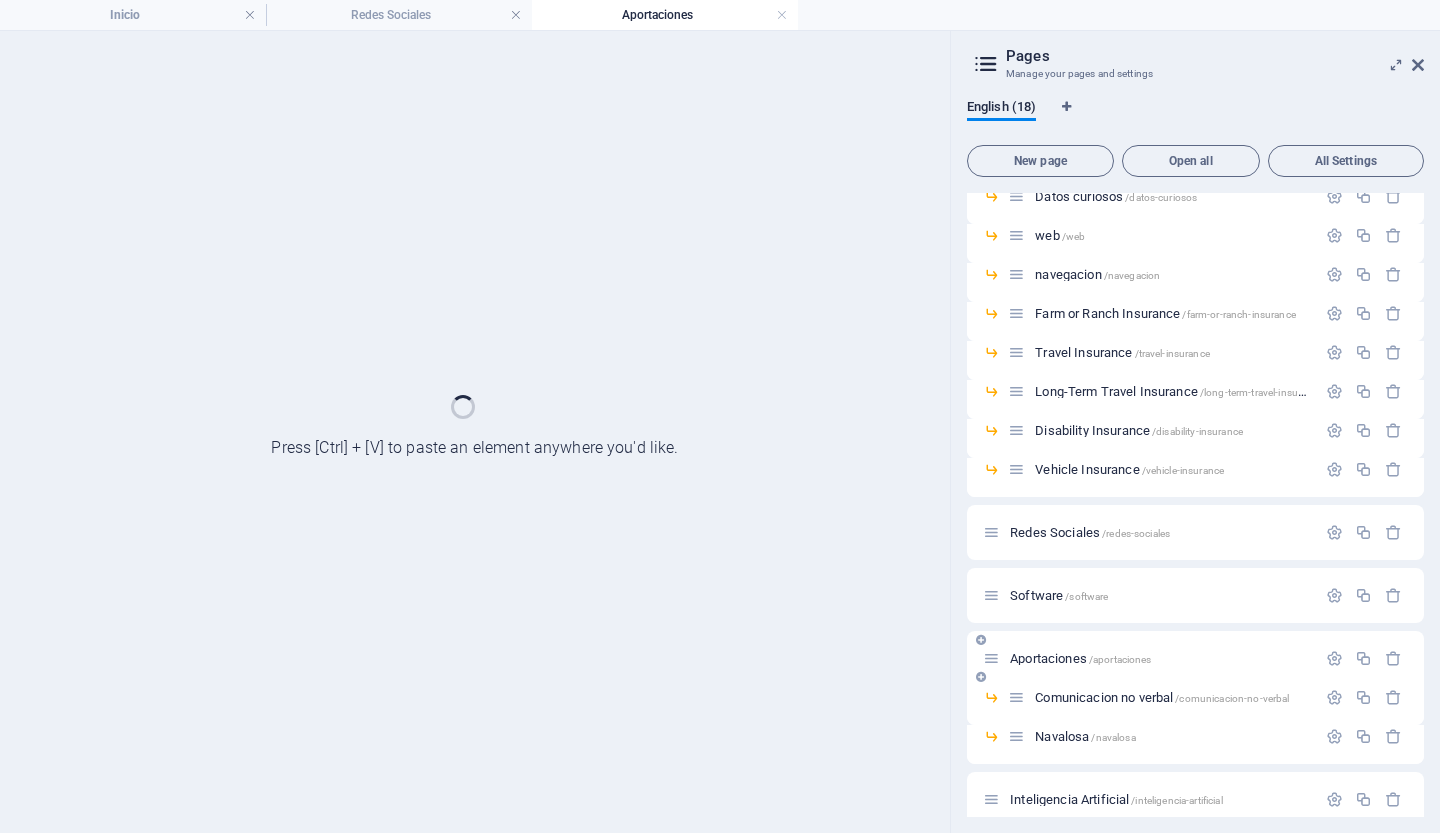 scroll, scrollTop: 0, scrollLeft: 0, axis: both 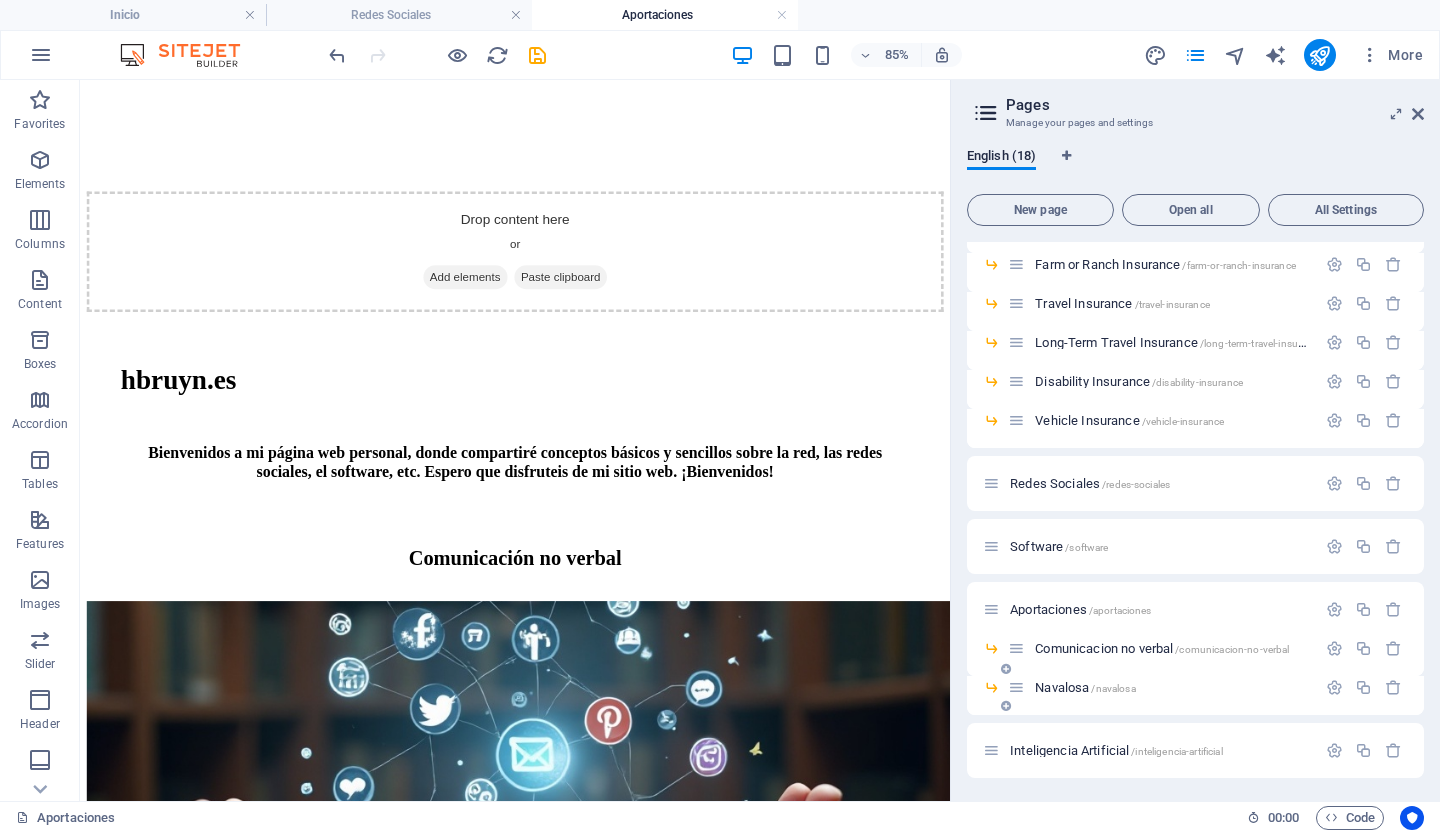 click on "Navalosa /navalosa" at bounding box center [1085, 687] 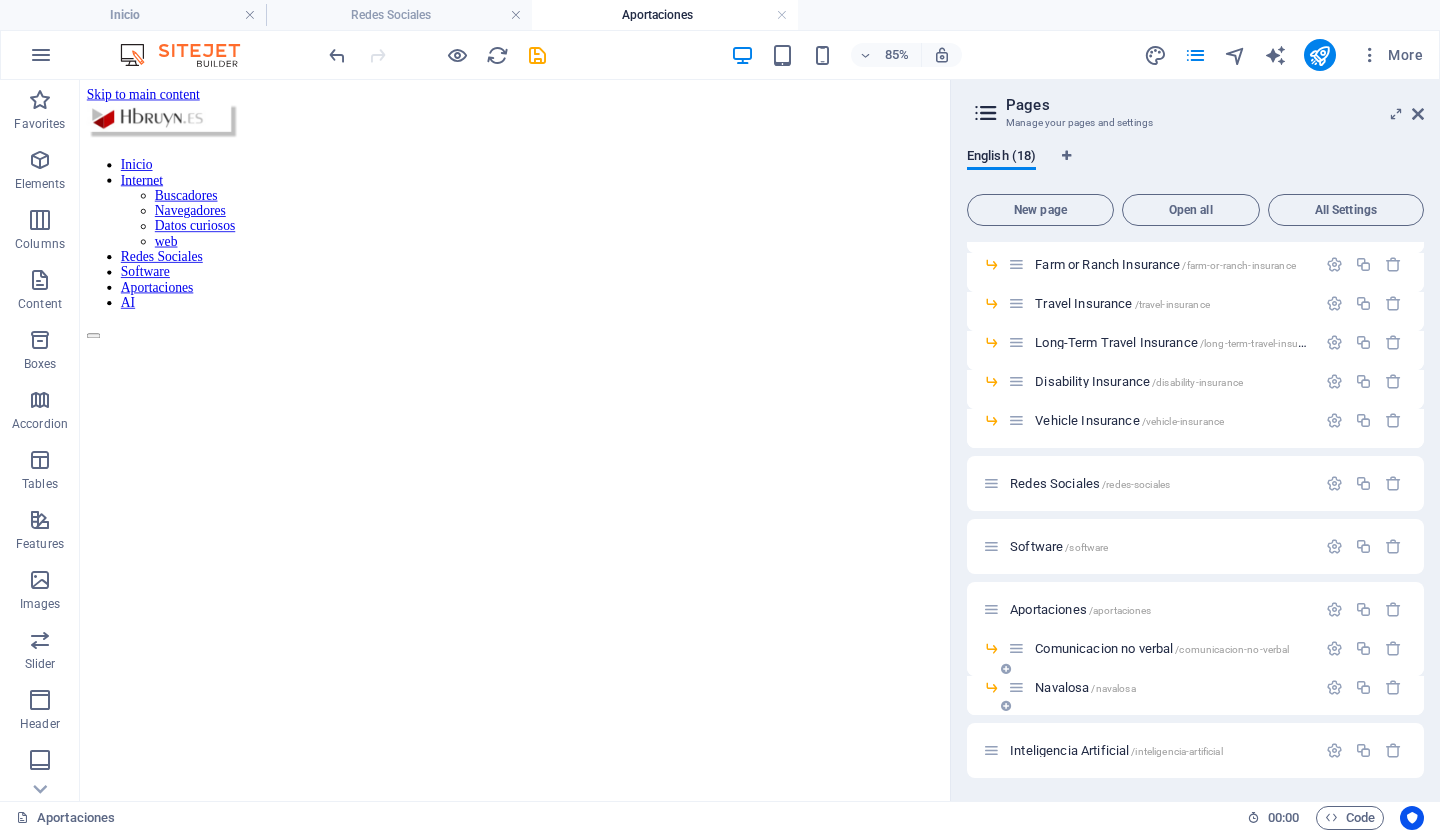 scroll, scrollTop: 221, scrollLeft: 0, axis: vertical 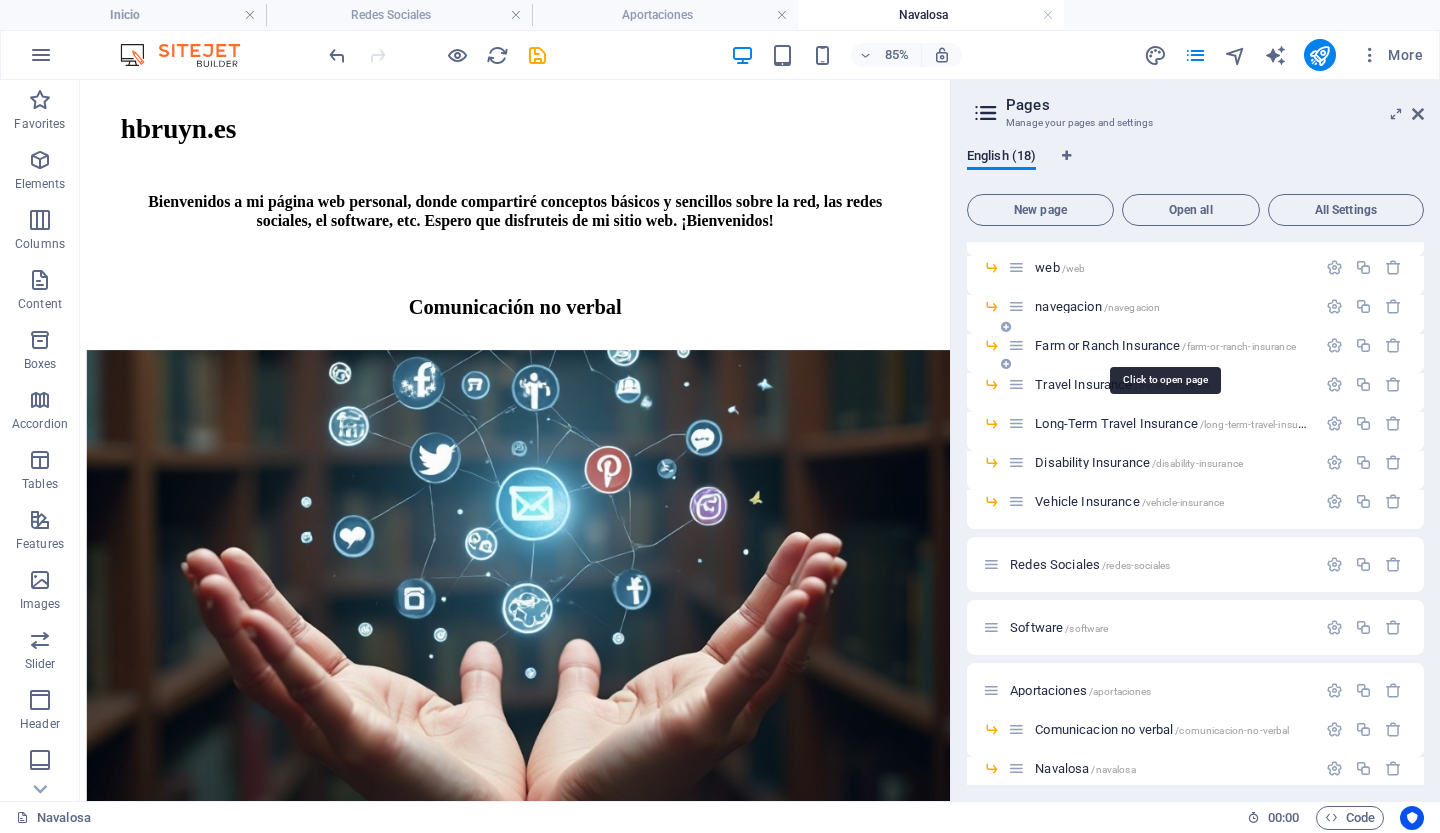 click on "Farm or Ranch Insurance /farm-or-ranch-insurance" at bounding box center (1165, 345) 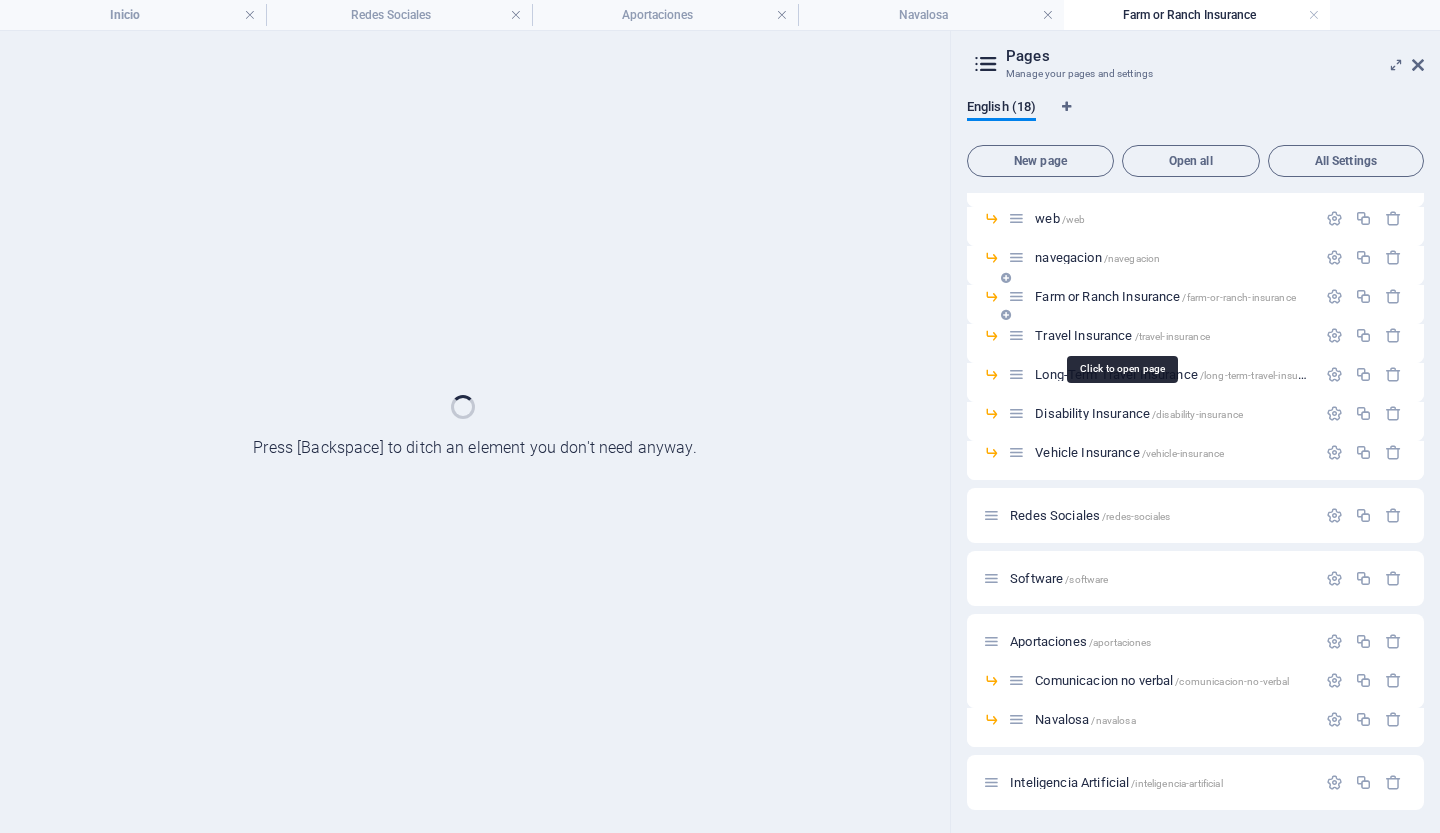 scroll, scrollTop: 0, scrollLeft: 0, axis: both 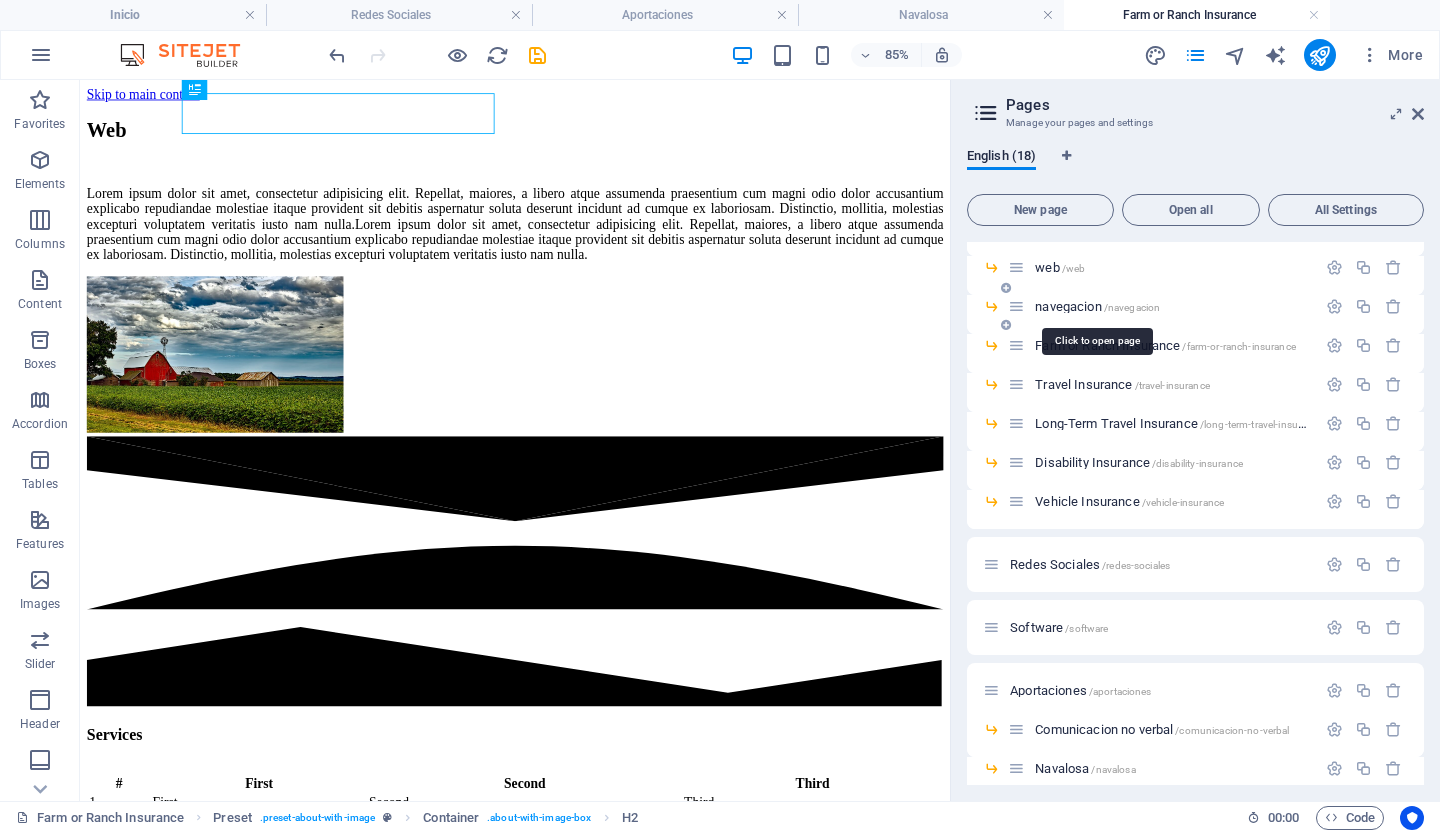 click on "navegacion /navegacion" at bounding box center (1097, 306) 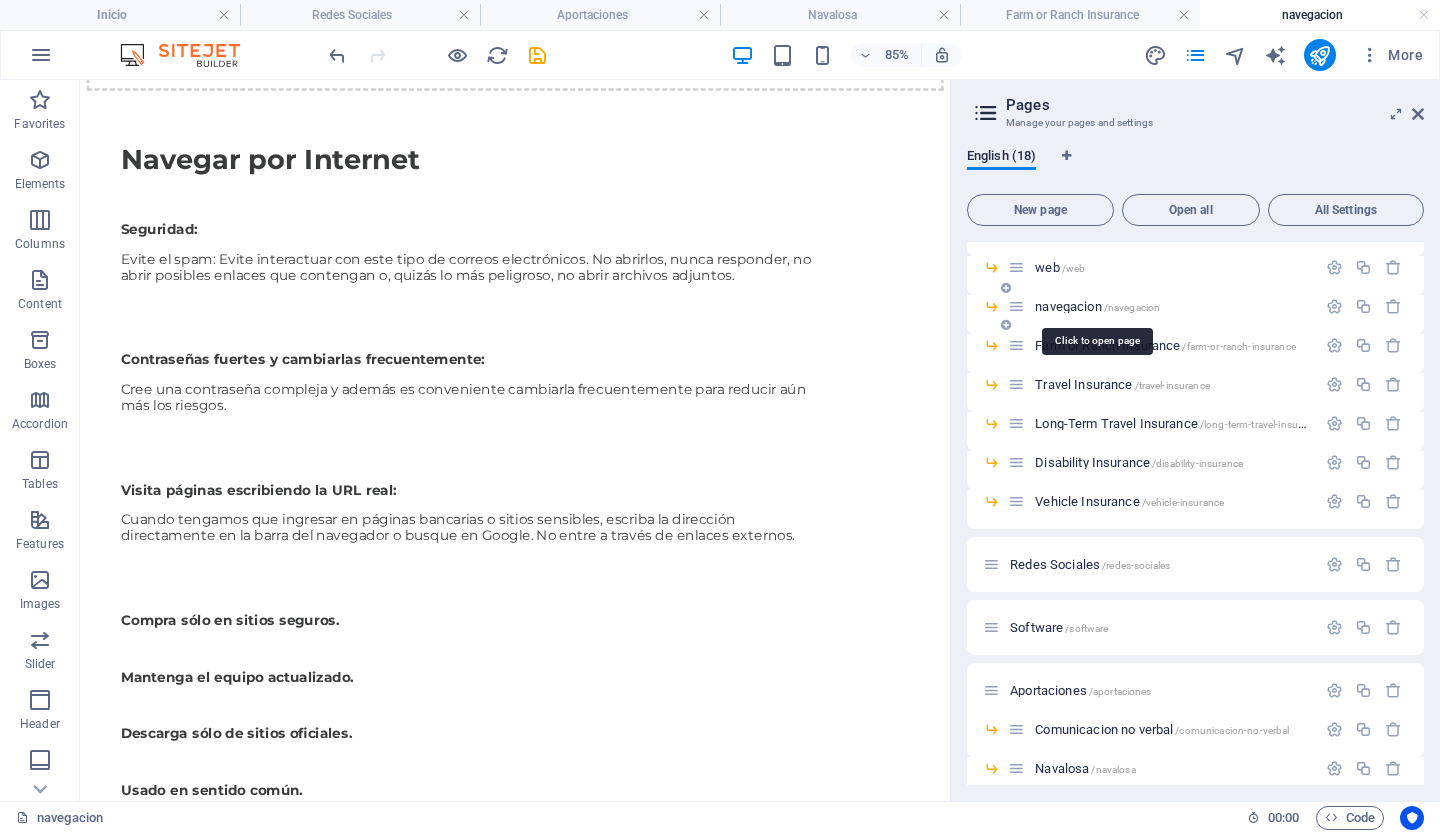 scroll, scrollTop: 1182, scrollLeft: 0, axis: vertical 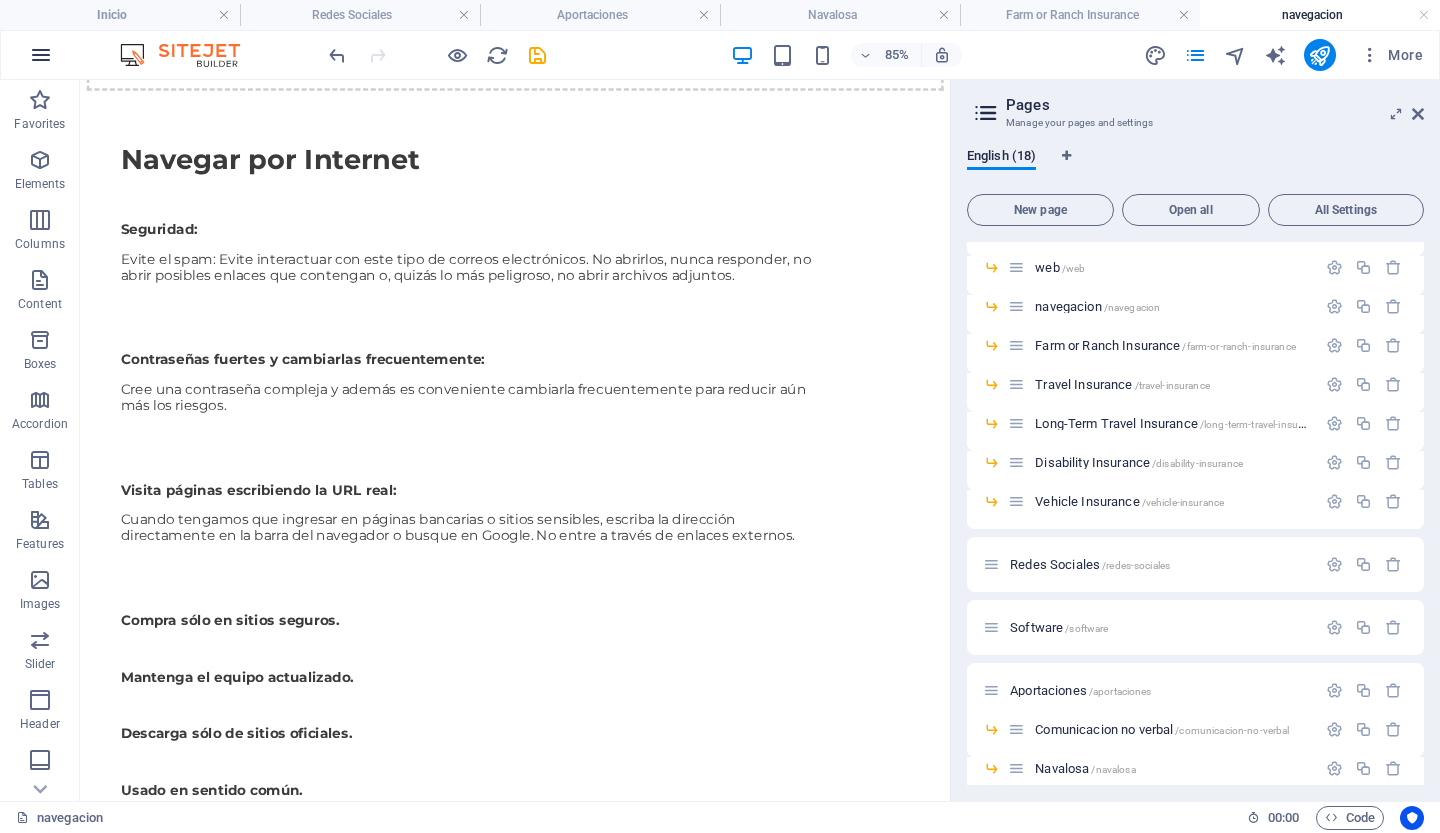 click at bounding box center (41, 55) 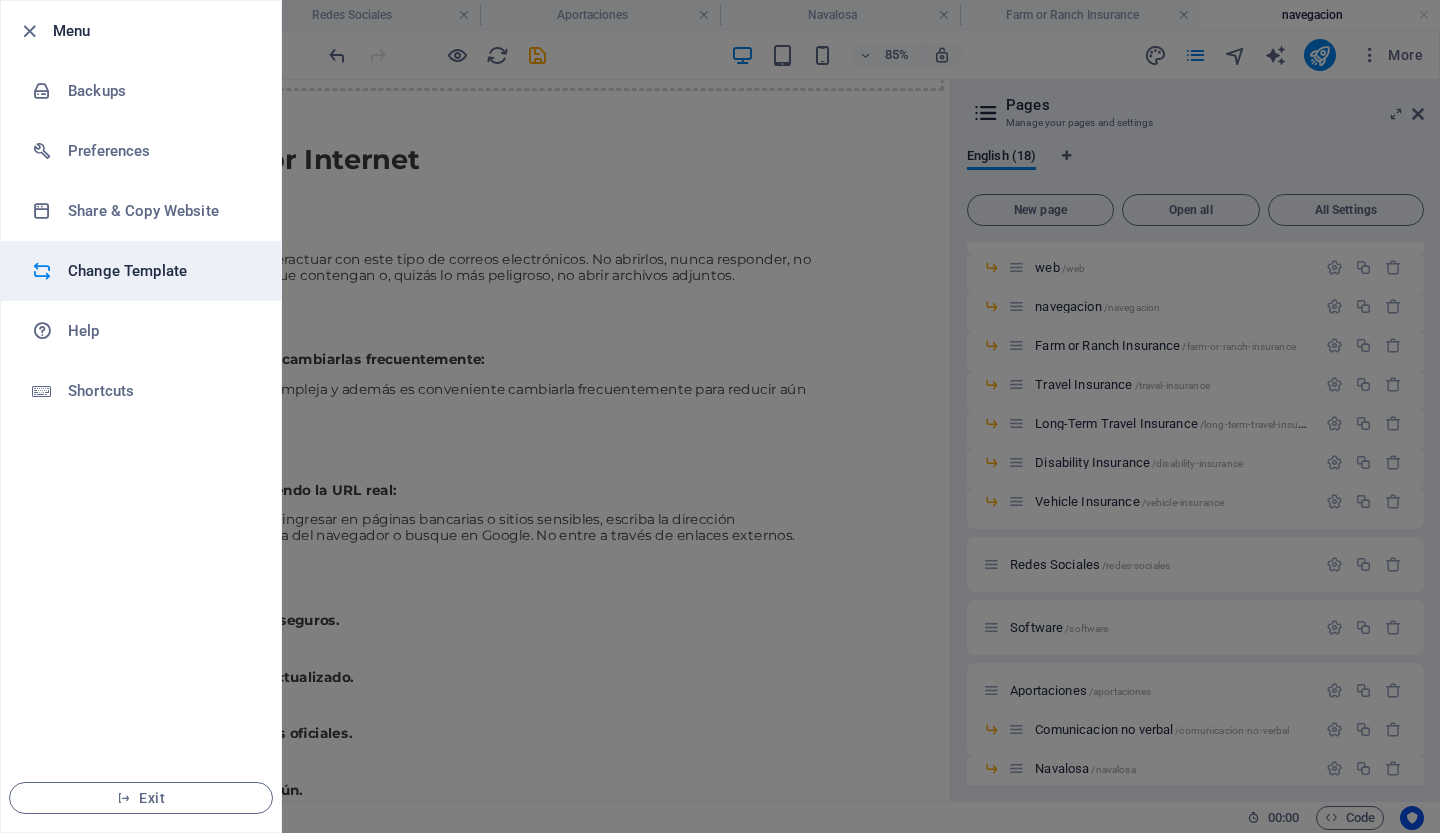 click on "Change Template" at bounding box center (141, 271) 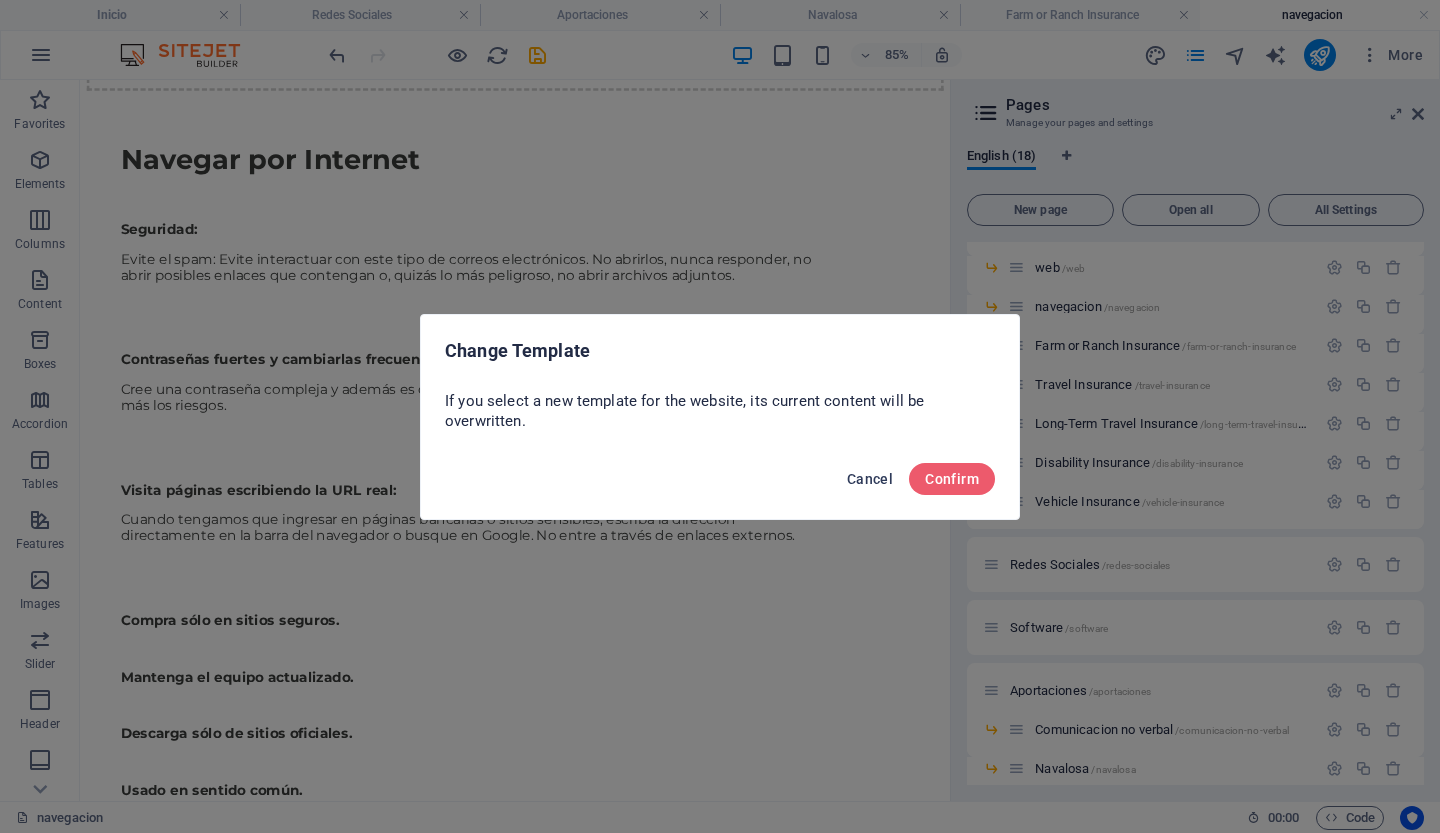 click on "Cancel" at bounding box center [870, 479] 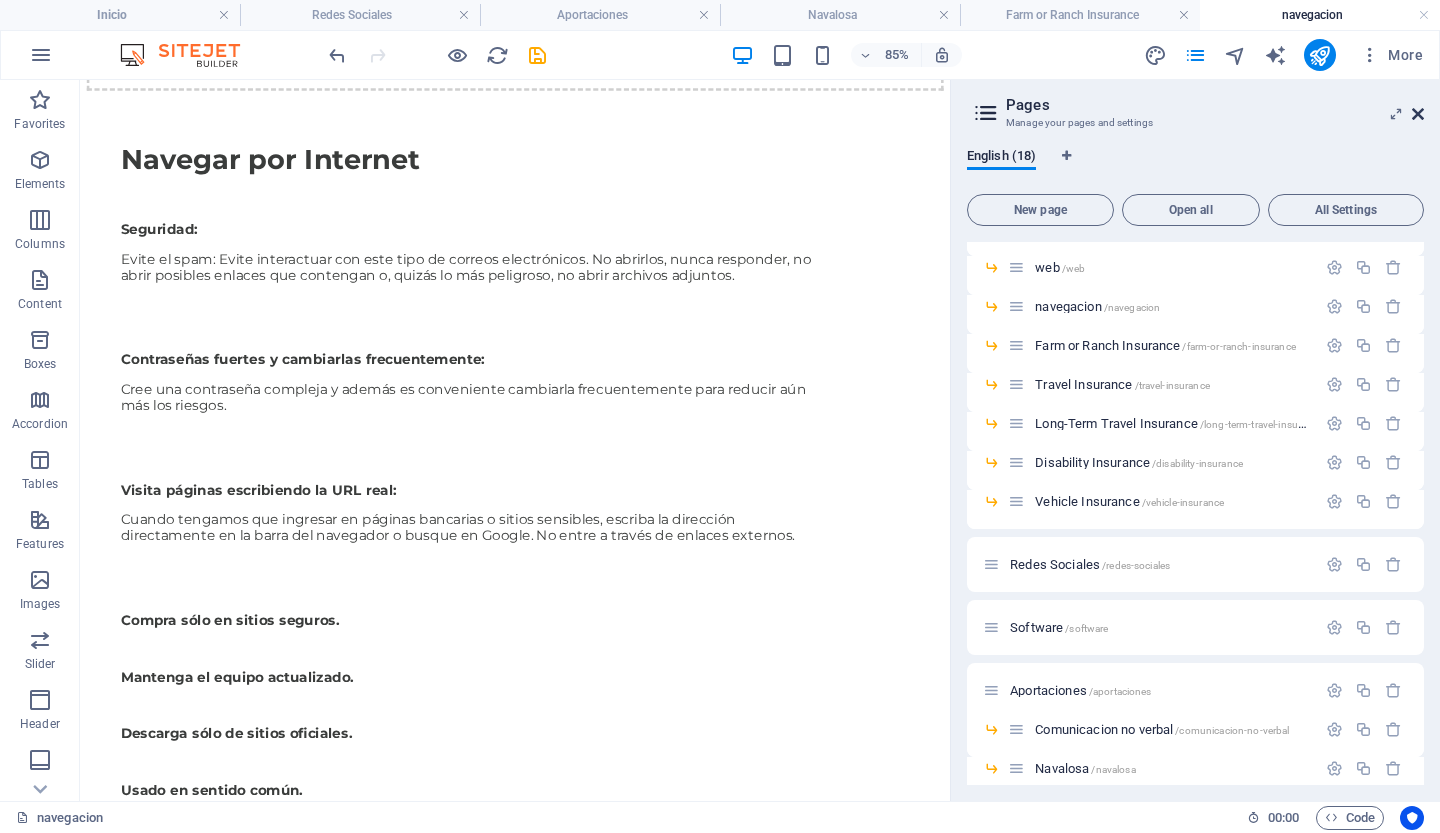click at bounding box center (1418, 114) 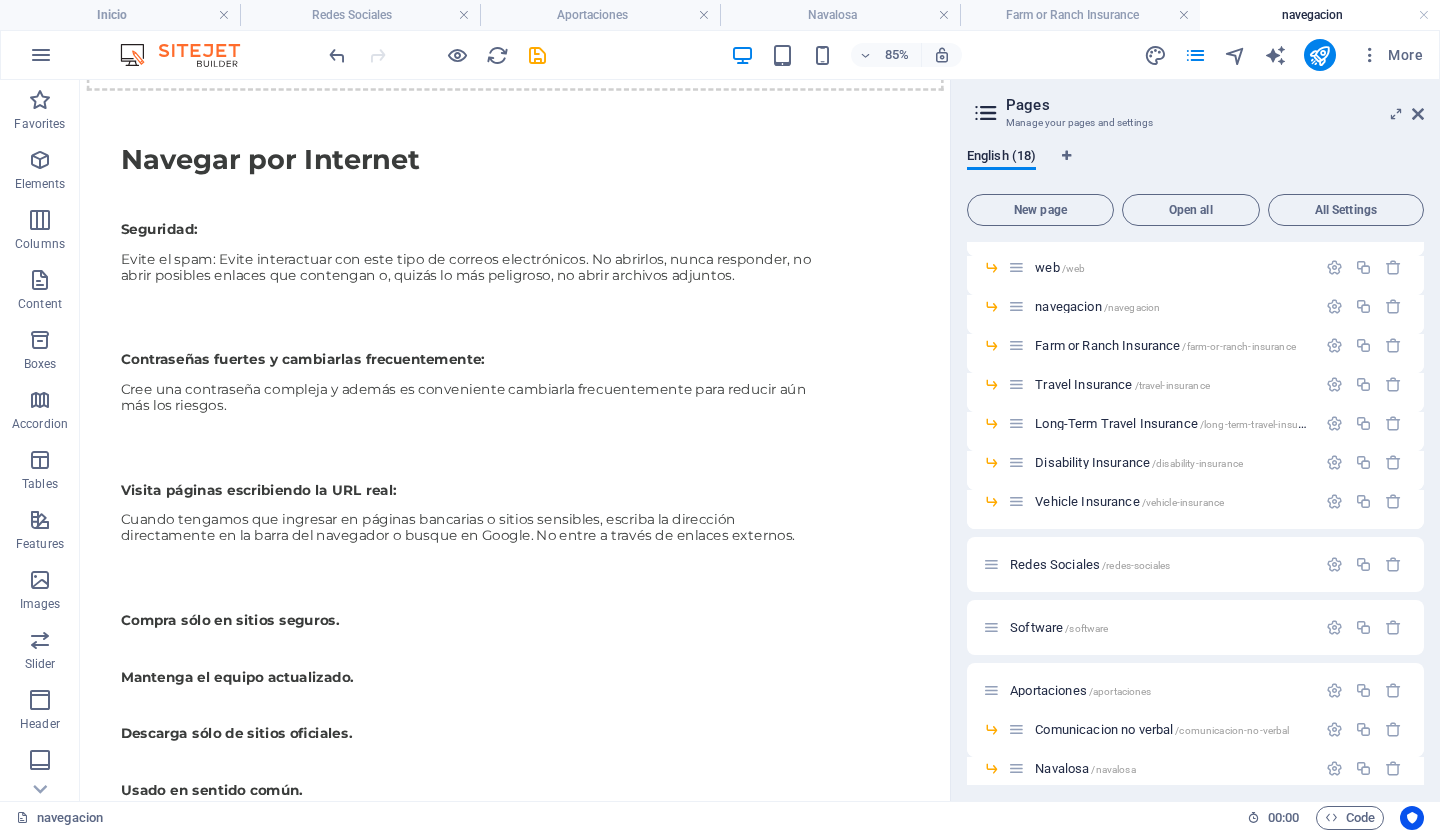 drag, startPoint x: 1502, startPoint y: 190, endPoint x: 1422, endPoint y: 110, distance: 113.137085 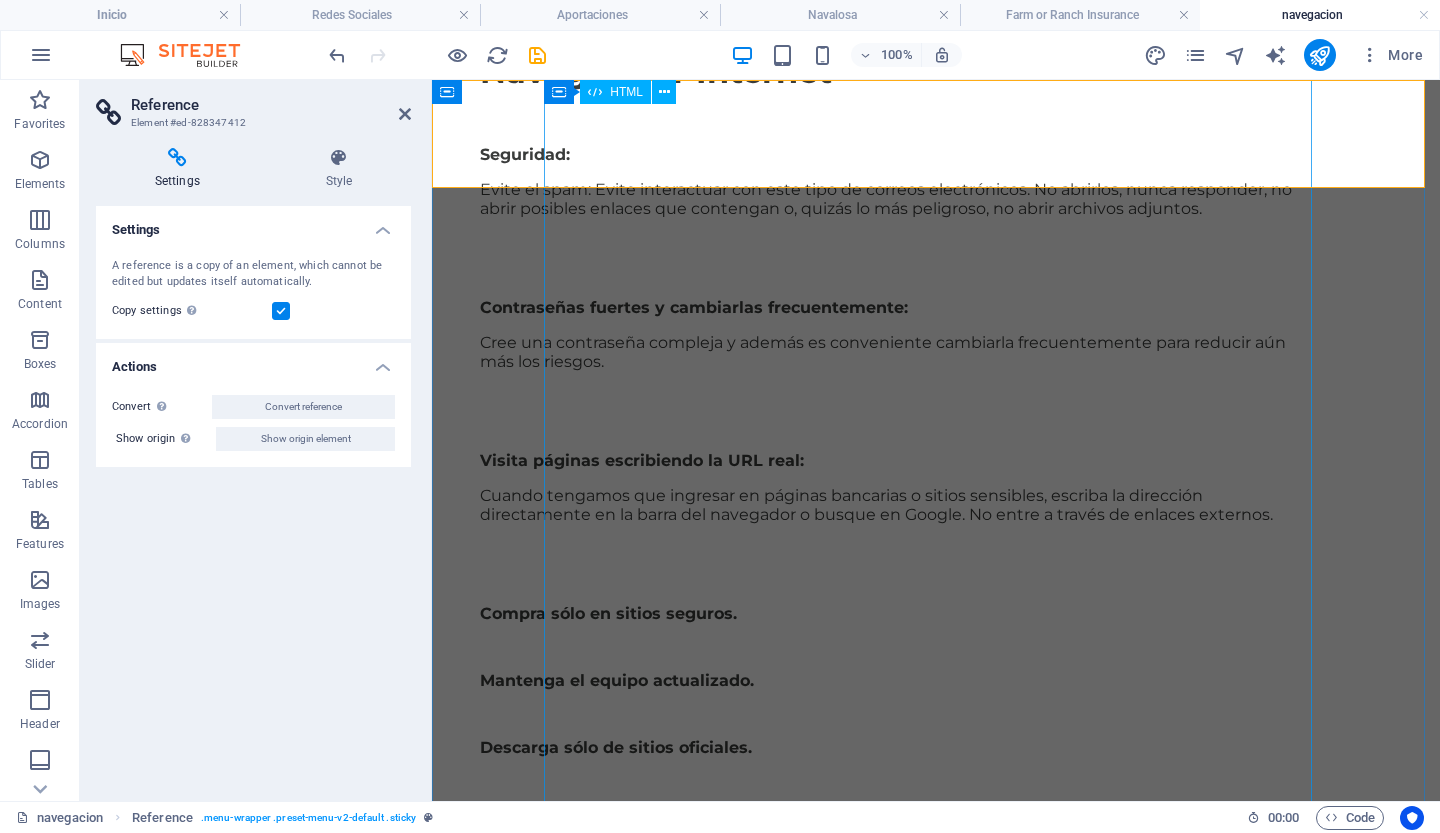 scroll, scrollTop: 1106, scrollLeft: 0, axis: vertical 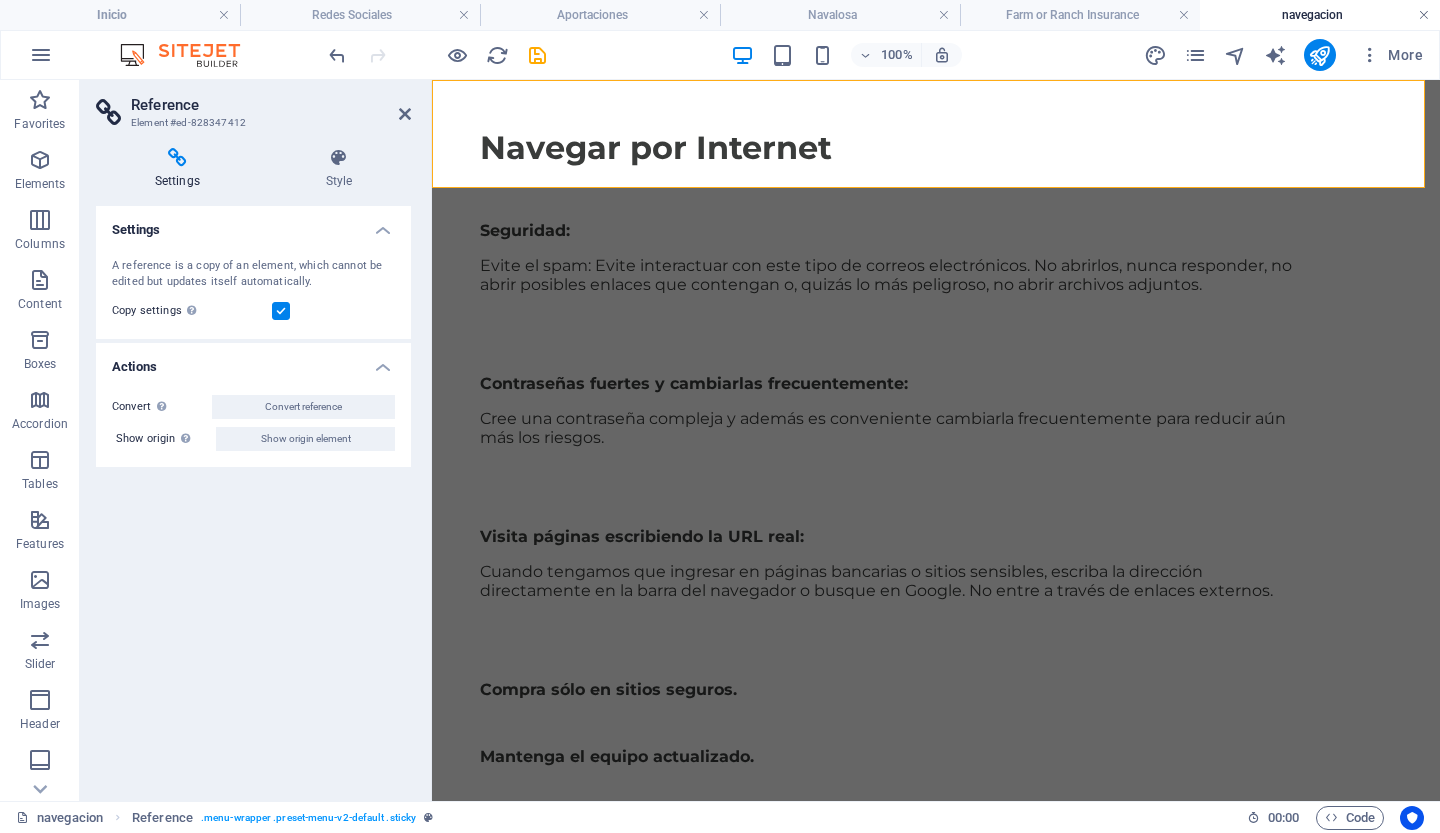 click at bounding box center (1424, 15) 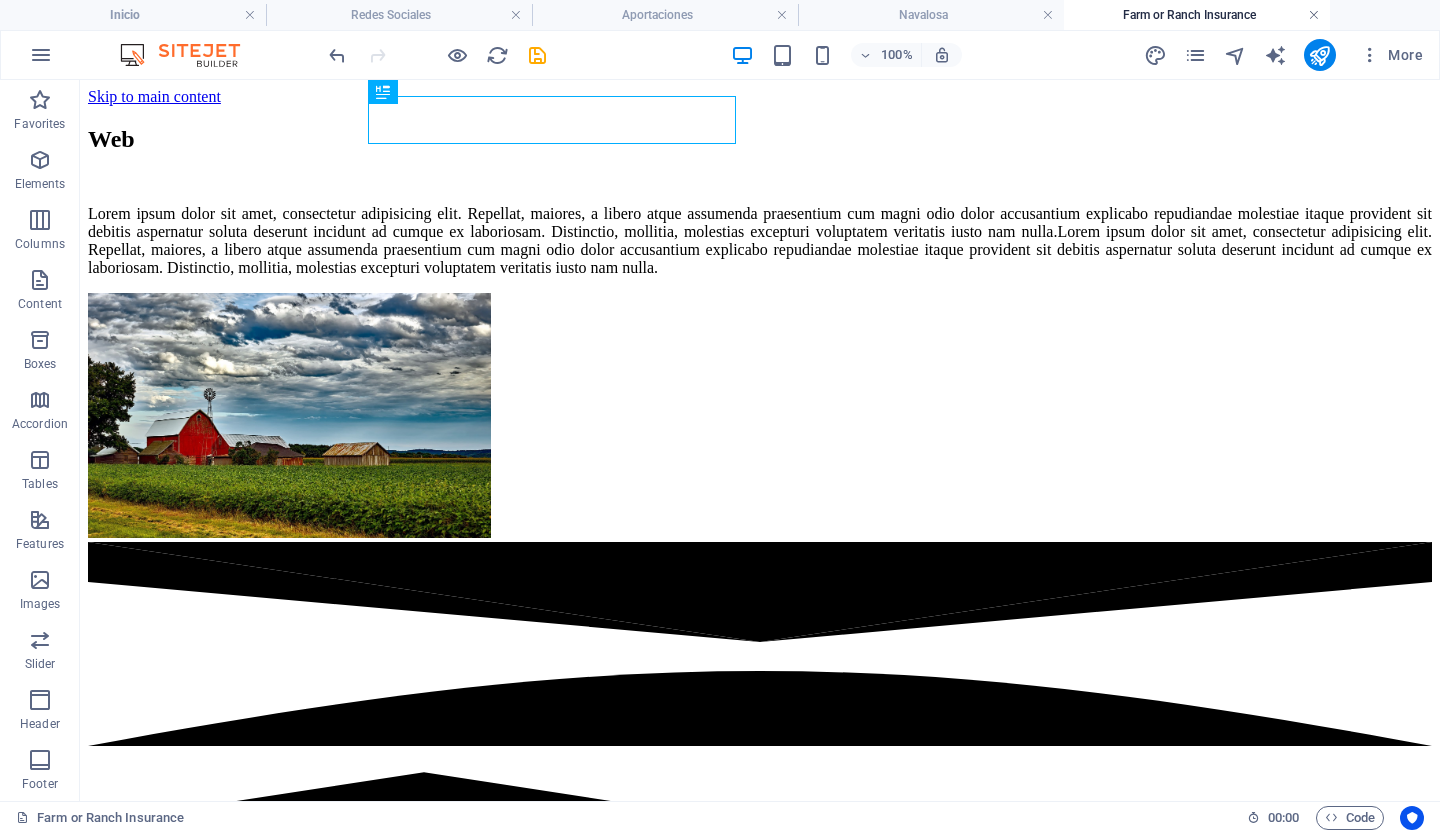 click at bounding box center [1314, 15] 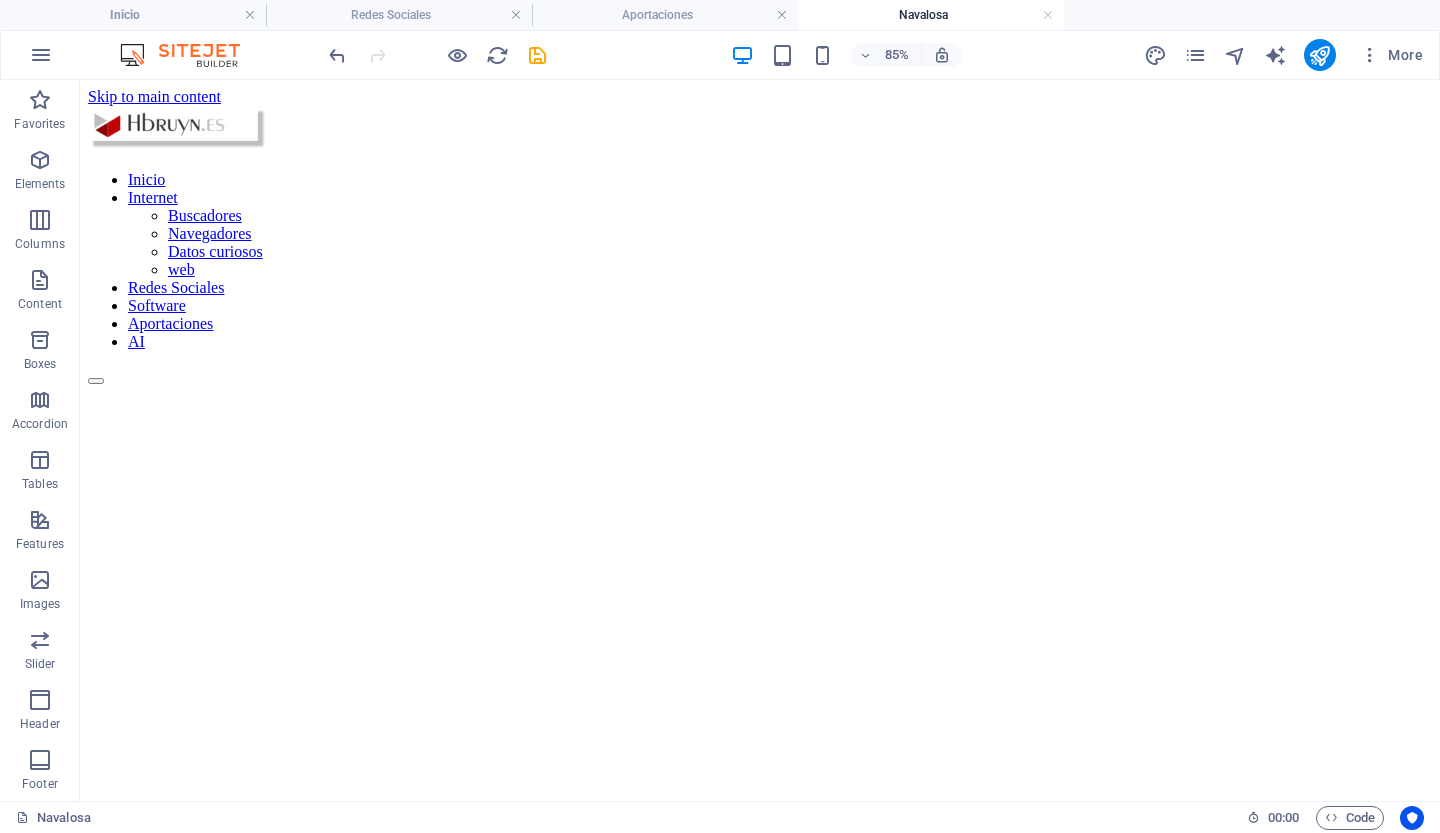 scroll, scrollTop: 1111, scrollLeft: 0, axis: vertical 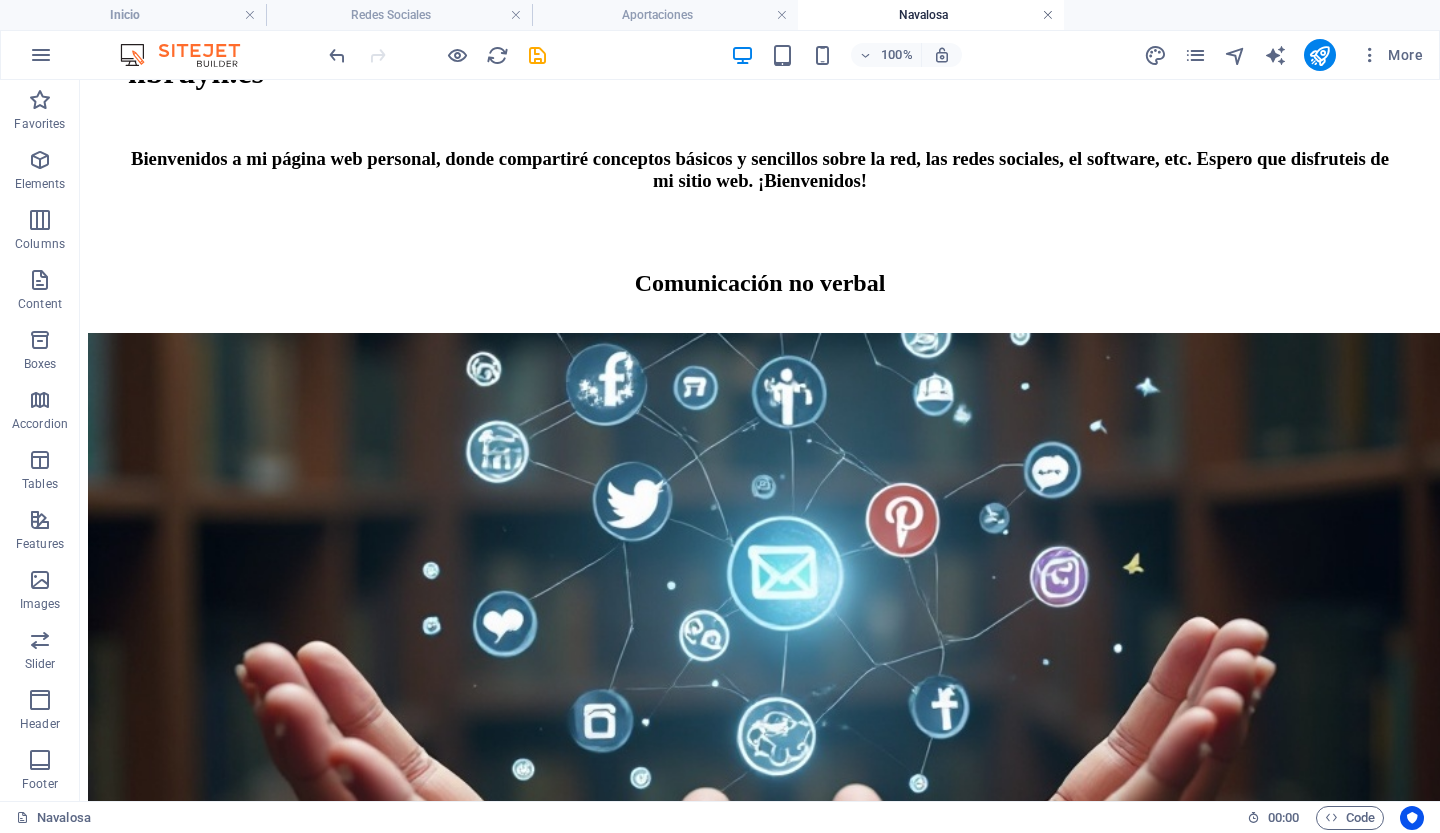 click at bounding box center [1048, 15] 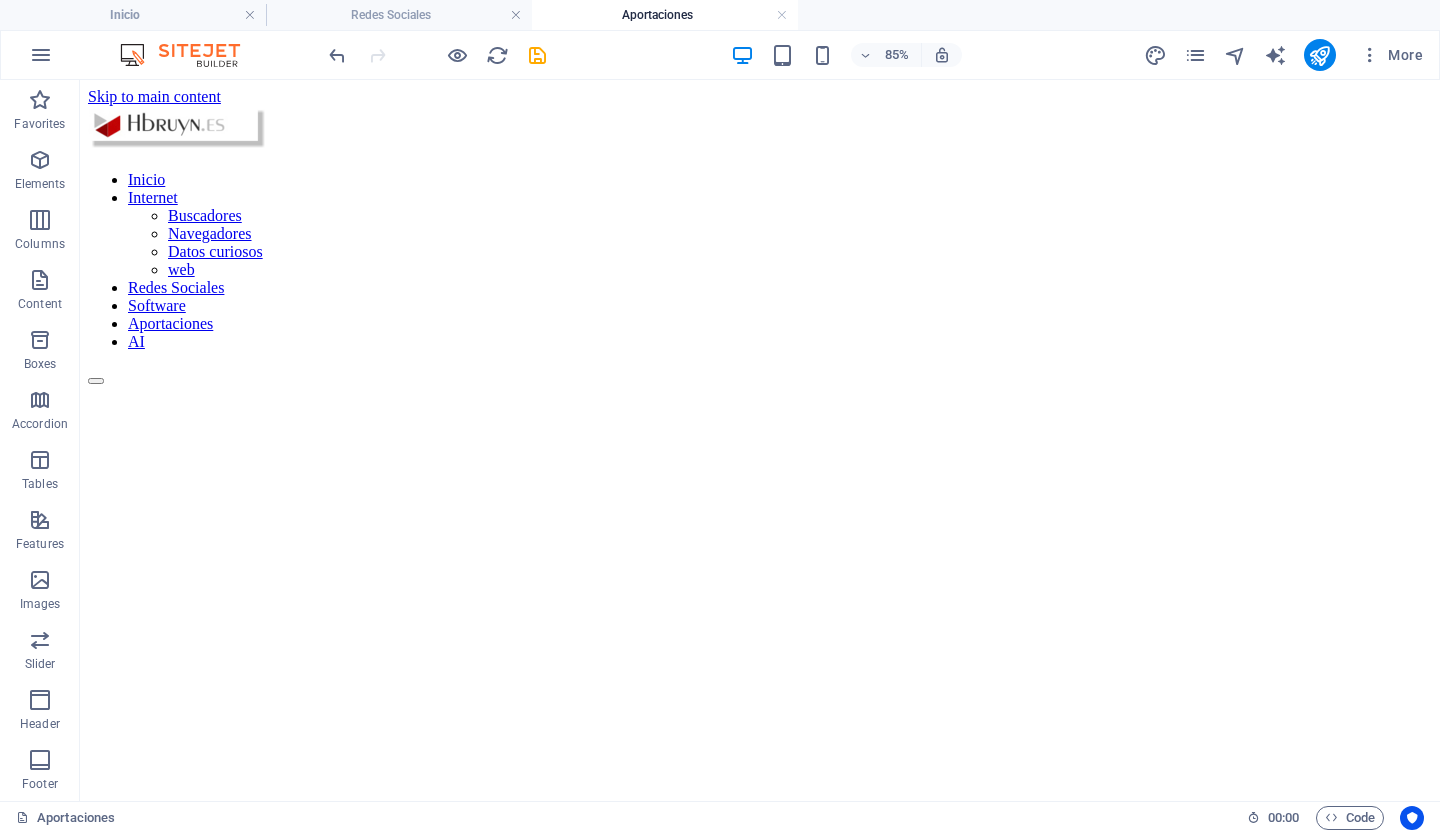 scroll, scrollTop: 910, scrollLeft: 0, axis: vertical 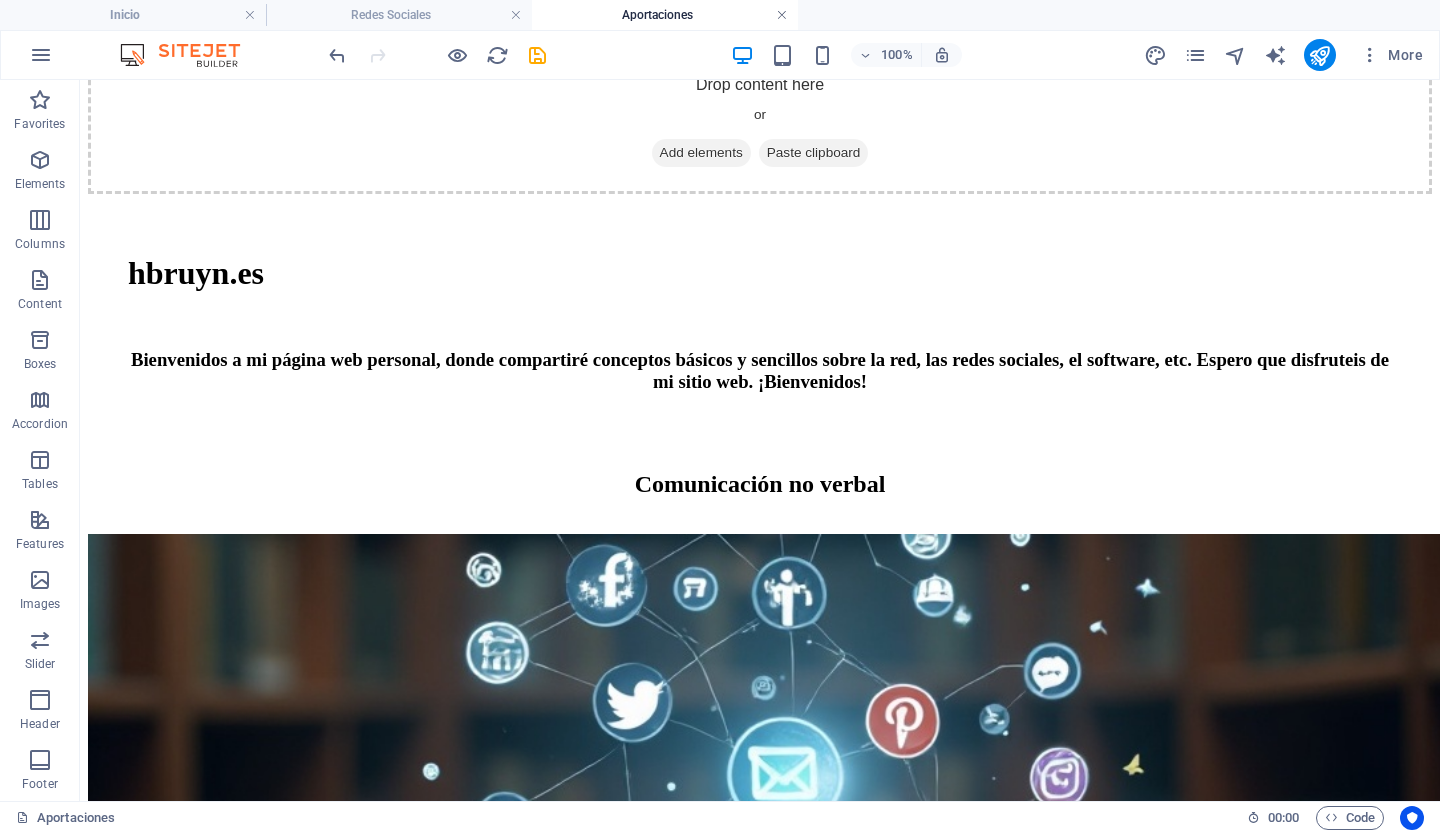 click at bounding box center (782, 15) 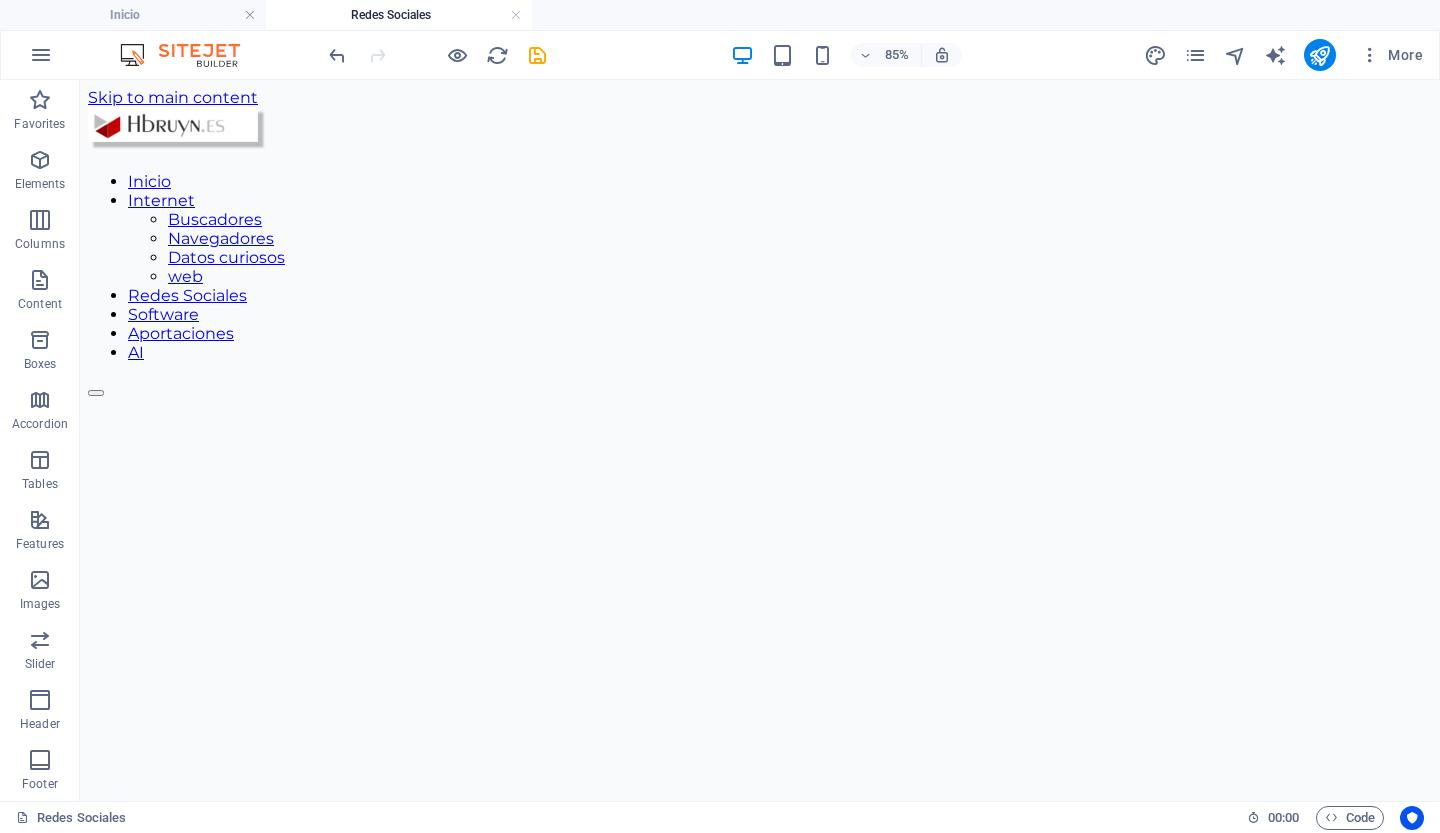 scroll, scrollTop: 1256, scrollLeft: 0, axis: vertical 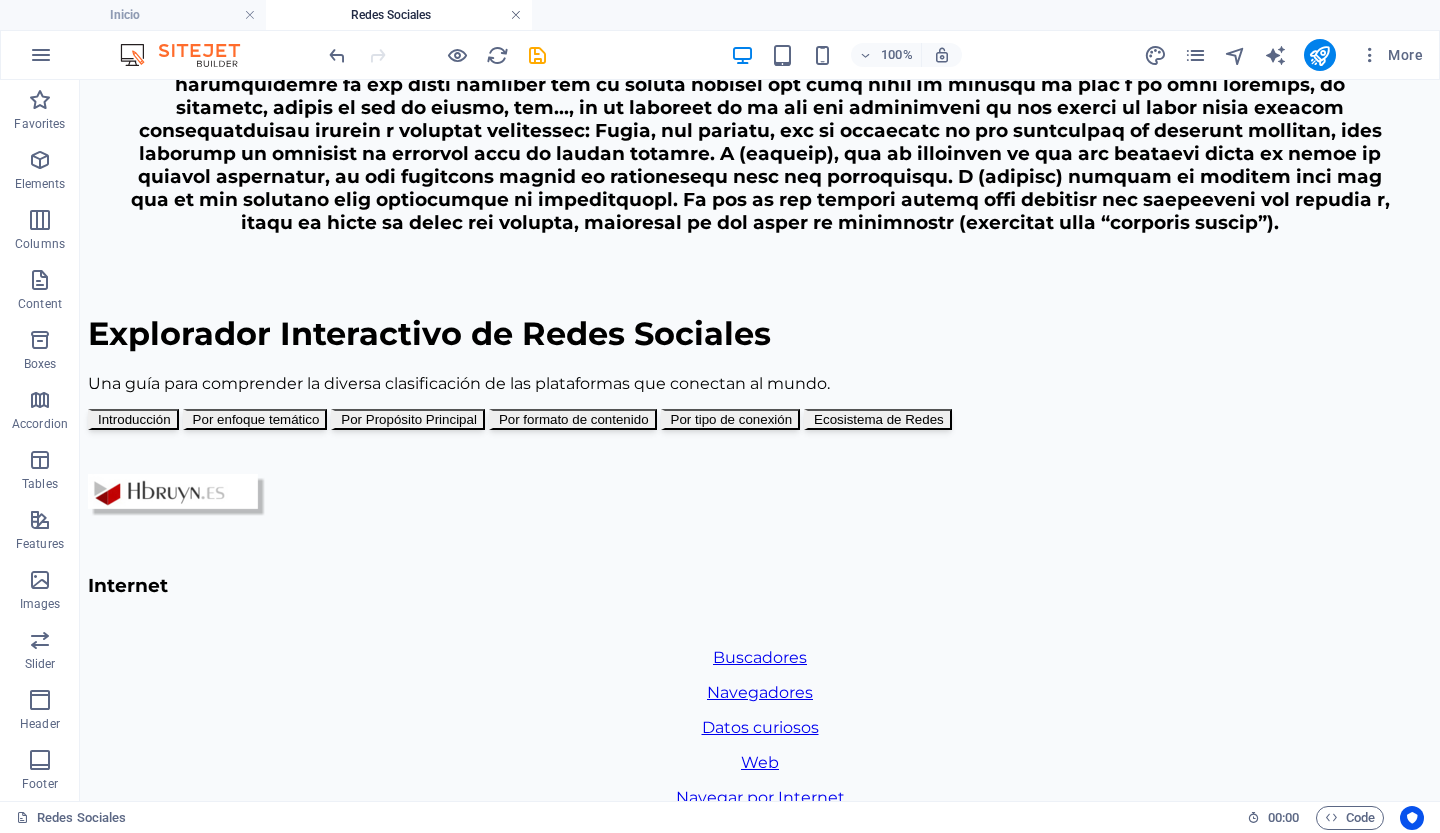 click at bounding box center (516, 15) 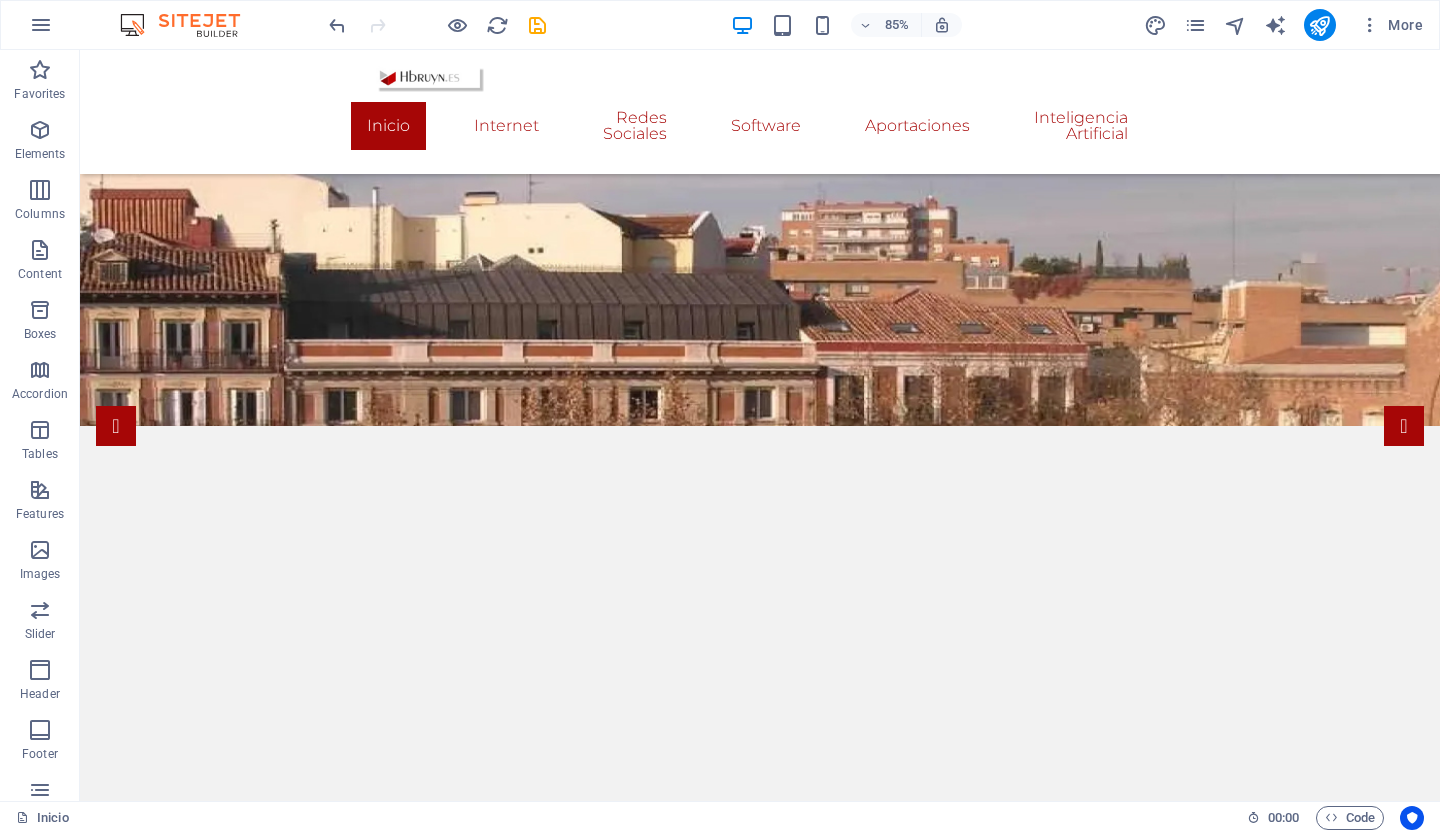 scroll, scrollTop: 2835, scrollLeft: 0, axis: vertical 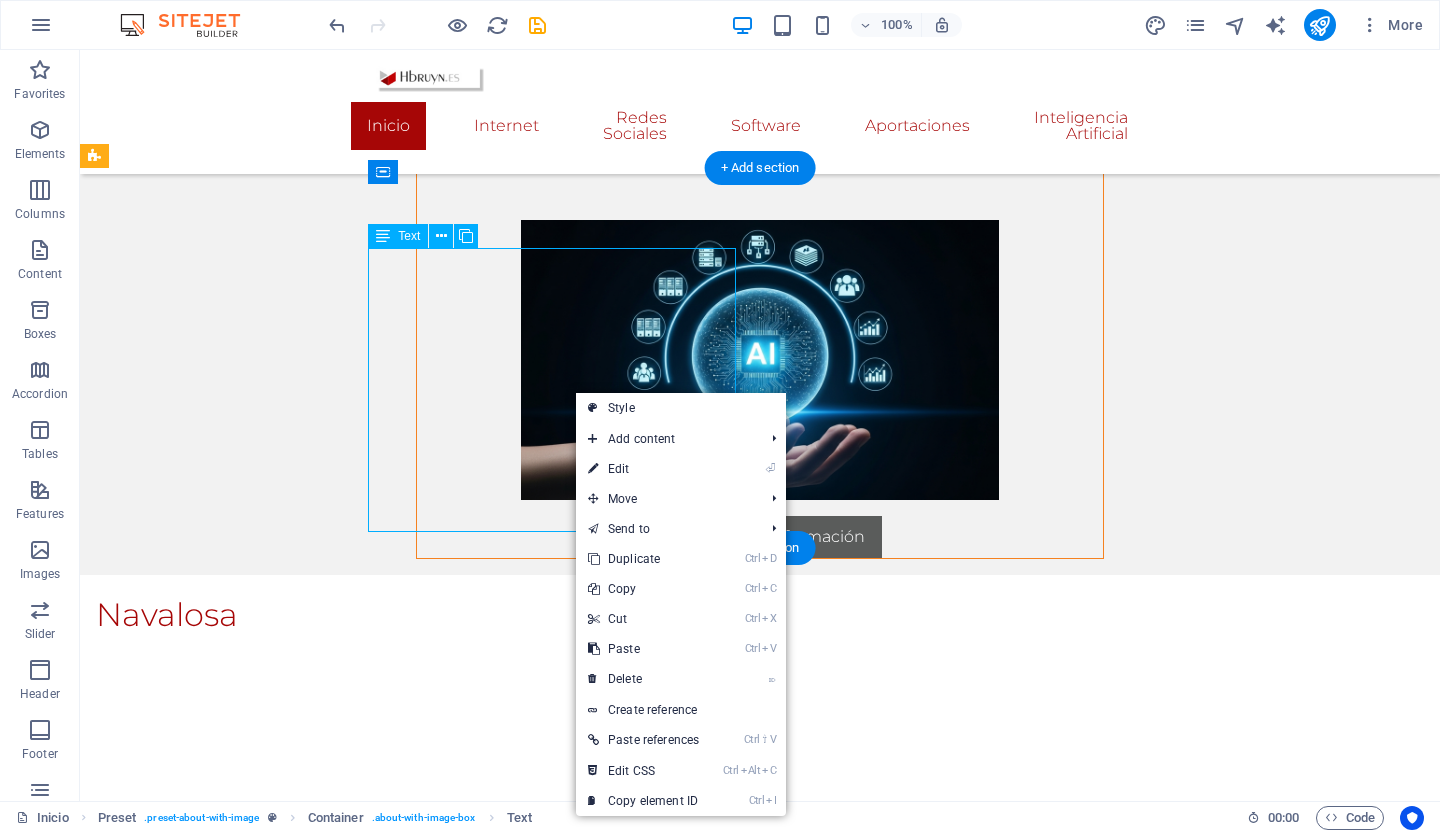click on "[CITY] de la provincia de [STATE], situado en la zona de Gredos, forma parte del Valle del Alberche. Está a 59 kilómetros de [STATE] y 139 de [CITY], en la carretera comarcal C-500, que conduce también hasta el Parador Nacional de Gredos. Se sitúa a 1.300 metros de altitud, siendo la cota máxima del municipio 1.600 metros, de inviernos largos y fríos y veranos calurosos que registran máximas de 37 grados, está surcada por el río Alberche." at bounding box center (480, 740) 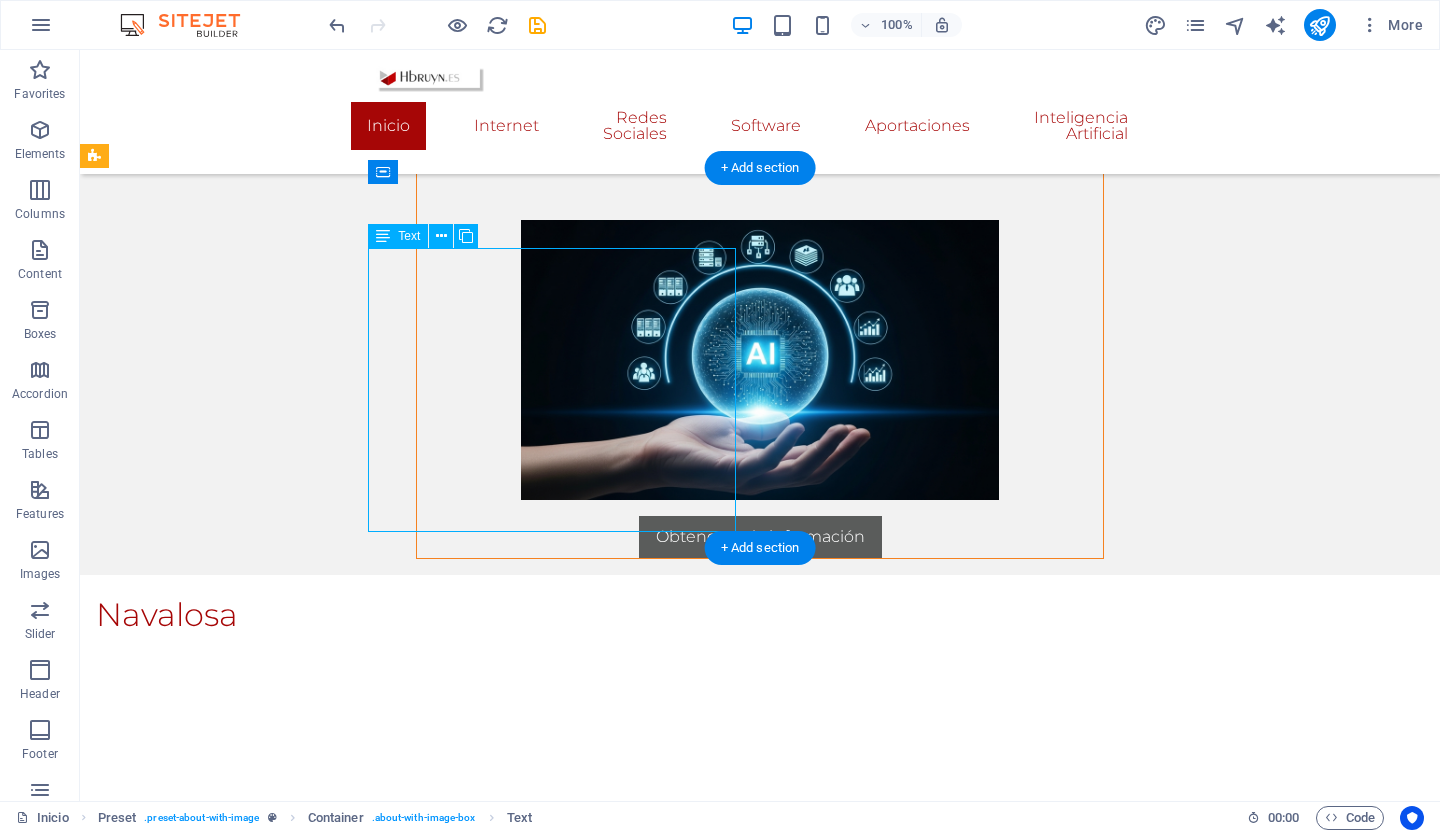 click on "[CITY] de la provincia de [STATE], situado en la zona de Gredos, forma parte del Valle del Alberche. Está a 59 kilómetros de [STATE] y 139 de [CITY], en la carretera comarcal C-500, que conduce también hasta el Parador Nacional de Gredos. Se sitúa a 1.300 metros de altitud, siendo la cota máxima del municipio 1.600 metros, de inviernos largos y fríos y veranos calurosos que registran máximas de 37 grados, está surcada por el río Alberche." at bounding box center (480, 740) 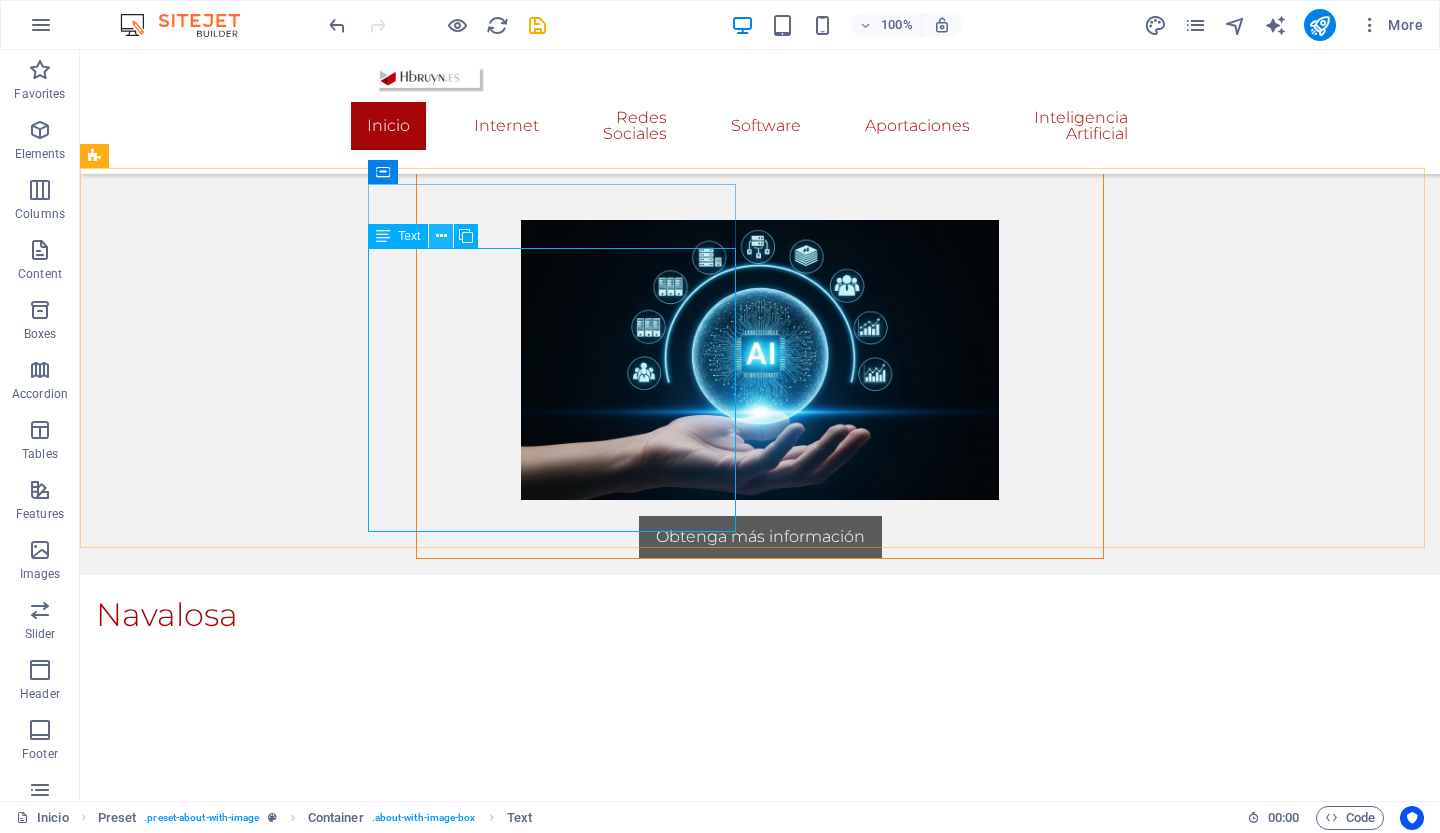 click at bounding box center (441, 236) 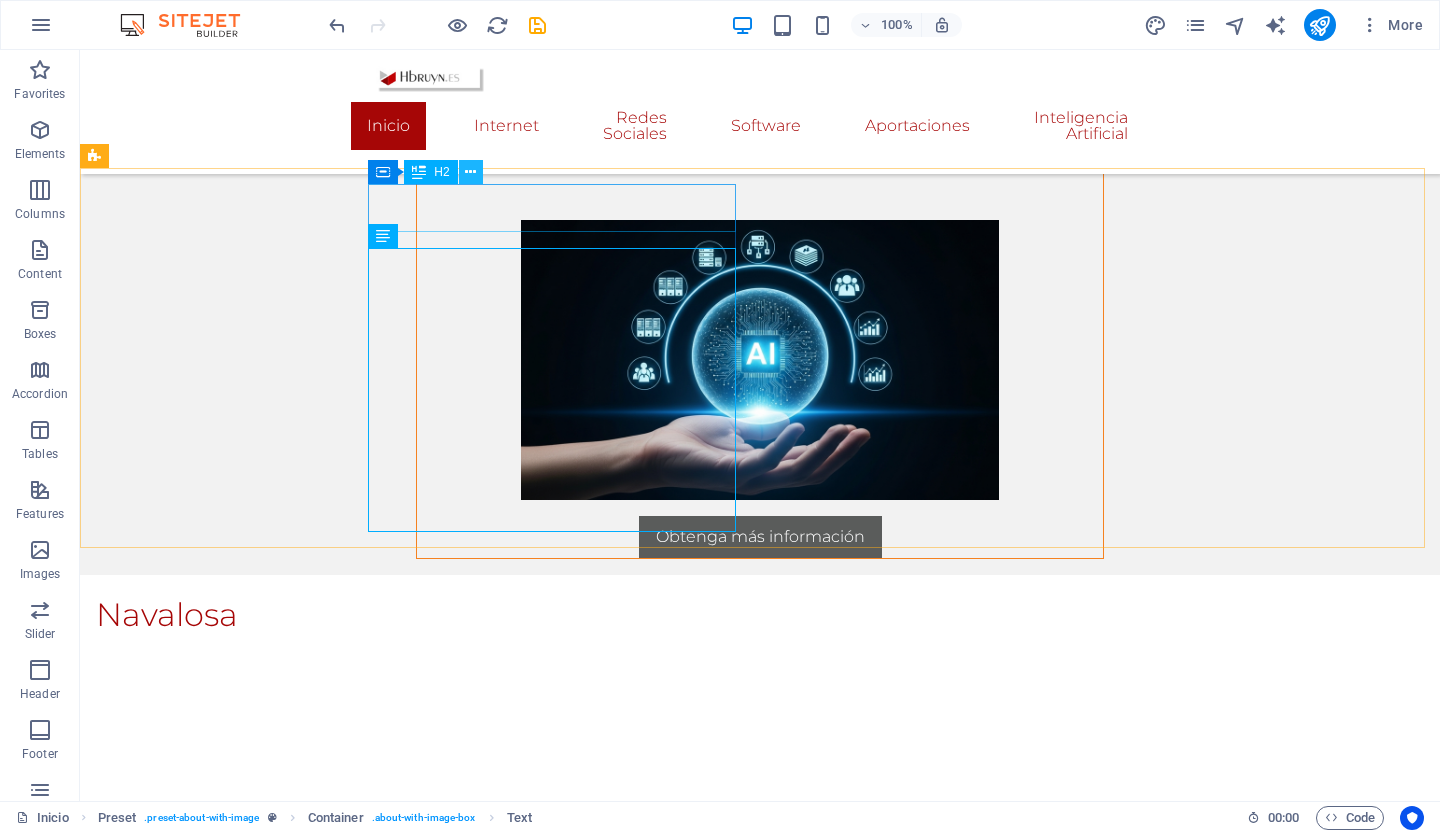 click at bounding box center [470, 172] 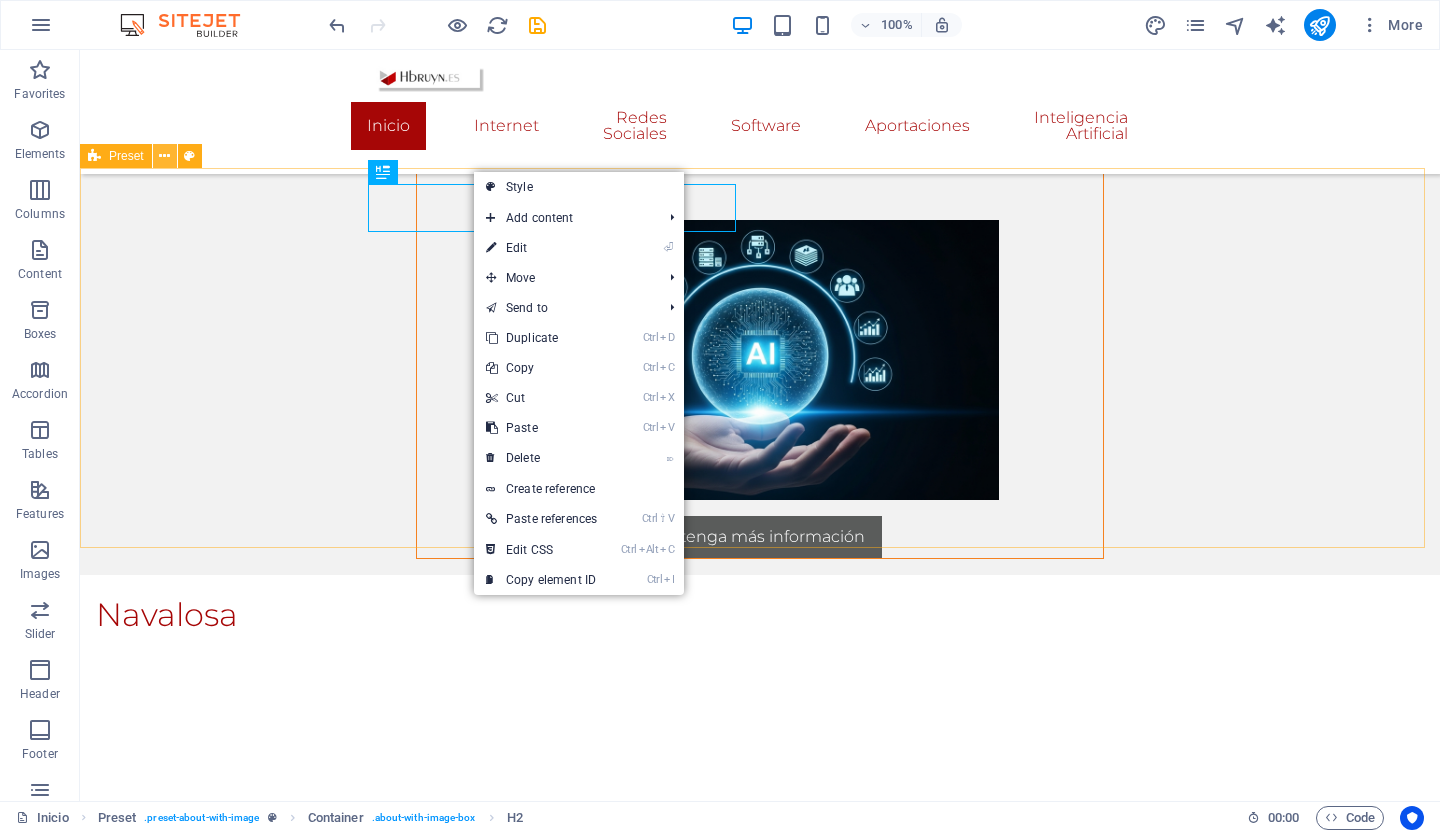 click at bounding box center [164, 156] 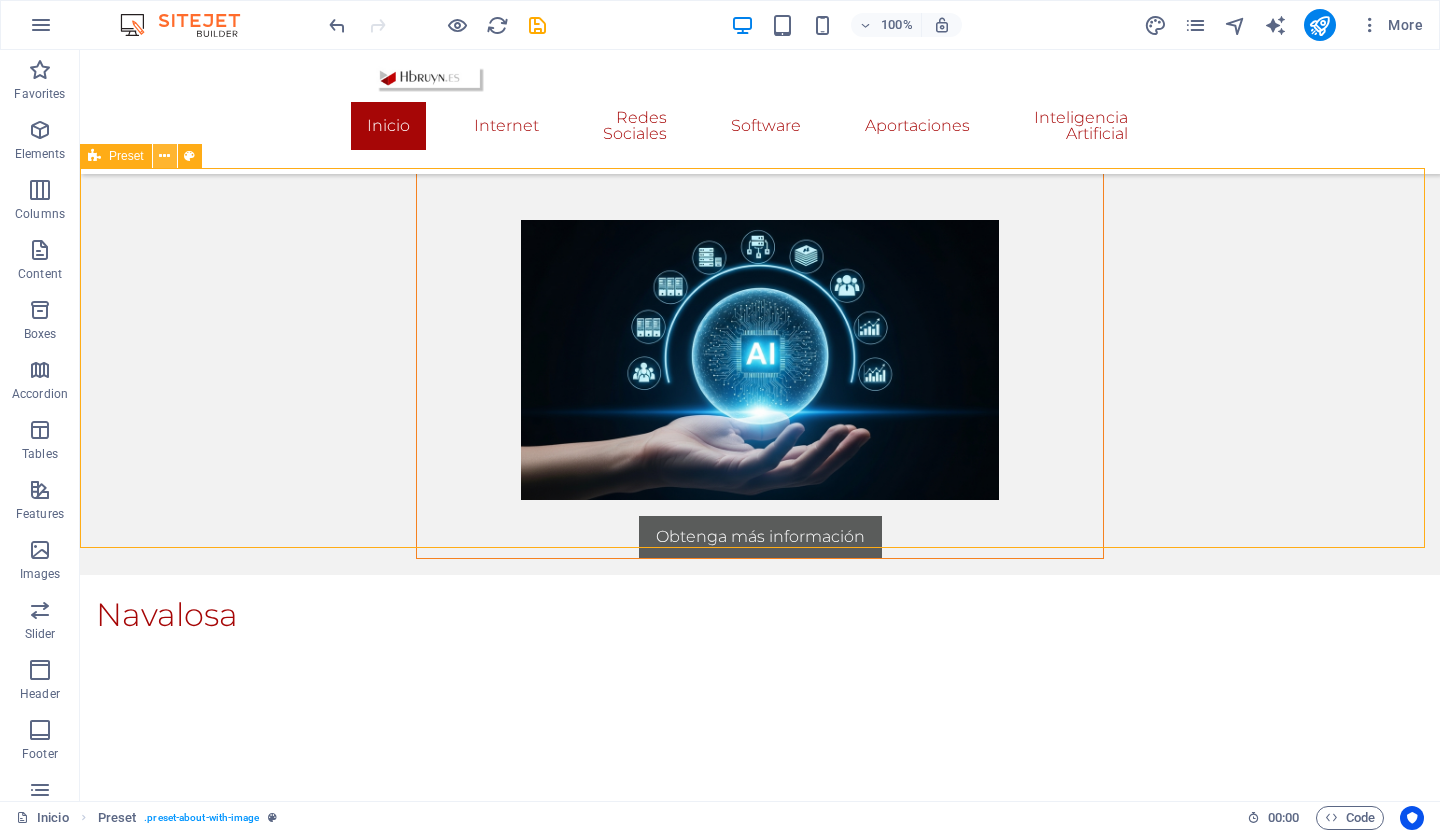 click at bounding box center (164, 156) 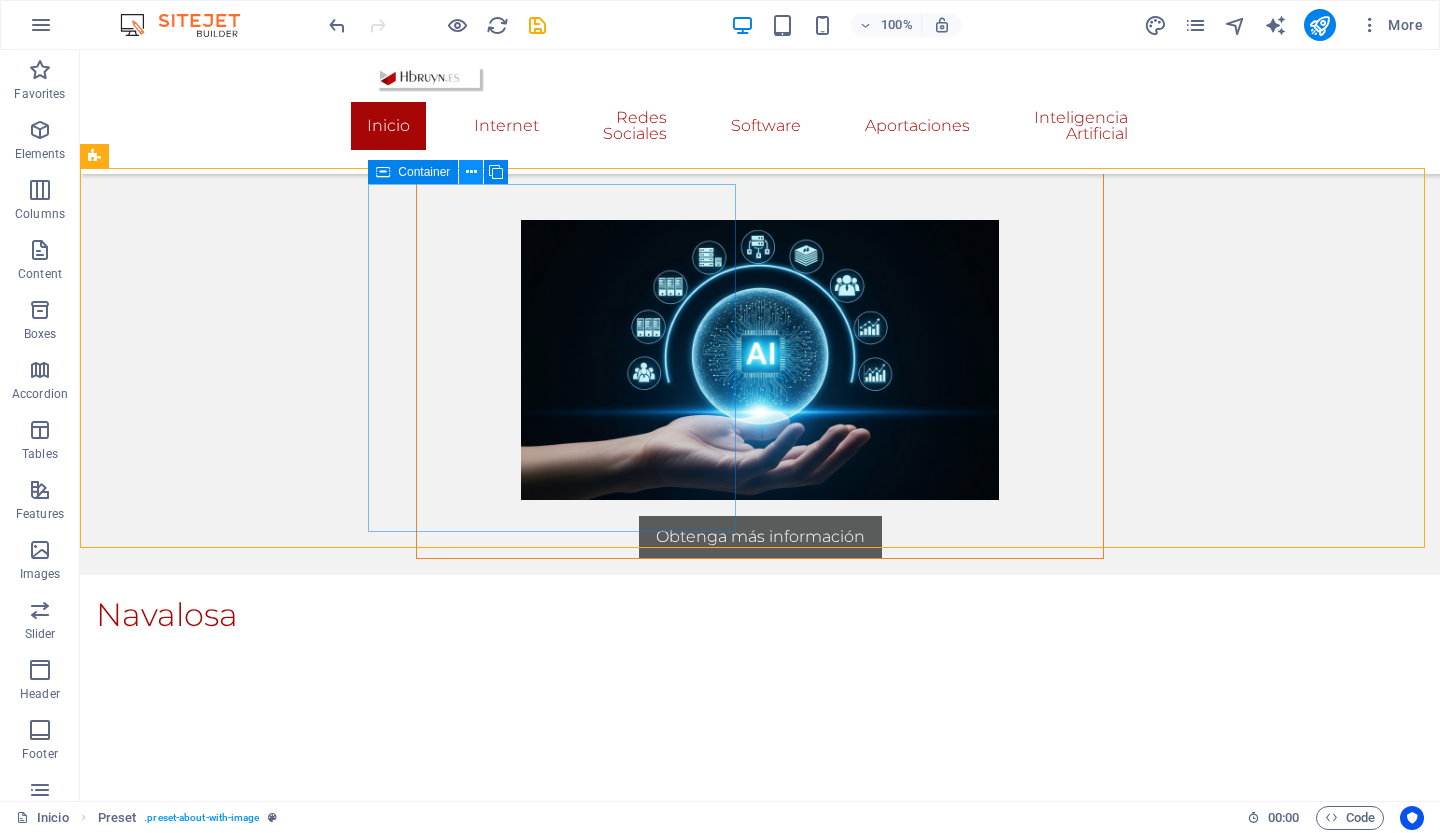 click at bounding box center (471, 172) 